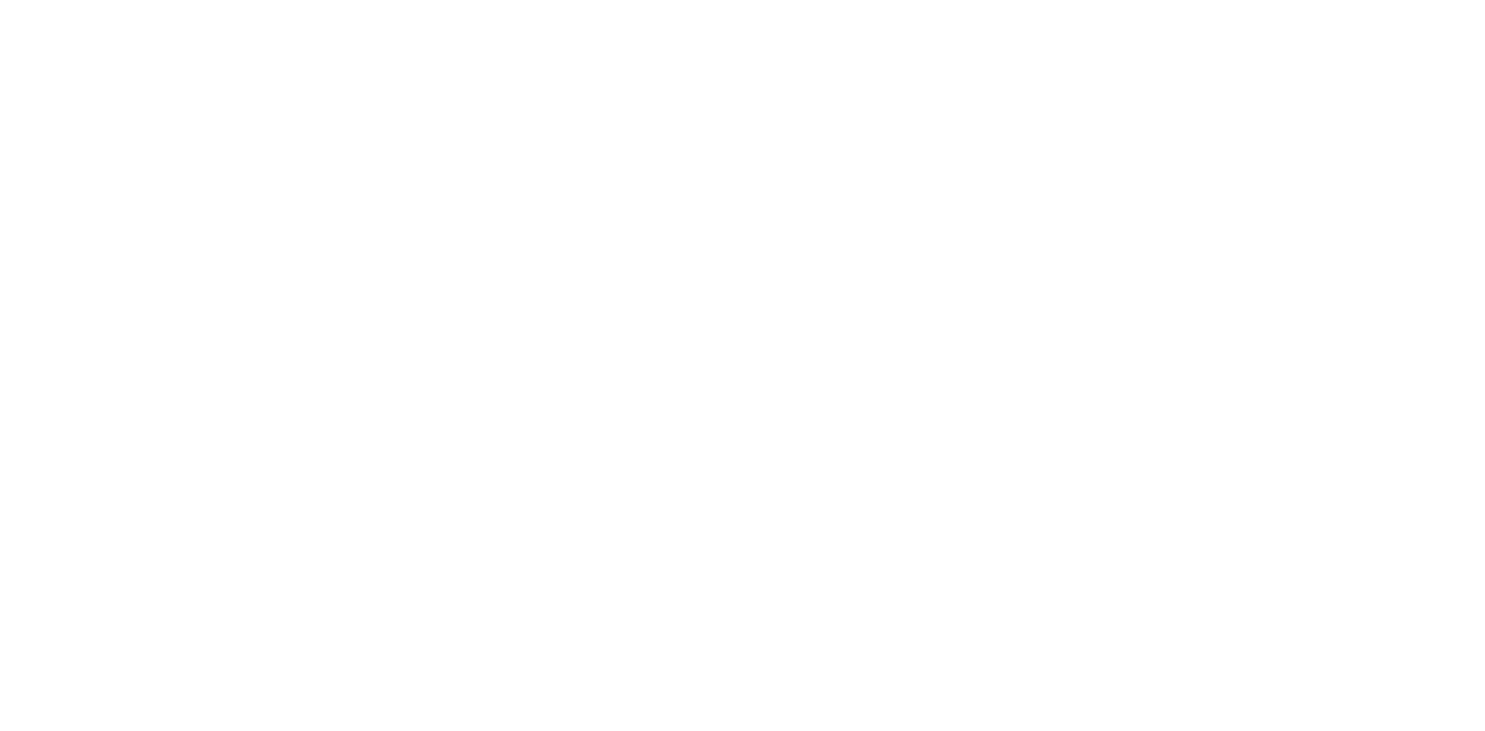 scroll, scrollTop: 0, scrollLeft: 0, axis: both 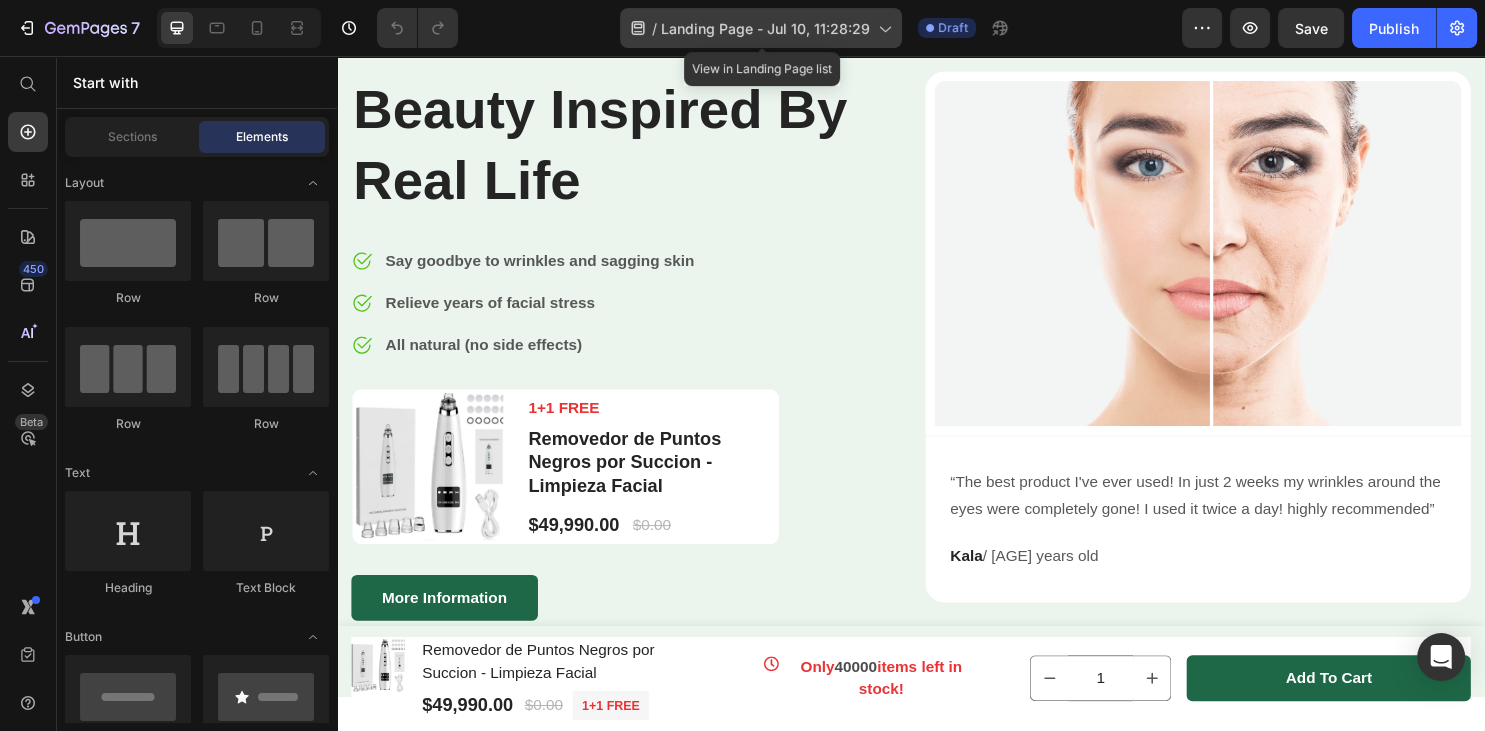 click on "Landing Page - Jul 10, 11:28:29" at bounding box center [765, 28] 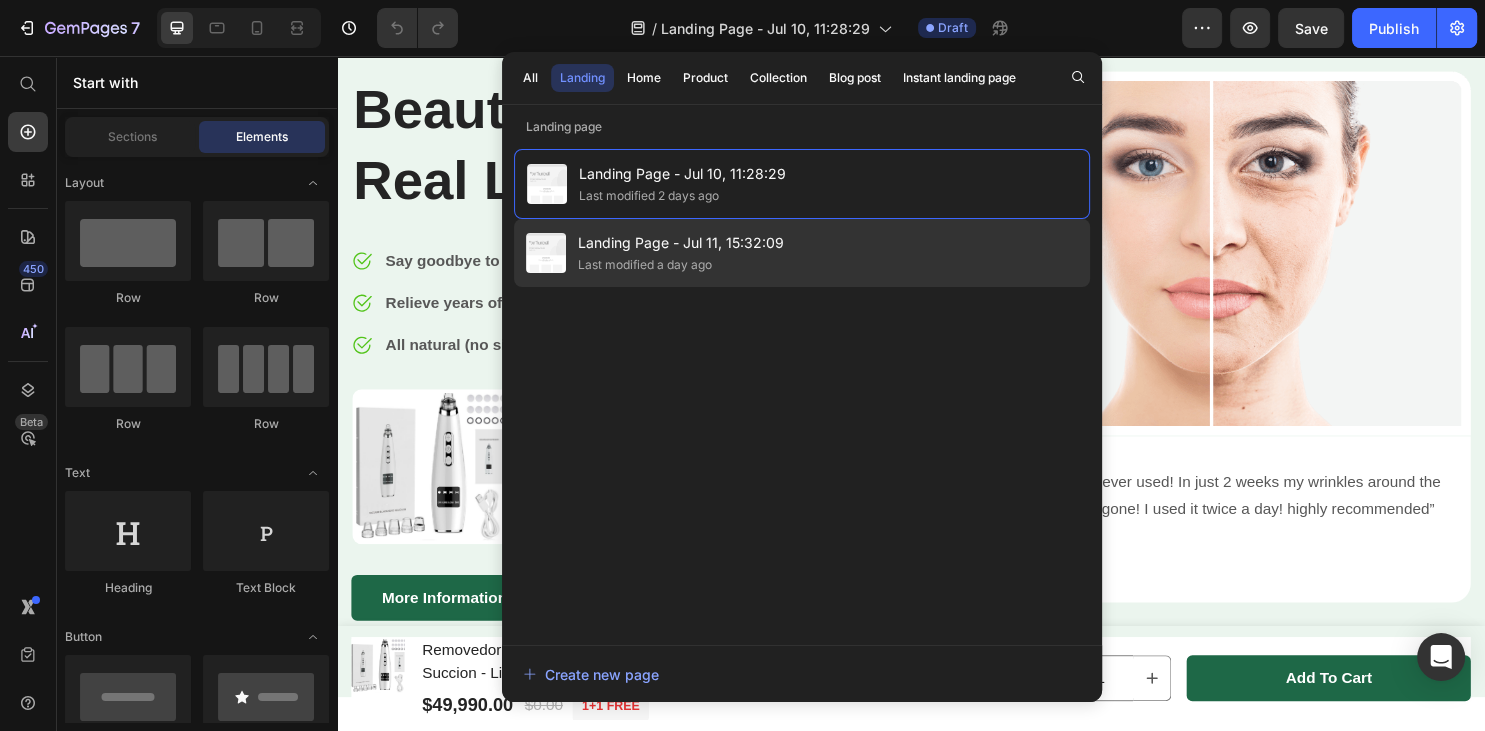 click on "Landing Page - Jul 11, 15:32:09" at bounding box center [681, 243] 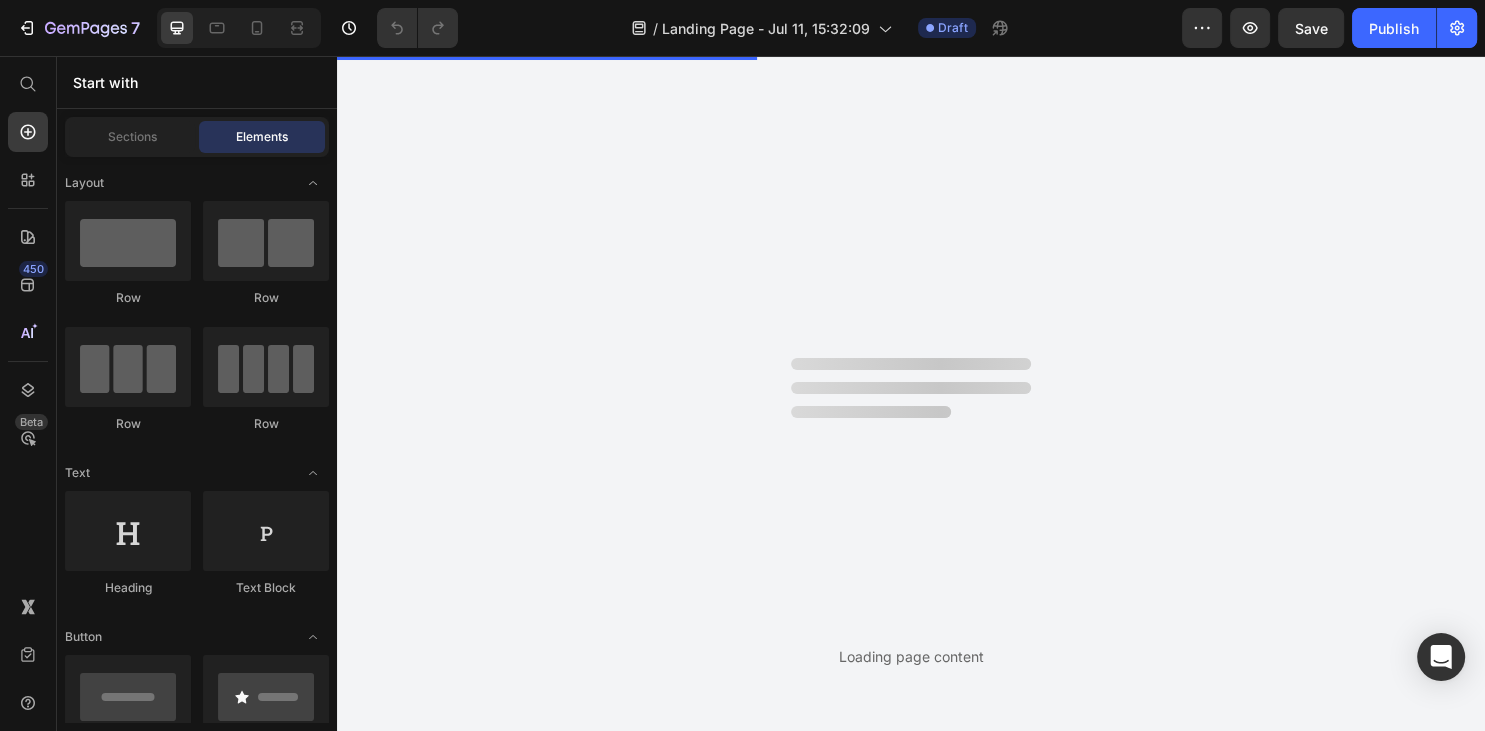 scroll, scrollTop: 0, scrollLeft: 0, axis: both 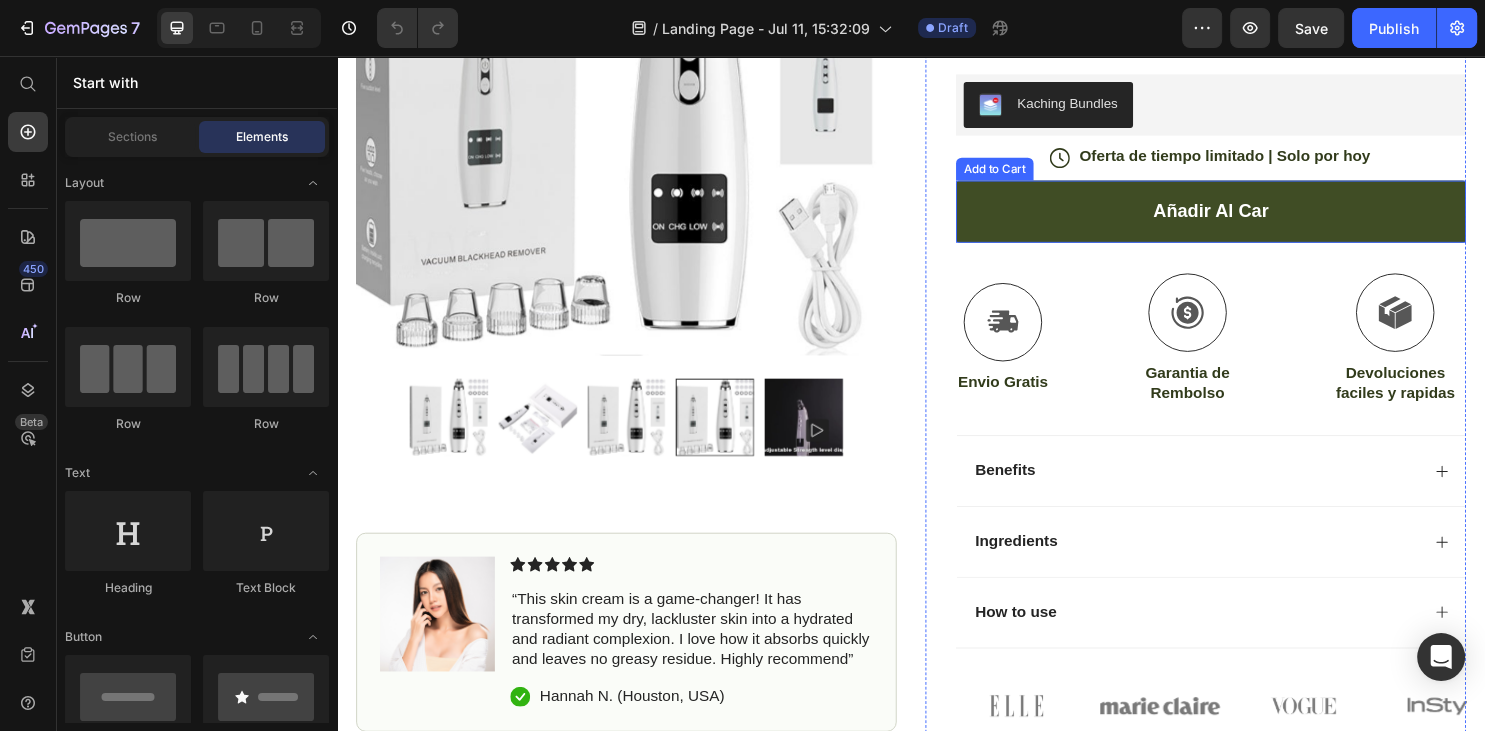 click on "añadir al car" at bounding box center (1250, 218) 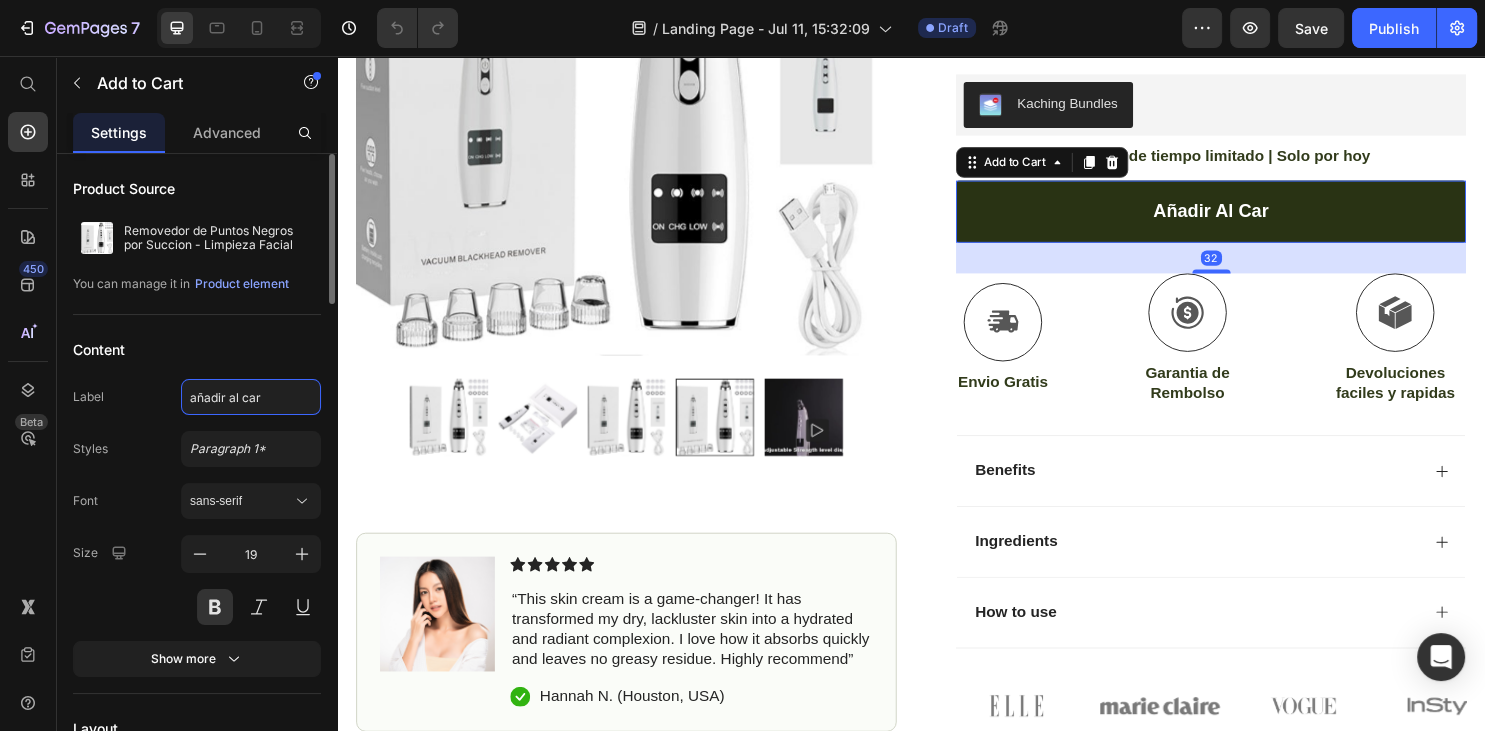 click on "añadir al car" 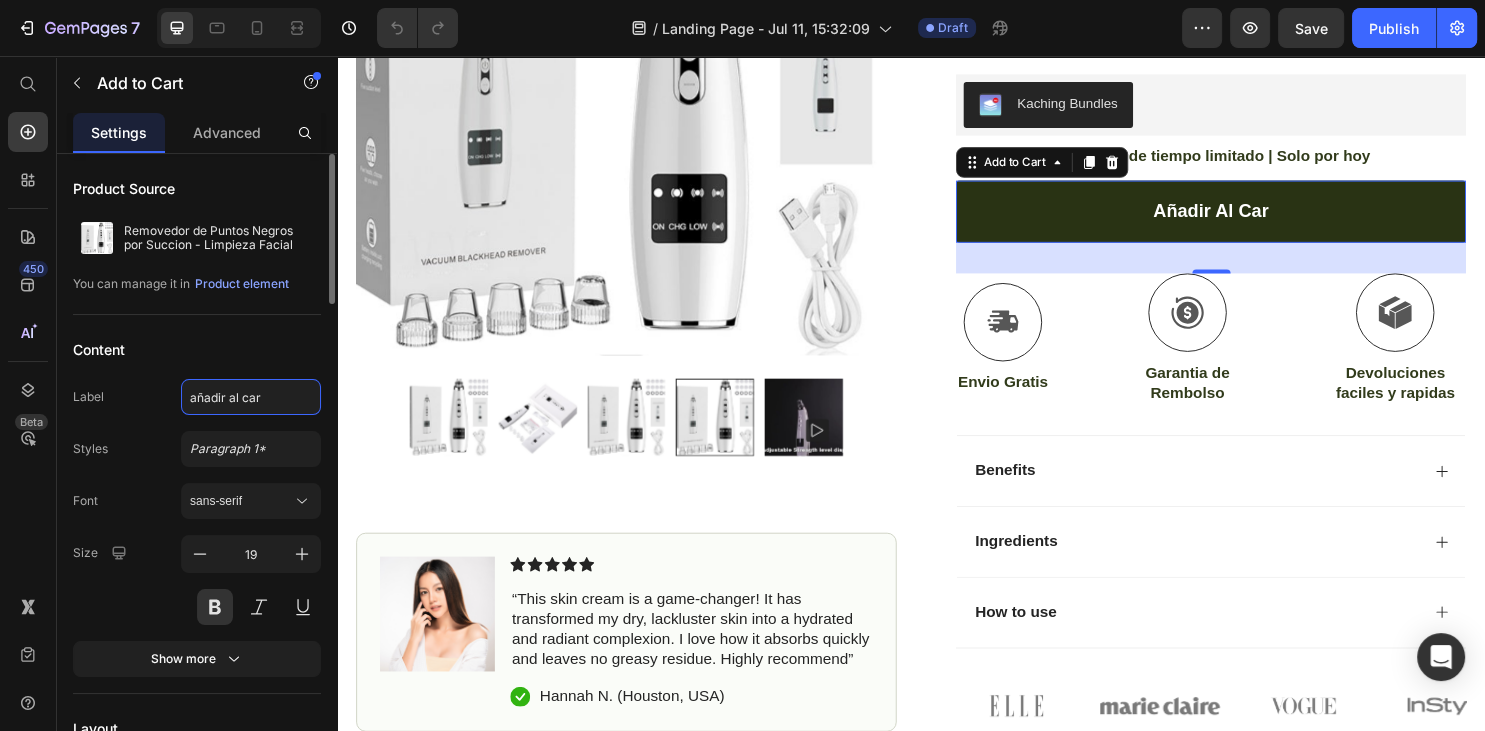 drag, startPoint x: 288, startPoint y: 397, endPoint x: 289, endPoint y: 380, distance: 17.029387 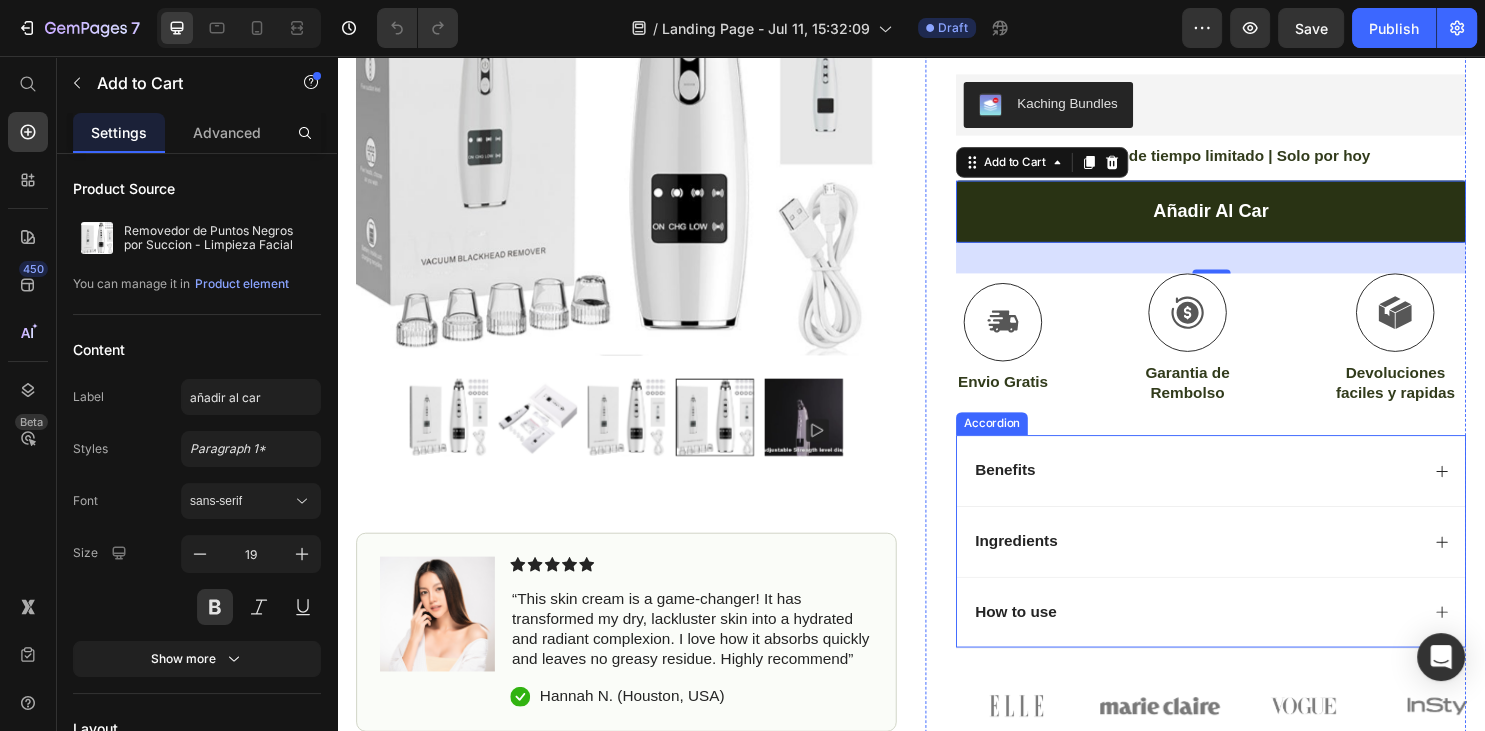 click on "Benefits" at bounding box center [1234, 489] 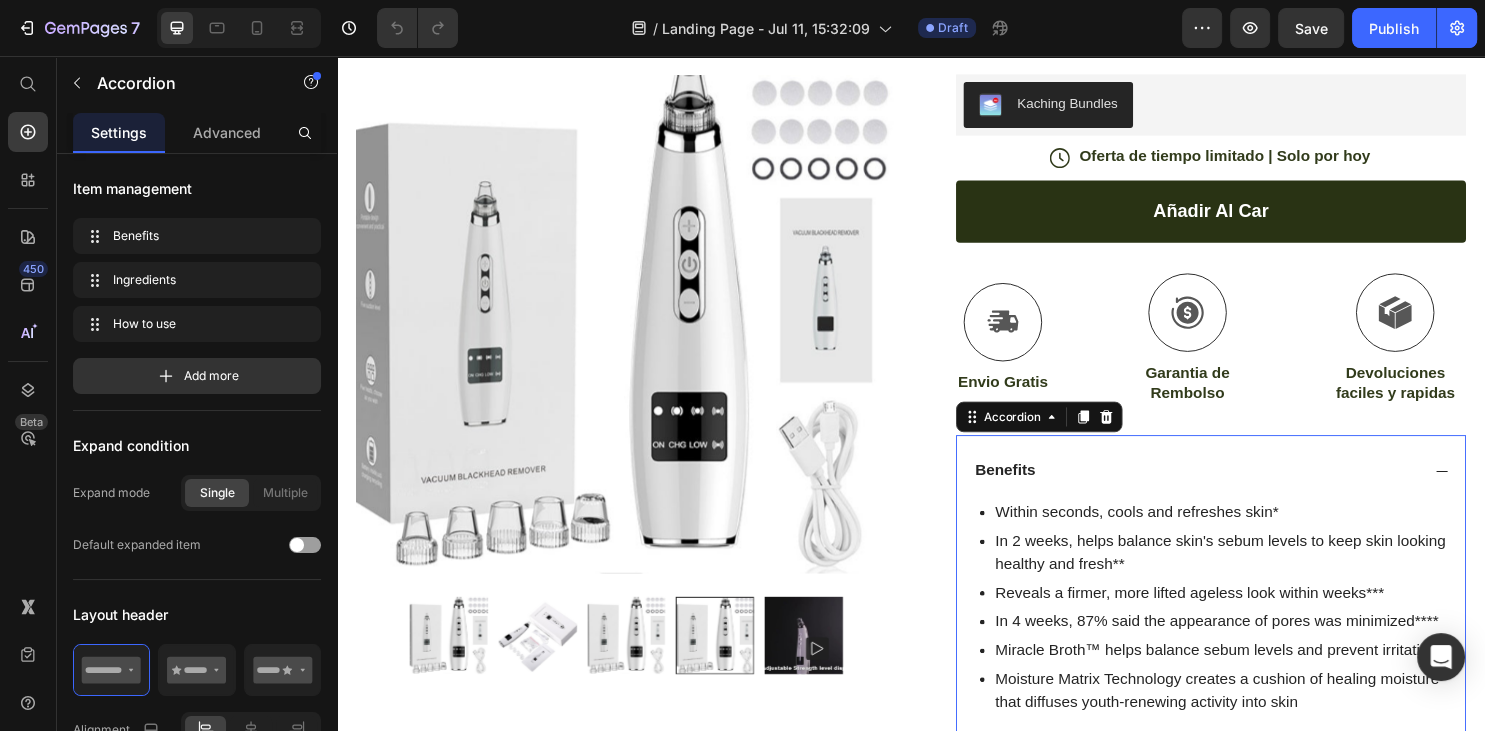 click on "Benefits" at bounding box center (1234, 489) 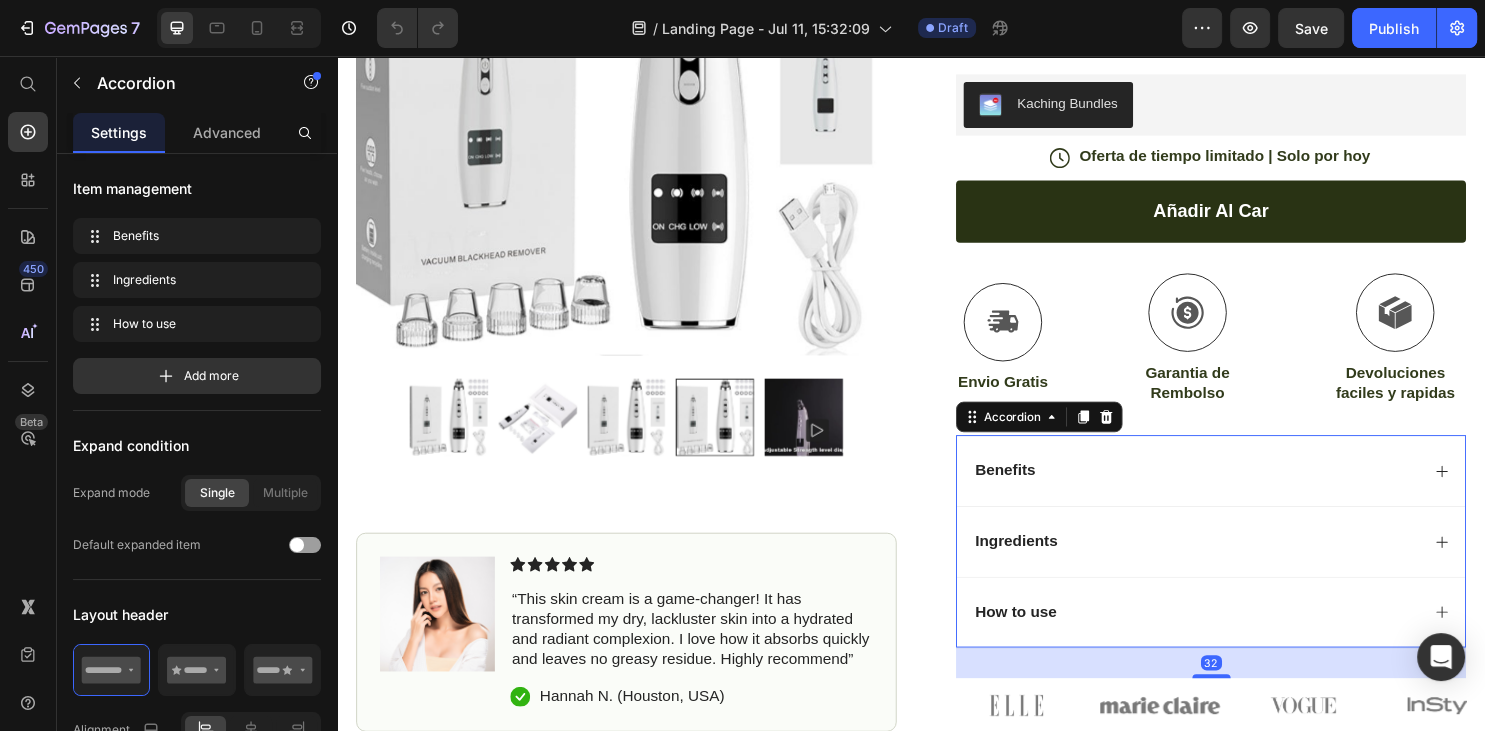 scroll, scrollTop: 633, scrollLeft: 0, axis: vertical 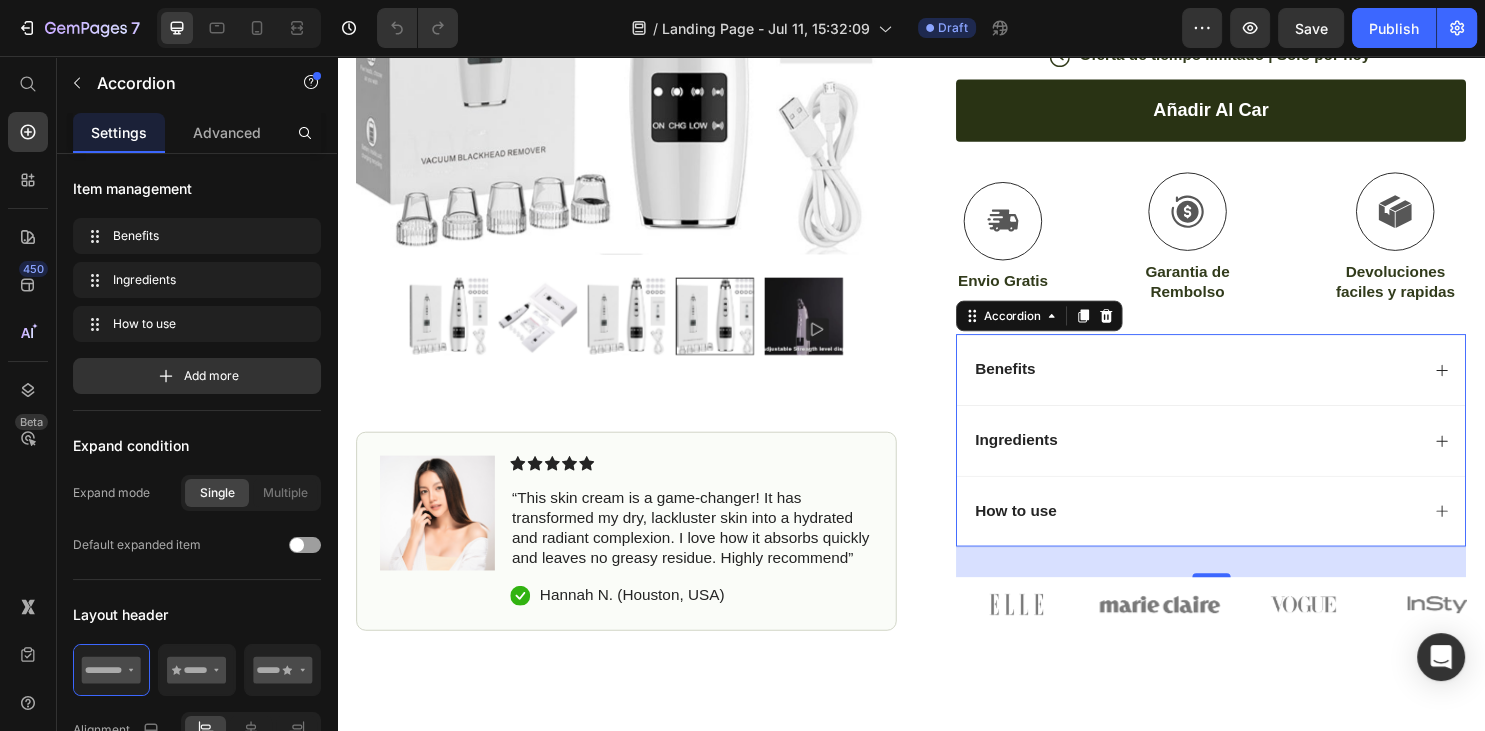 click on "Ingredients" at bounding box center [1234, 457] 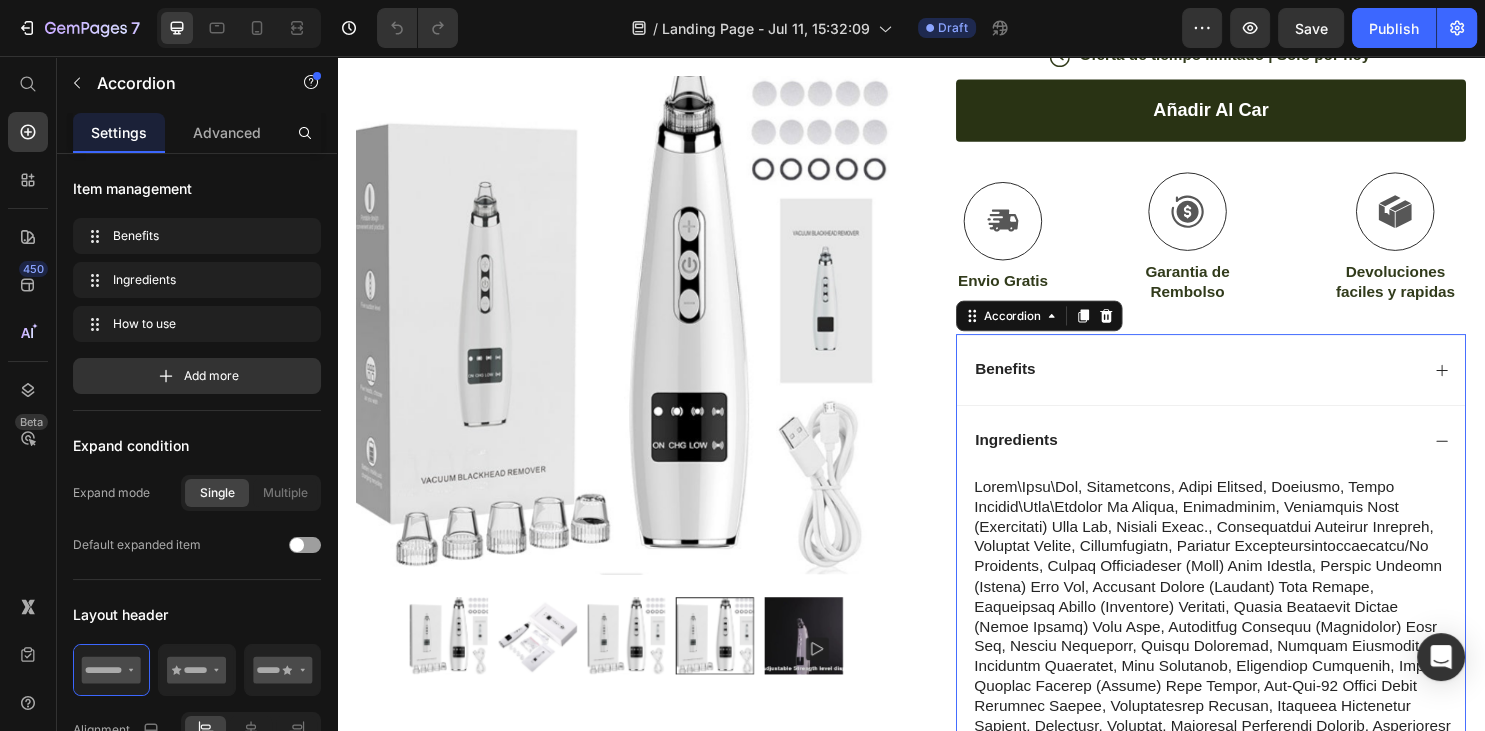 click on "Ingredients" at bounding box center [1234, 457] 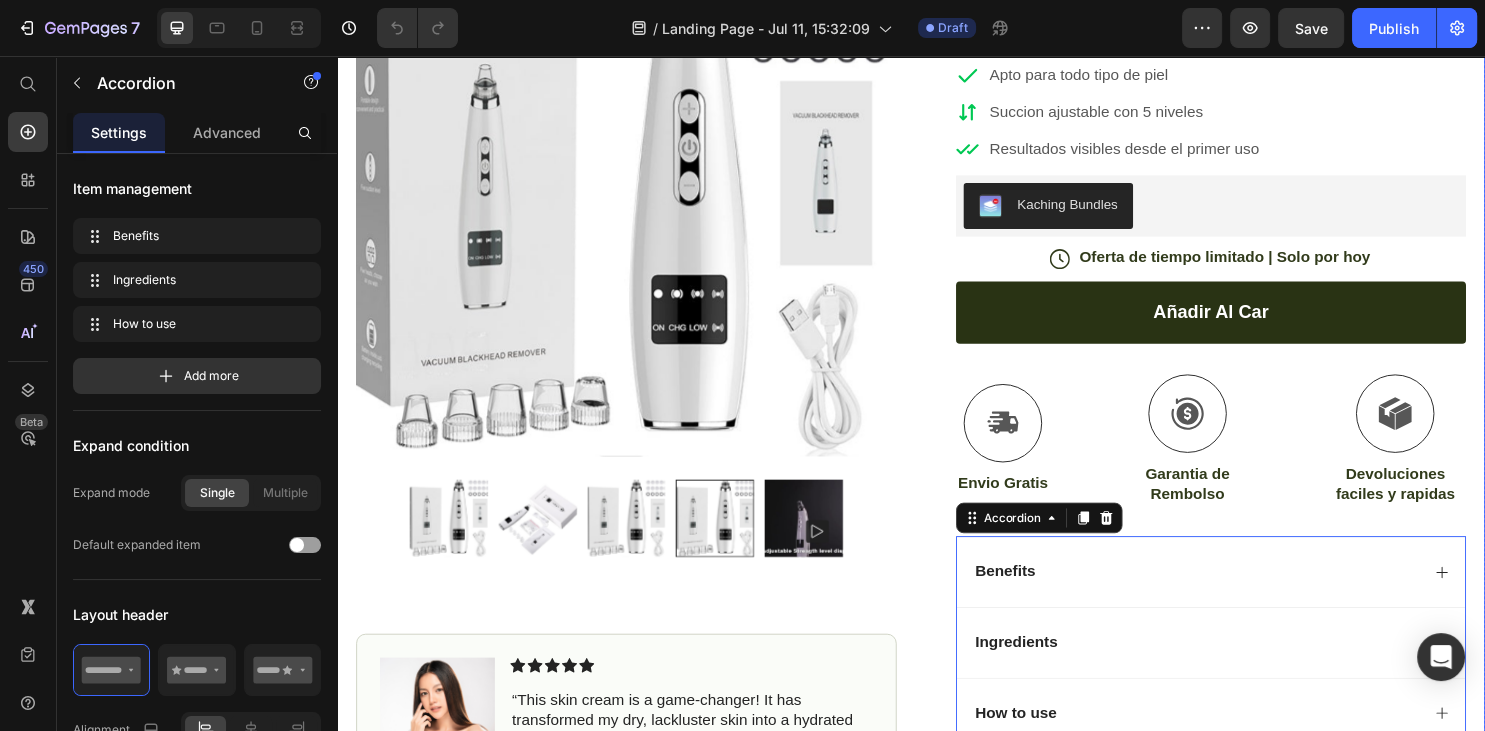scroll, scrollTop: 0, scrollLeft: 0, axis: both 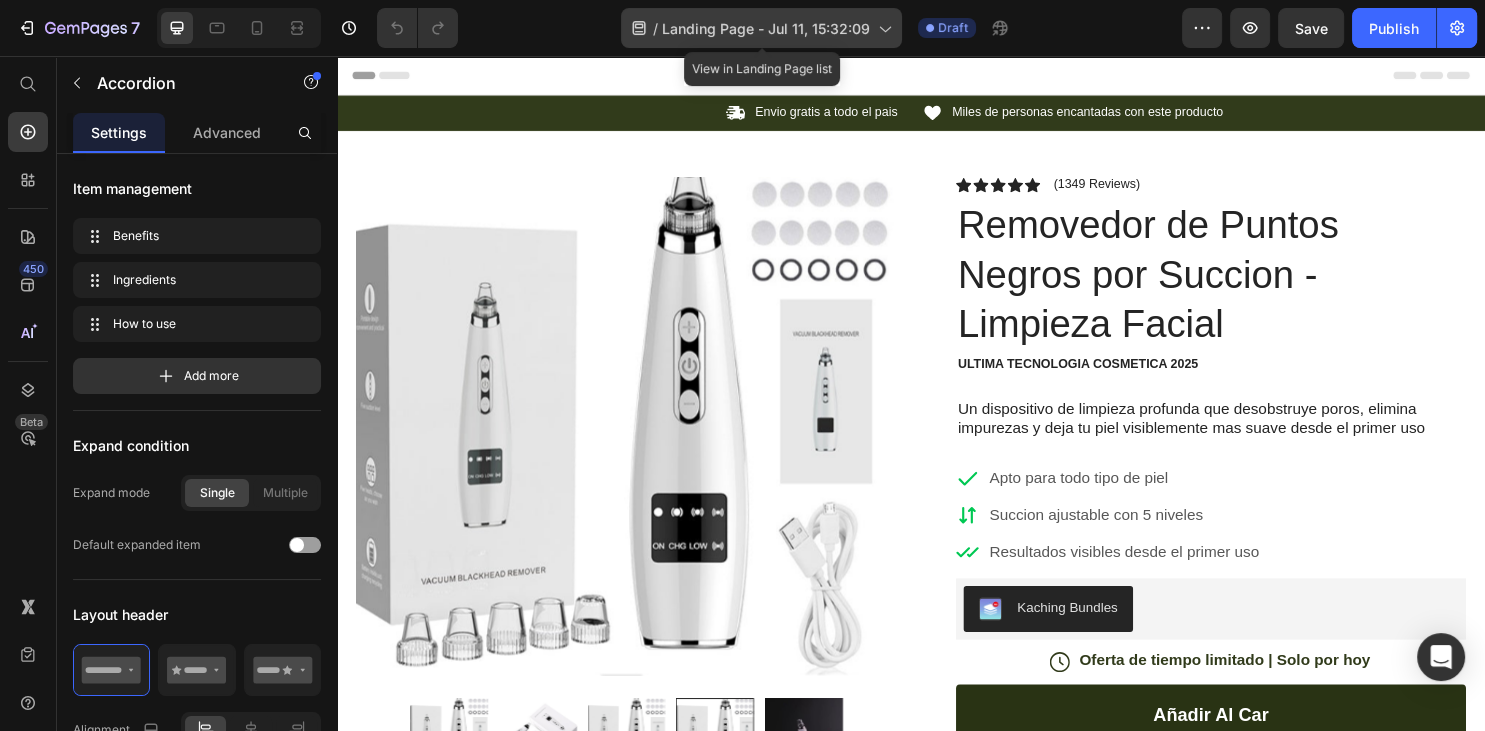 click on "Landing Page - Jul 11, 15:32:09" at bounding box center [766, 28] 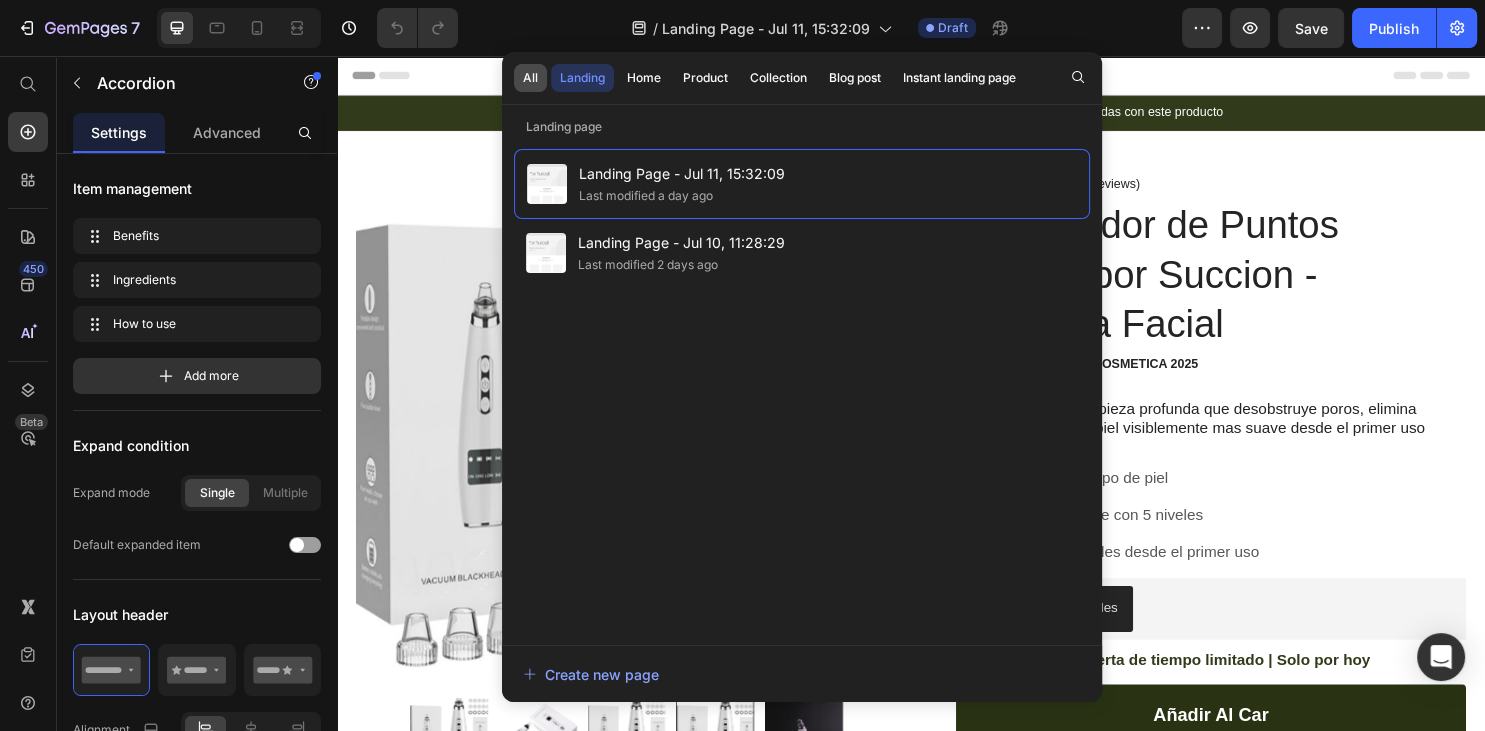 click on "All" at bounding box center [530, 78] 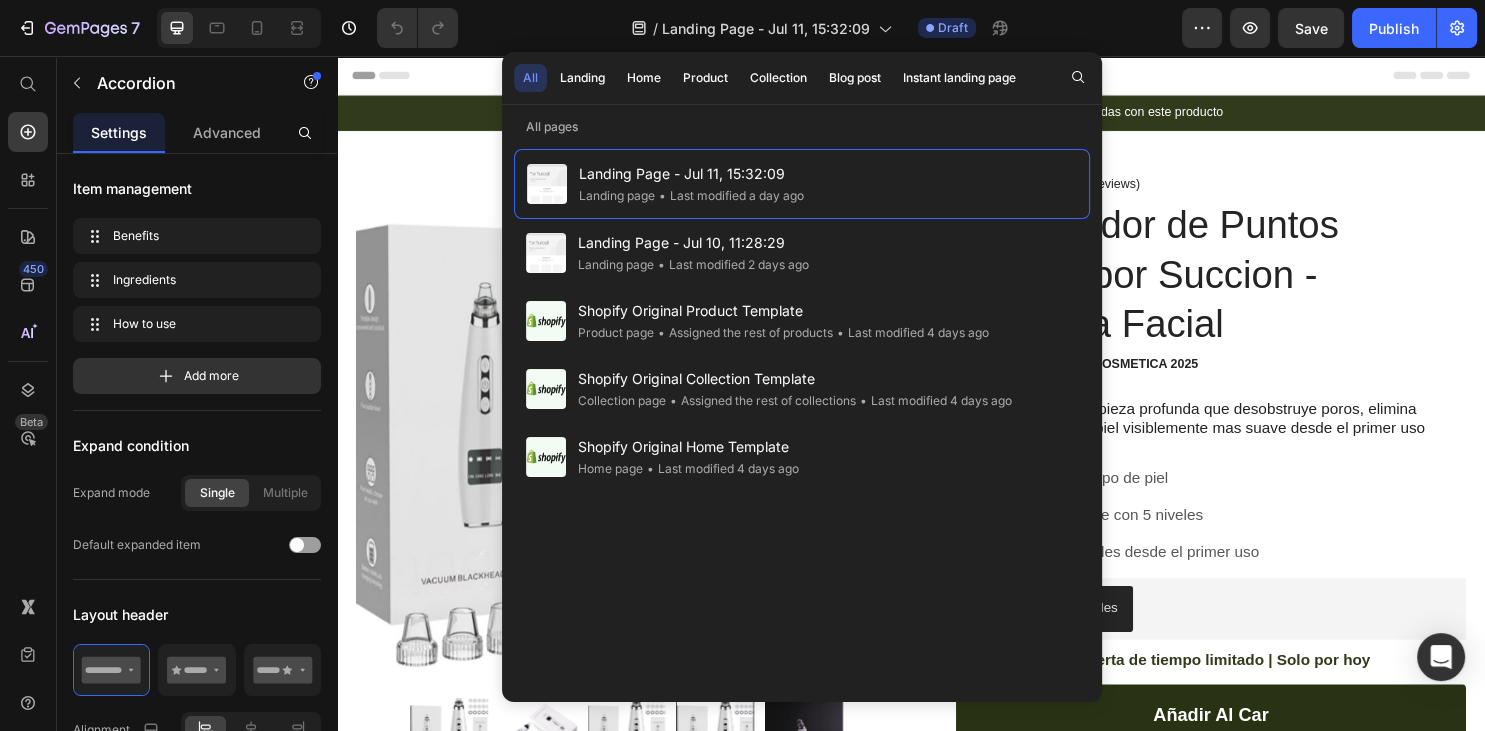 click on "/  Landing Page - Jul 11, 15:32:09 Draft" 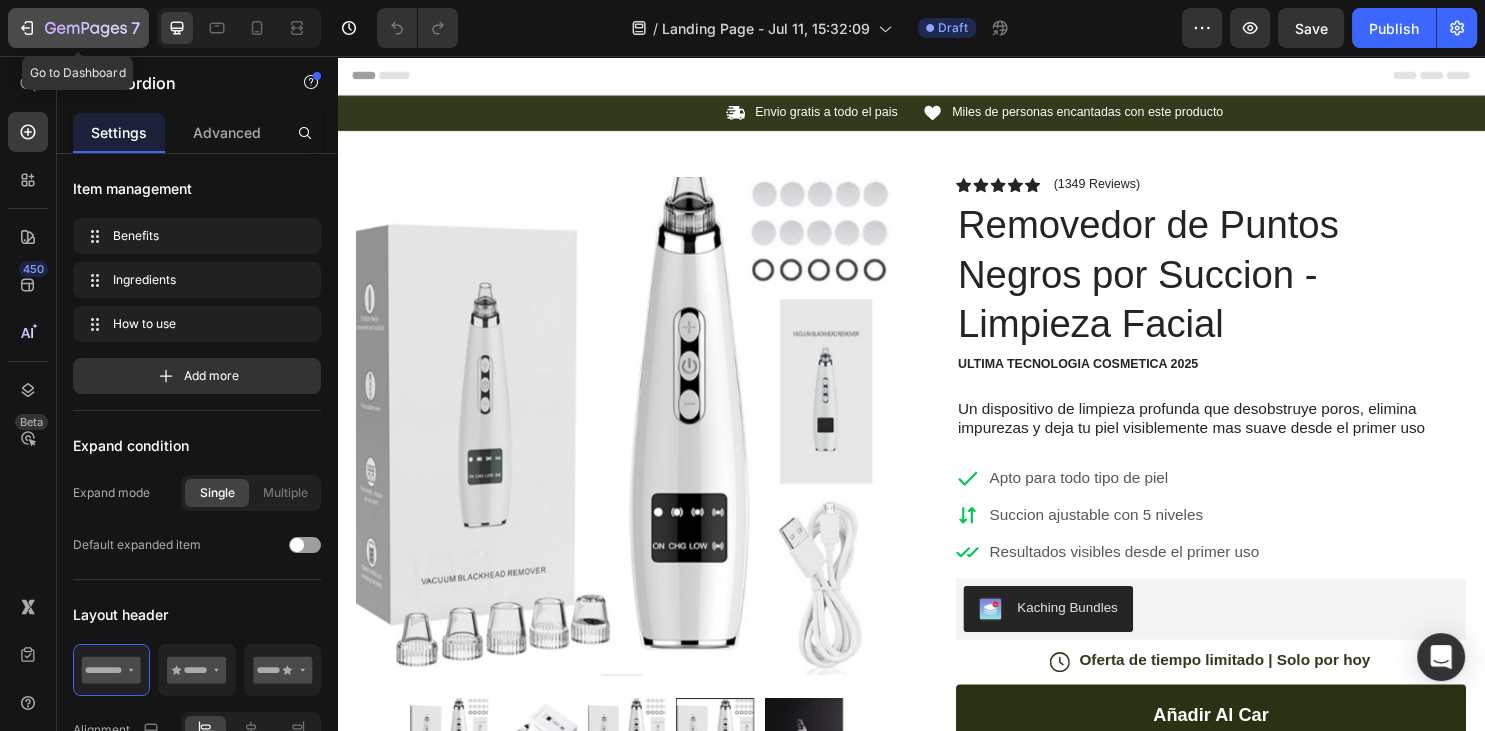 click 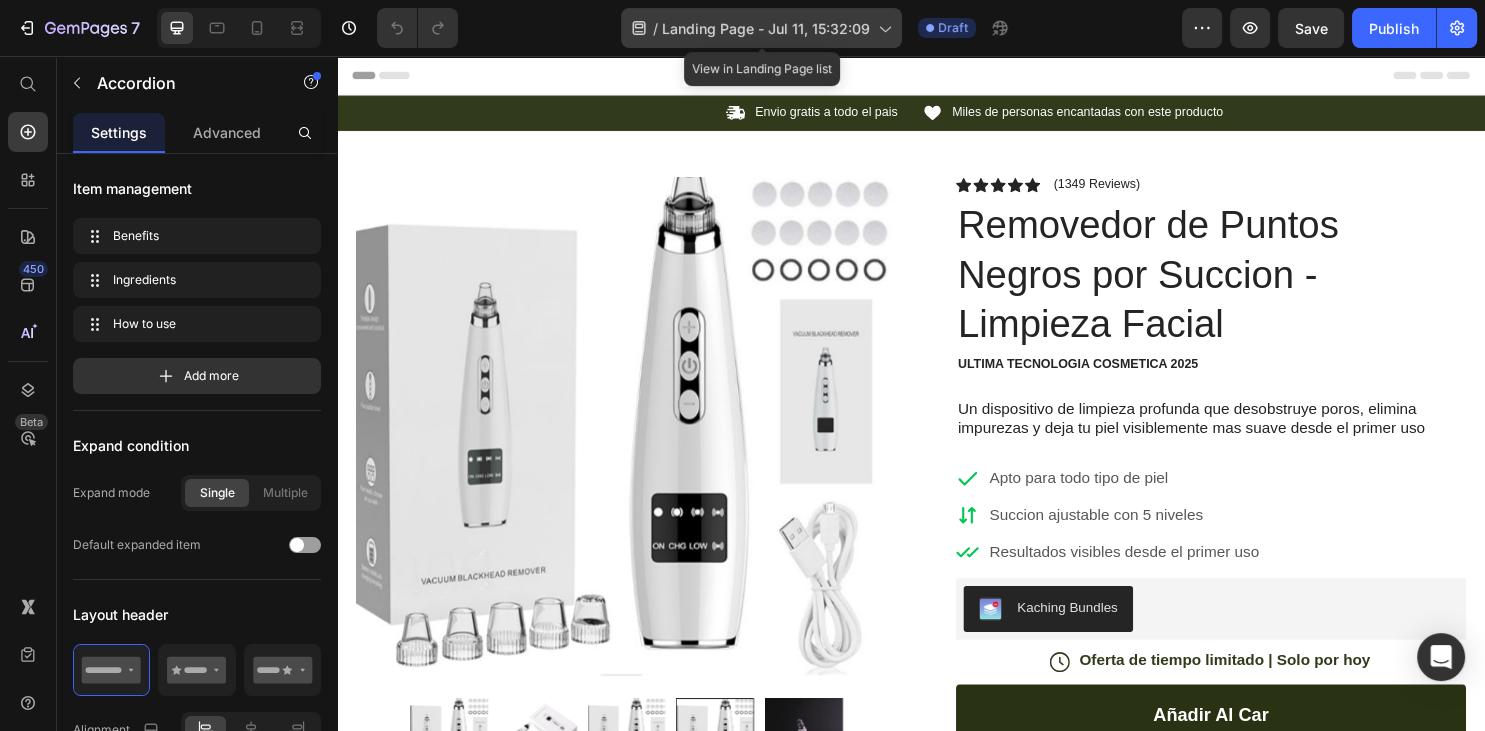 click on "Landing Page - Jul 11, 15:32:09" at bounding box center [766, 28] 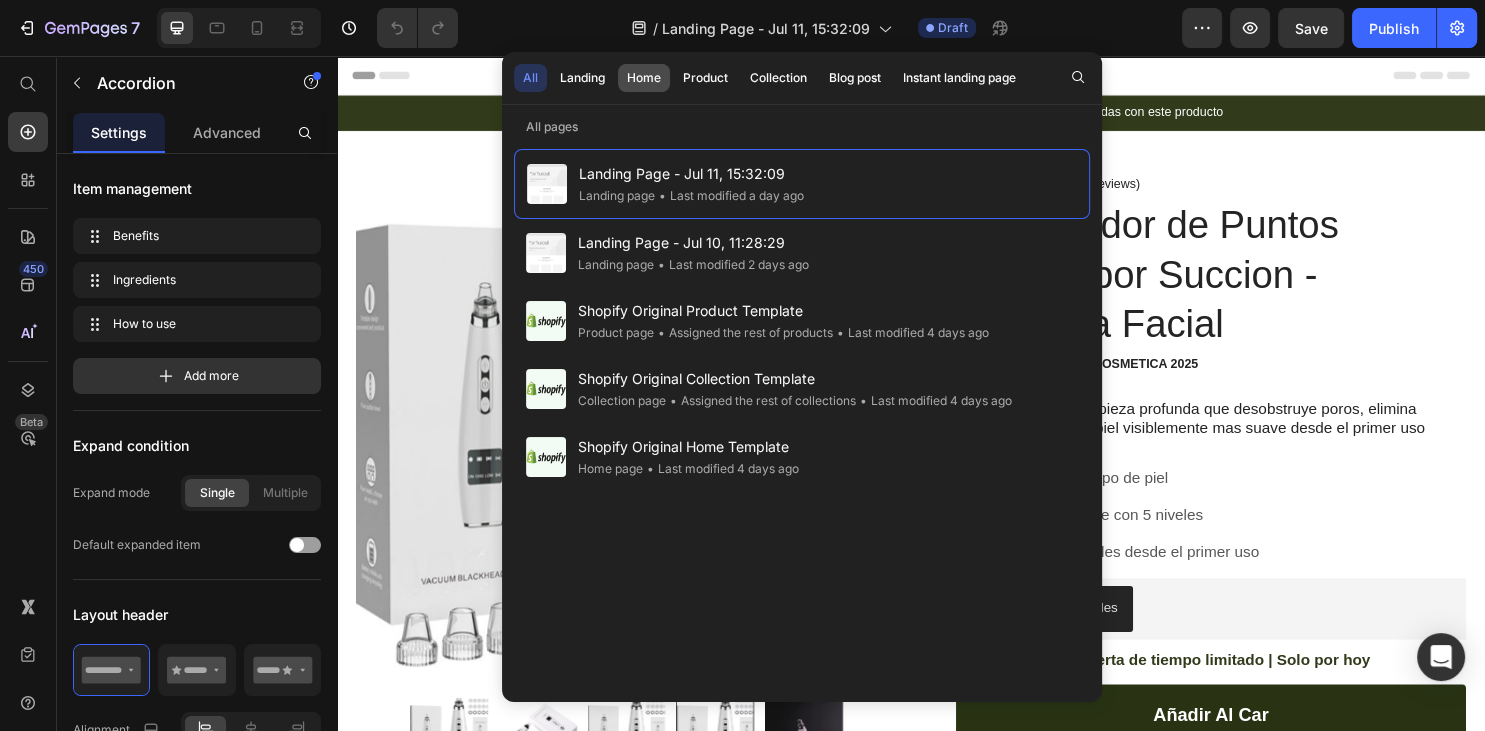 click on "Home" at bounding box center [644, 78] 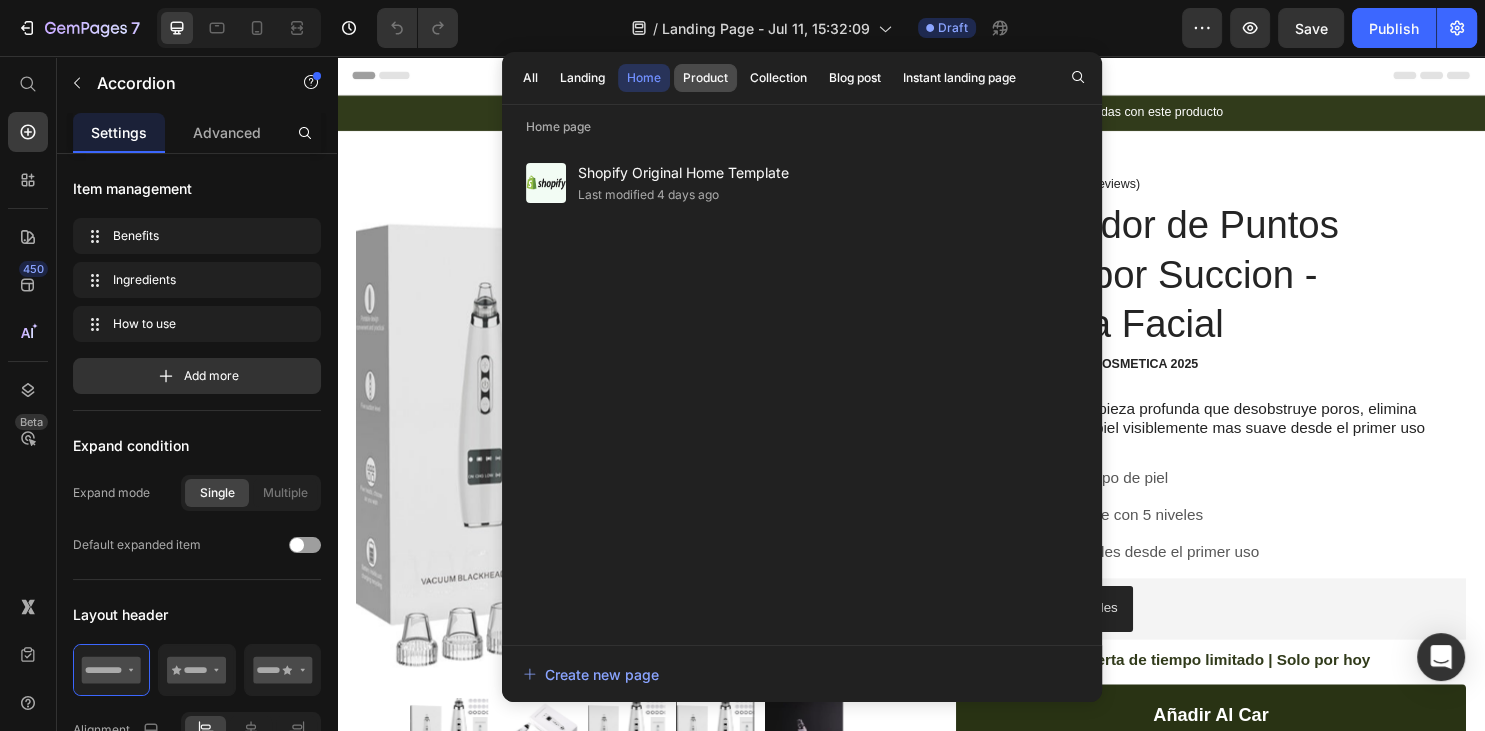 drag, startPoint x: 767, startPoint y: 72, endPoint x: 720, endPoint y: 72, distance: 47 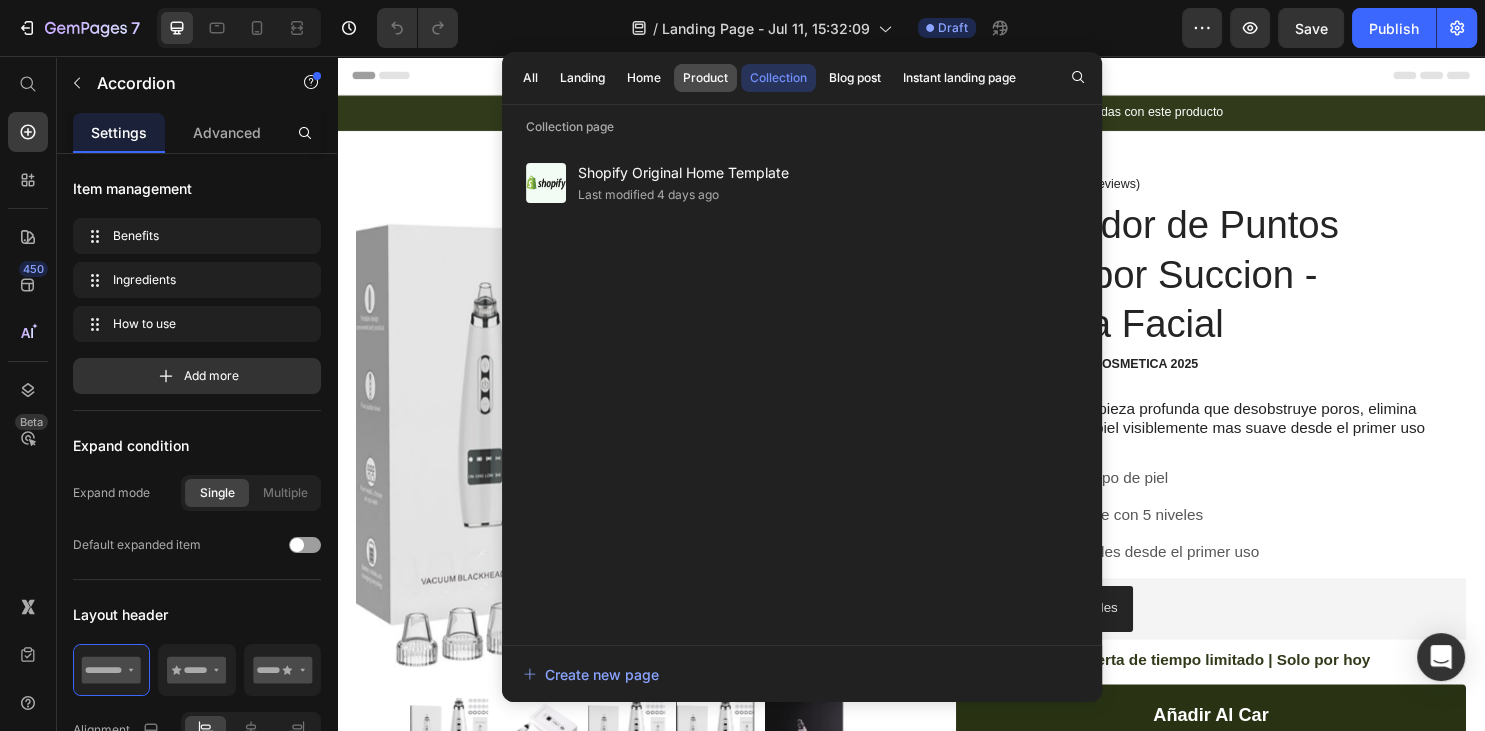 click on "Product" at bounding box center [705, 78] 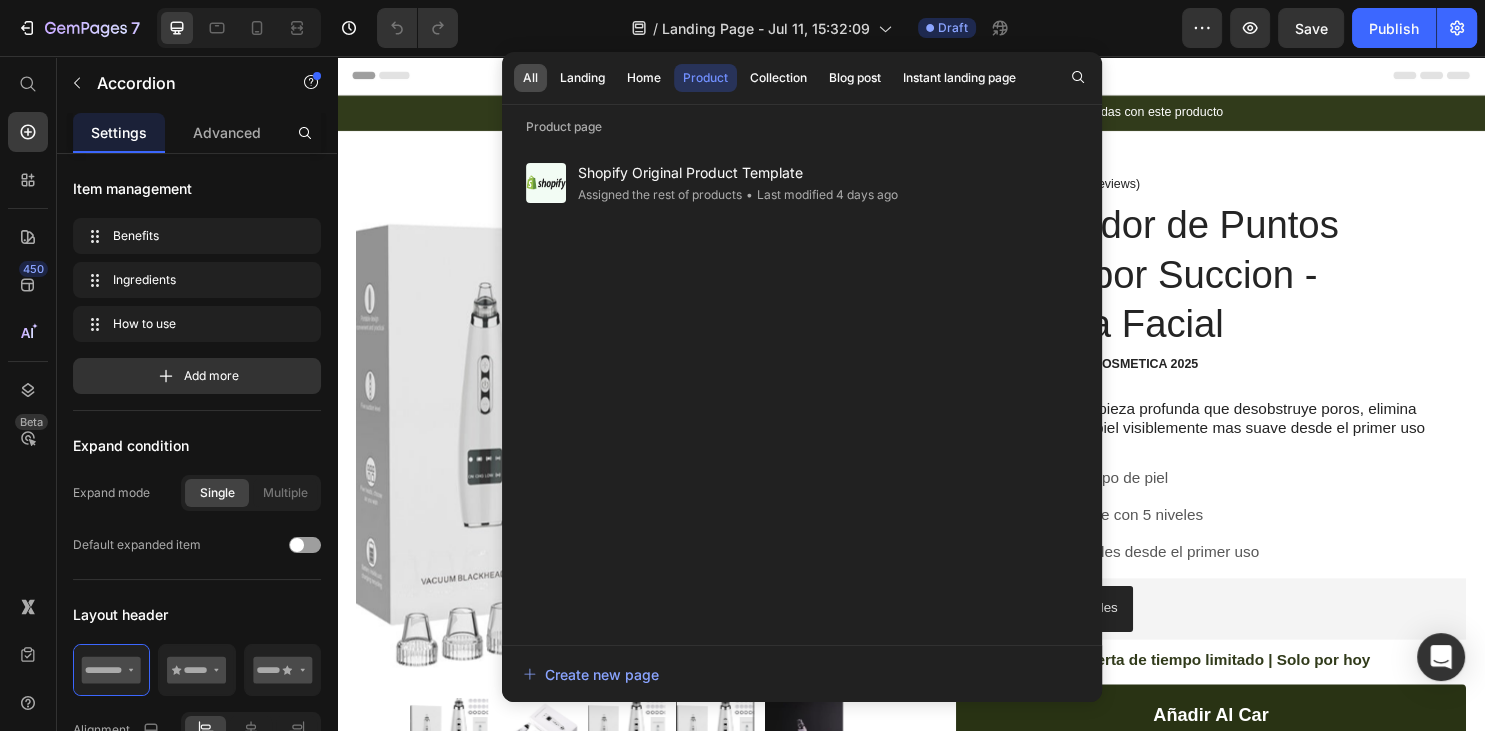click on "All" at bounding box center [530, 78] 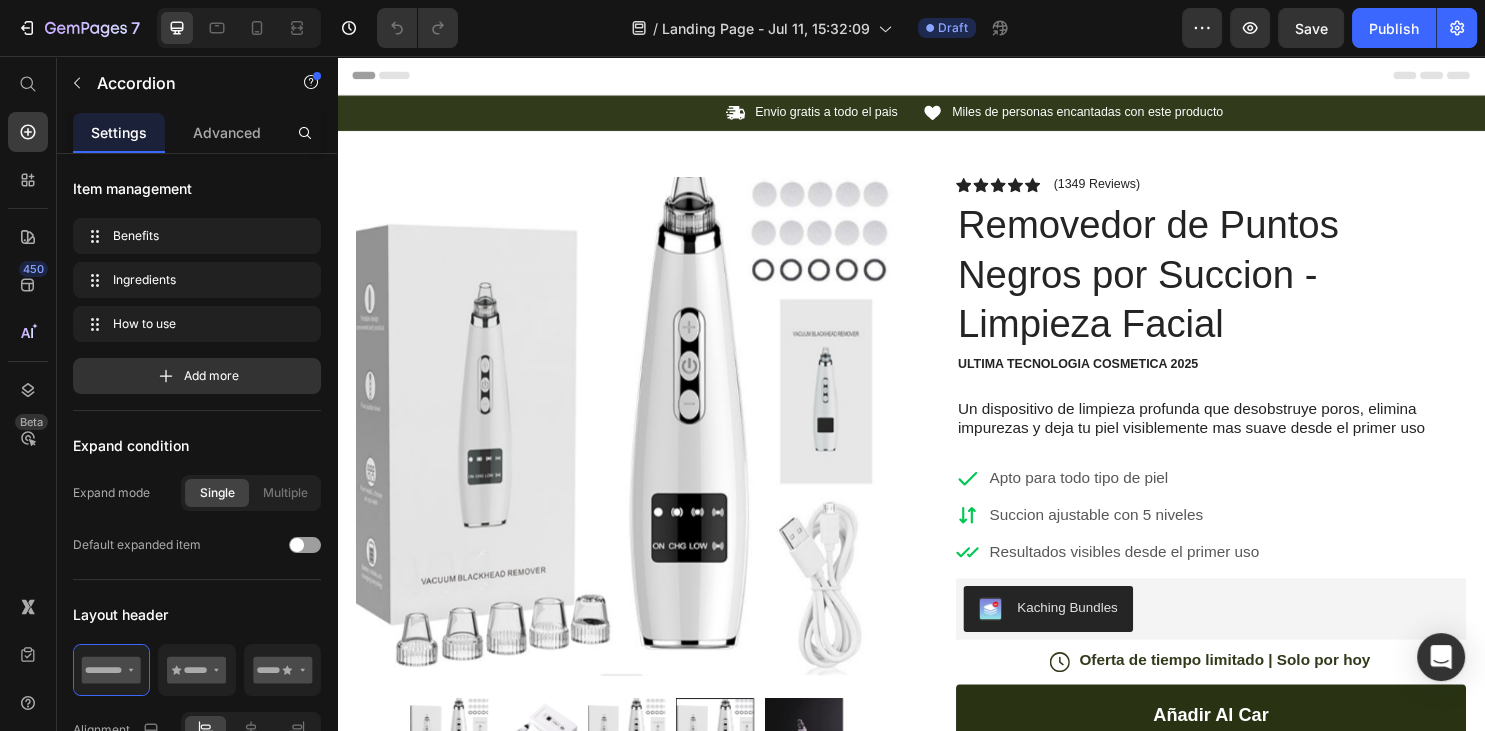 click on "/  Landing Page - Jul 11, 15:32:09 Draft" 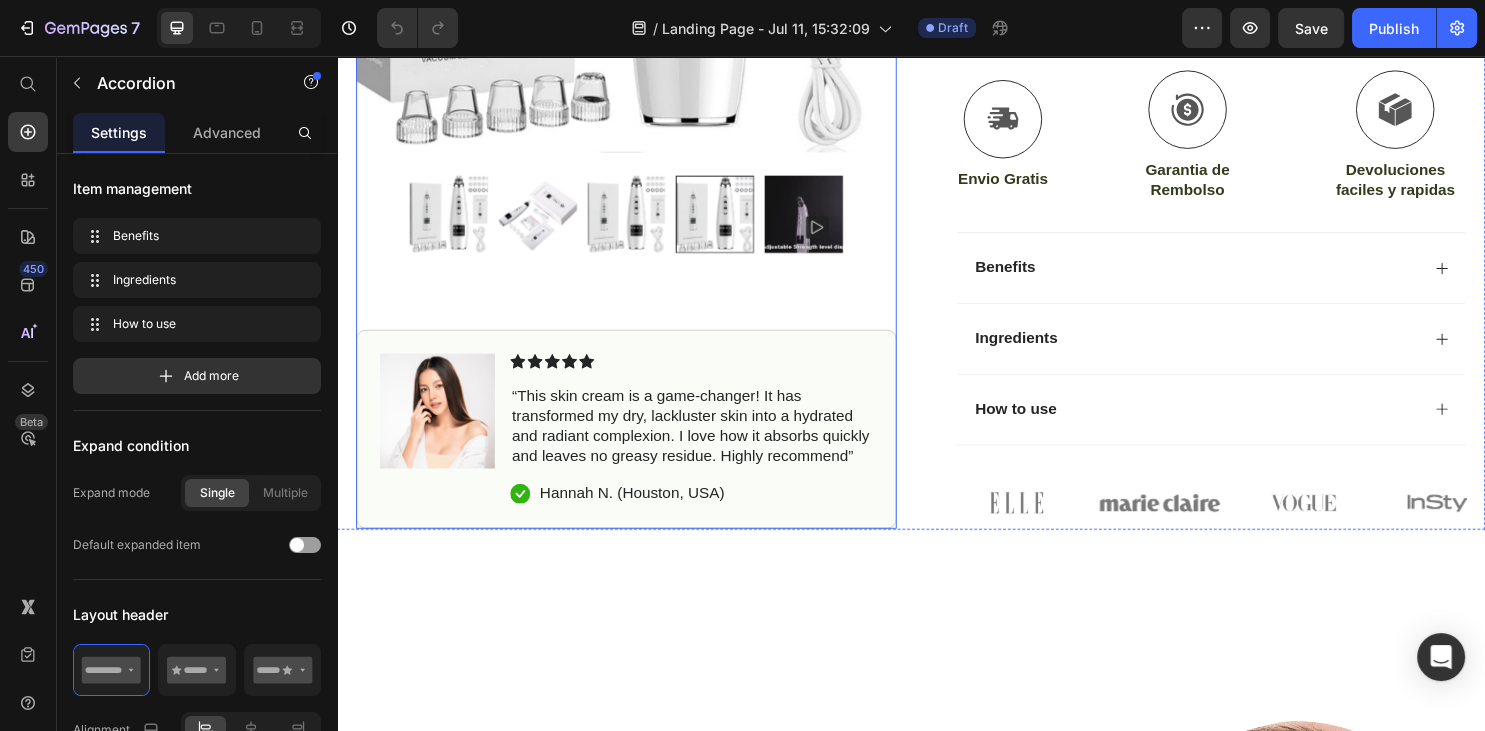 scroll, scrollTop: 527, scrollLeft: 0, axis: vertical 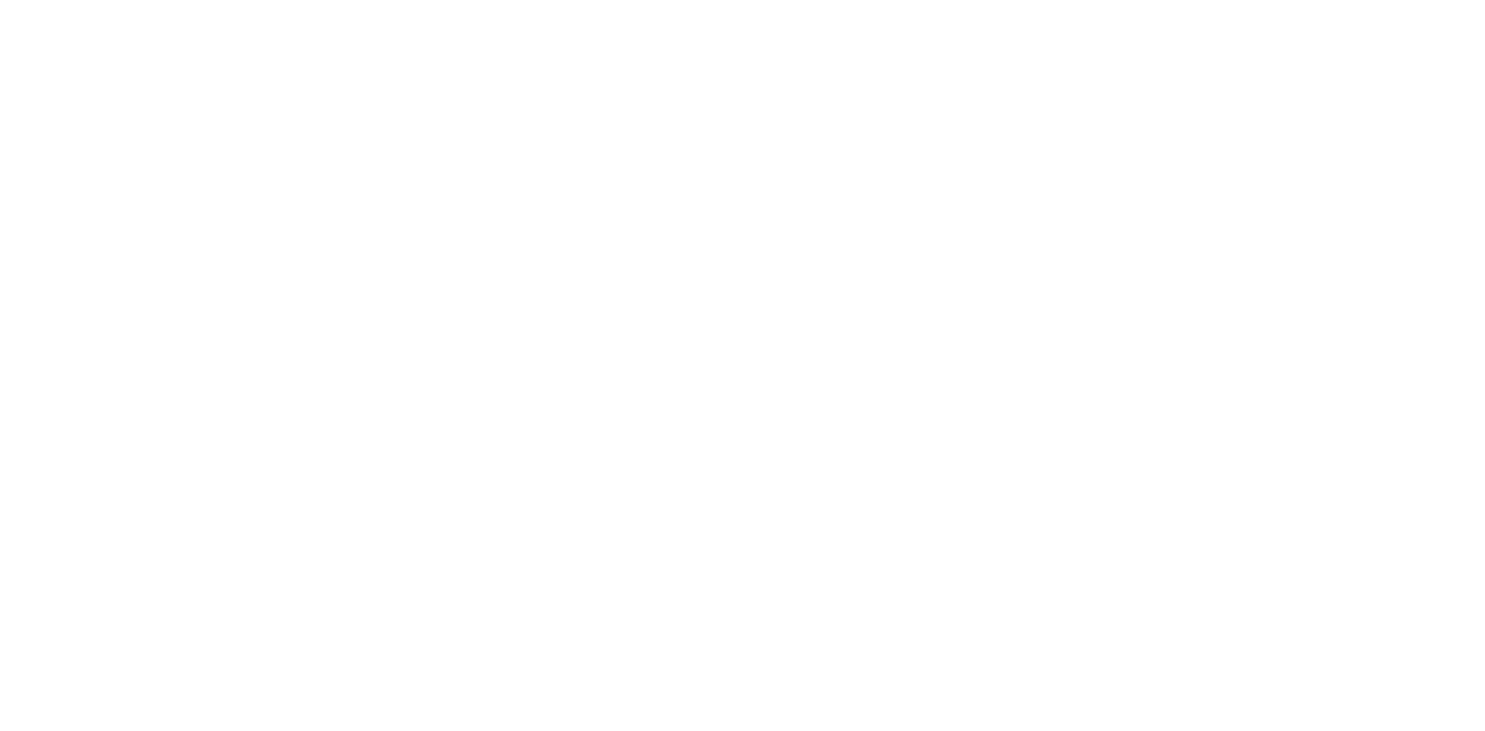 drag, startPoint x: 366, startPoint y: 214, endPoint x: 381, endPoint y: 210, distance: 15.524175 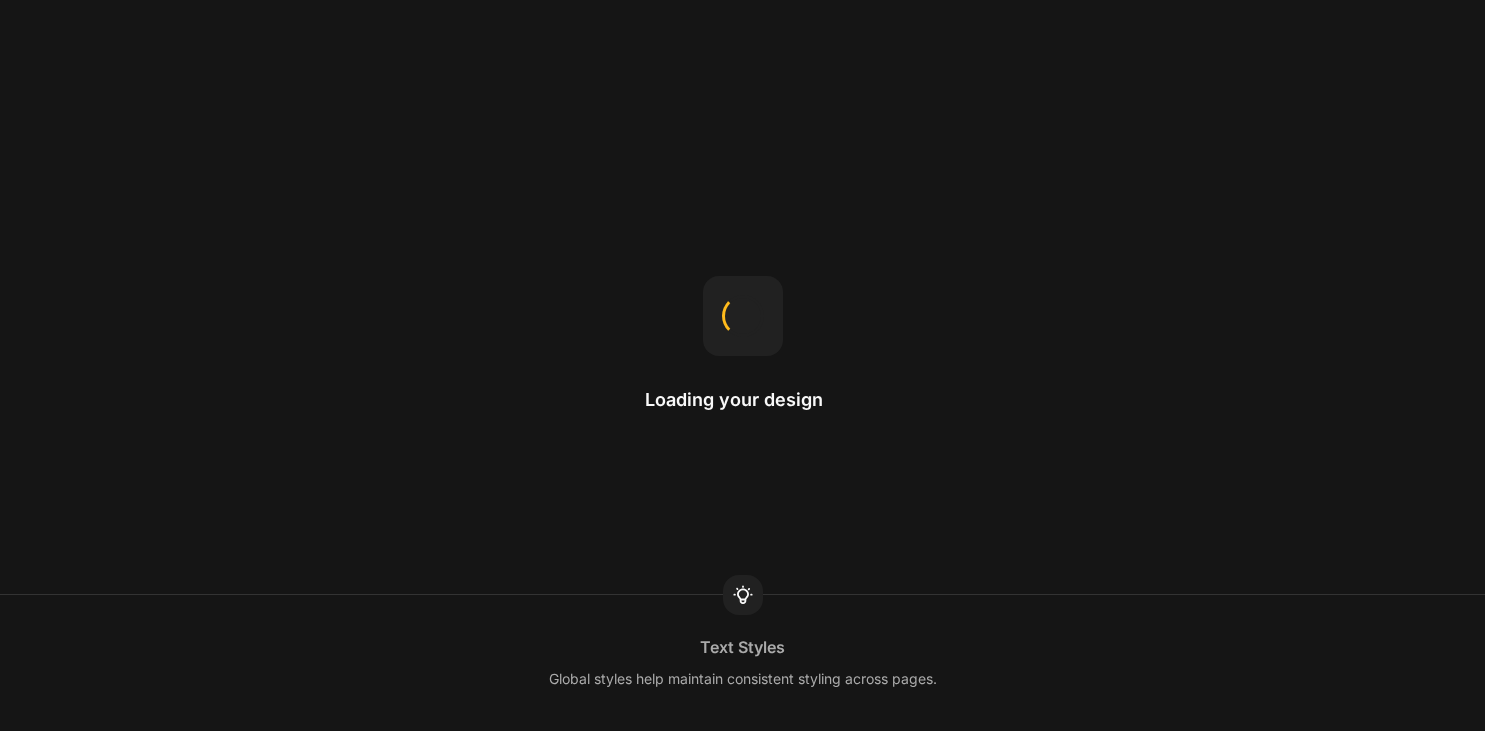 scroll, scrollTop: 0, scrollLeft: 0, axis: both 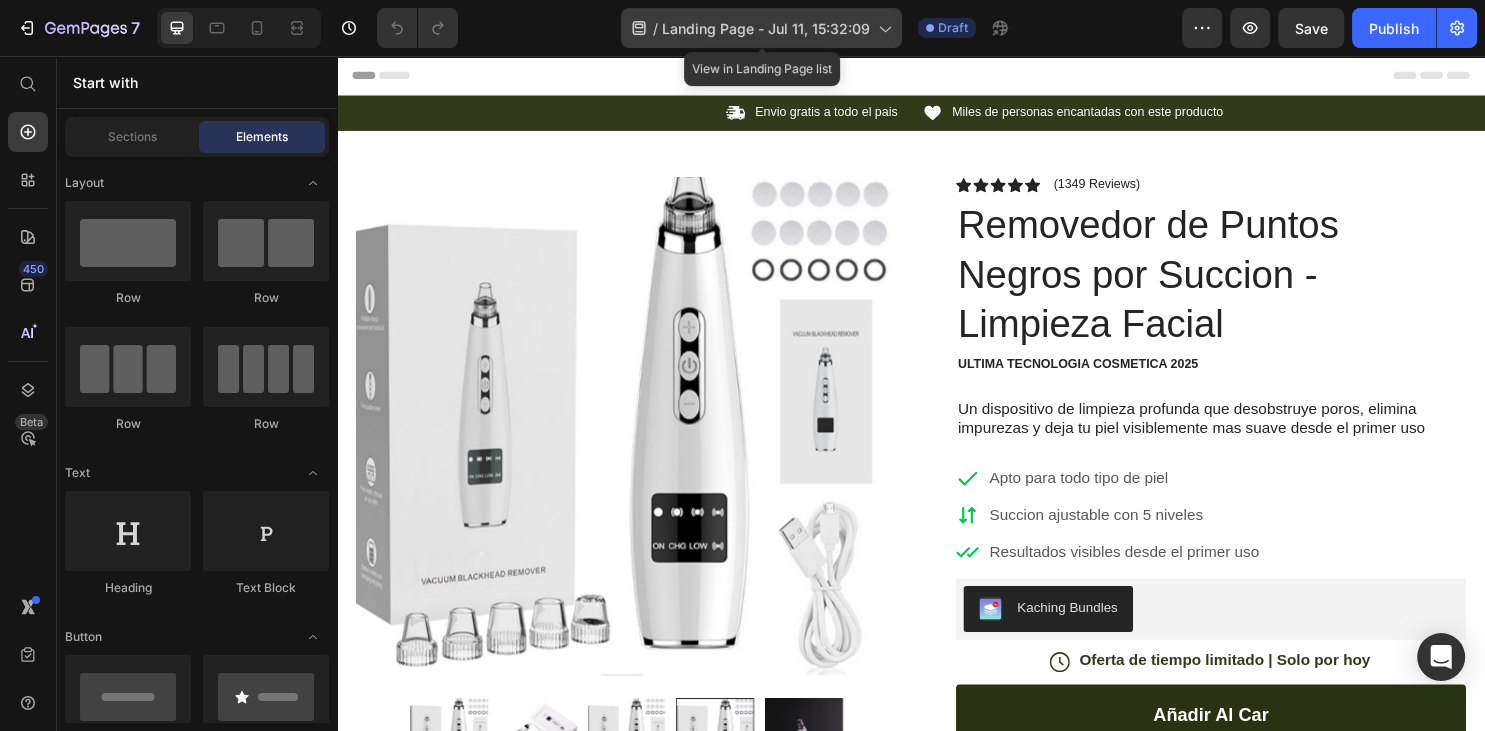 click on "Landing Page - Jul 11, 15:32:09" at bounding box center [766, 28] 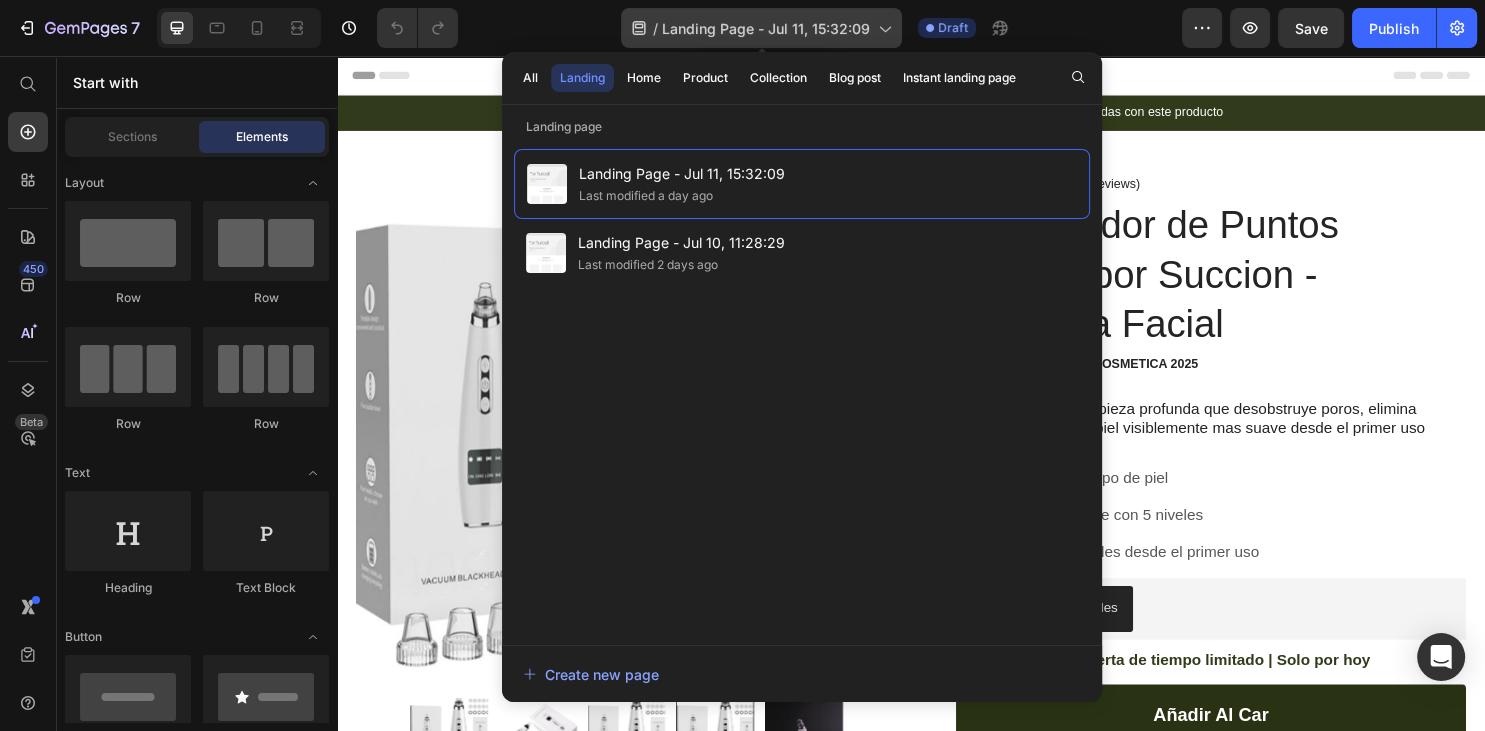 click on "Landing Page - Jul 11, 15:32:09" at bounding box center [766, 28] 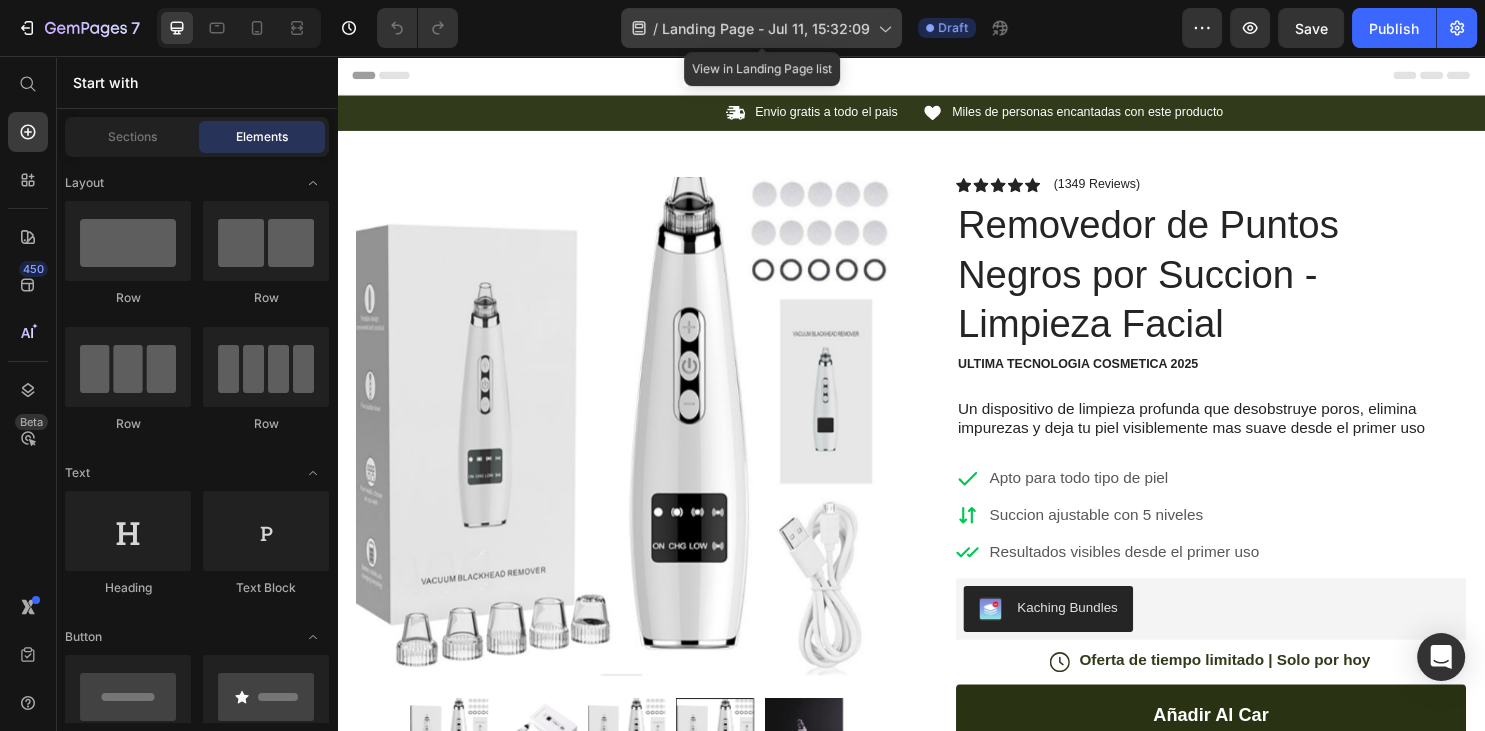 click on "Landing Page - Jul 11, 15:32:09" at bounding box center (766, 28) 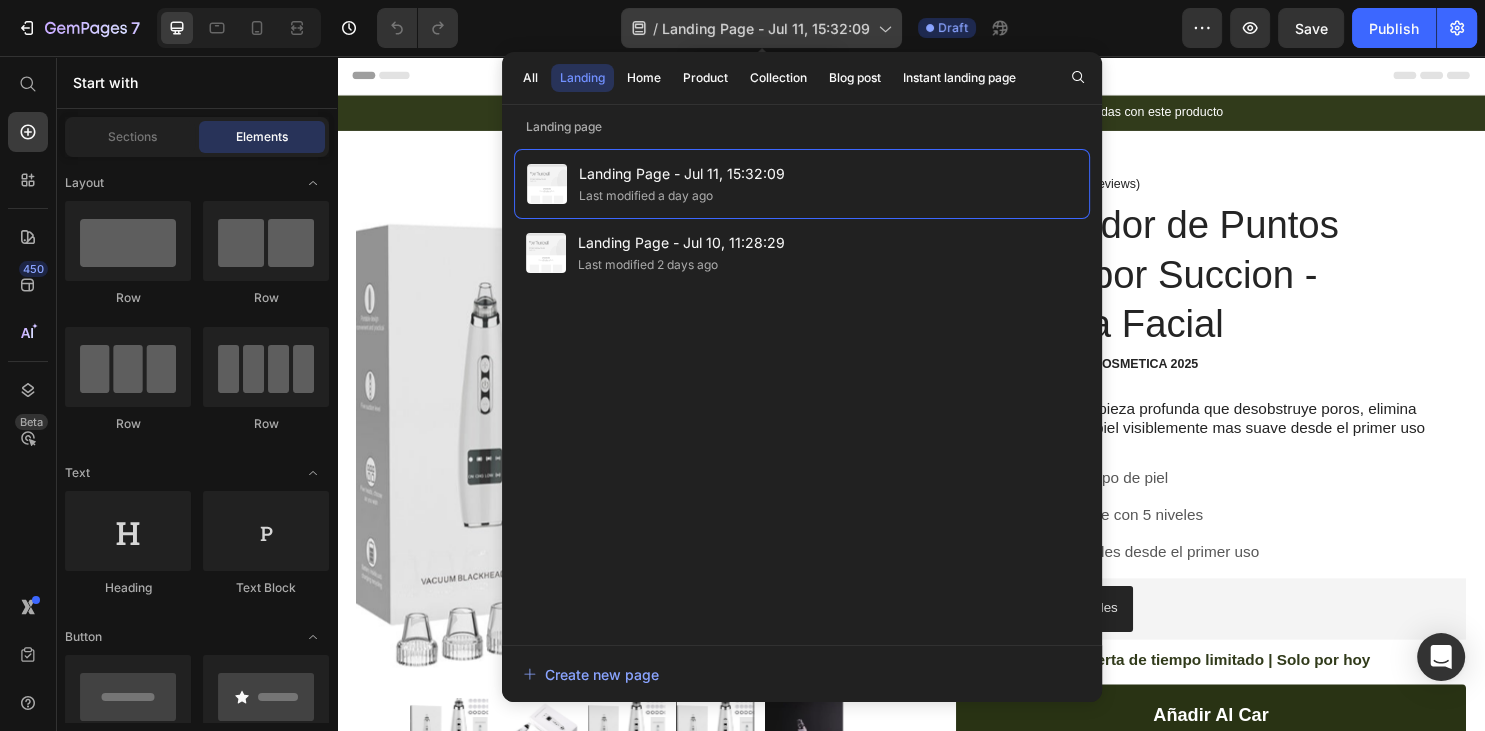 click on "Landing Page - Jul 11, 15:32:09" at bounding box center [766, 28] 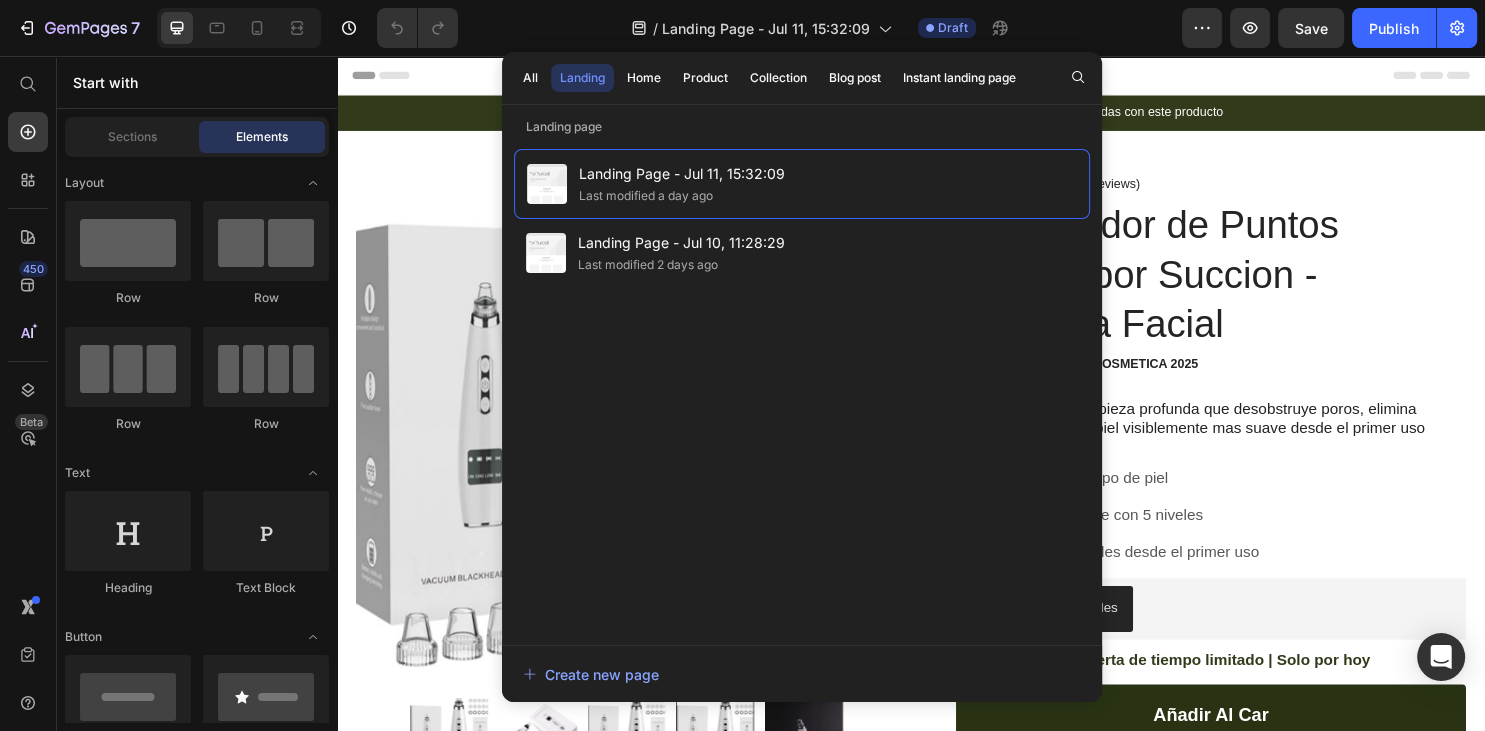 click on "Landing" at bounding box center (582, 78) 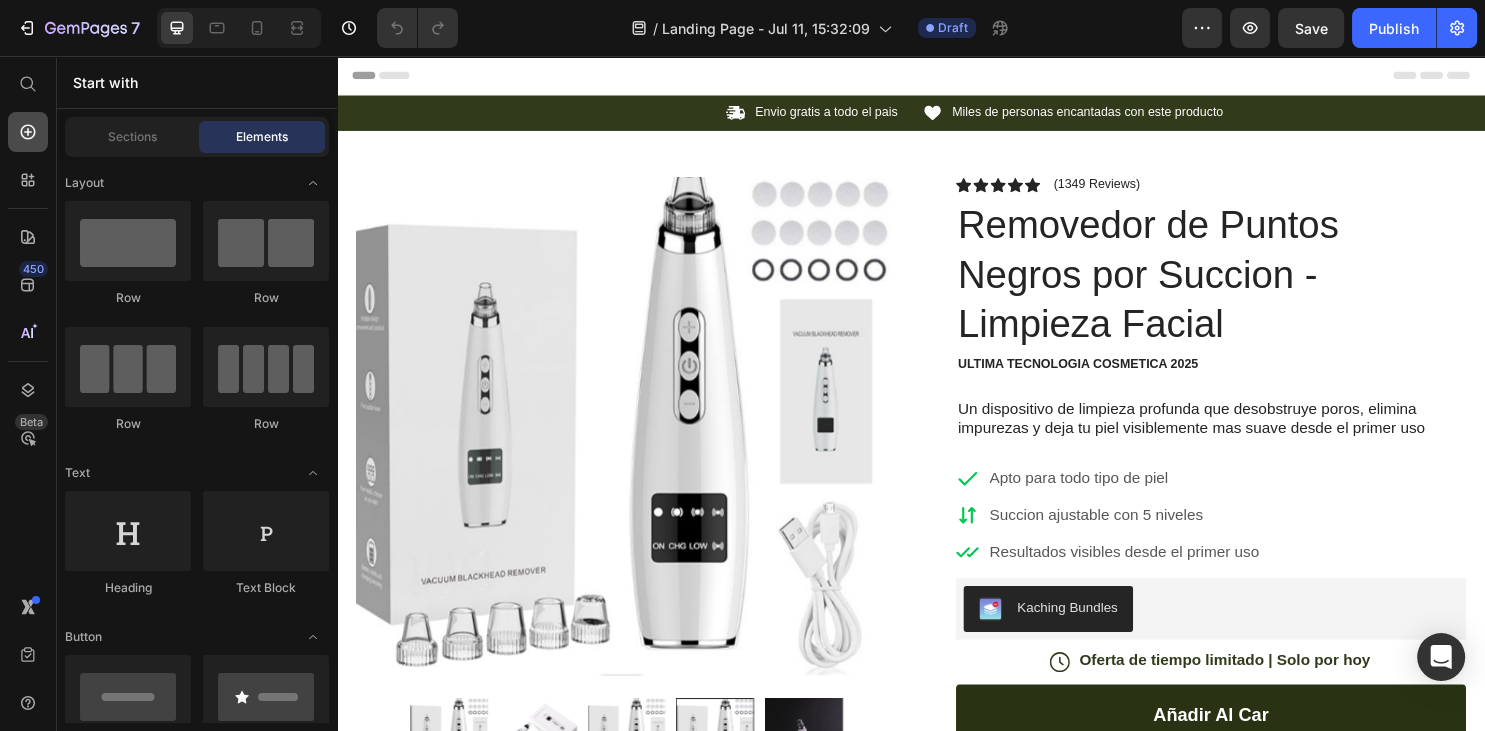 click 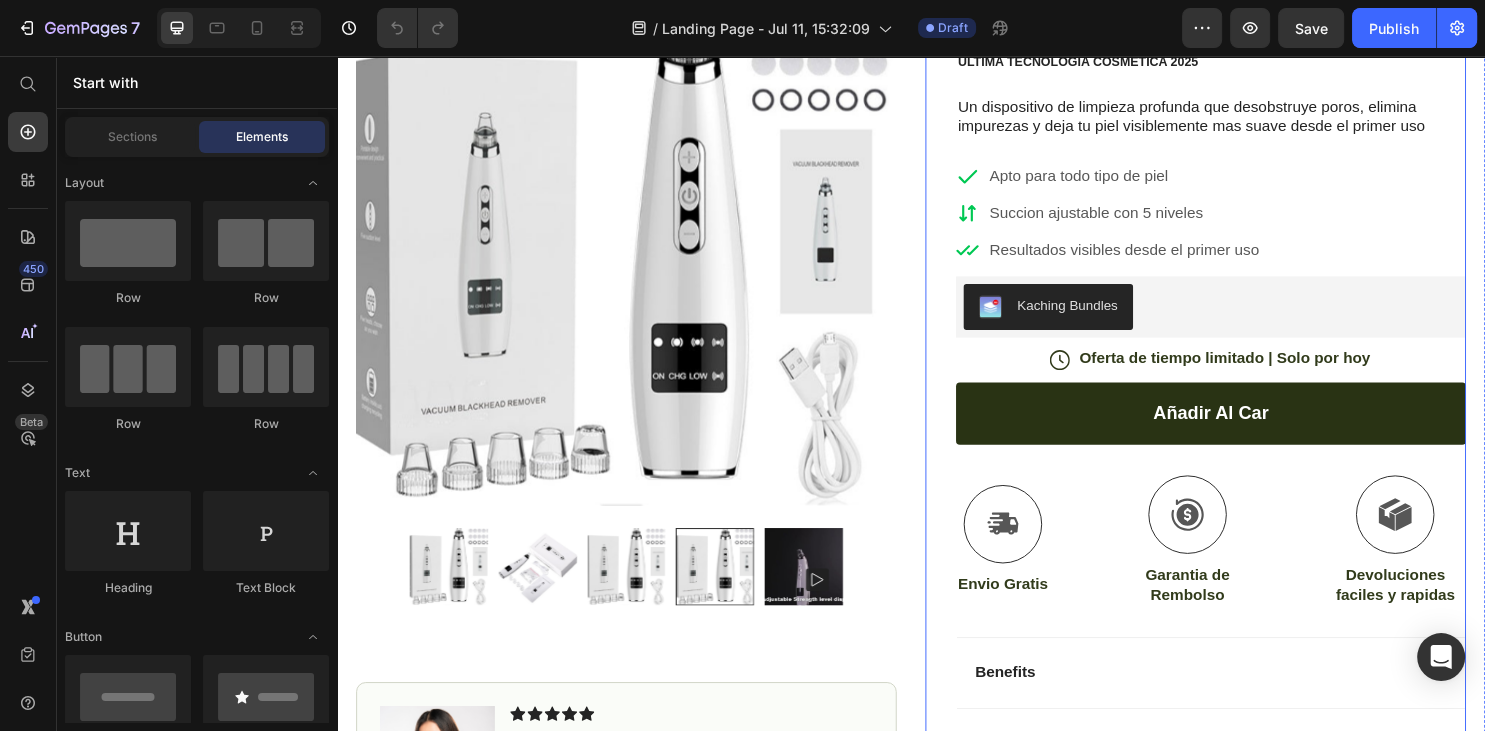 scroll, scrollTop: 633, scrollLeft: 0, axis: vertical 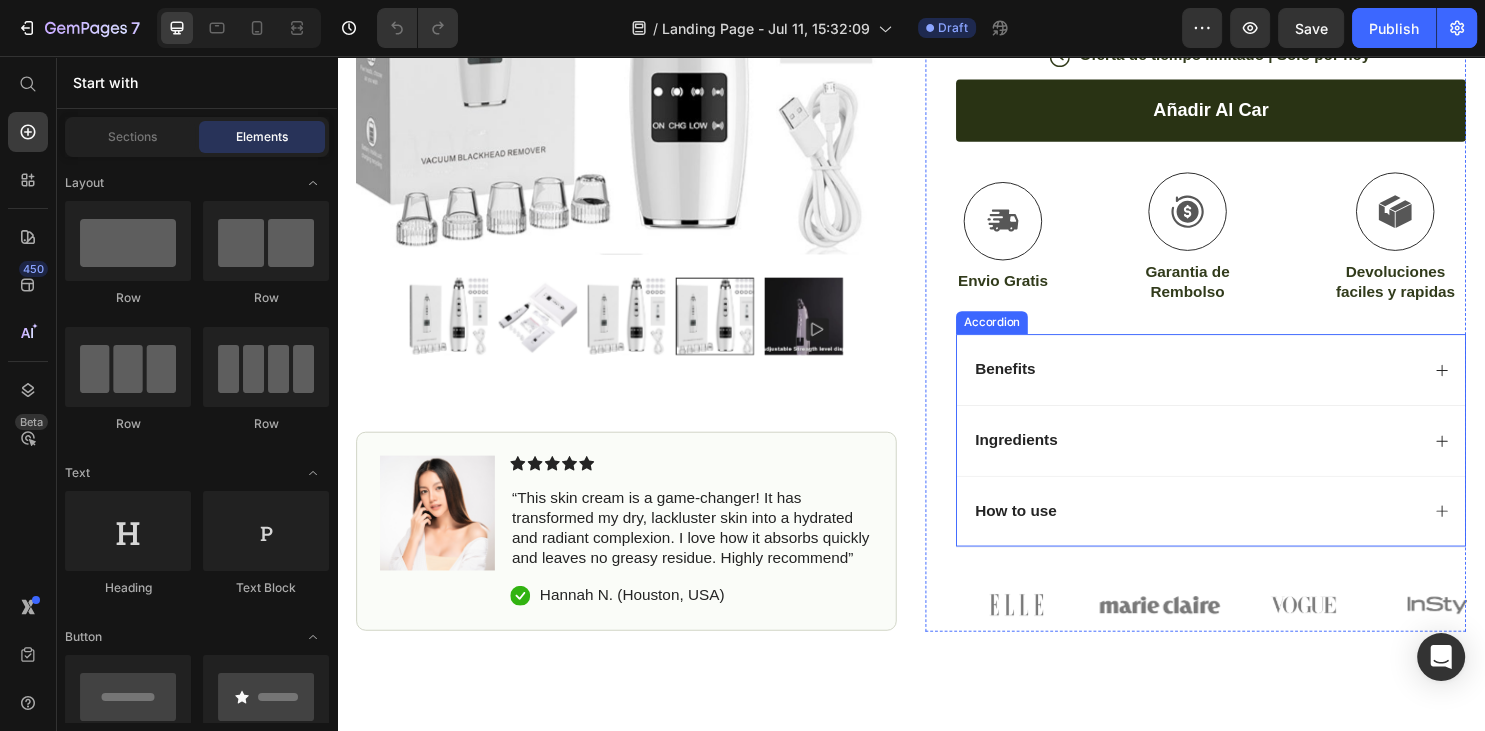 click on "Benefits" at bounding box center (1035, 383) 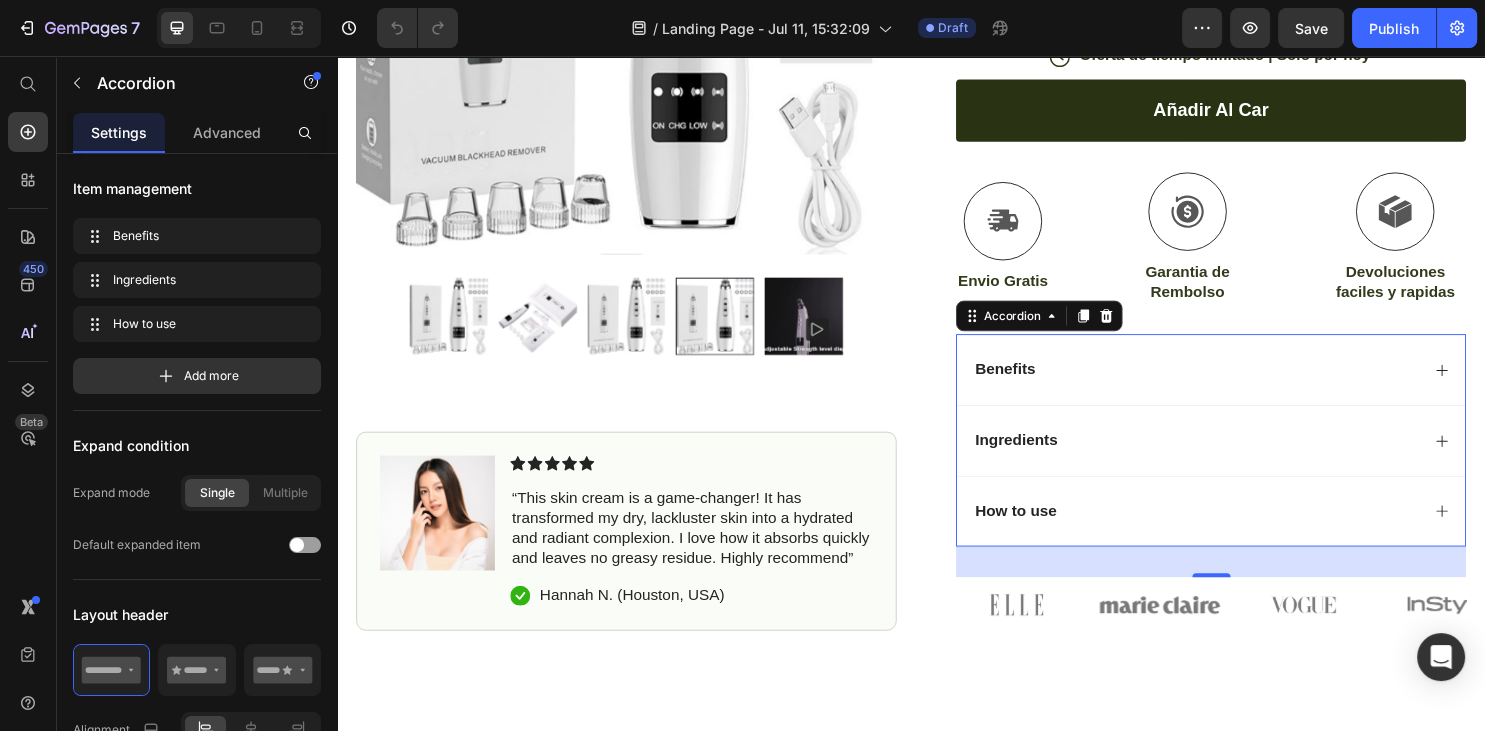 click on "Benefits" at bounding box center (1035, 383) 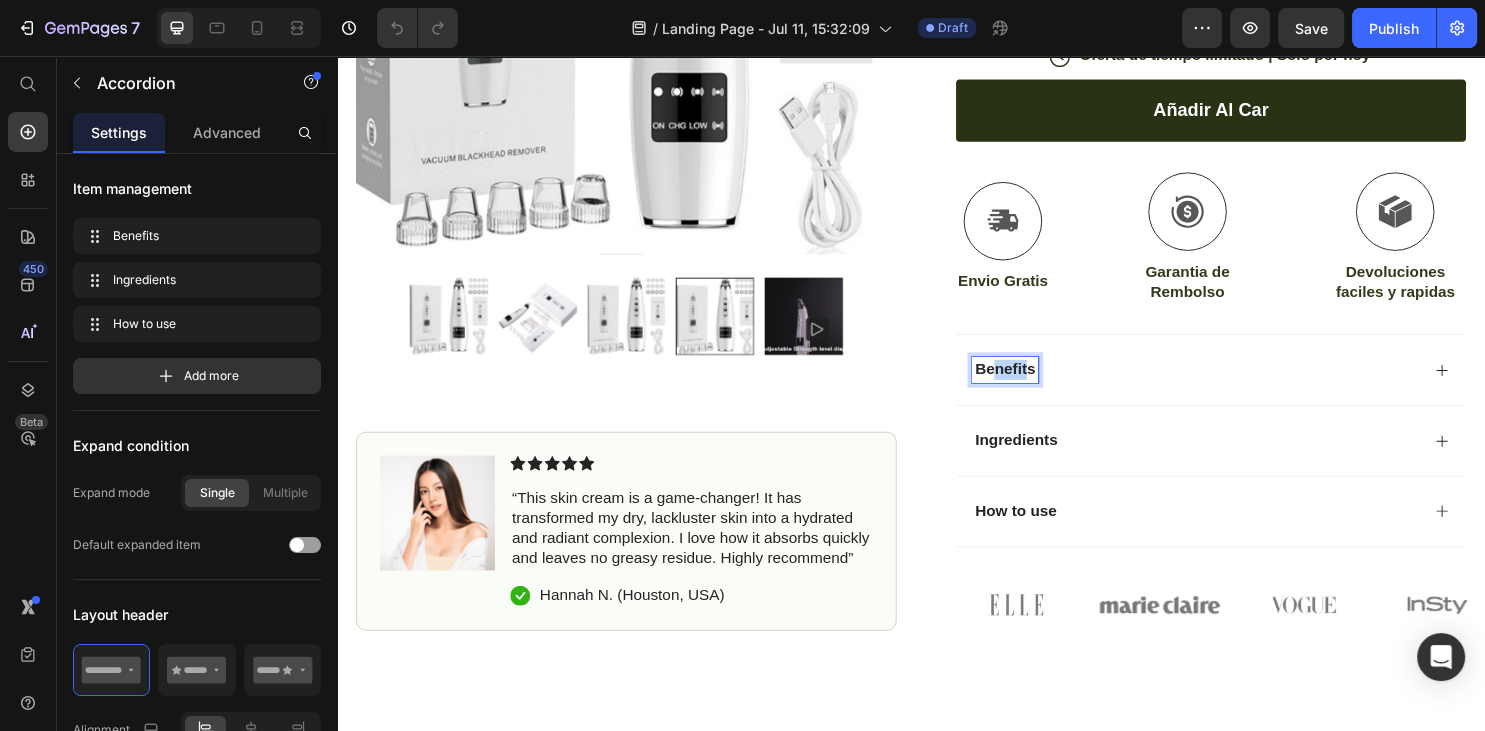 drag, startPoint x: 1063, startPoint y: 380, endPoint x: 1074, endPoint y: 380, distance: 11 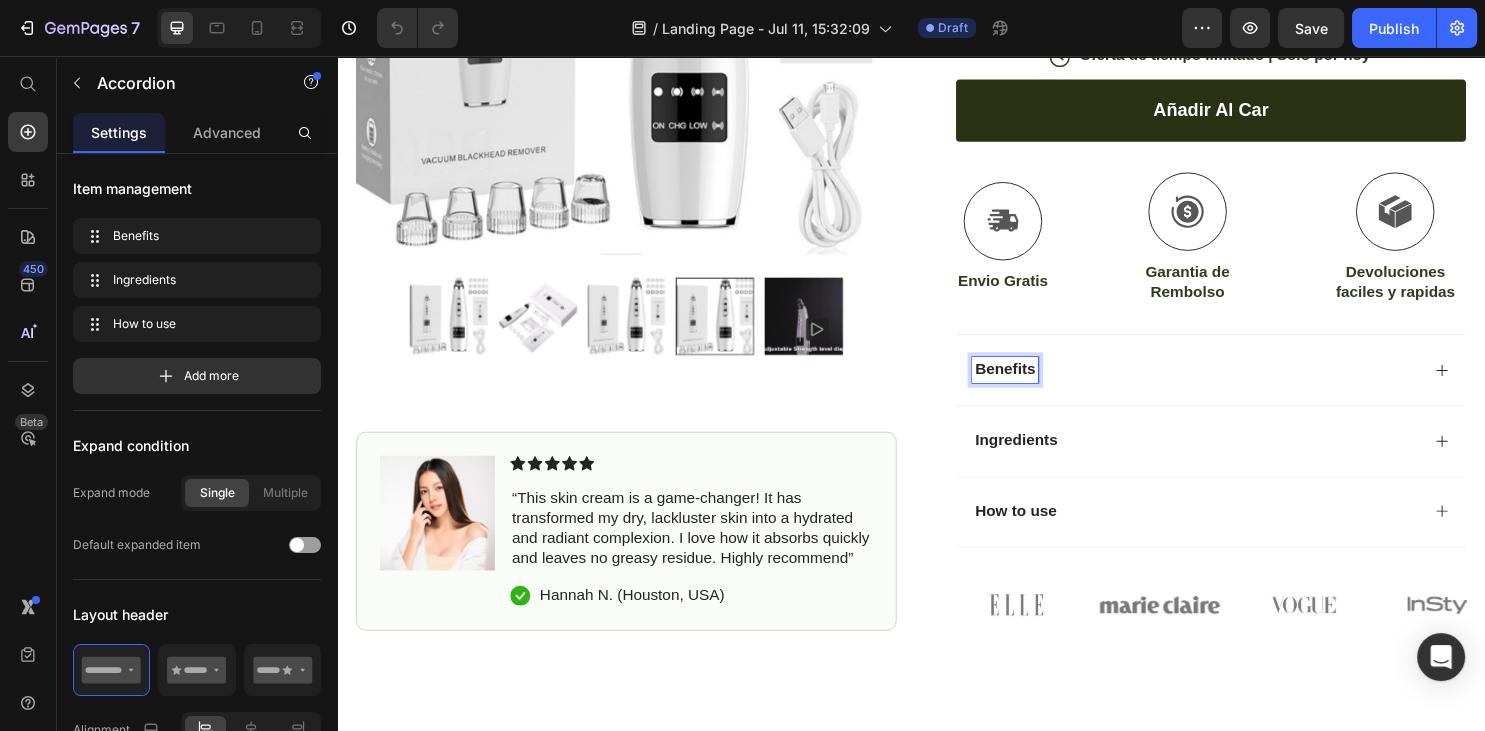 click on "Benefits" at bounding box center [1035, 383] 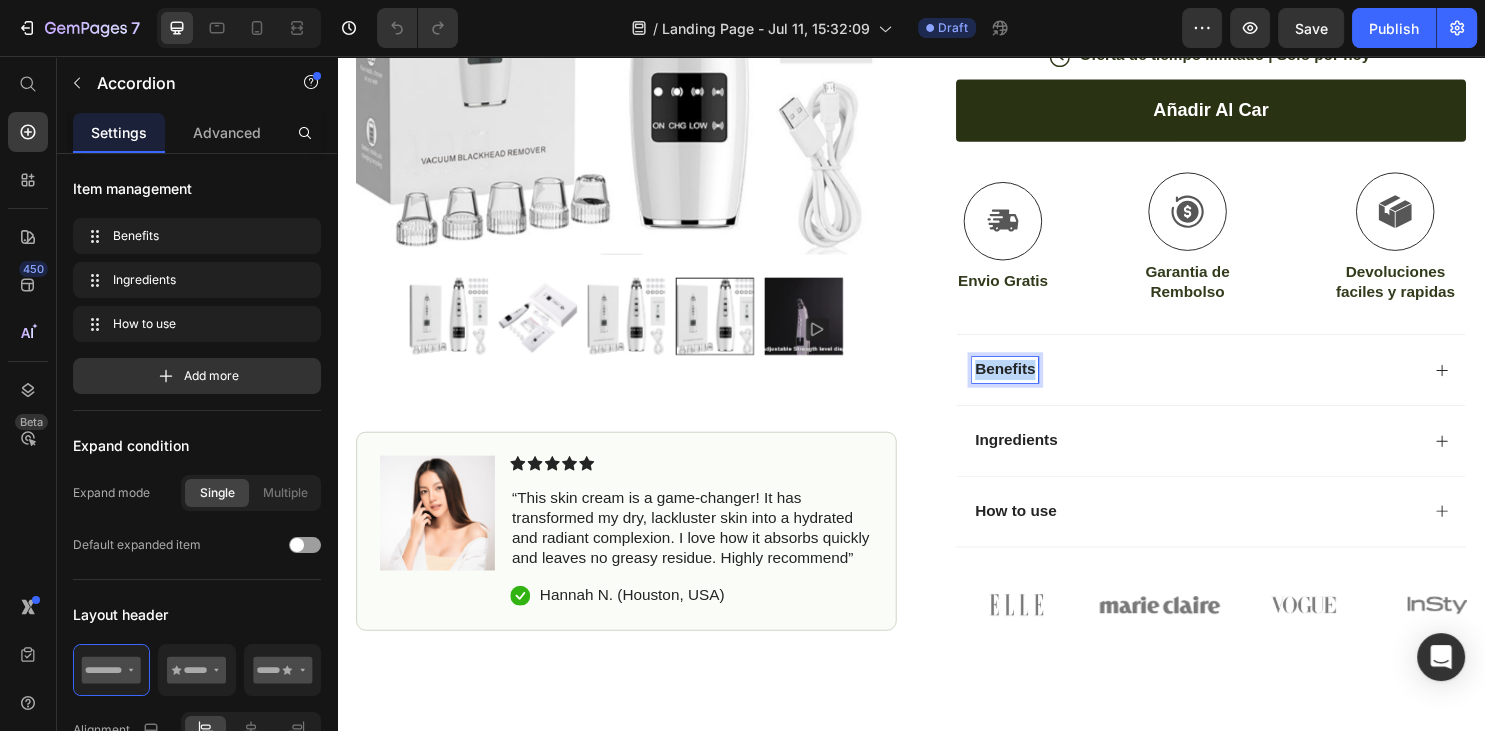 drag, startPoint x: 1067, startPoint y: 375, endPoint x: 942, endPoint y: 371, distance: 125.06398 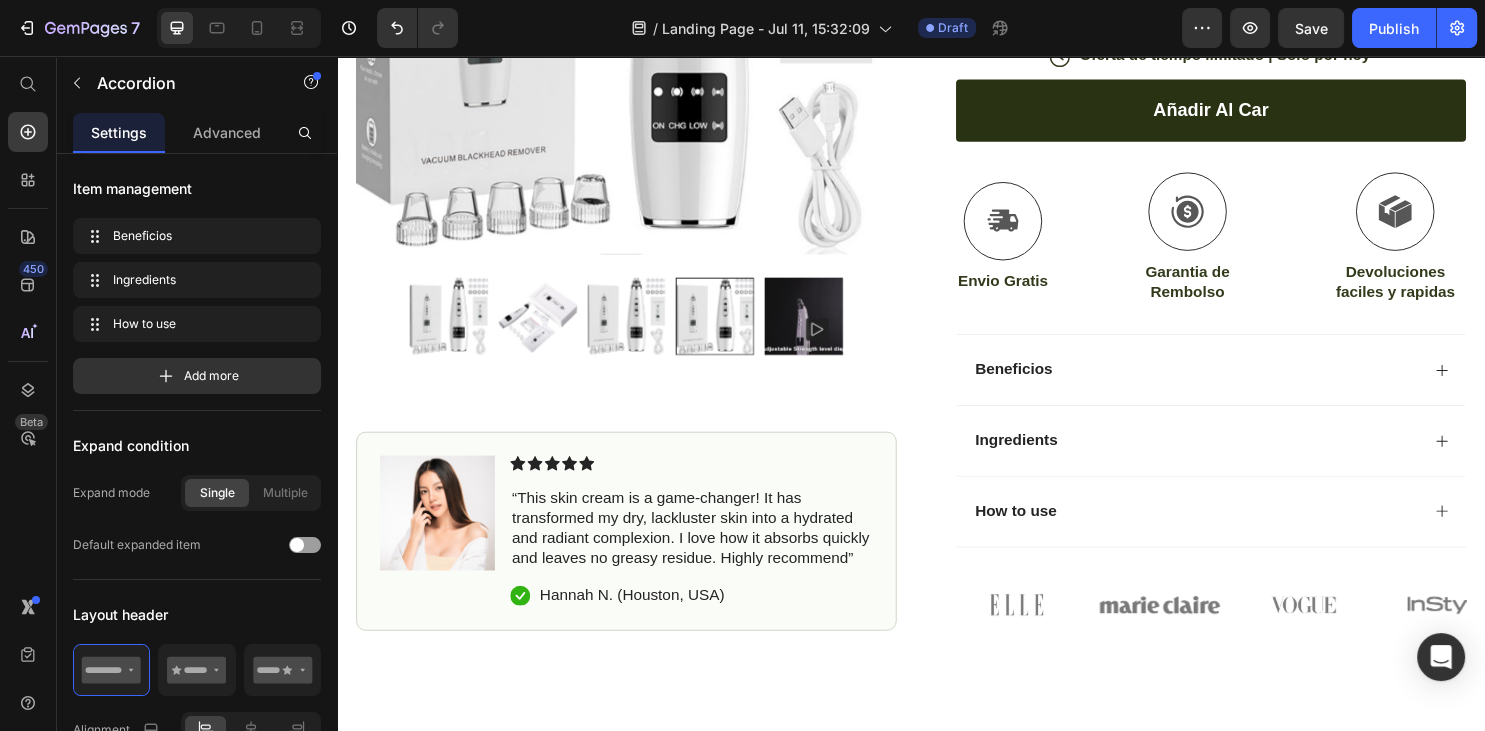 click on "Ingredients" at bounding box center (1047, 457) 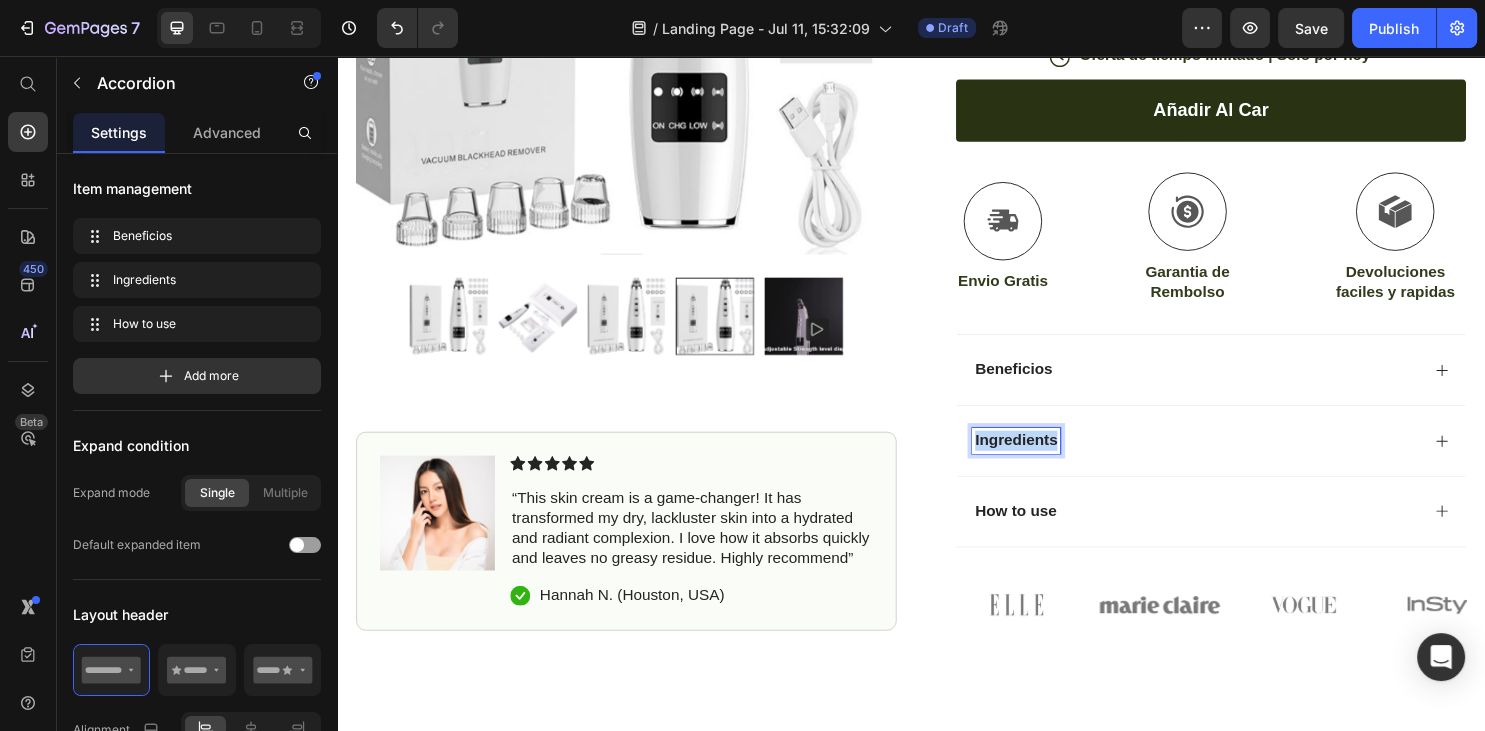 drag, startPoint x: 1090, startPoint y: 456, endPoint x: 977, endPoint y: 461, distance: 113.110565 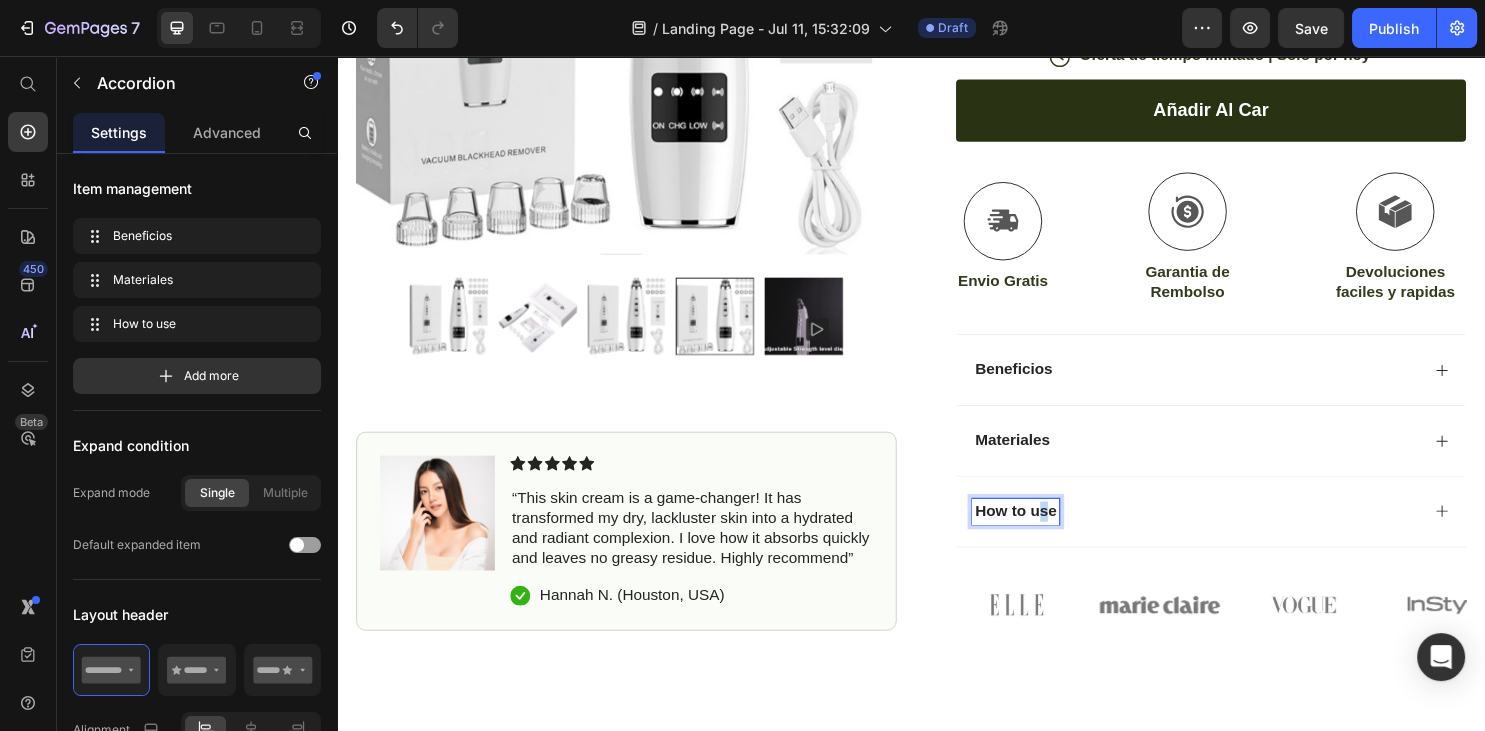 click on "How to use" at bounding box center [1046, 531] 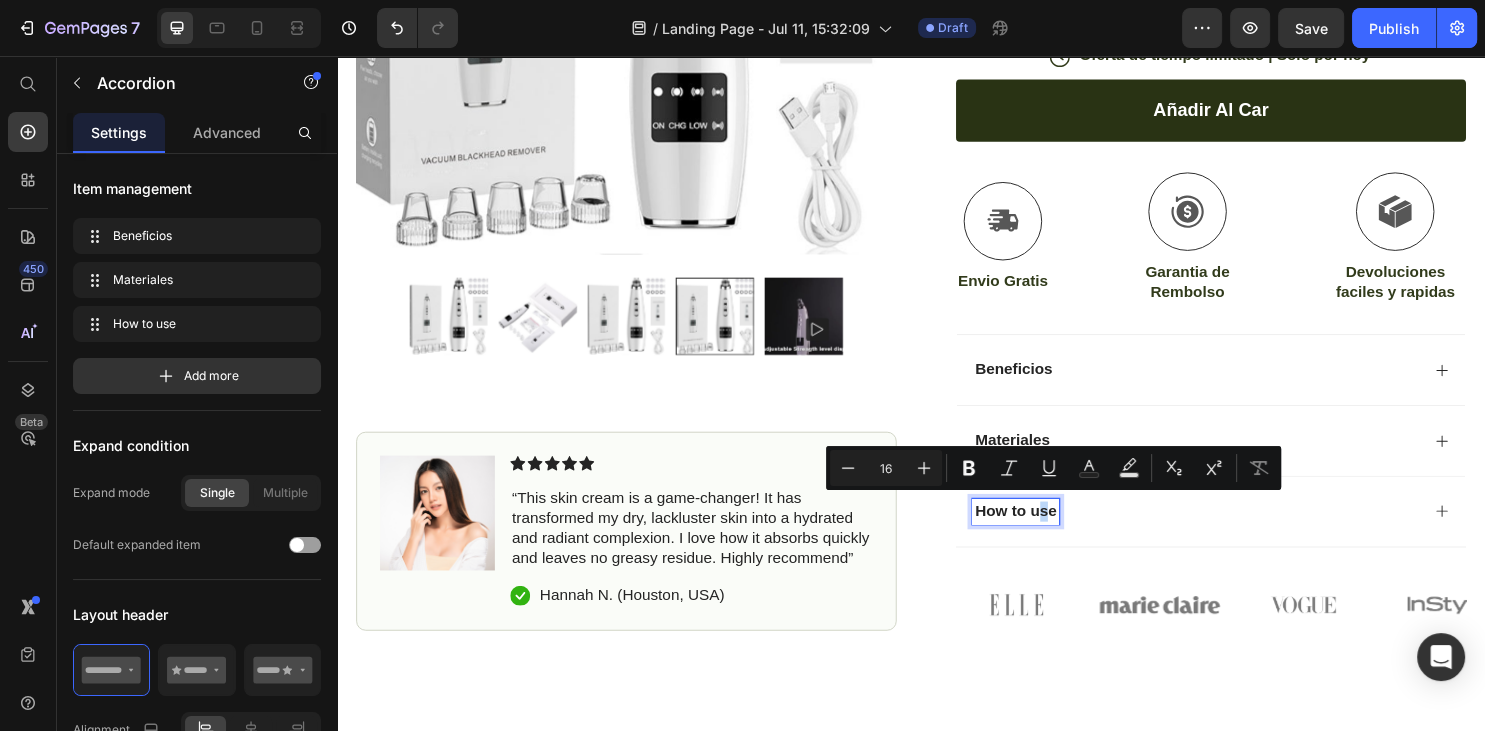 drag, startPoint x: 1084, startPoint y: 527, endPoint x: 999, endPoint y: 527, distance: 85 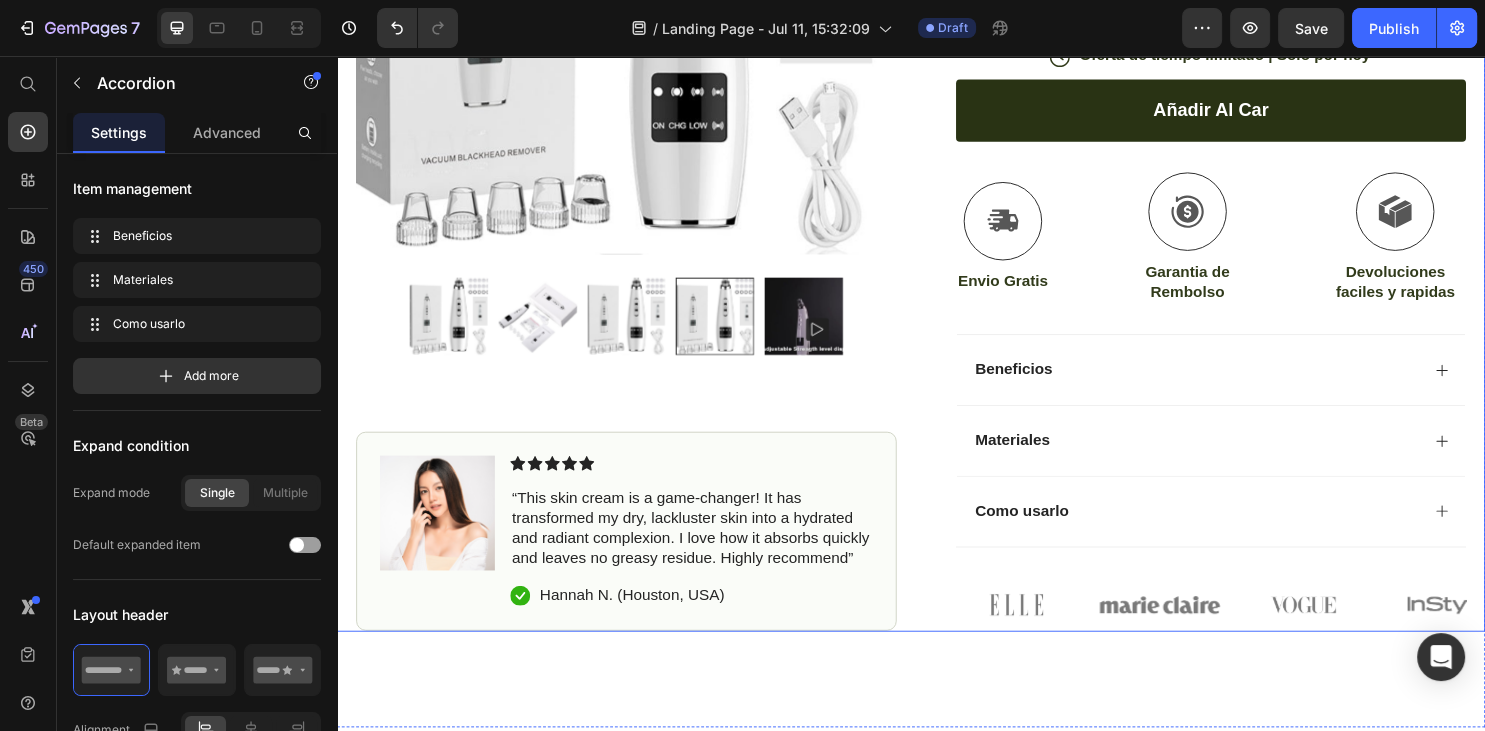 click on "Icon Envio gratis a todo el pais Text Block Row
Icon Miles de personas encantadas con este producto Text Block Row Carousel Row
Product Images Image Icon Icon Icon Icon Icon Icon List “This skin cream is a game-changer! It has transformed my dry, lackluster skin into a hydrated and radiant complexion. I love how it absorbs quickly and leaves no greasy residue. Highly recommend” Text Block
Icon Hannah N. (Houston, USA) Text Block Row Row Row Icon Icon Icon Icon Icon Icon List (1349 Reviews) Text Block Row Removedor de Puntos Negros por Succion - Limpieza Facial Product Title ULTIMA TECNOLOGIA COSMETICA 2025 Text Block Un dispositivo de limpieza profunda que desobstruye poros, elimina impurezas y deja tu piel visiblemente mas suave desde el primer uso Text Block
Apto para todo tipo de piel
Succion ajustable con 5 niveles
Resultados visibles desde el primer uso Item List Kaching Bundles Kaching Bundles" at bounding box center [937, 110] 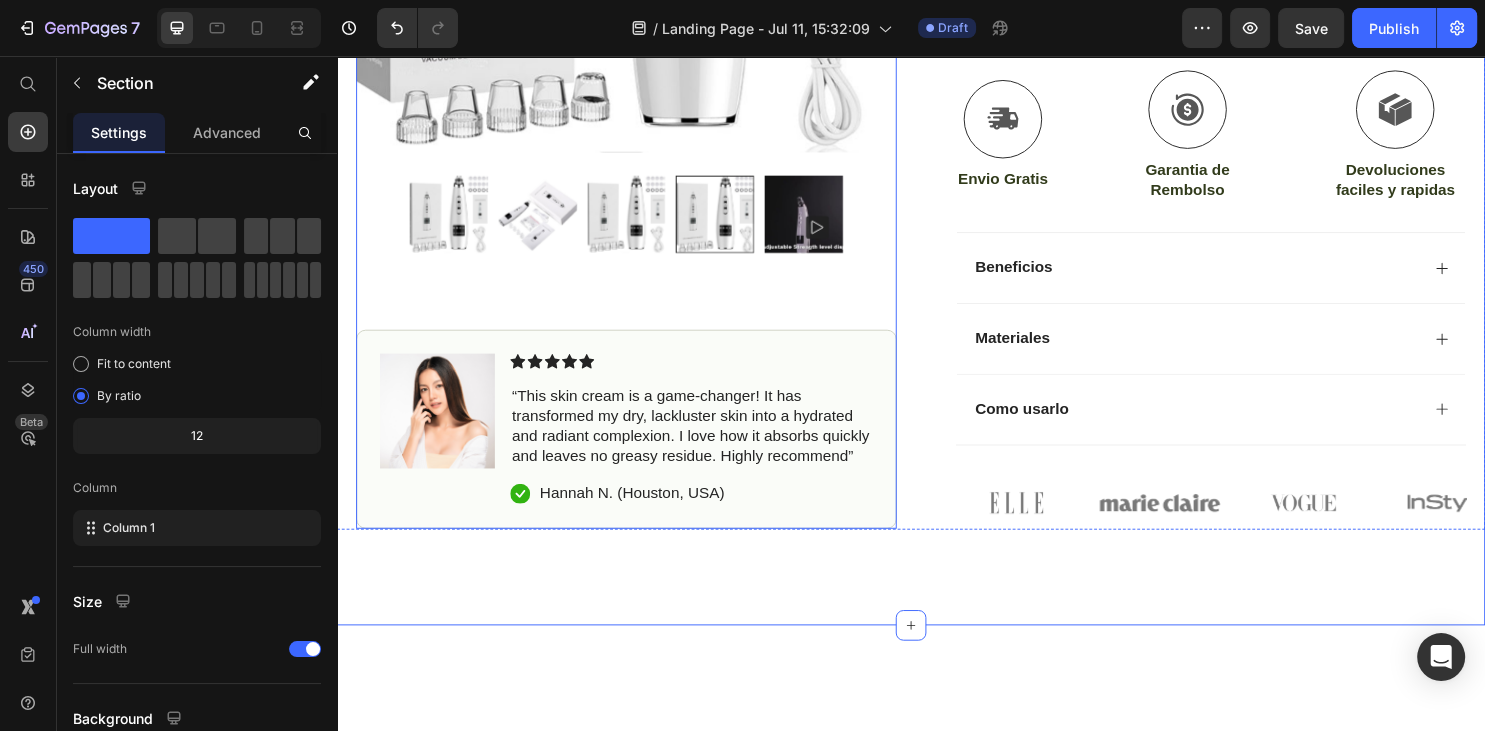 scroll, scrollTop: 633, scrollLeft: 0, axis: vertical 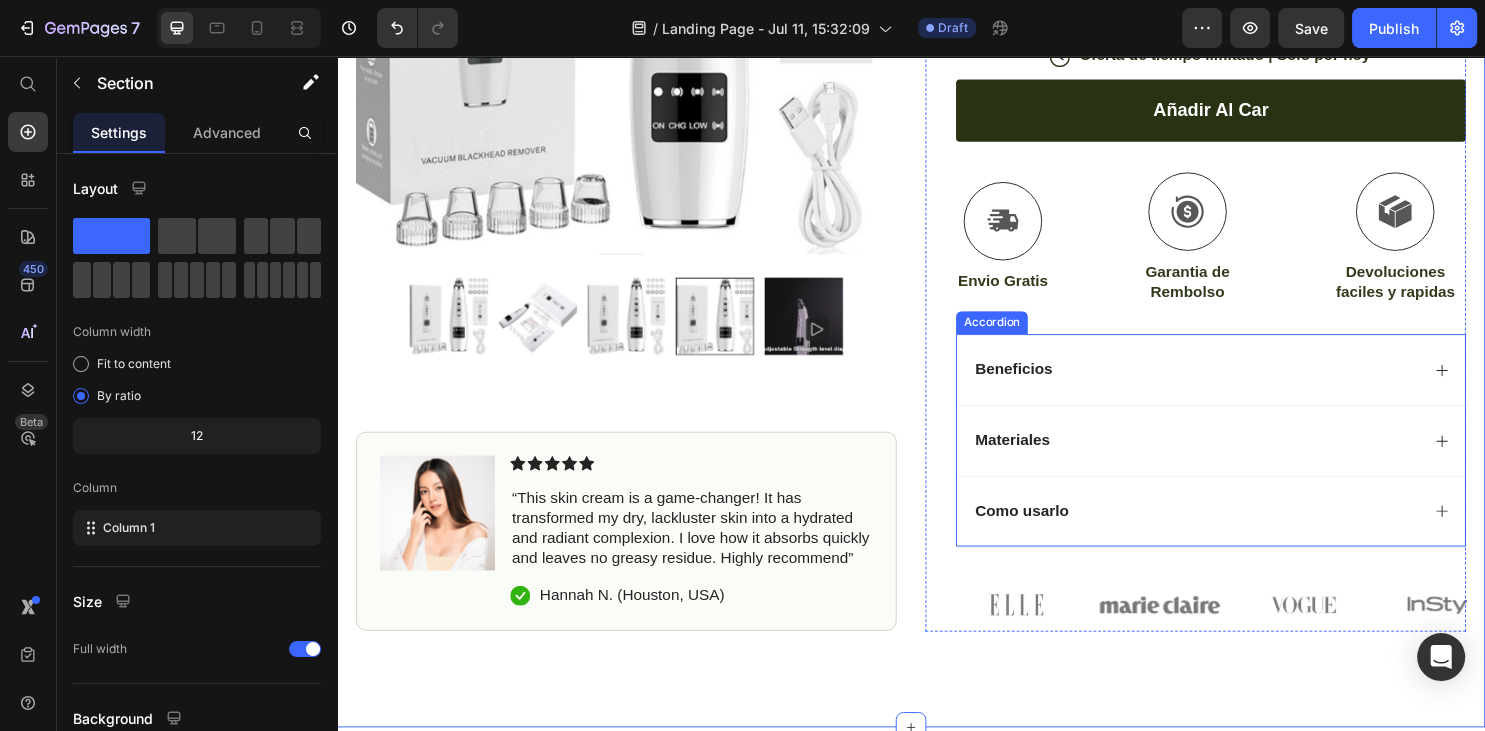 click on "Beneficios" at bounding box center (1250, 383) 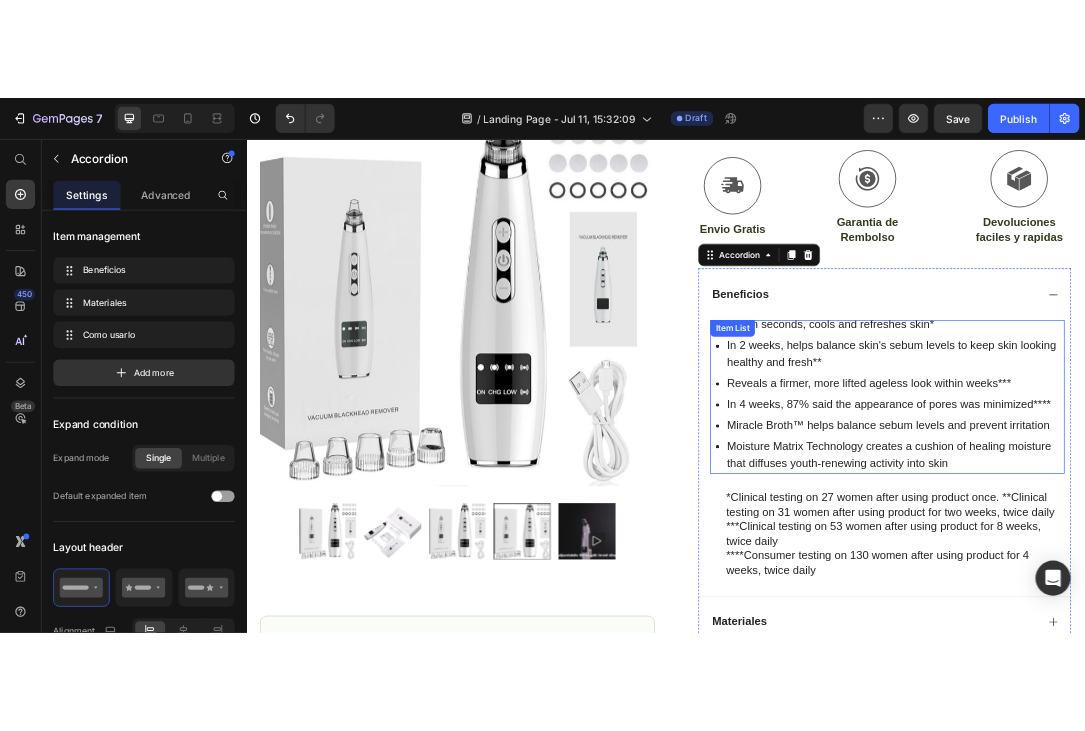 scroll, scrollTop: 844, scrollLeft: 0, axis: vertical 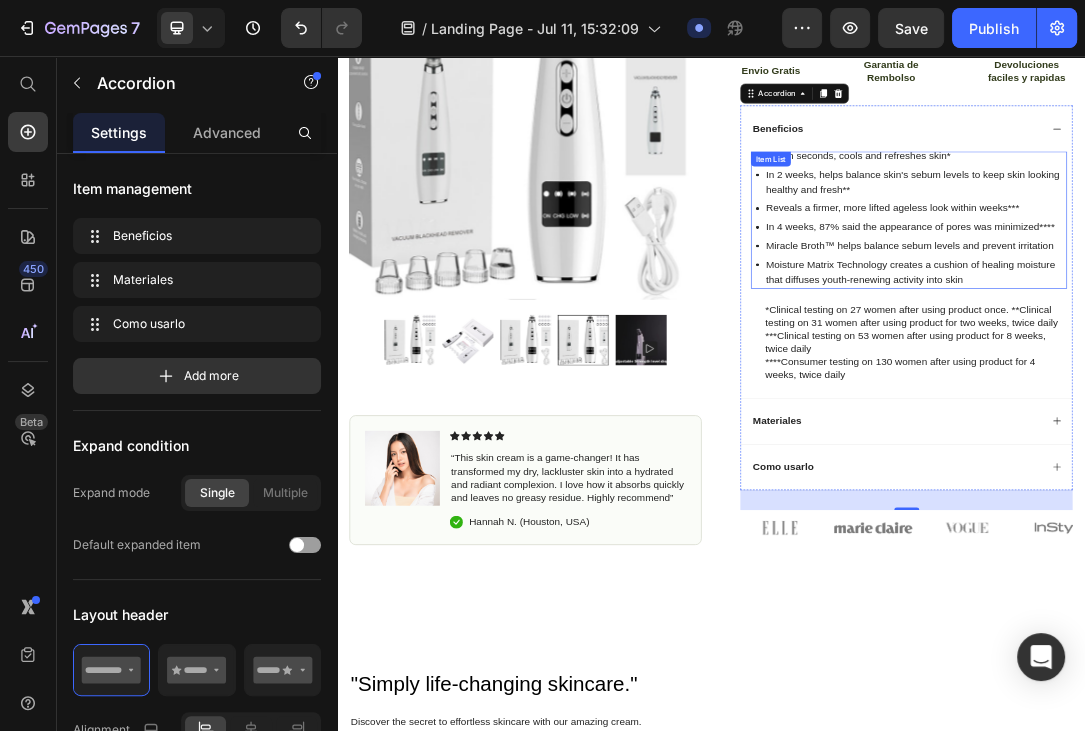 click on "Within seconds, cools and refreshes skin*" at bounding box center (1265, 216) 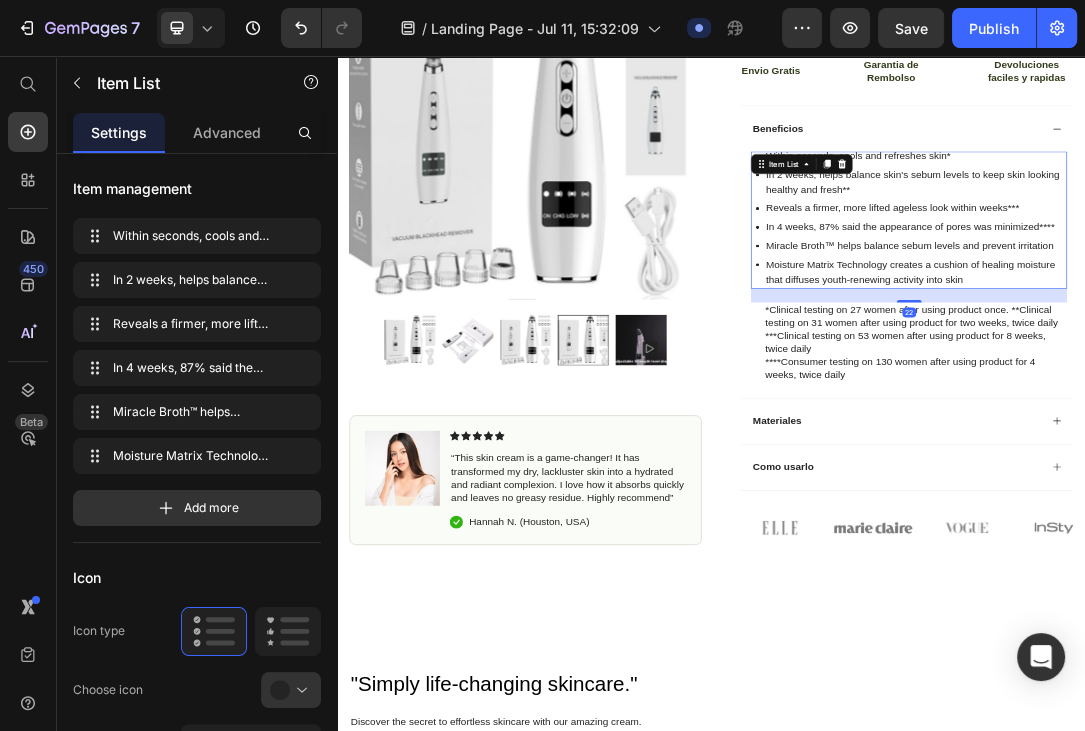 click on "Within seconds, cools and refreshes skin*" at bounding box center [1265, 216] 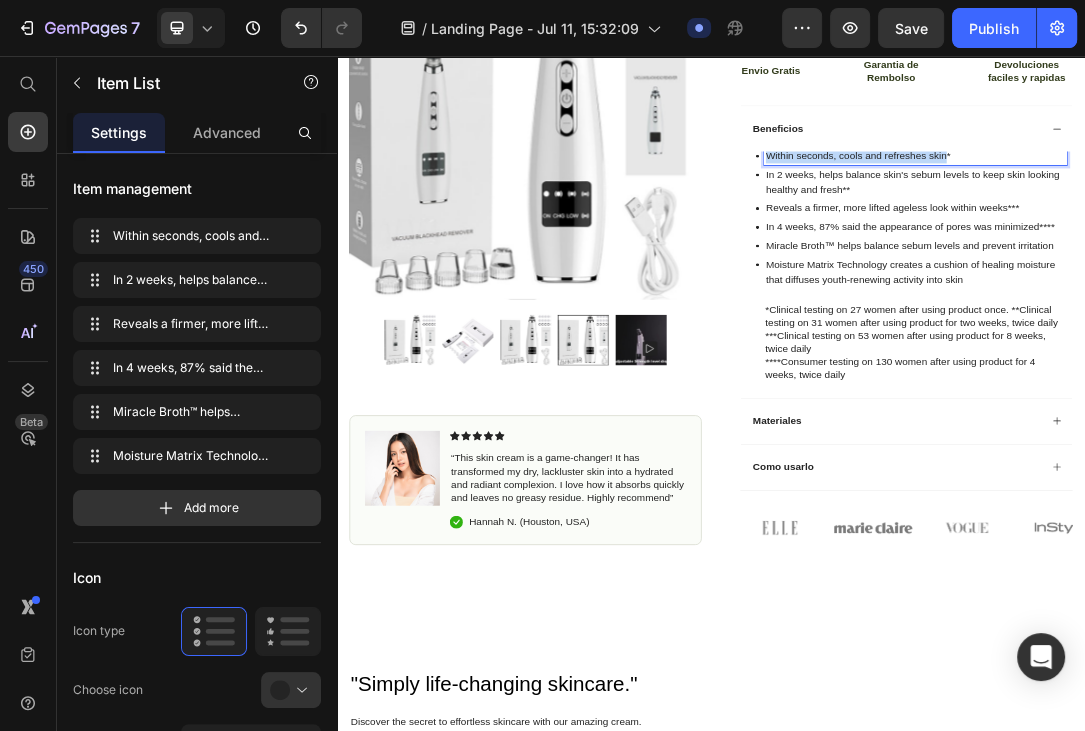 drag, startPoint x: 1316, startPoint y: 211, endPoint x: 911, endPoint y: 224, distance: 405.2086 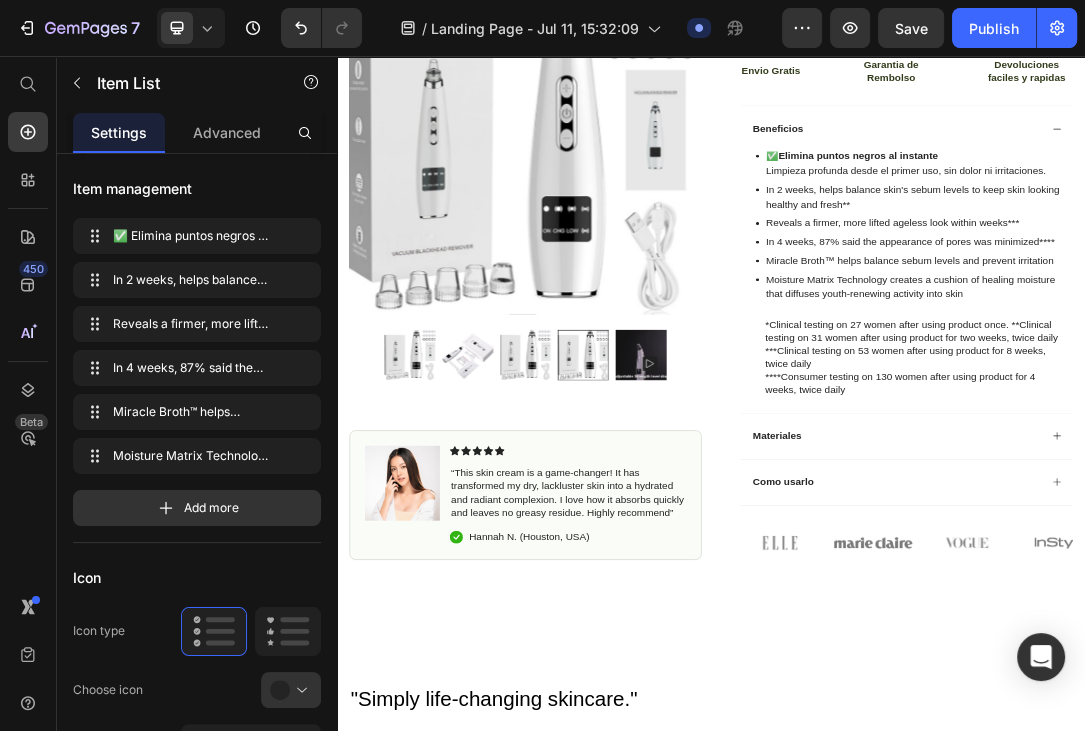 click on "Elimina puntos negros al instante" at bounding box center (1173, 215) 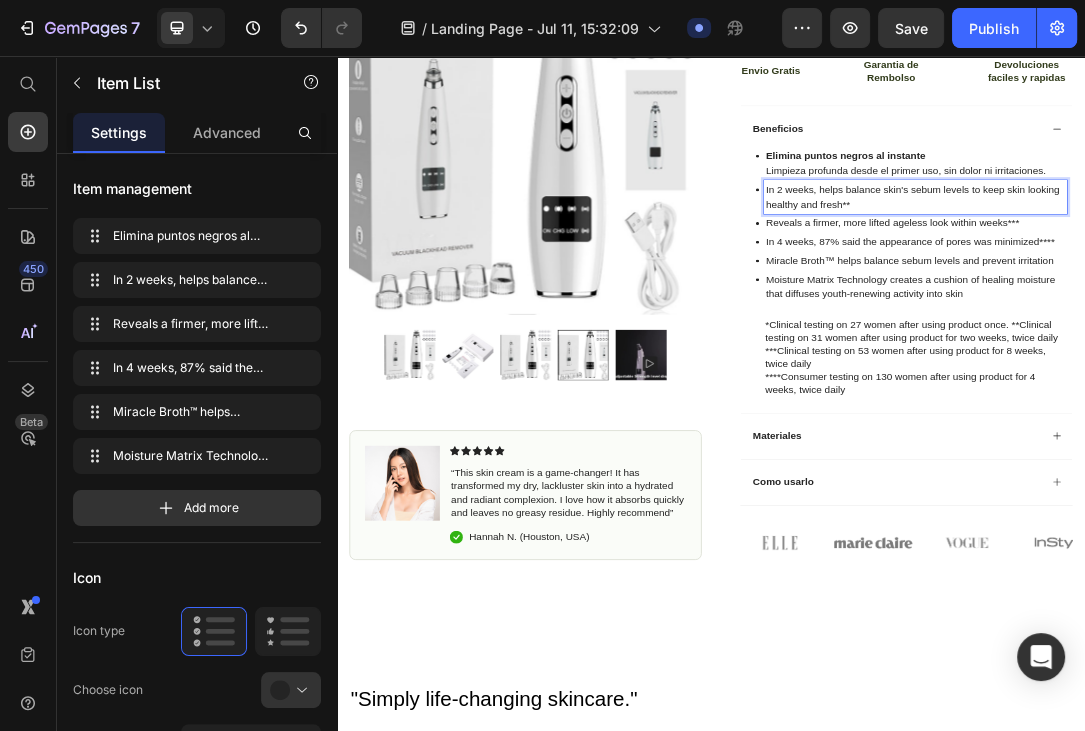 click on "In 2 weeks, helps balance skin's sebum levels to keep skin looking healthy and fresh**" at bounding box center (1265, 282) 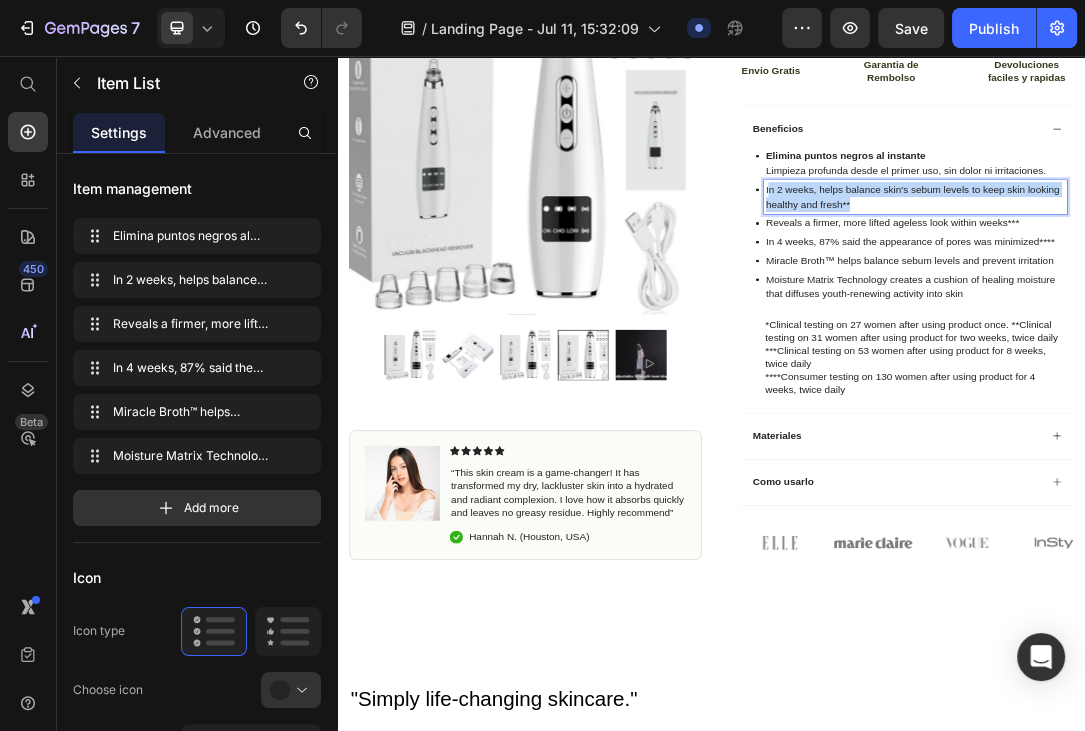 drag, startPoint x: 1029, startPoint y: 267, endPoint x: 1292, endPoint y: 292, distance: 264.18555 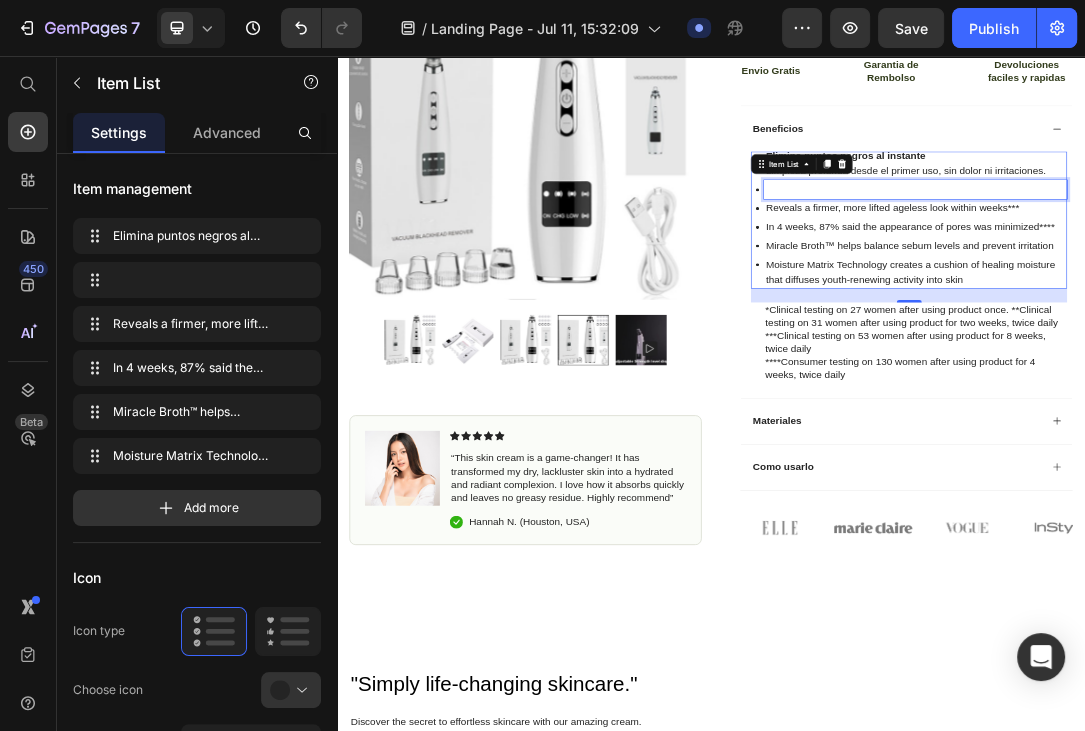 click at bounding box center (1265, 270) 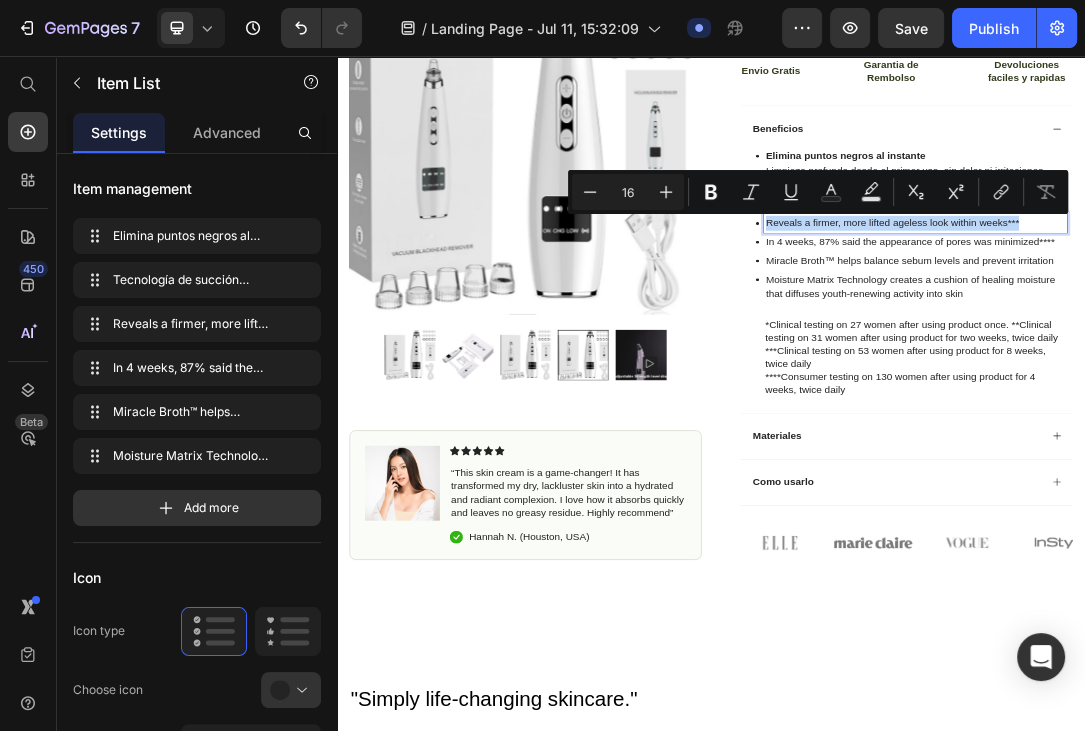drag, startPoint x: 1429, startPoint y: 319, endPoint x: 862, endPoint y: 319, distance: 567 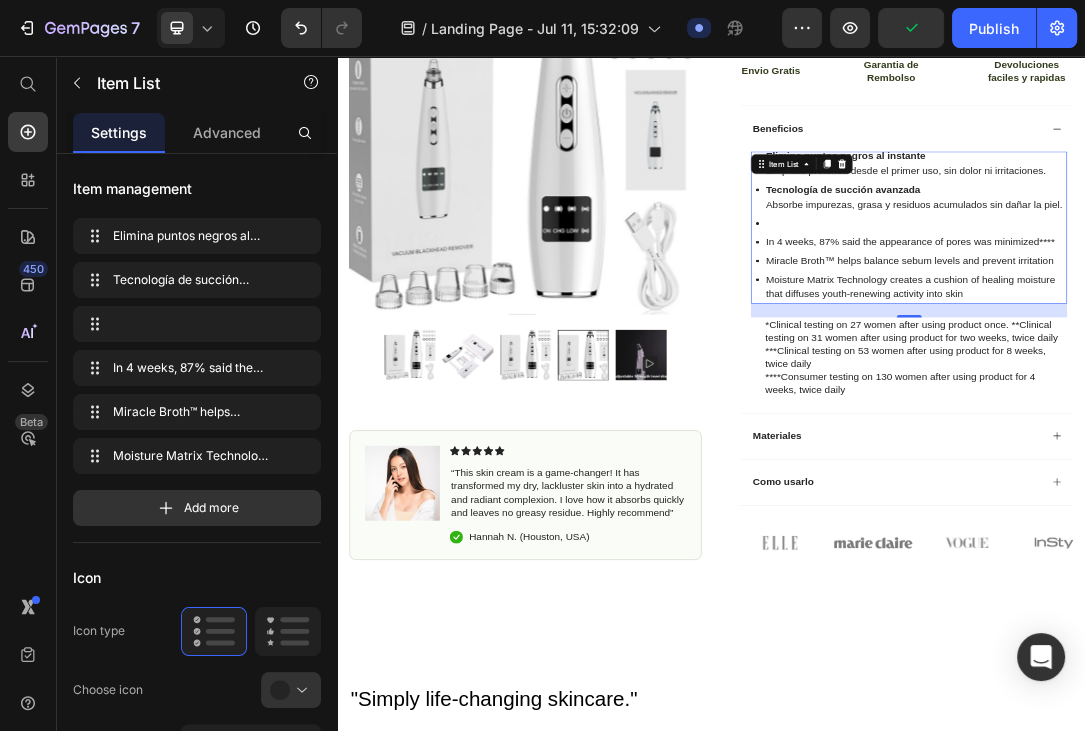 click at bounding box center (1265, 324) 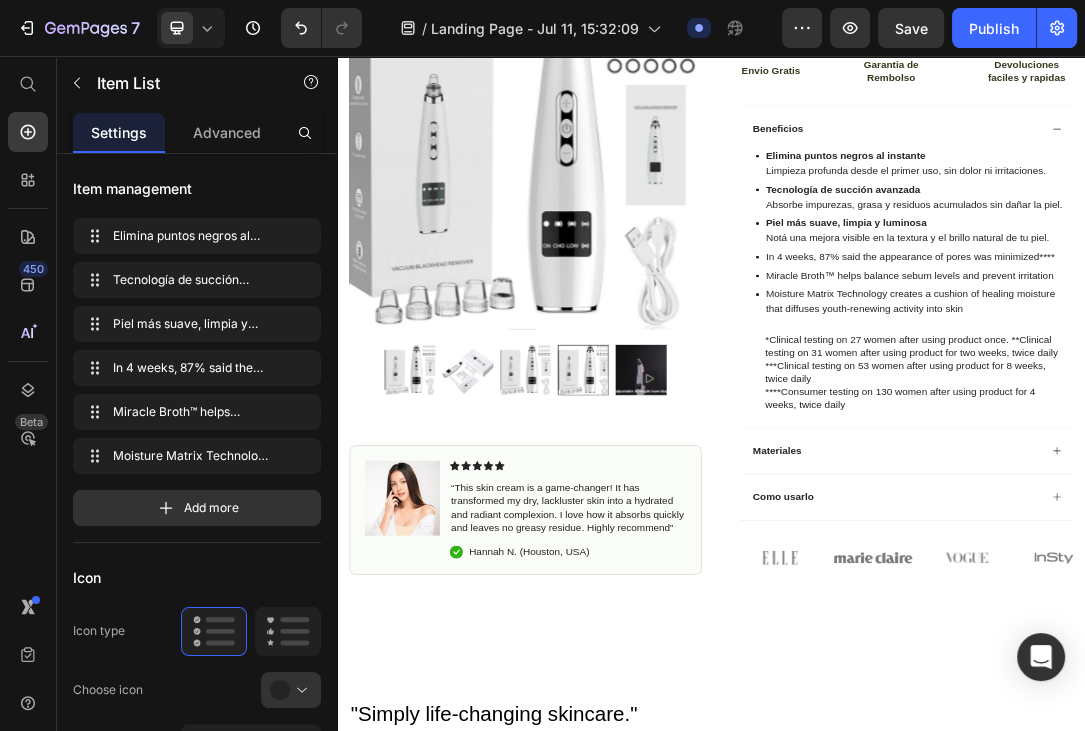 click on "In 4 weeks, 87% said the appearance of pores was minimized****" at bounding box center [1265, 378] 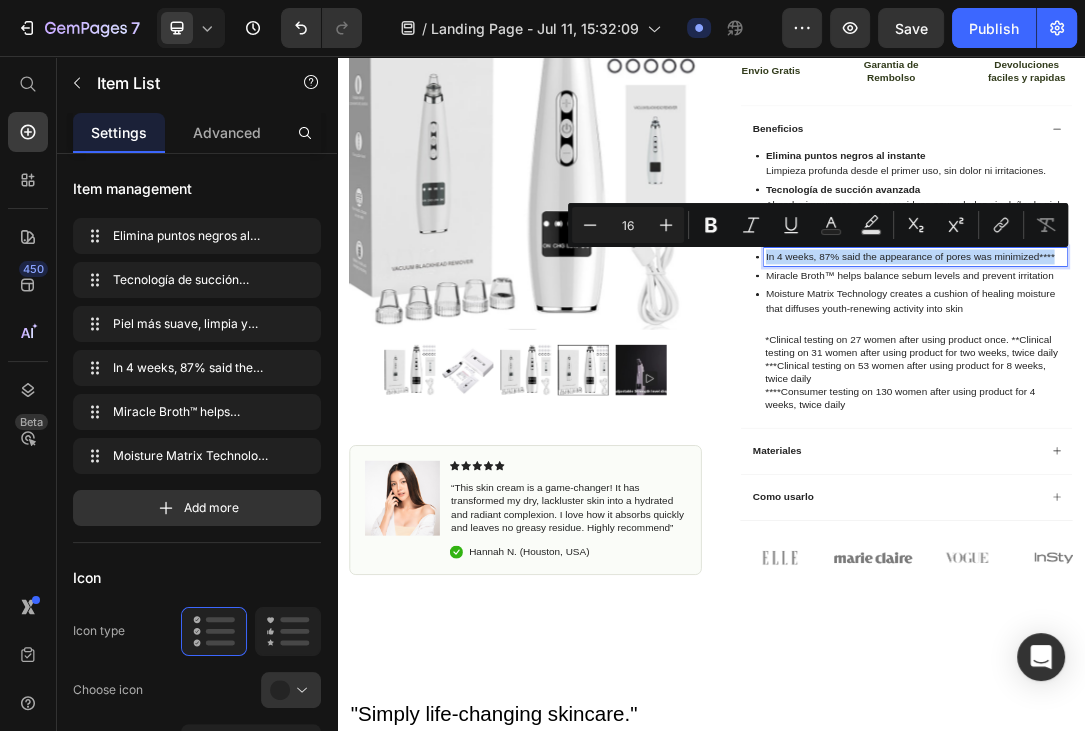drag, startPoint x: 1486, startPoint y: 373, endPoint x: 855, endPoint y: 385, distance: 631.1141 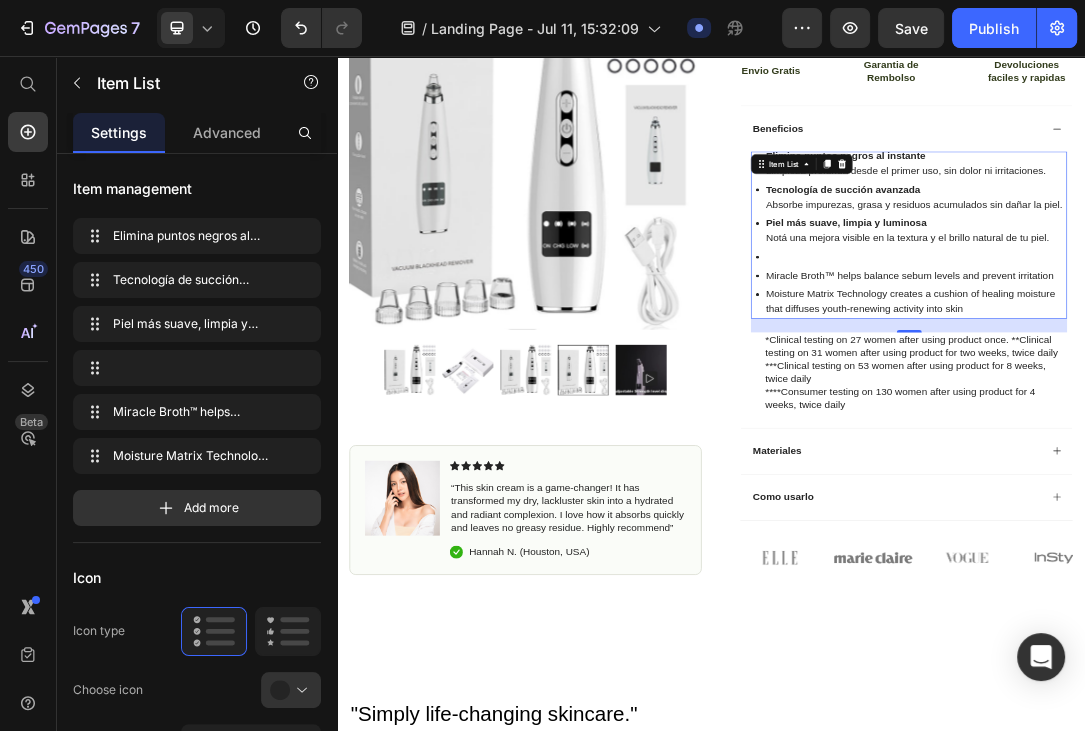 click at bounding box center [1265, 378] 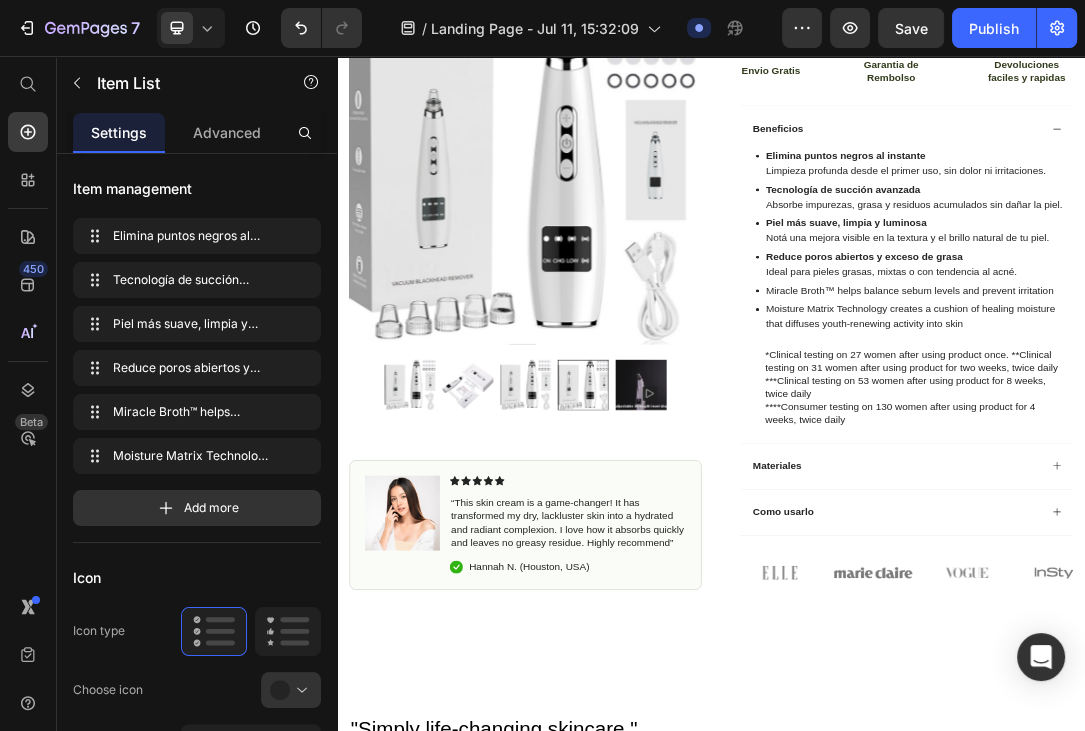scroll, scrollTop: 949, scrollLeft: 0, axis: vertical 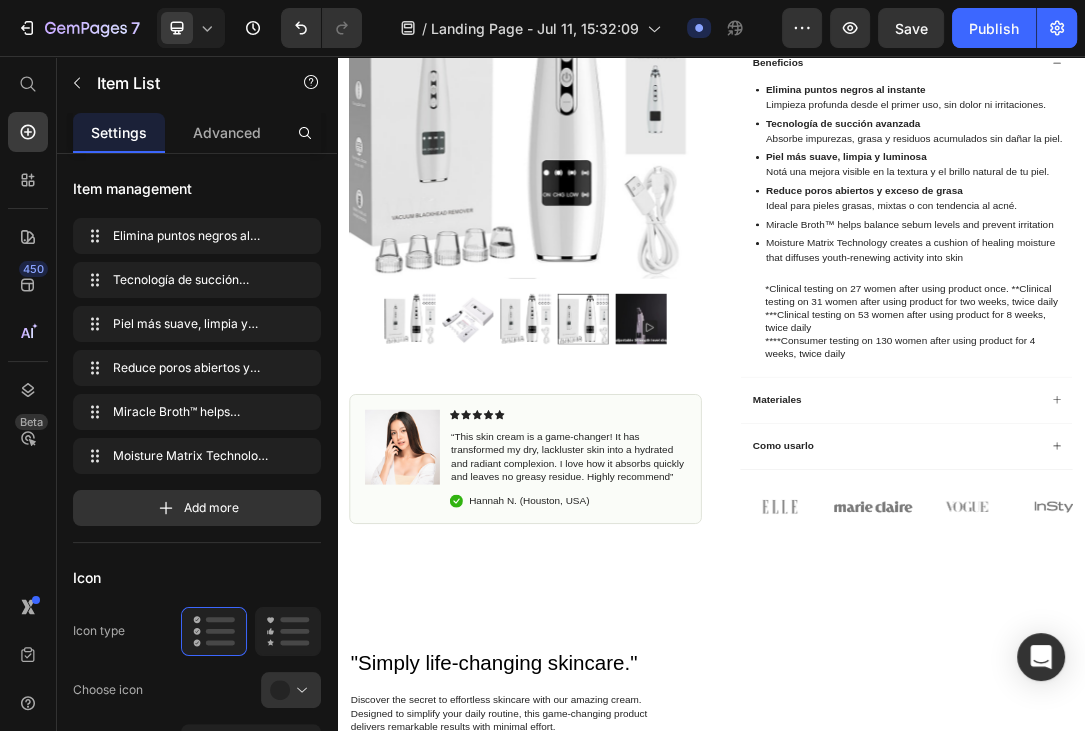 click on "Miracle Broth™ helps balance sebum levels and prevent irritation" at bounding box center (1265, 327) 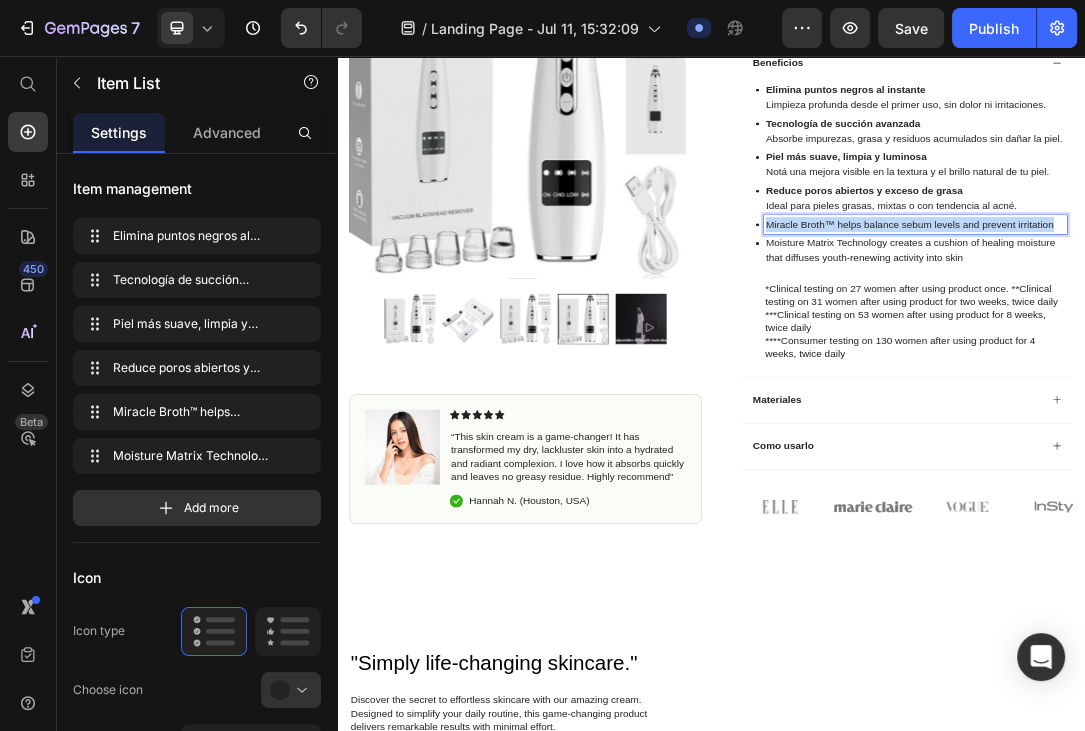 drag, startPoint x: 1483, startPoint y: 318, endPoint x: 692, endPoint y: 355, distance: 791.86487 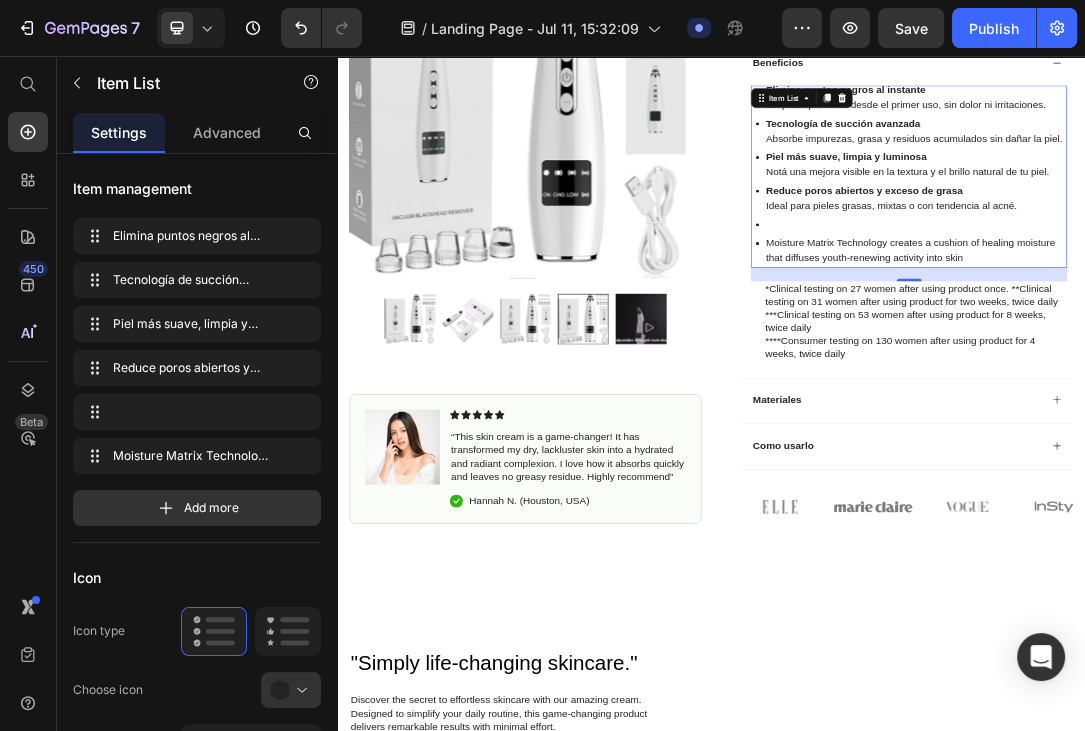 click at bounding box center (1265, 327) 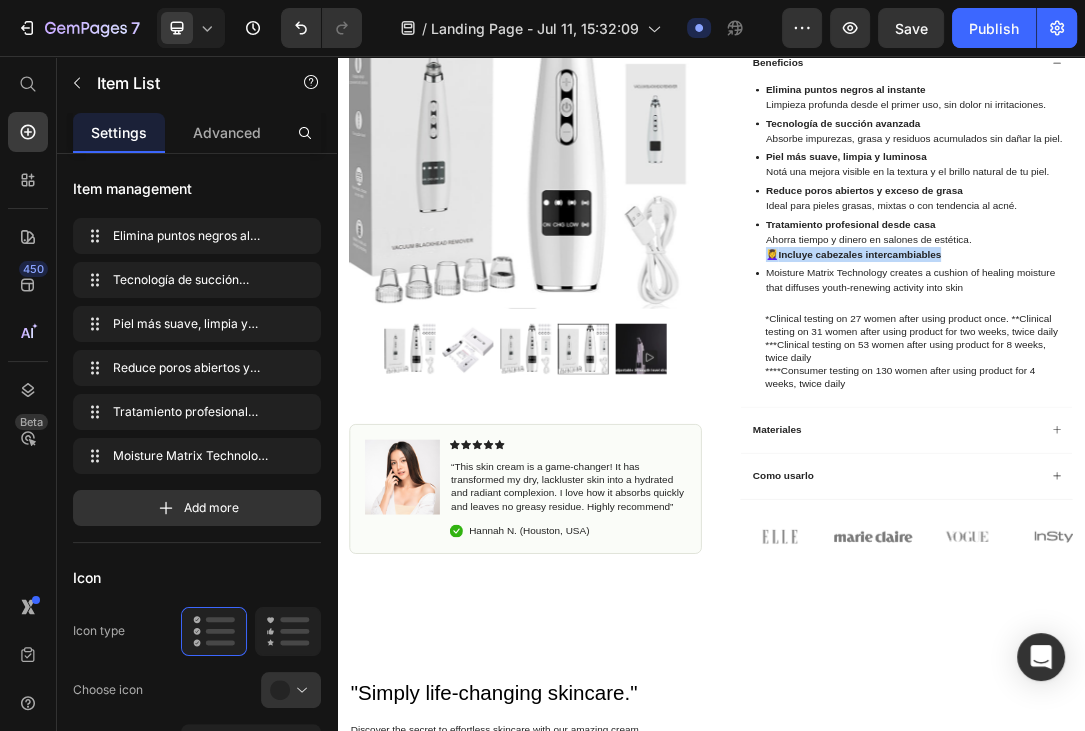 drag, startPoint x: 1316, startPoint y: 376, endPoint x: 997, endPoint y: 382, distance: 319.05643 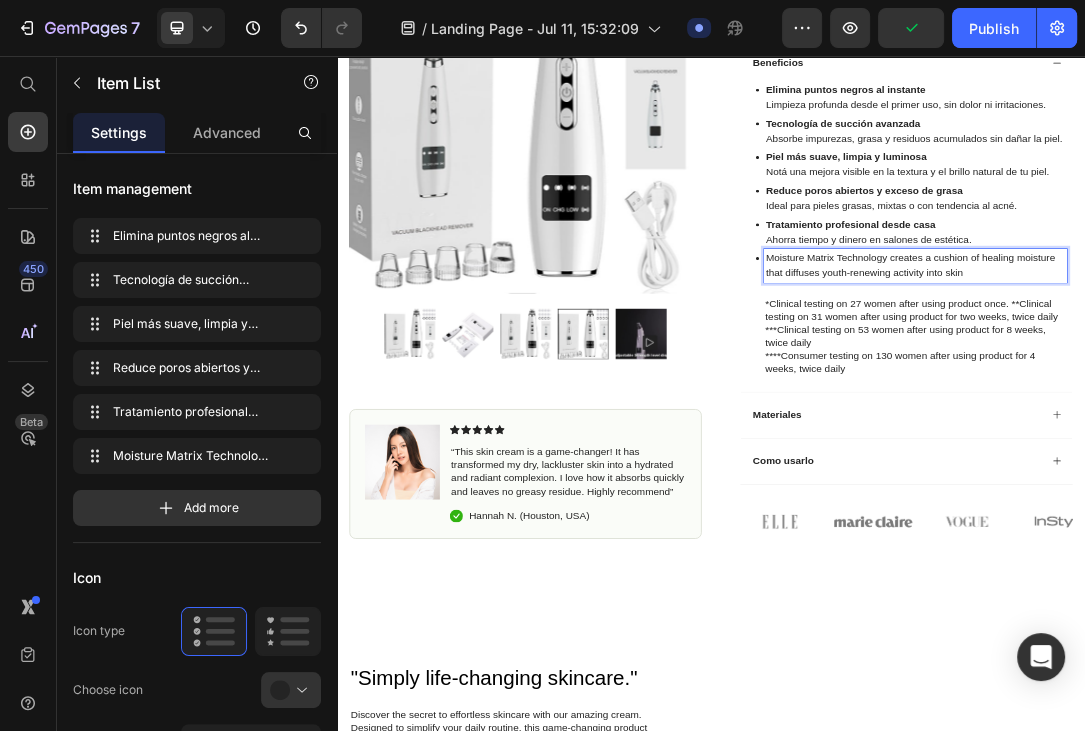drag, startPoint x: 1222, startPoint y: 400, endPoint x: 1007, endPoint y: 355, distance: 219.65883 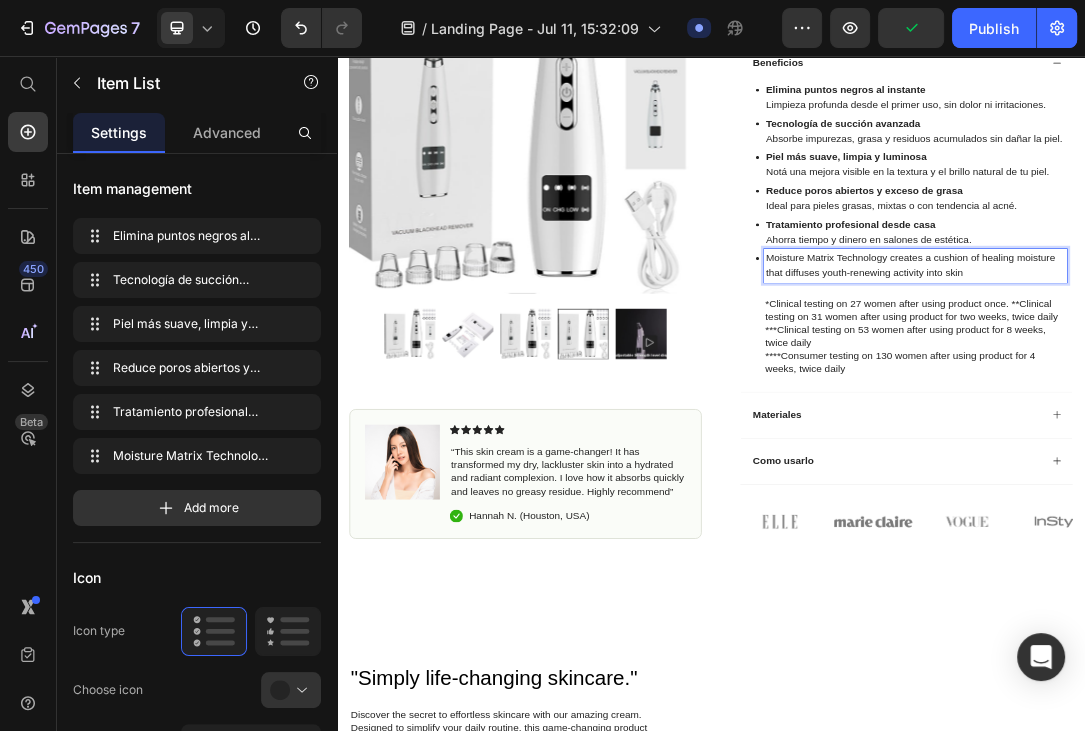 click on "Moisture Matrix Technology creates a cushion of healing moisture that diffuses youth-renewing activity into skin" at bounding box center [1265, 393] 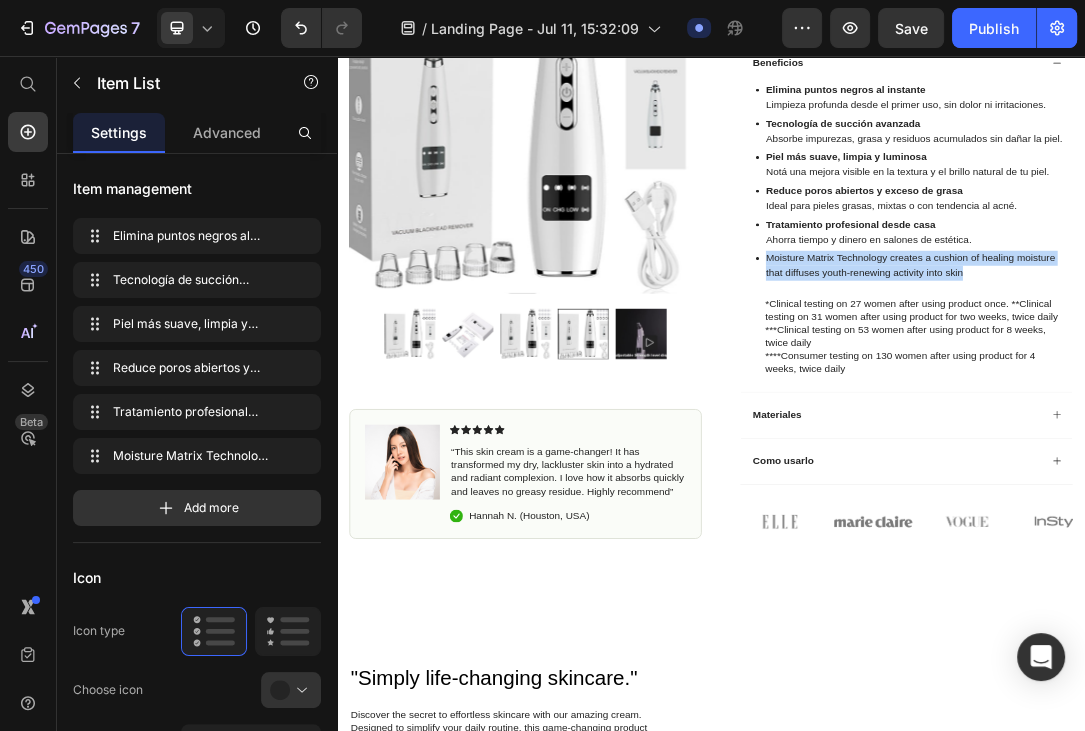 drag, startPoint x: 1340, startPoint y: 401, endPoint x: 927, endPoint y: 378, distance: 413.63995 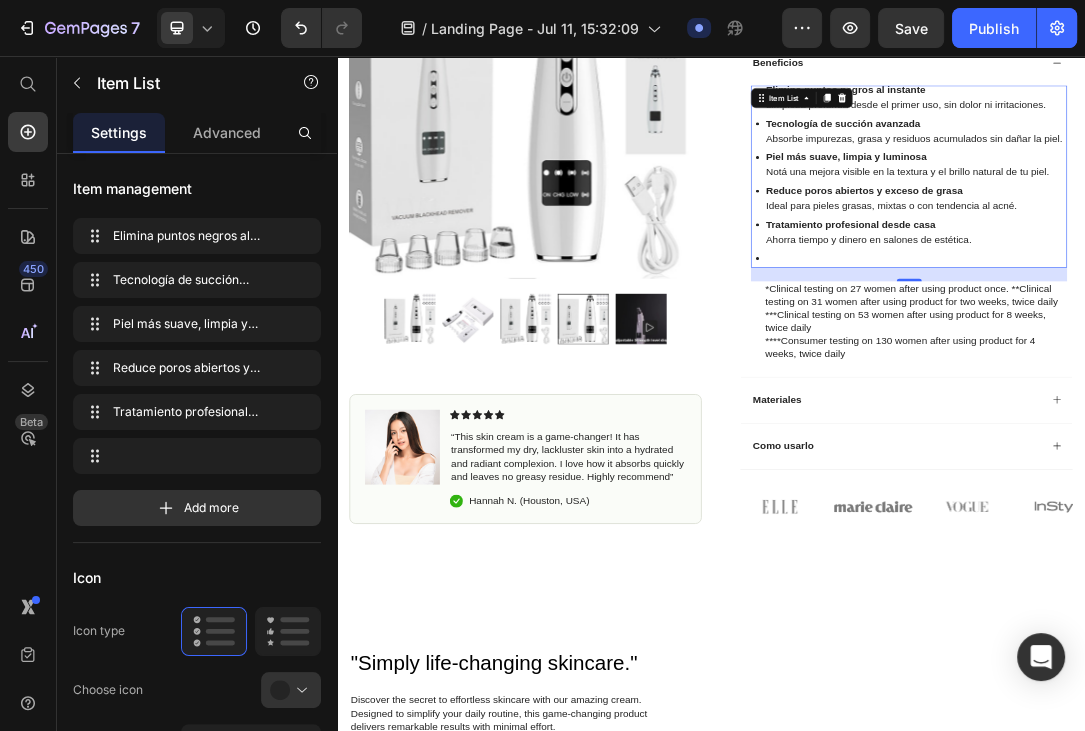 click at bounding box center [1263, 381] 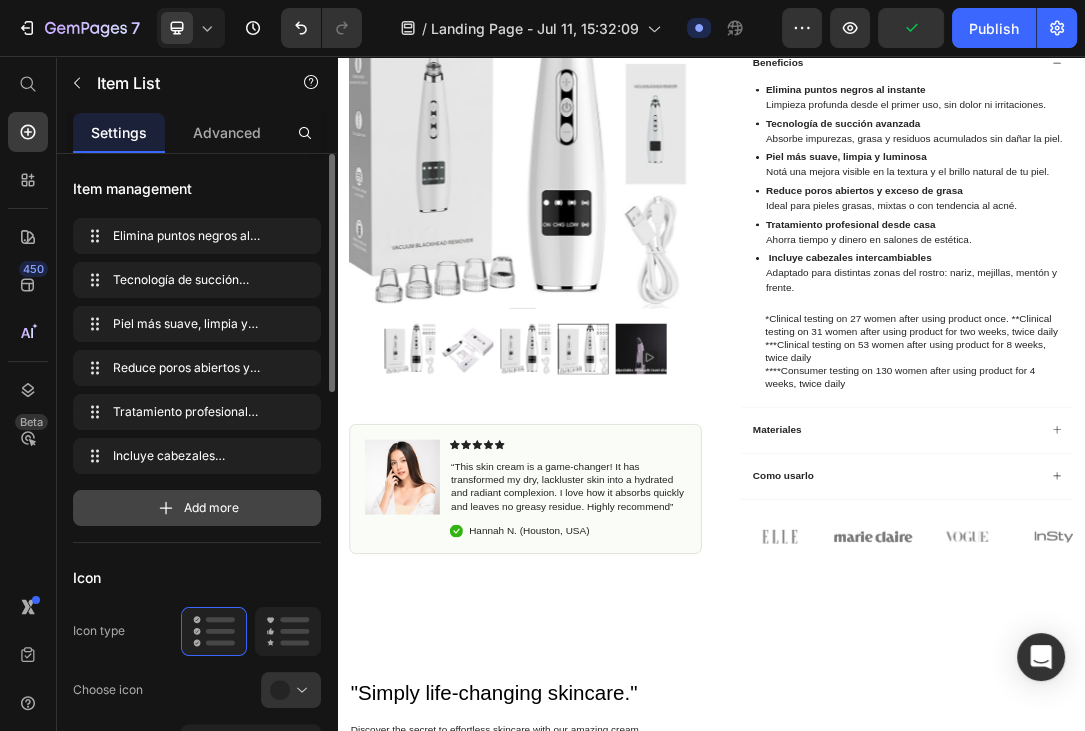 click on "Add more" at bounding box center (211, 508) 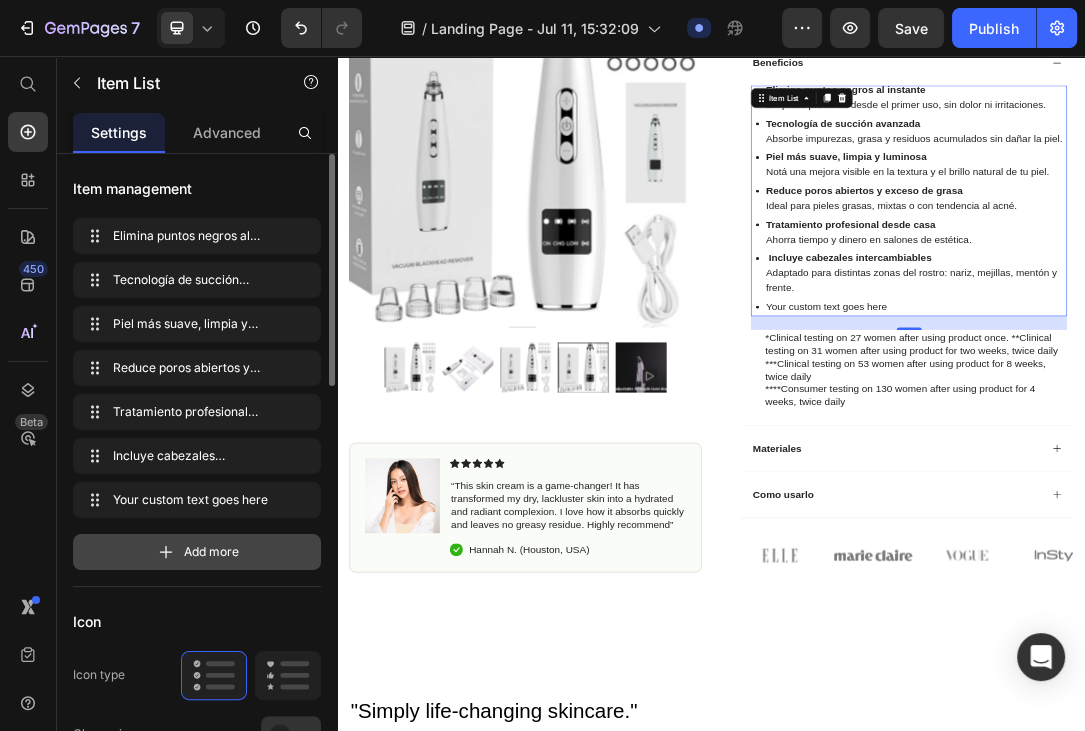 click on "Add more" at bounding box center [211, 552] 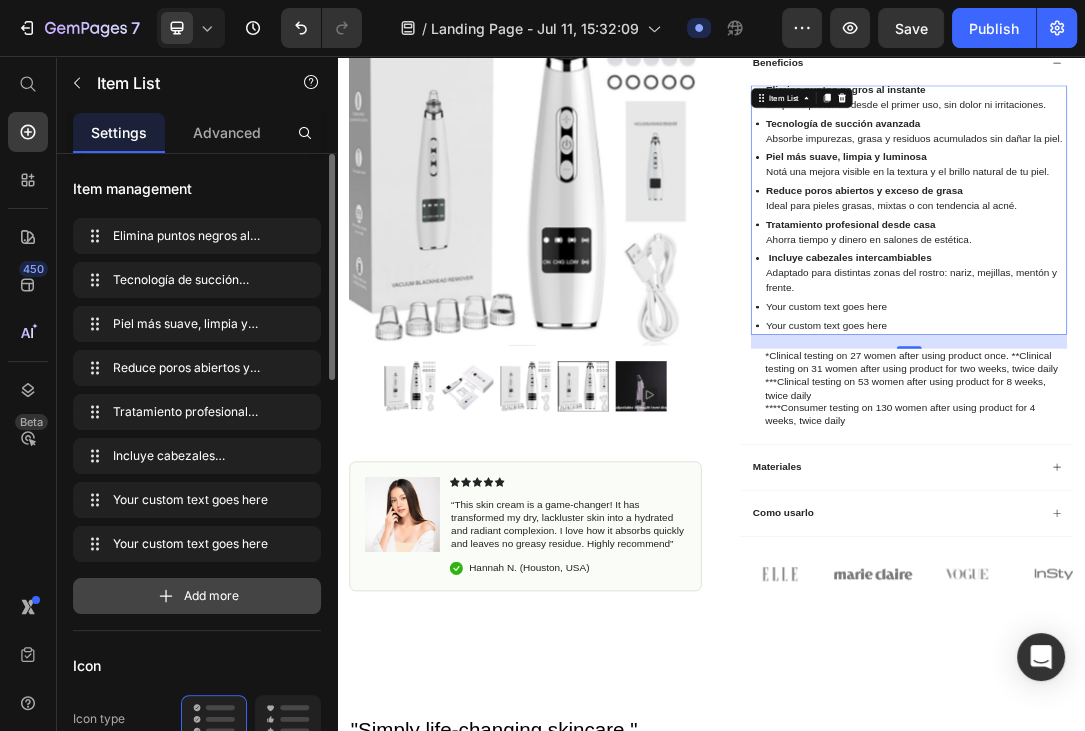 click 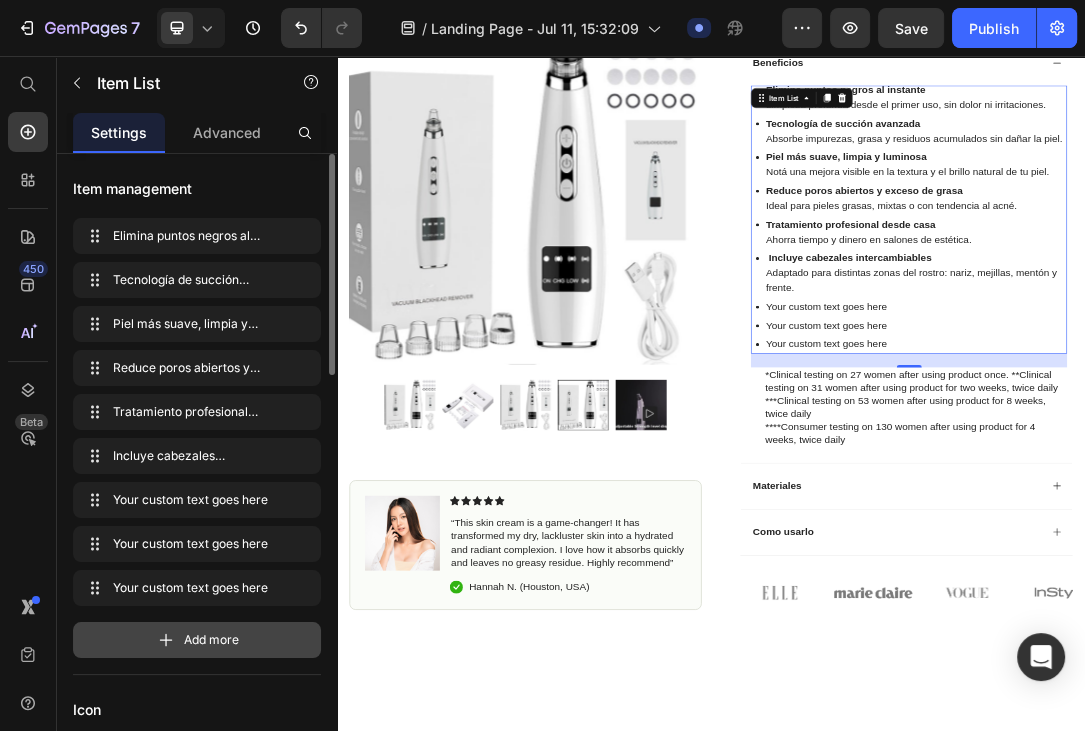 click on "Add more" at bounding box center [197, 640] 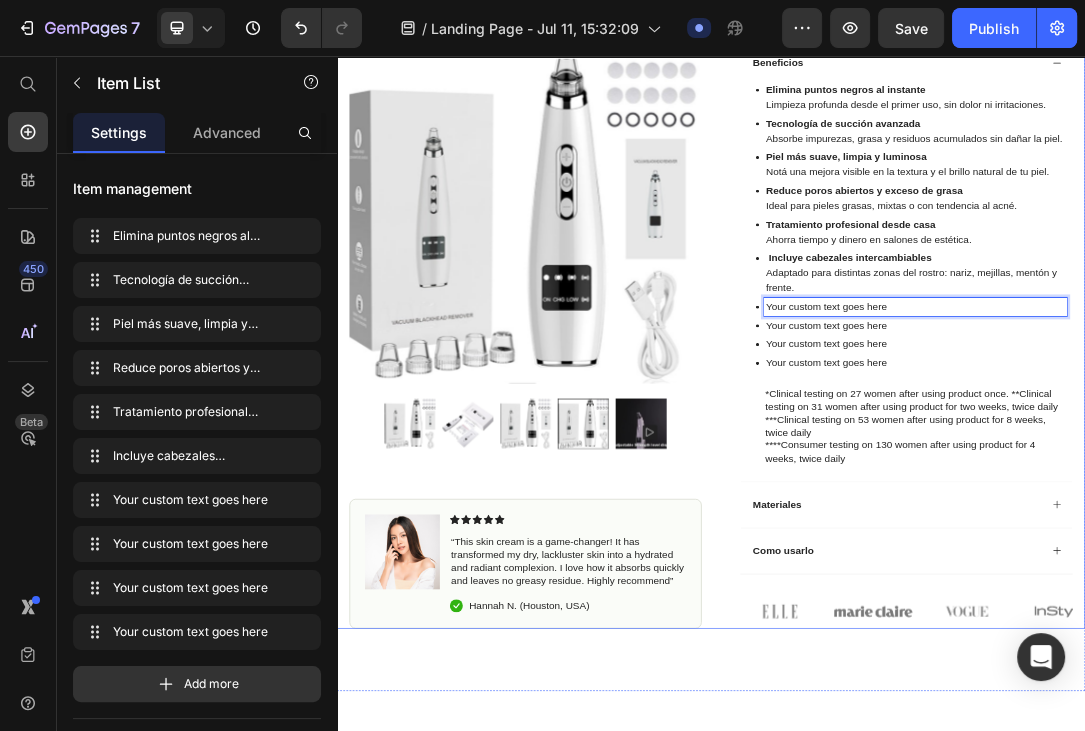 drag, startPoint x: 1235, startPoint y: 449, endPoint x: 1063, endPoint y: 433, distance: 172.74258 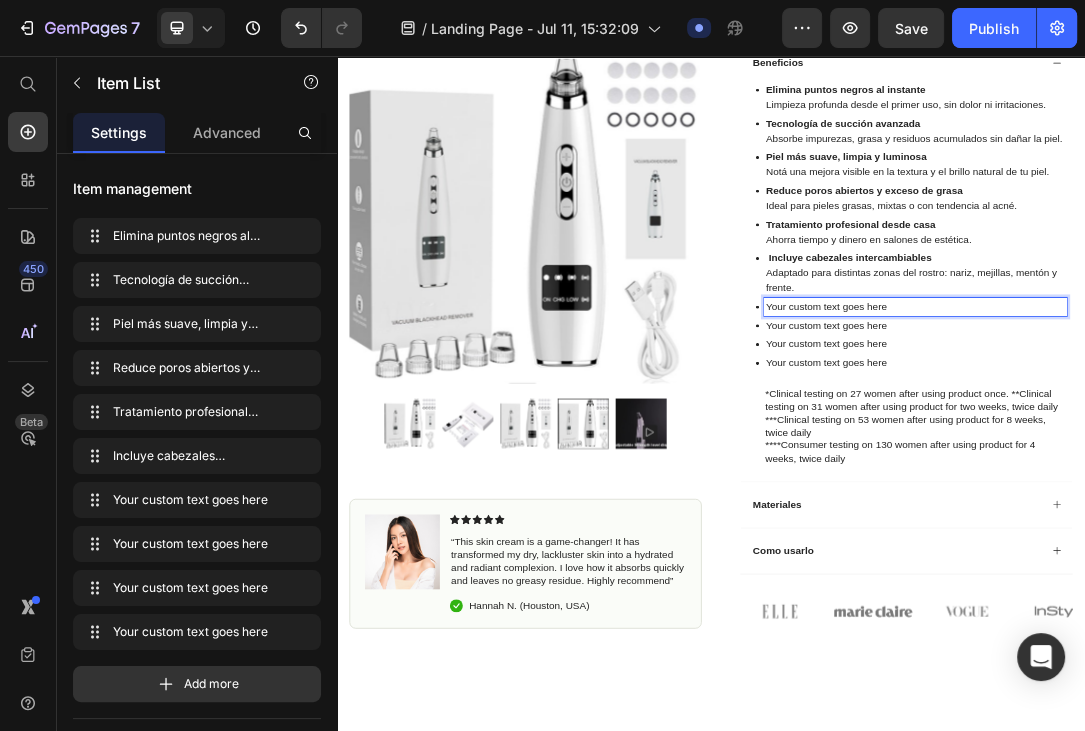 click on "Your custom text goes here" at bounding box center [1265, 459] 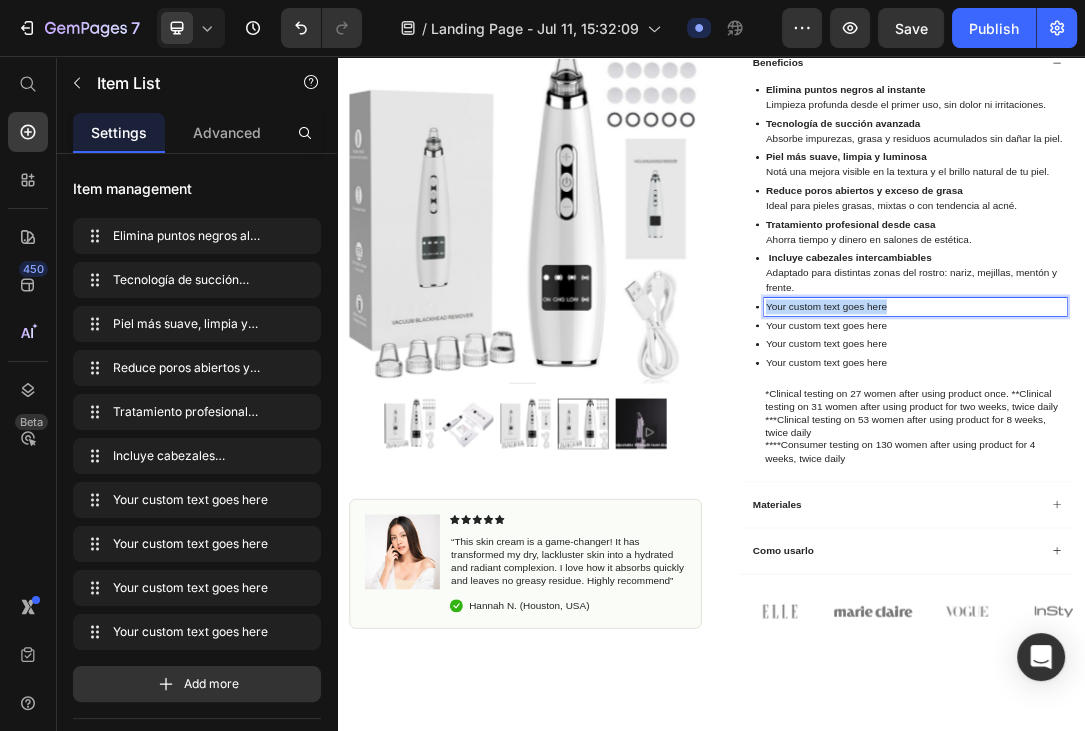 drag, startPoint x: 1220, startPoint y: 451, endPoint x: 898, endPoint y: 467, distance: 322.39728 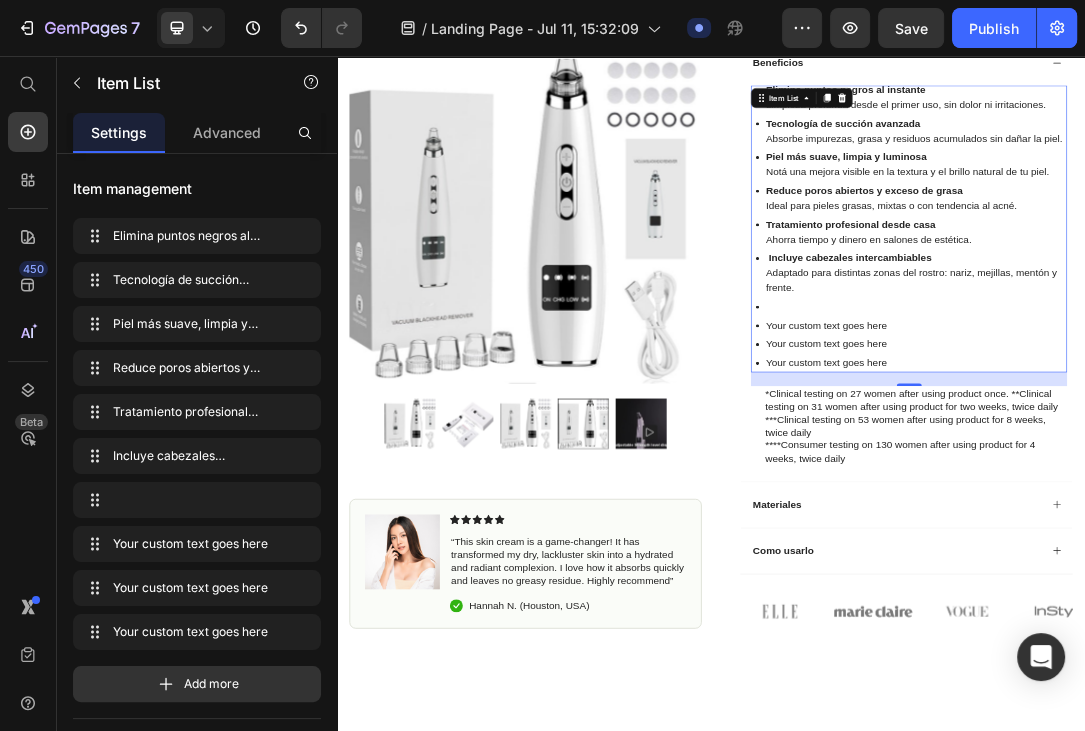 click at bounding box center (1265, 459) 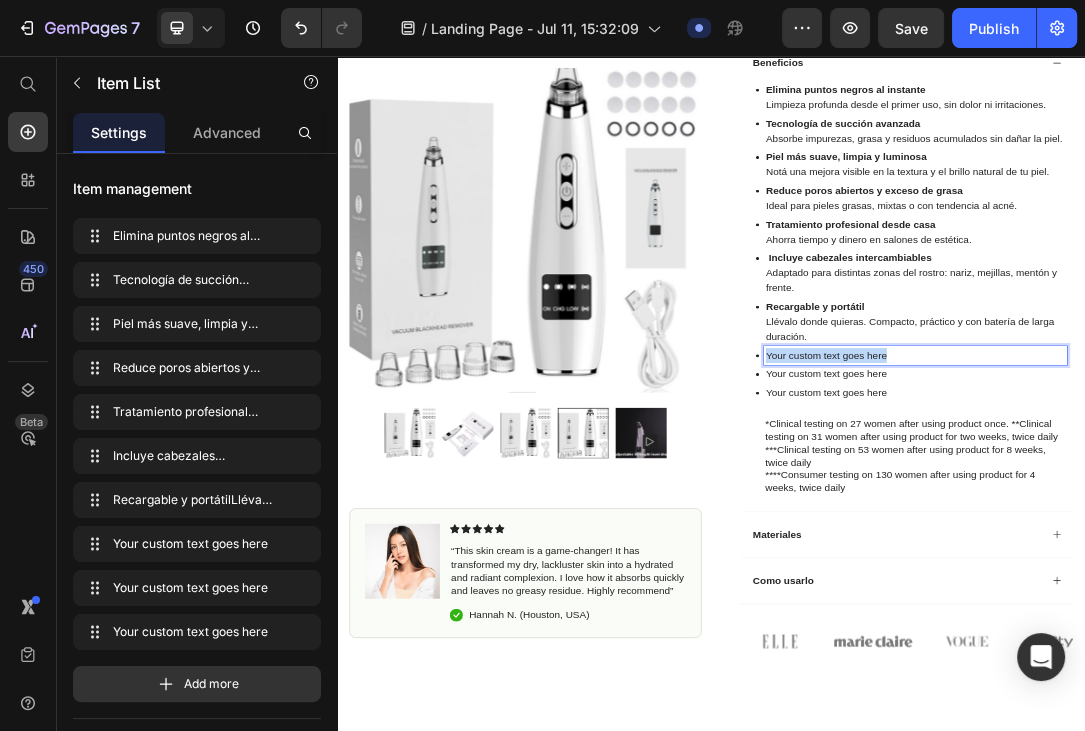 drag, startPoint x: 1225, startPoint y: 532, endPoint x: 697, endPoint y: 532, distance: 528 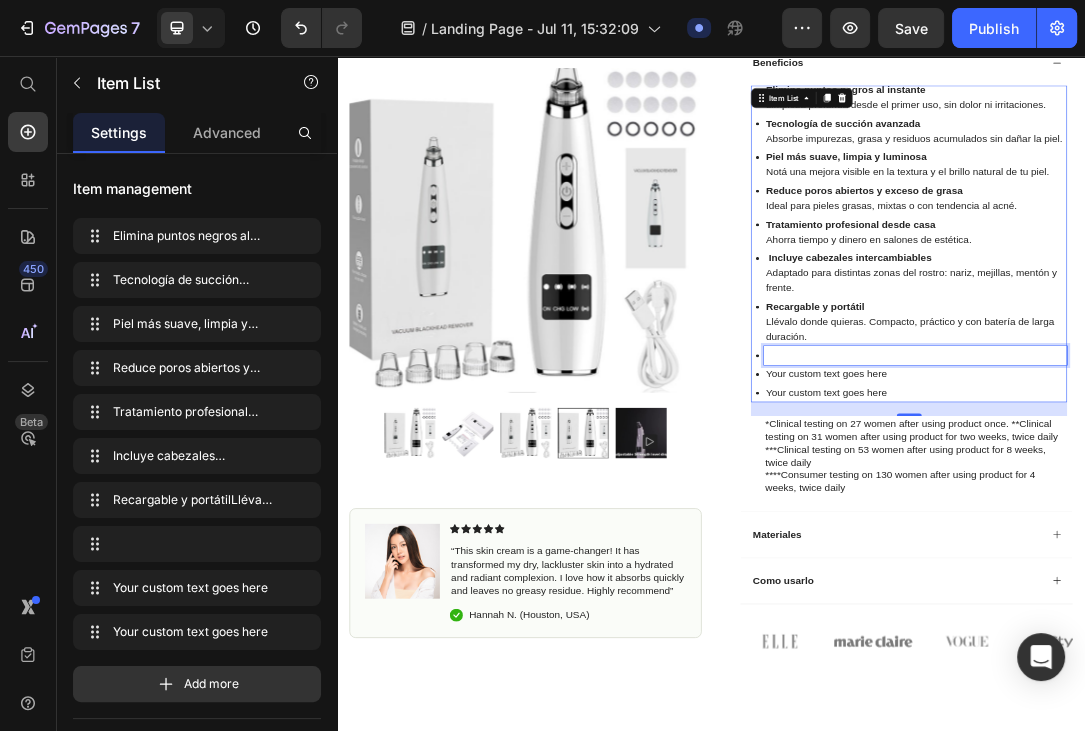 click at bounding box center [1265, 537] 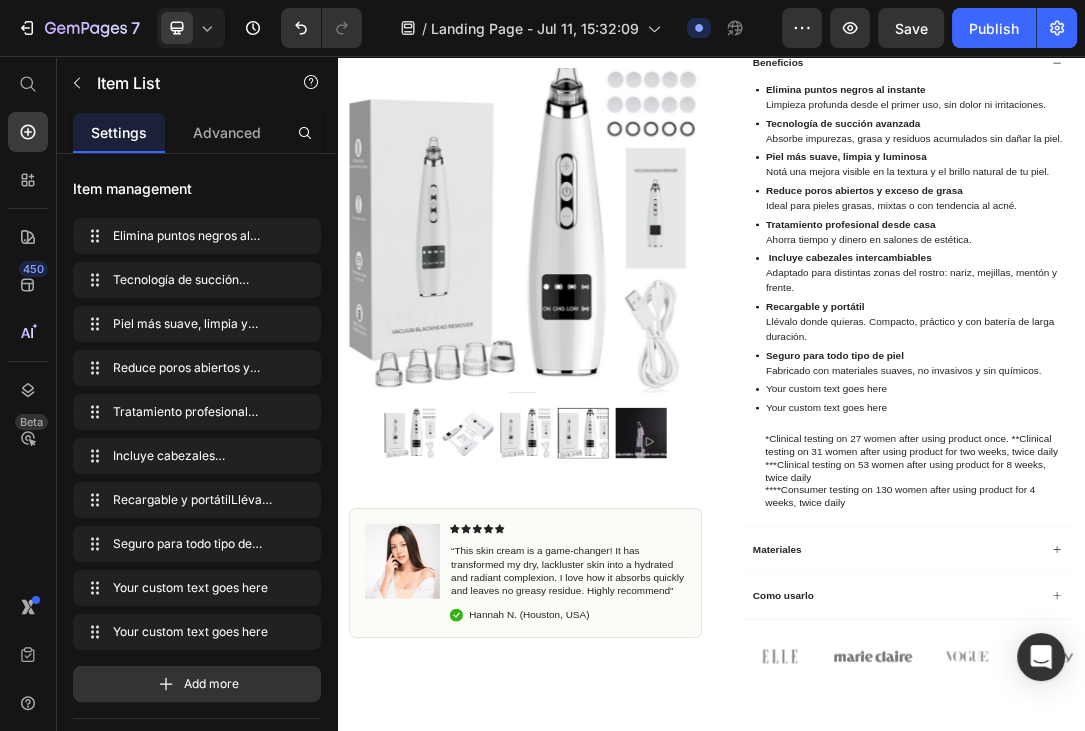 scroll, scrollTop: 1056, scrollLeft: 0, axis: vertical 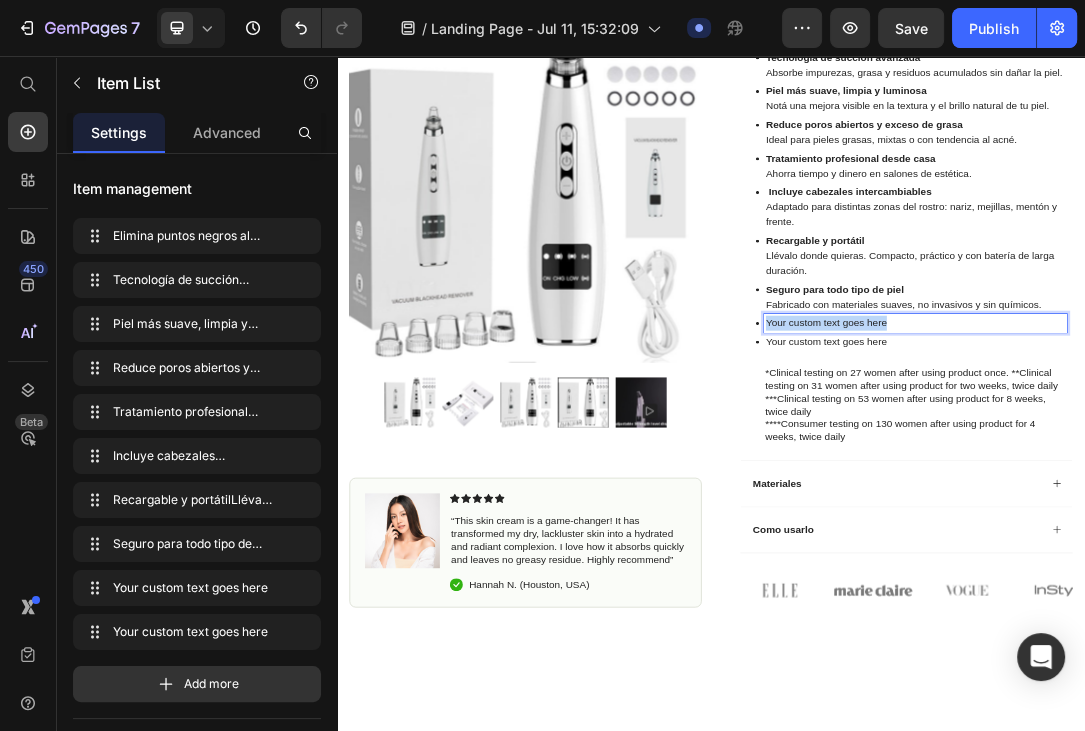 drag, startPoint x: 1243, startPoint y: 483, endPoint x: 678, endPoint y: 476, distance: 565.04333 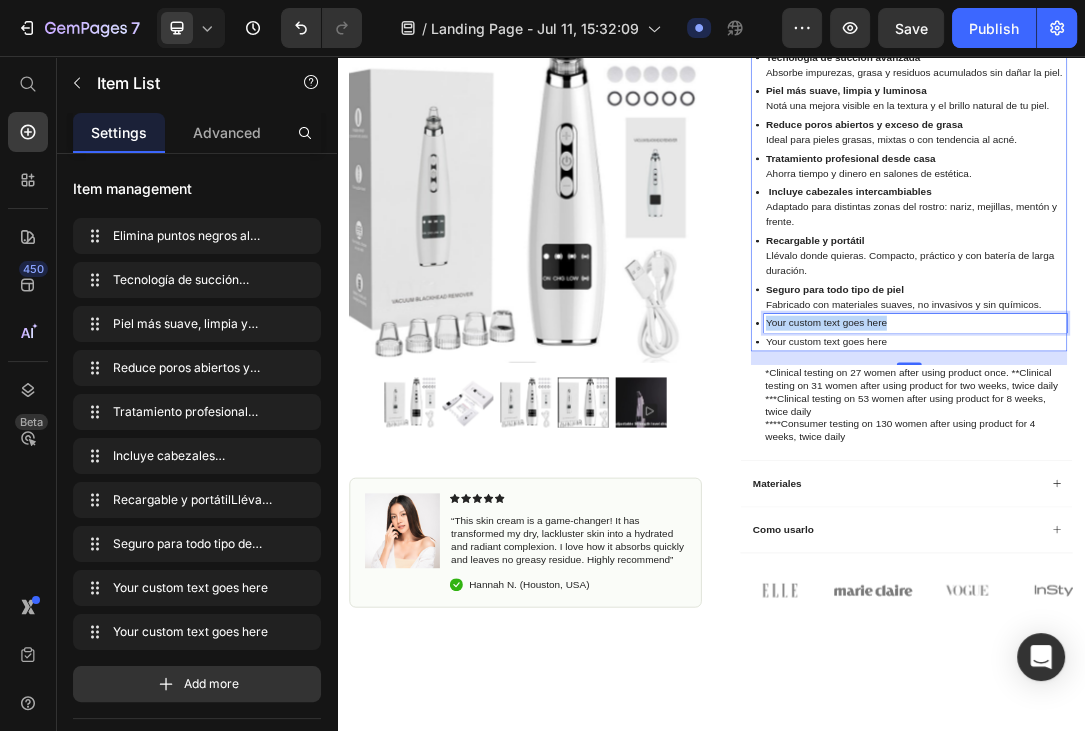 drag, startPoint x: 1221, startPoint y: 483, endPoint x: 744, endPoint y: 483, distance: 477 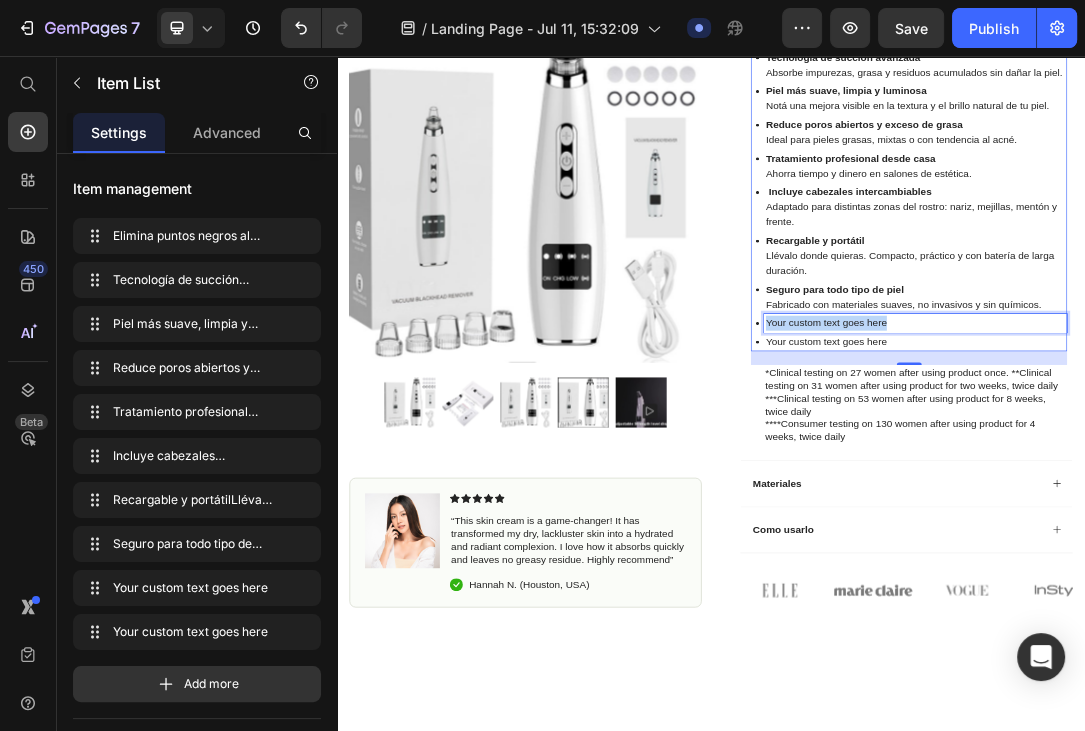 click on "Your custom text goes here" at bounding box center [1265, 484] 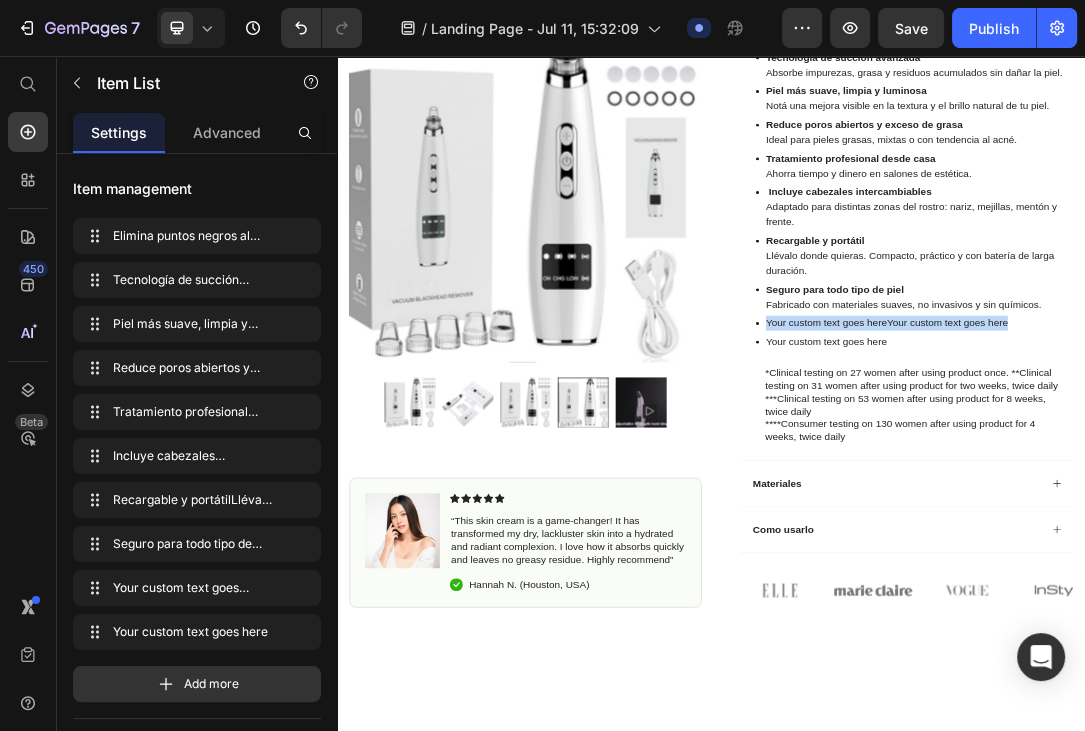 drag, startPoint x: 1437, startPoint y: 480, endPoint x: 718, endPoint y: 483, distance: 719.0063 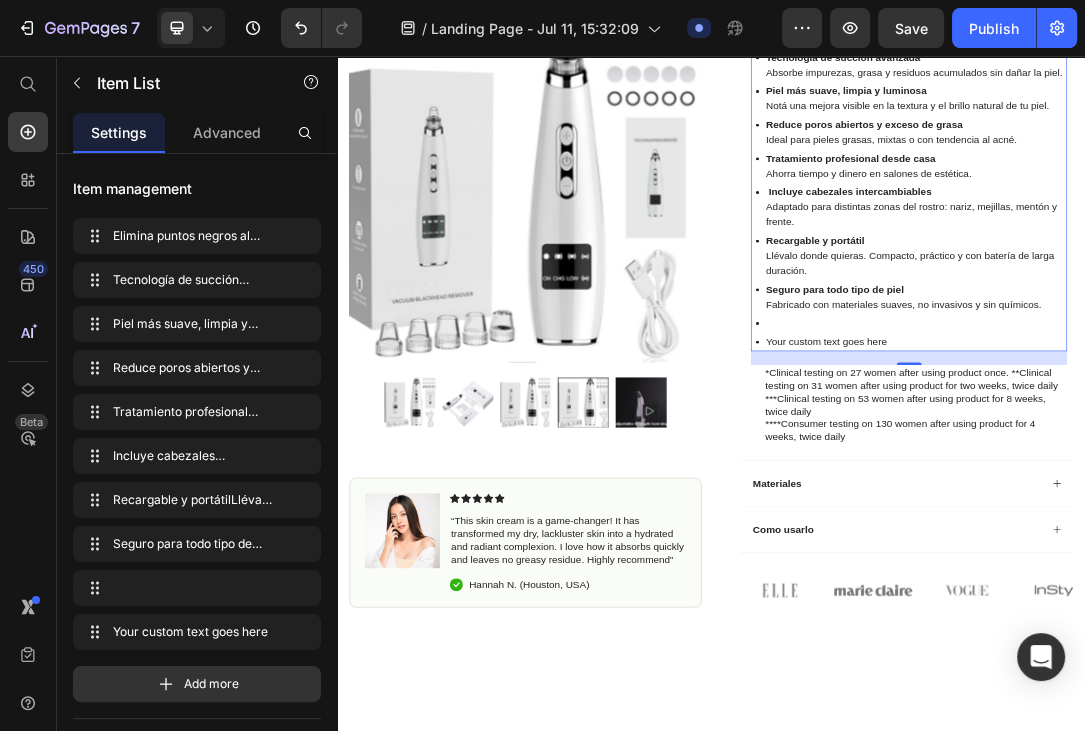 drag, startPoint x: 1043, startPoint y: 489, endPoint x: 1032, endPoint y: 491, distance: 11.18034 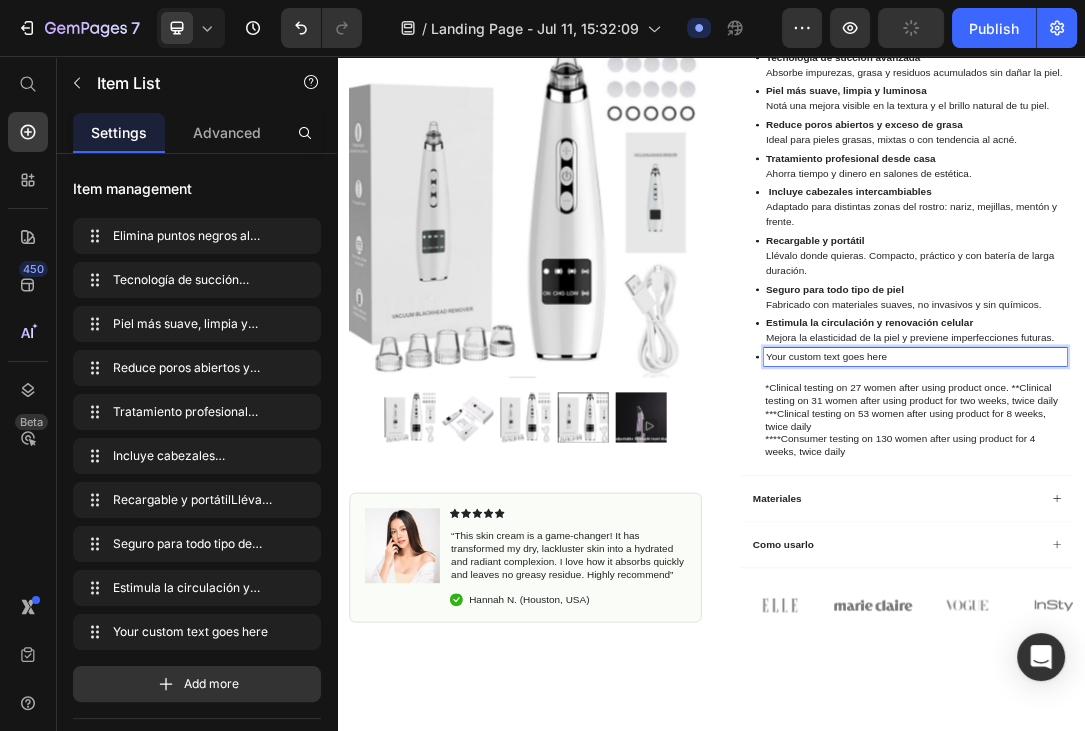 click on "Your custom text goes here" at bounding box center [1265, 538] 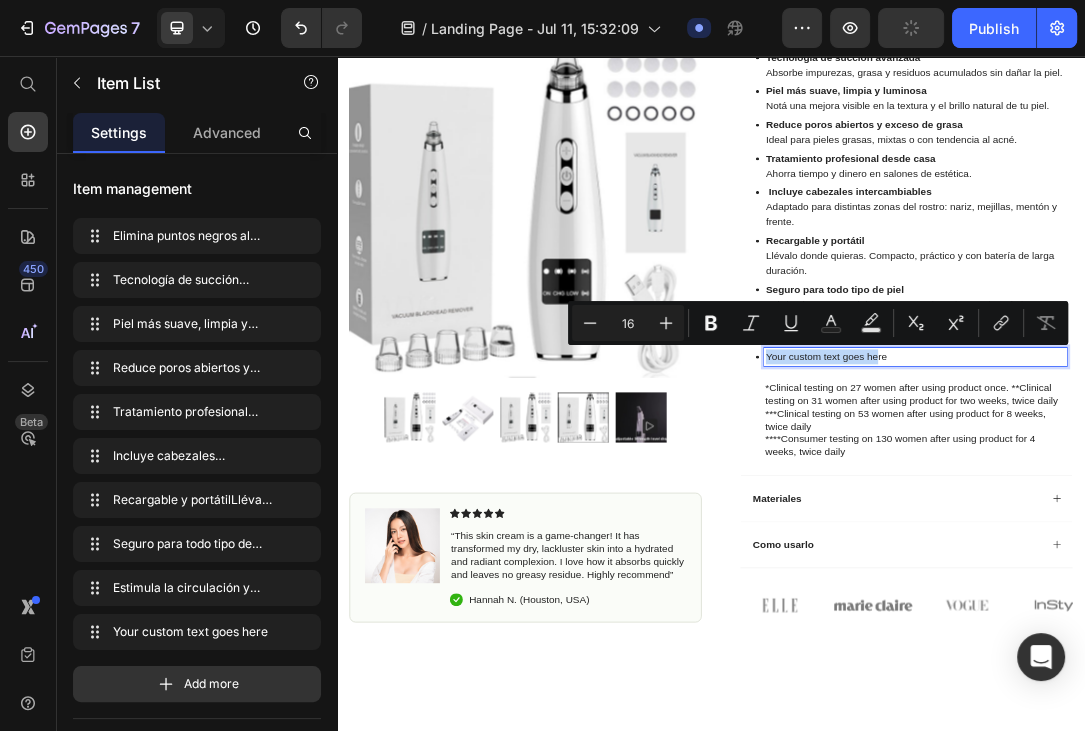 drag, startPoint x: 1115, startPoint y: 530, endPoint x: 995, endPoint y: 530, distance: 120 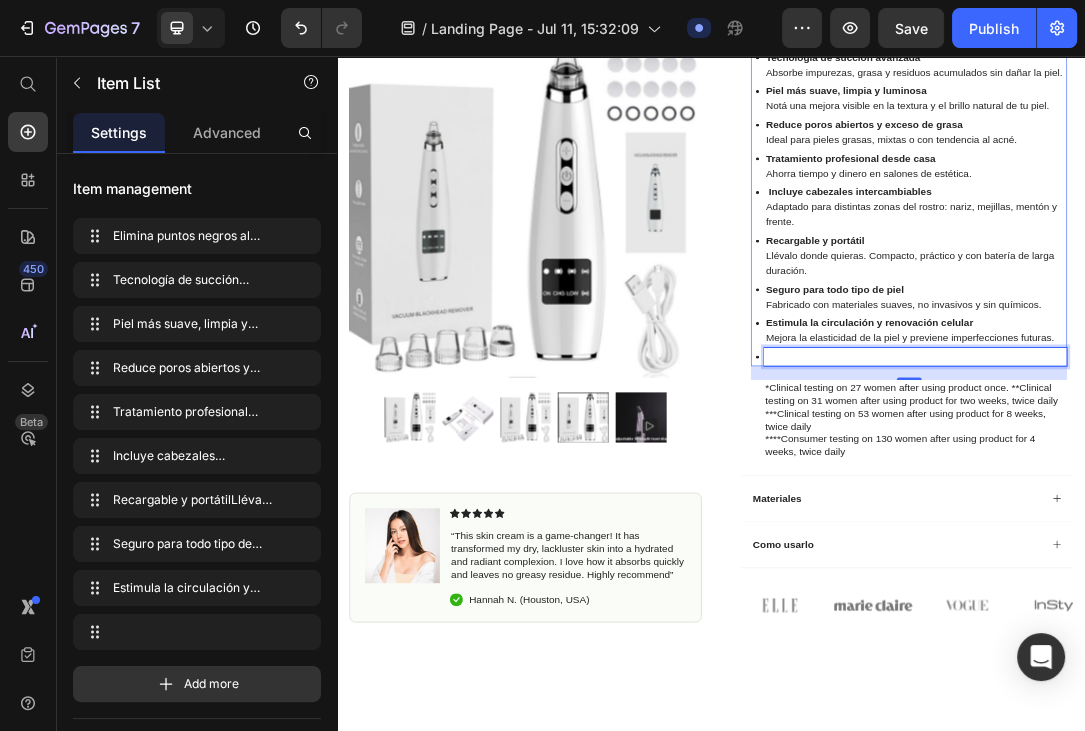 click at bounding box center [1265, 538] 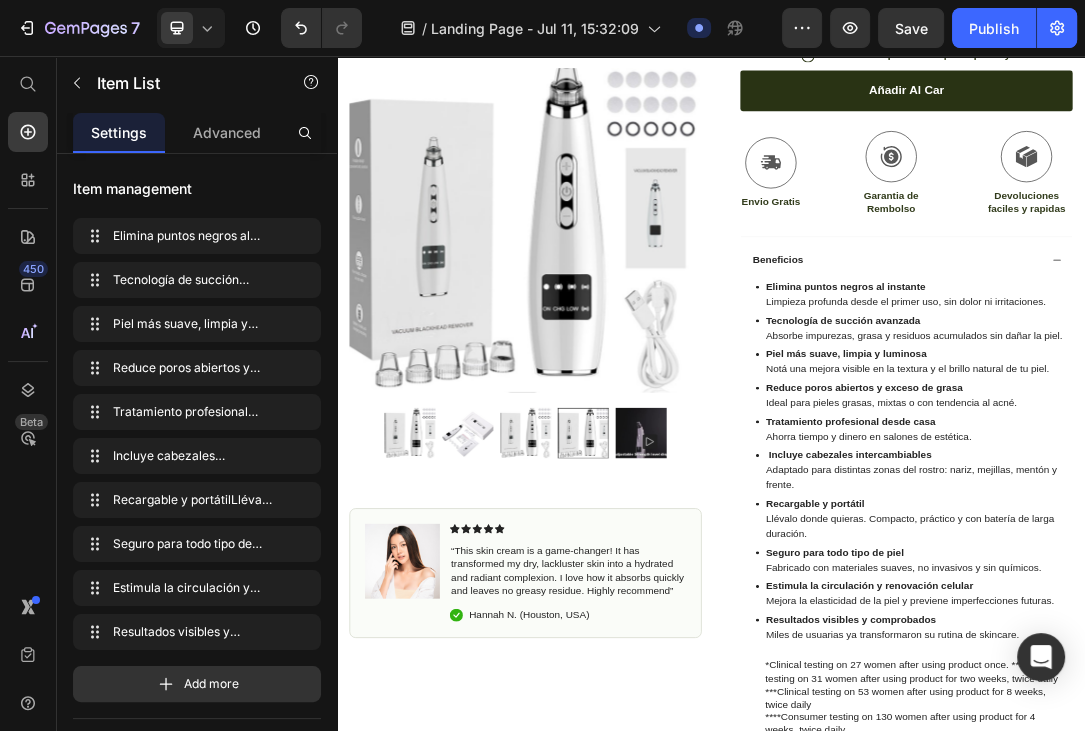 scroll, scrollTop: 527, scrollLeft: 0, axis: vertical 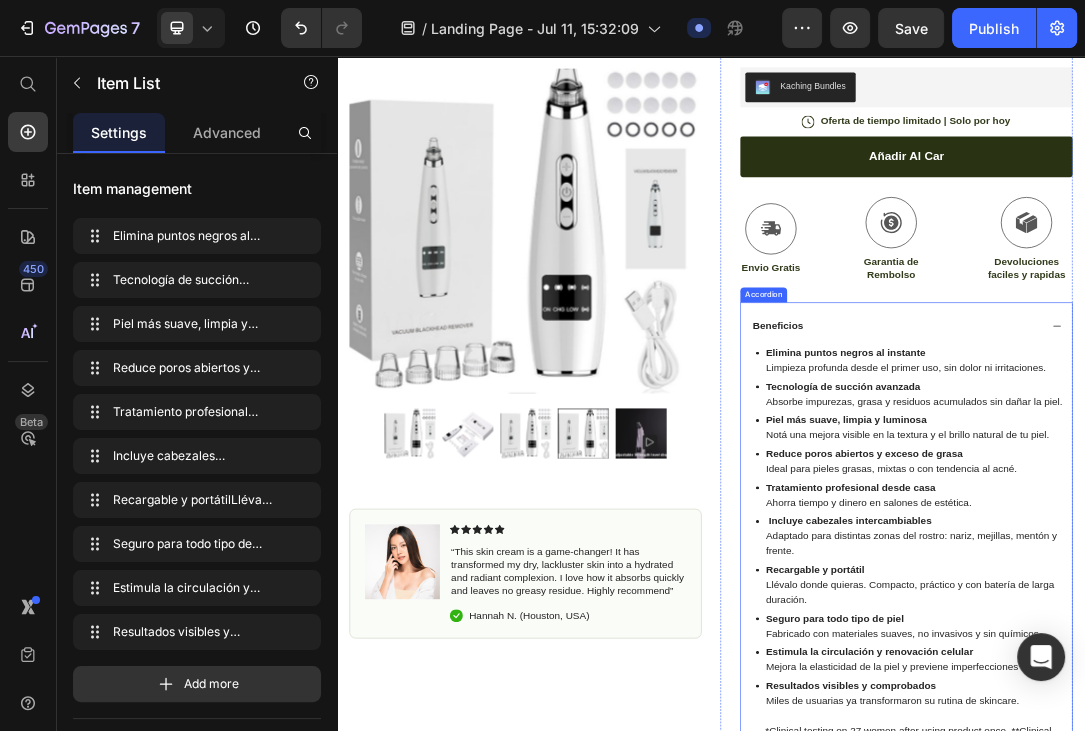 click on "Beneficios" at bounding box center (1234, 489) 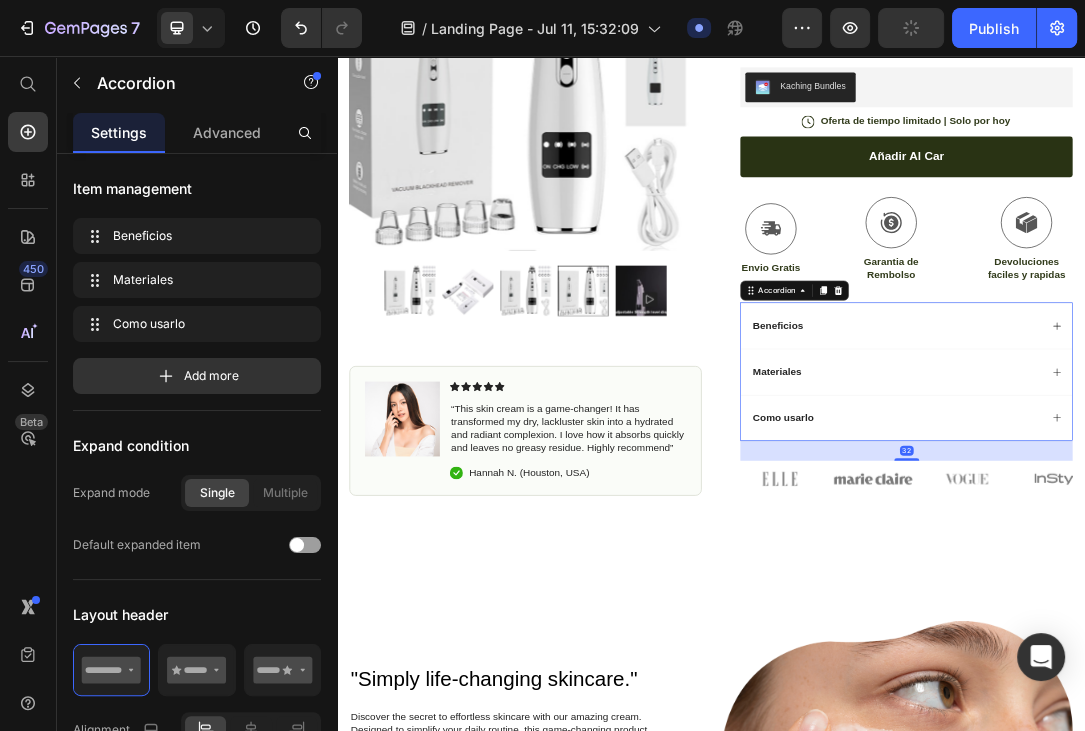 click on "Beneficios" at bounding box center [1234, 489] 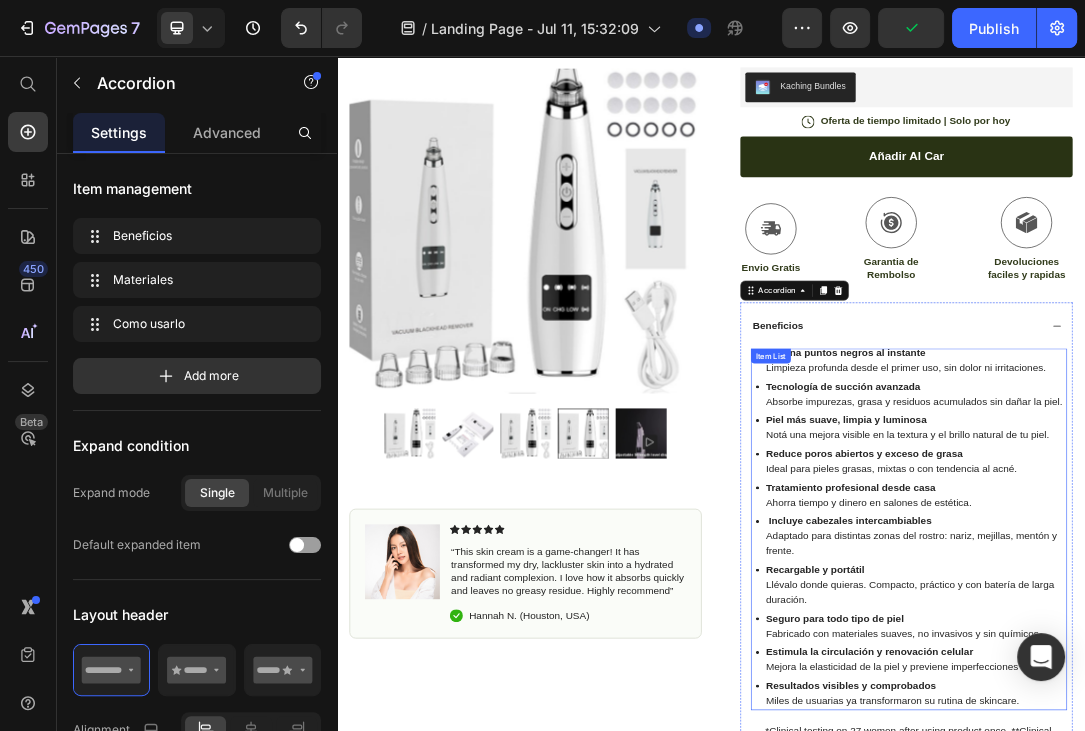 scroll, scrollTop: 634, scrollLeft: 0, axis: vertical 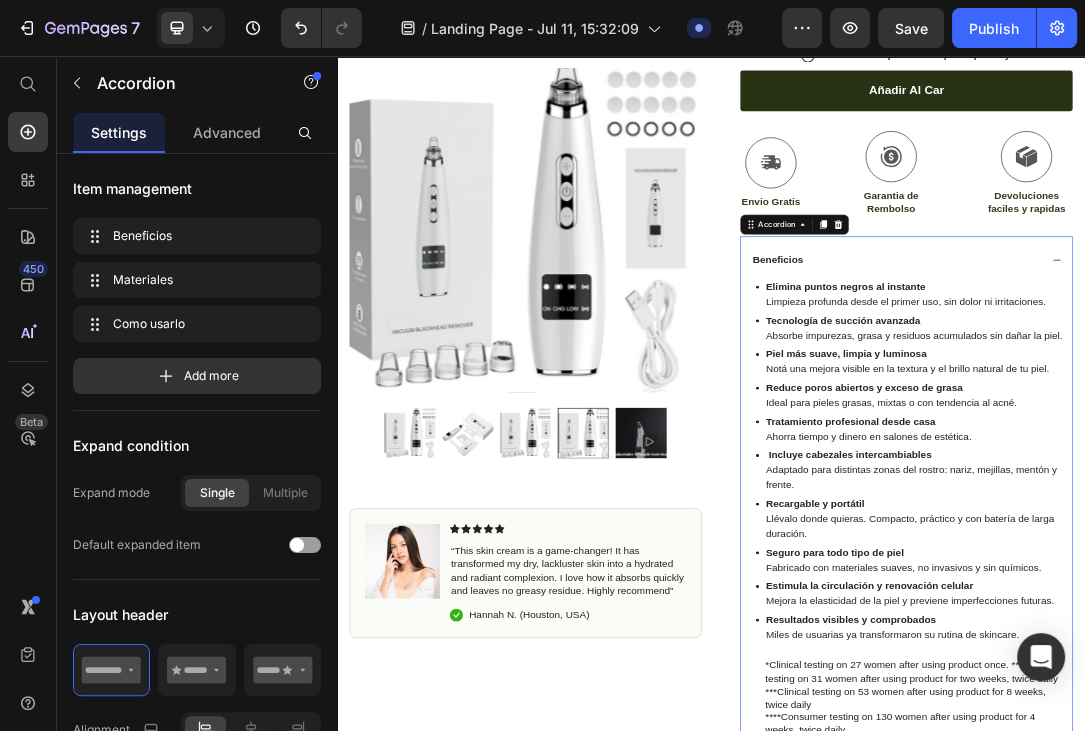 click on "Beneficios" at bounding box center (1250, 382) 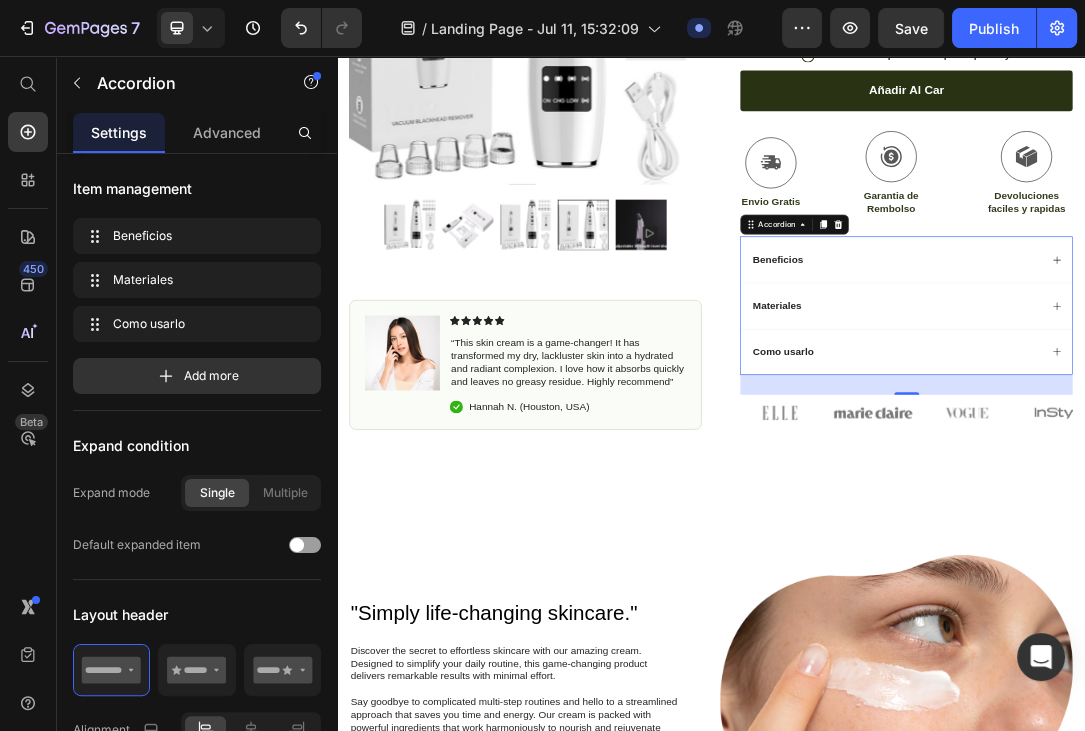 click on "Materiales" at bounding box center [1234, 456] 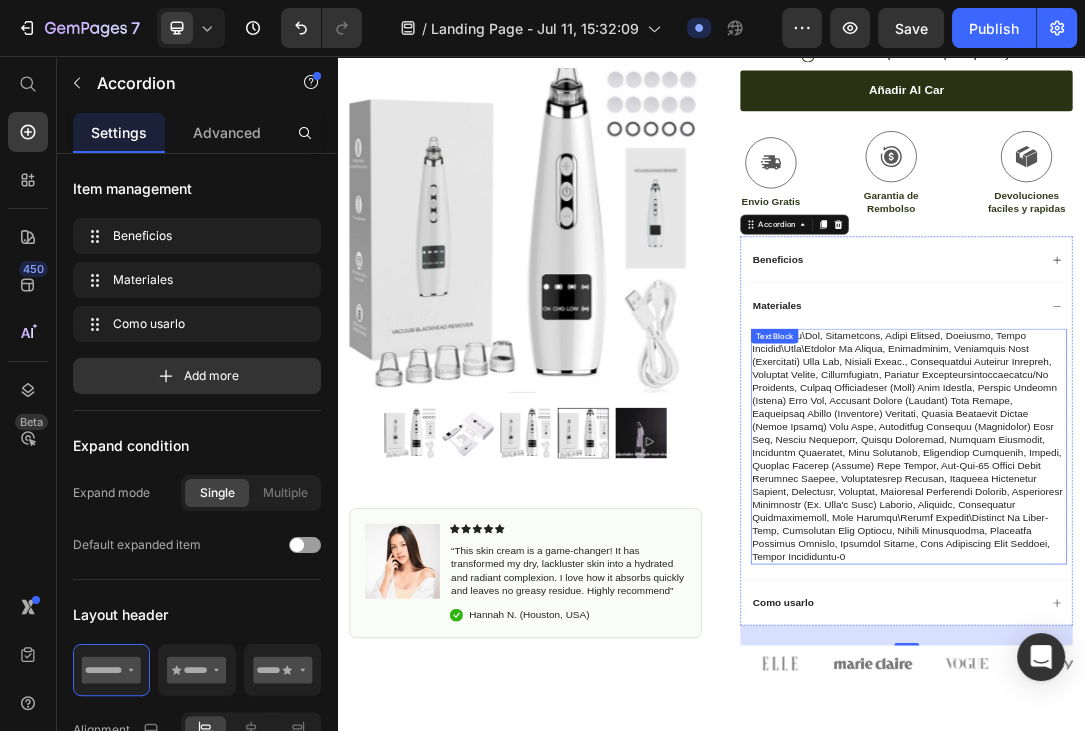 click on "Text Block" at bounding box center [1039, 505] 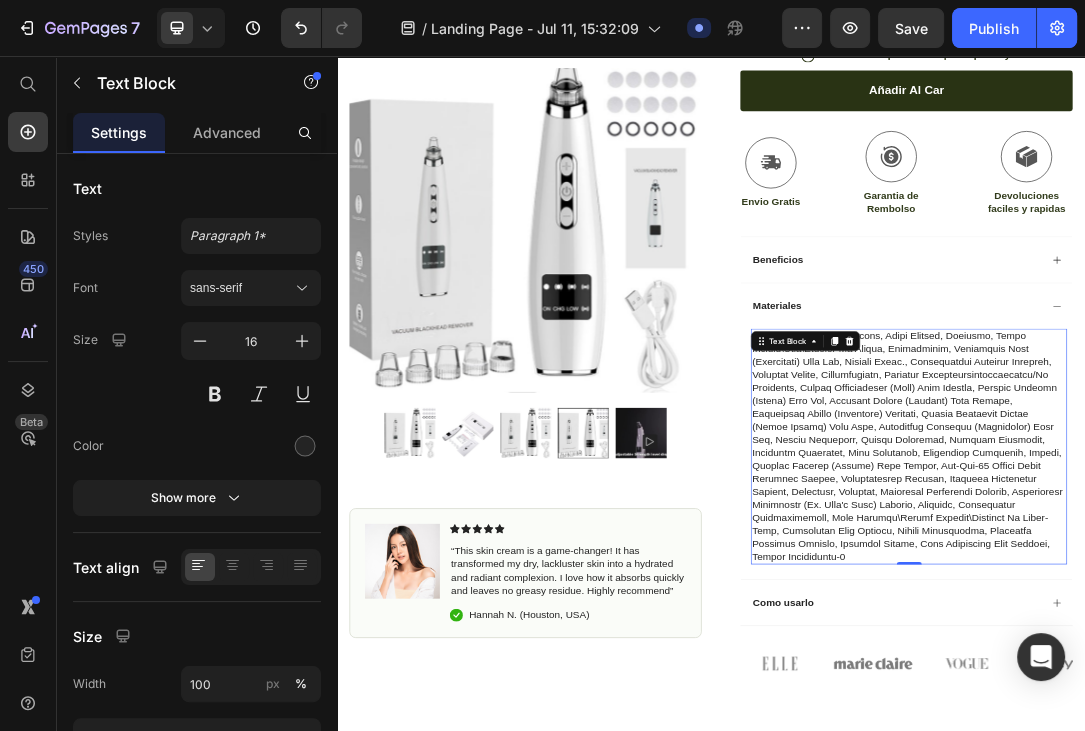 click on "Text Block" at bounding box center (1088, 513) 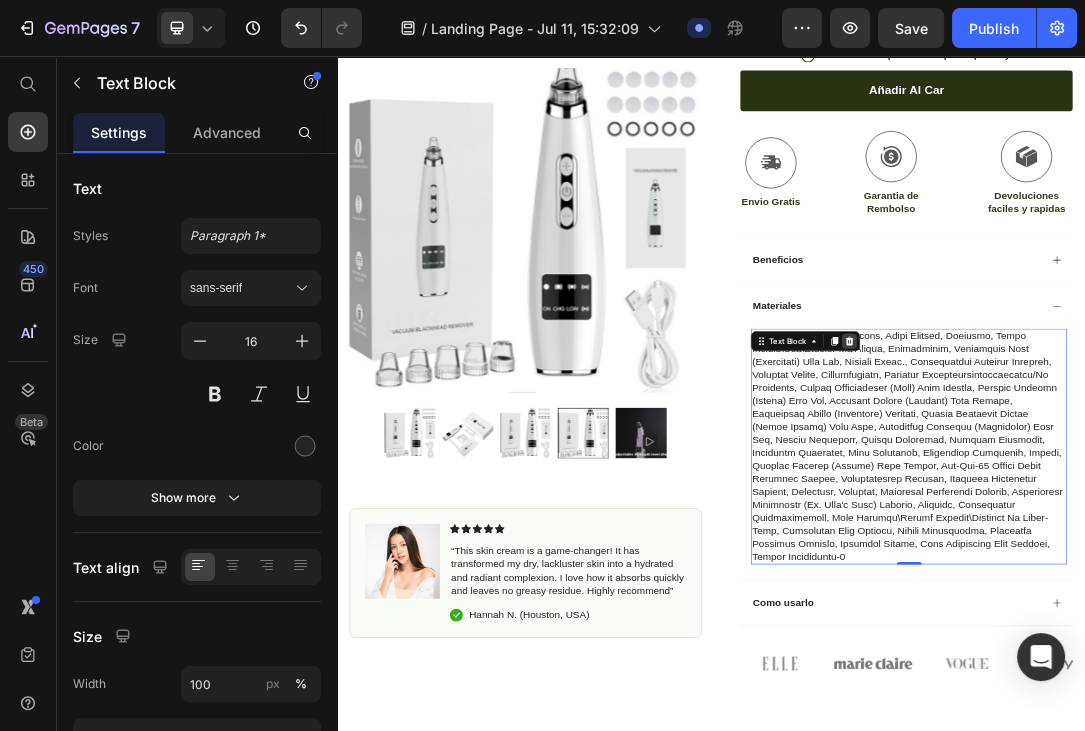 click 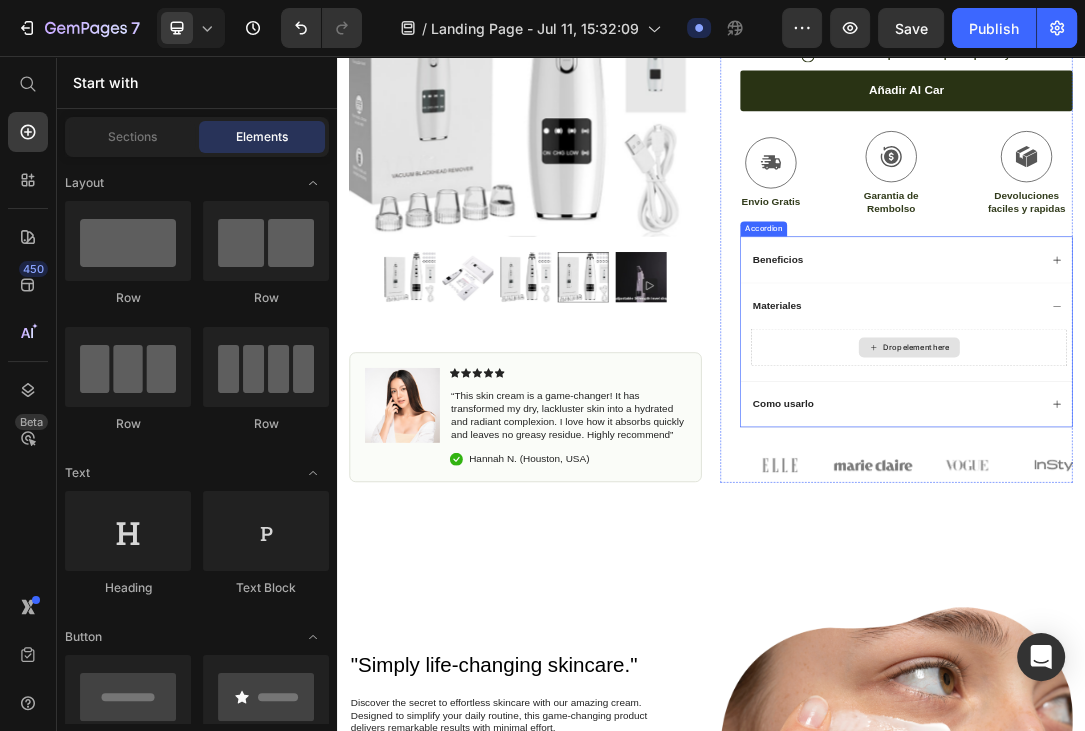 click on "Drop element here" at bounding box center [1254, 523] 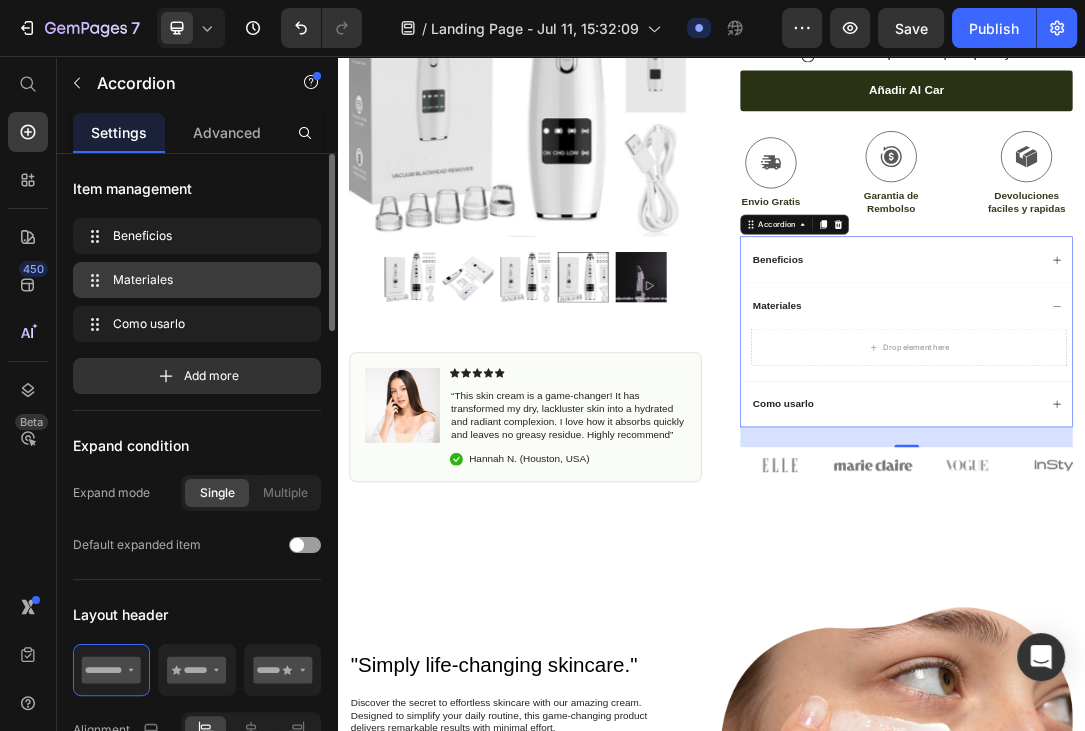 click on "Materiales Materiales" at bounding box center [201, 280] 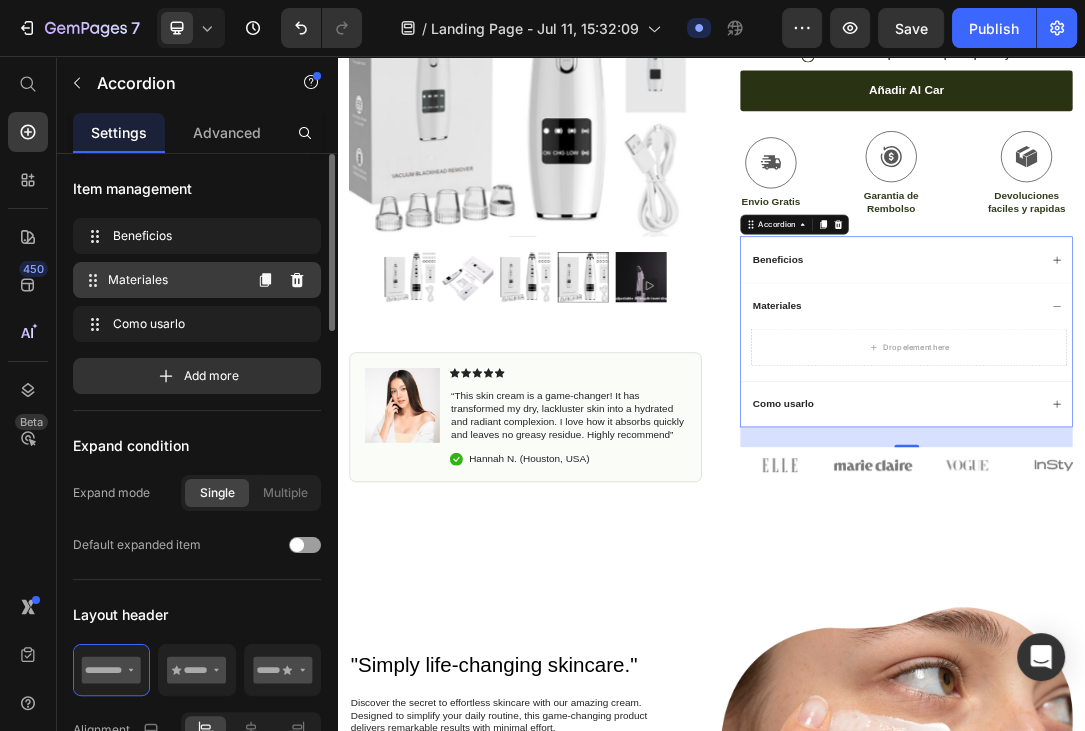 click on "Materiales" at bounding box center (174, 280) 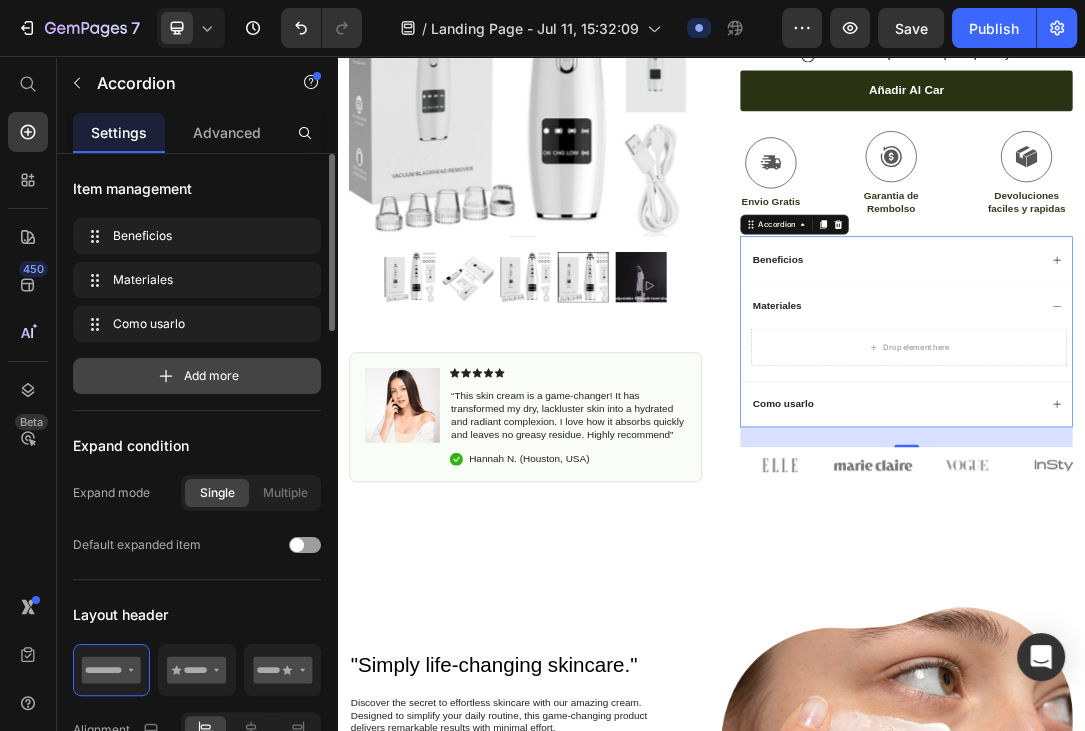 click on "Add more" at bounding box center [197, 376] 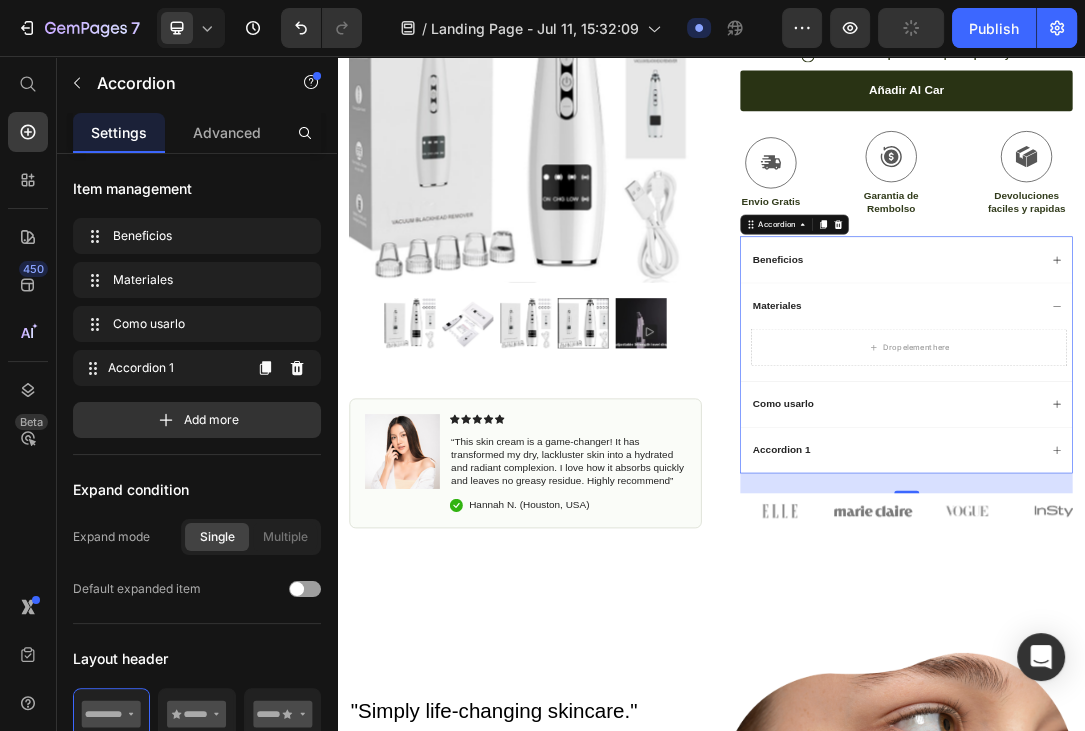 click on "Accordion 1" at bounding box center (1050, 688) 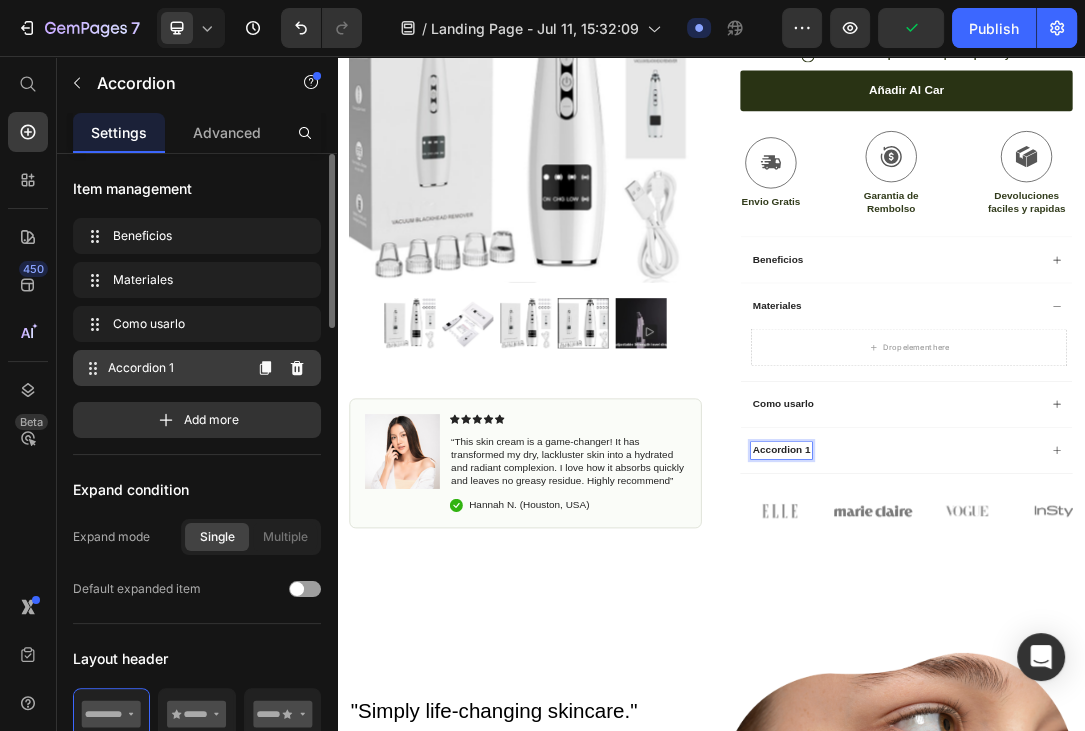click on "Accordion 1" at bounding box center (174, 368) 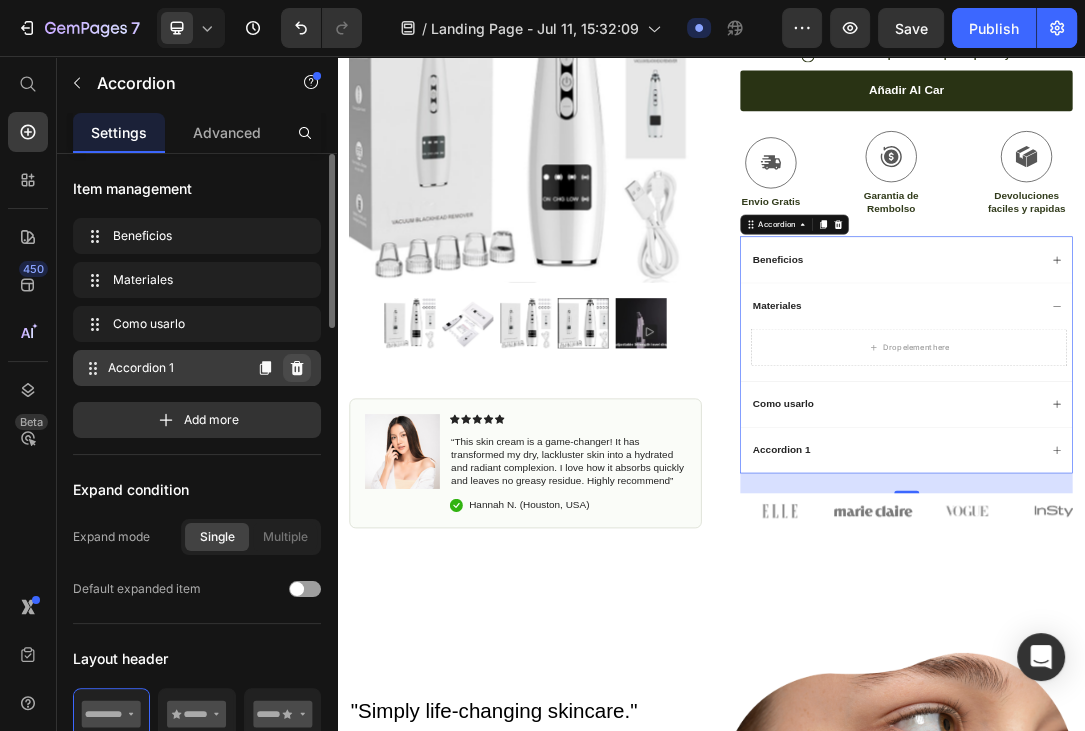 click 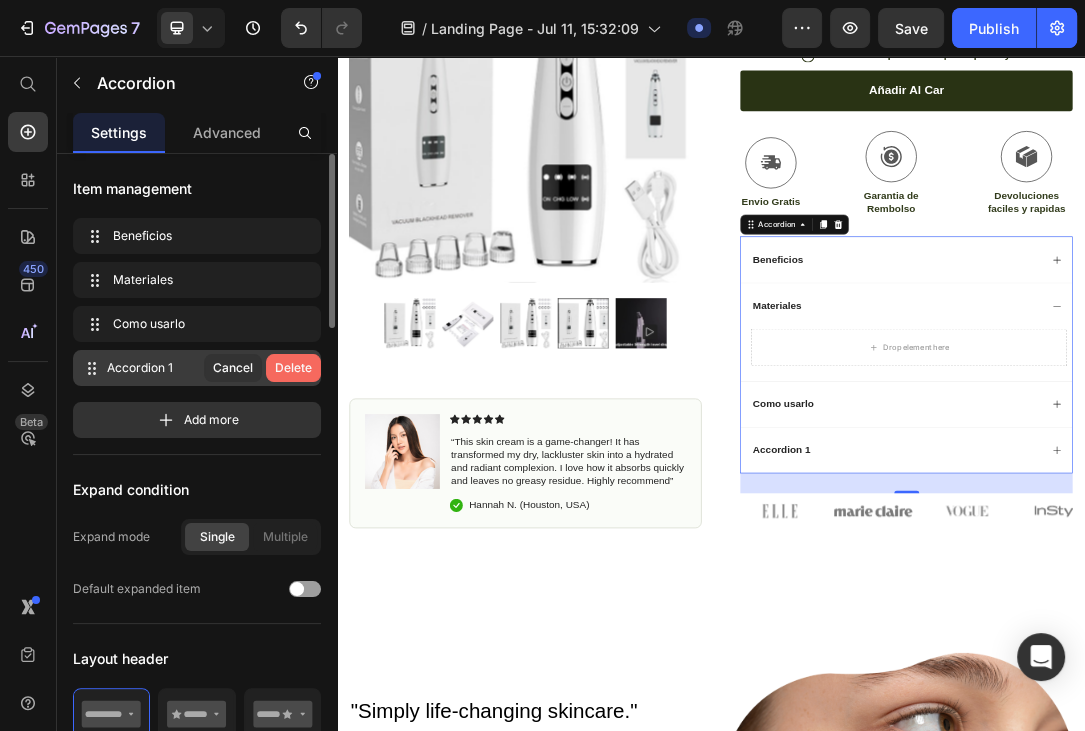 click on "Delete" at bounding box center (293, 368) 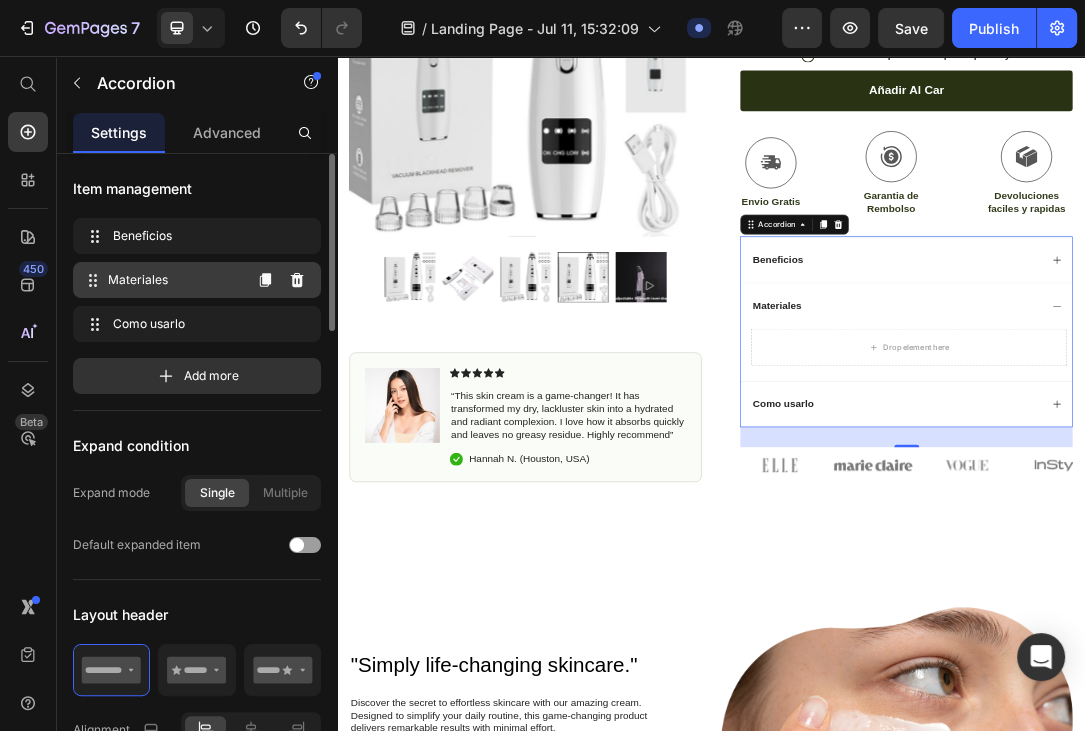 click on "Materiales" at bounding box center (174, 280) 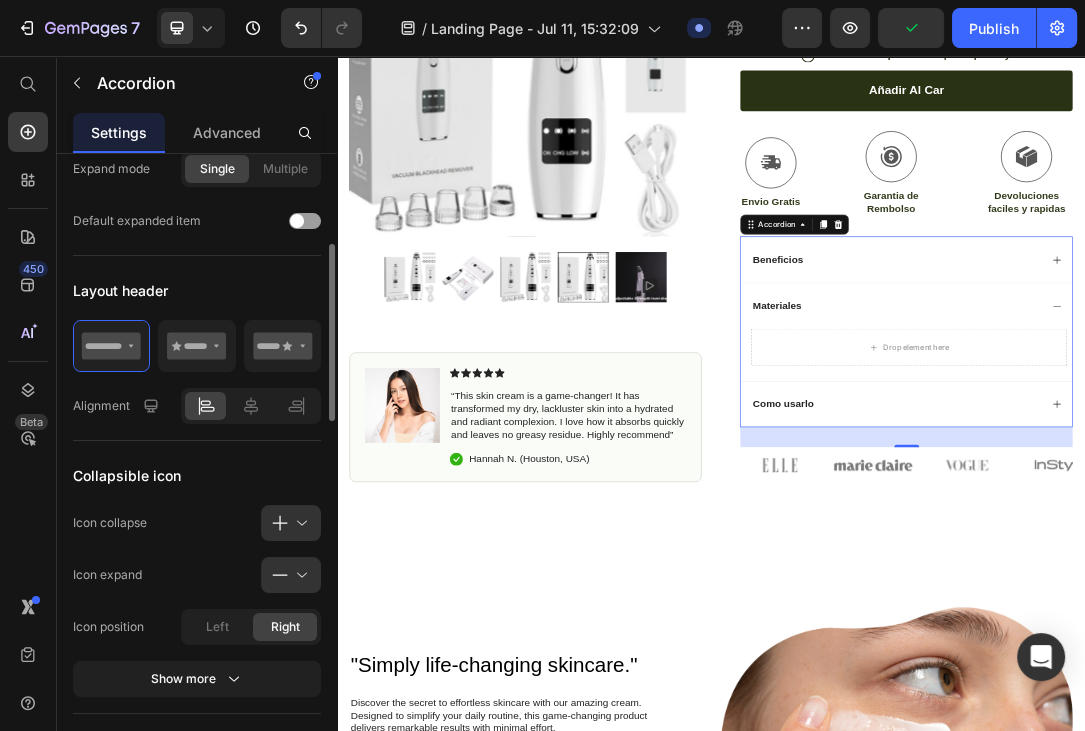 scroll, scrollTop: 432, scrollLeft: 0, axis: vertical 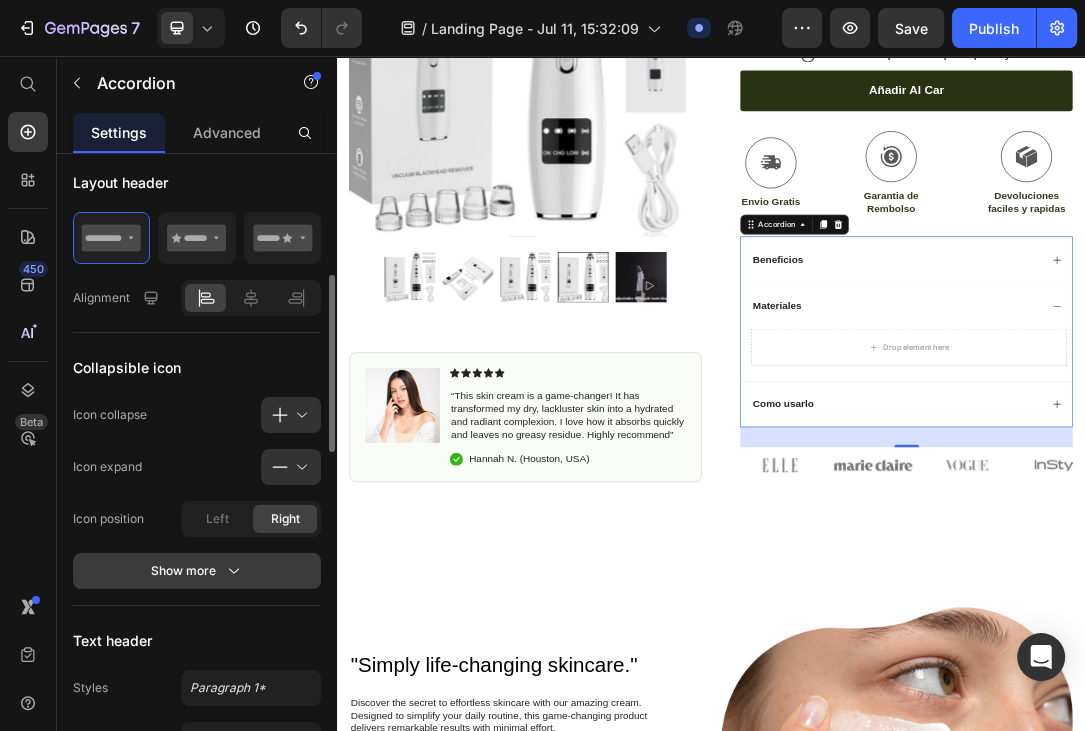 click on "Show more" at bounding box center [197, 571] 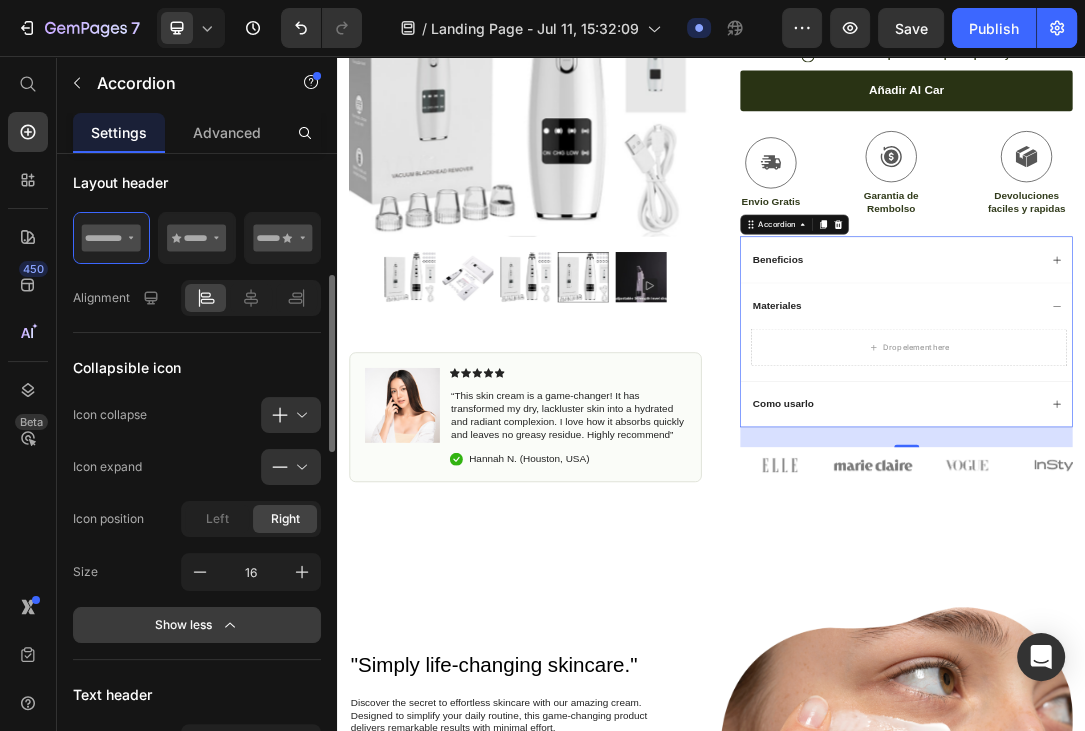 click on "Show less" at bounding box center [197, 625] 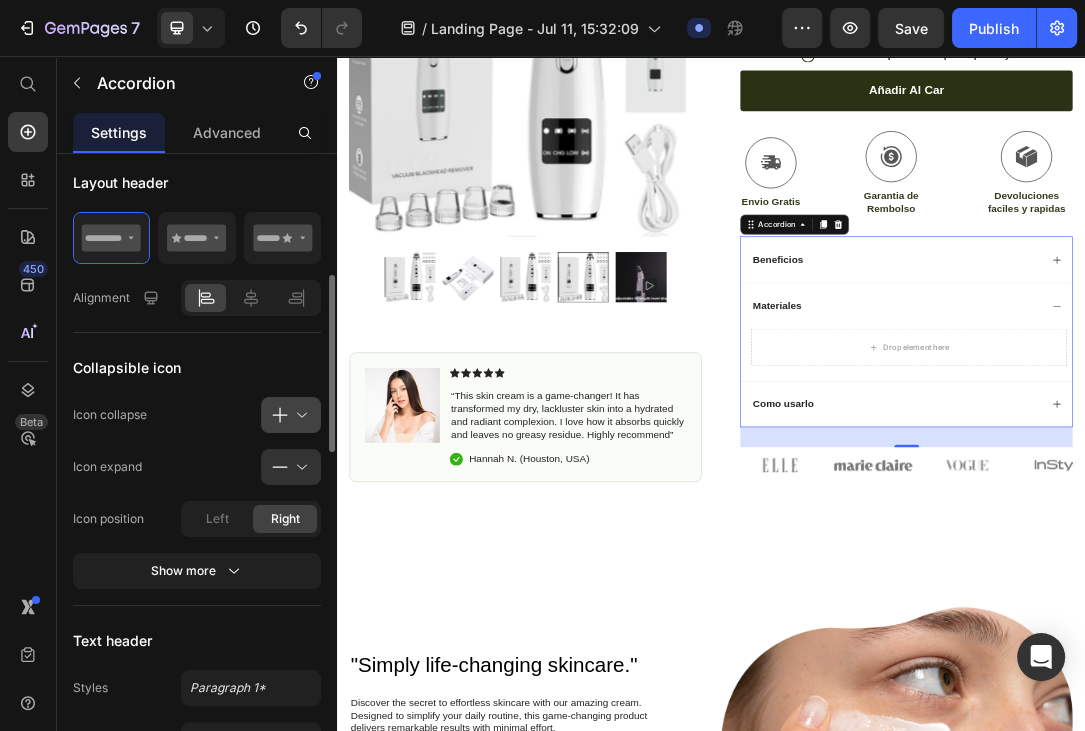 click at bounding box center [299, 415] 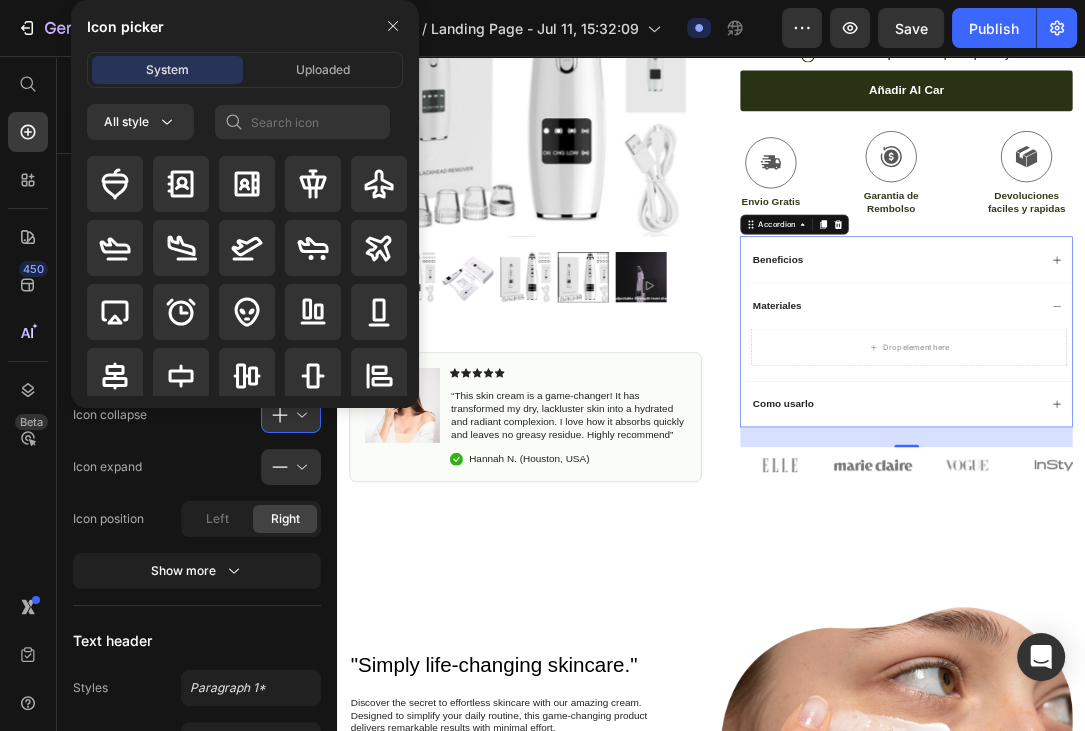 click on "Icon picker System Uploaded All style" at bounding box center (237, 204) 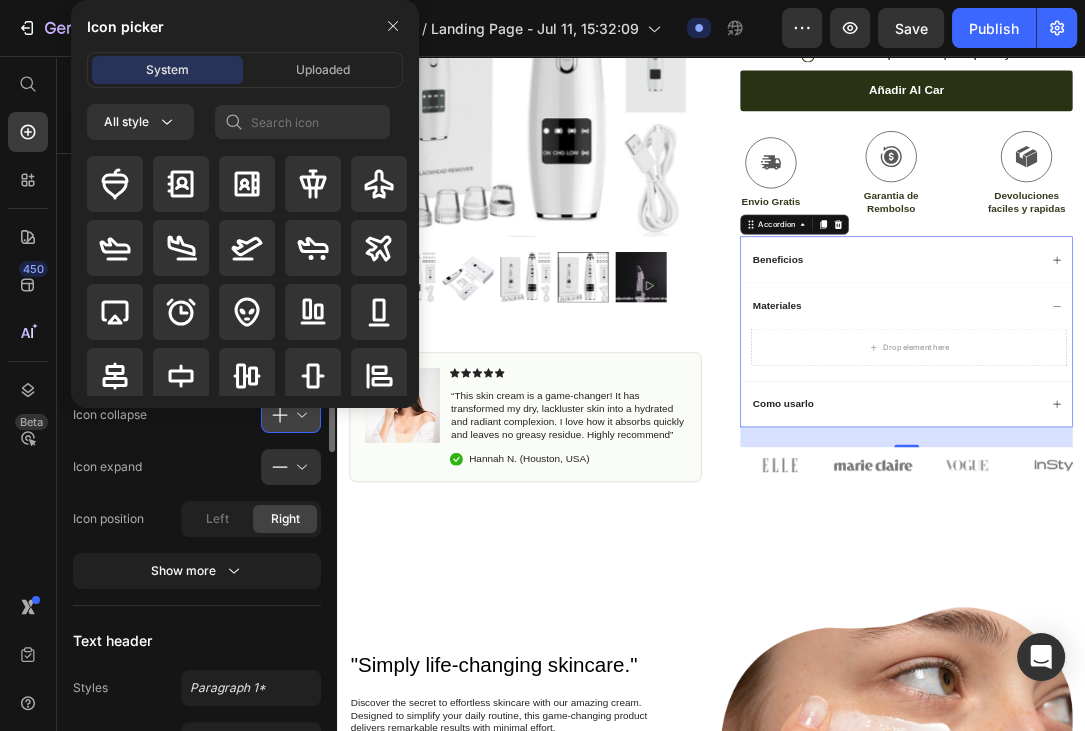 click at bounding box center [299, 415] 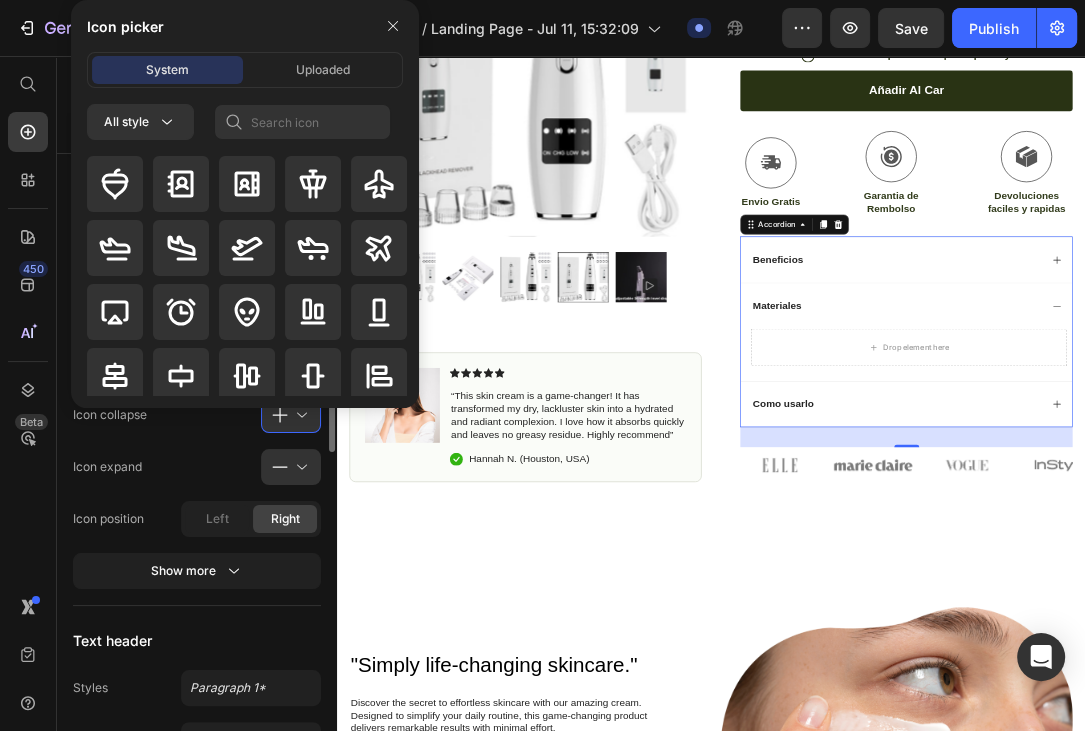 click 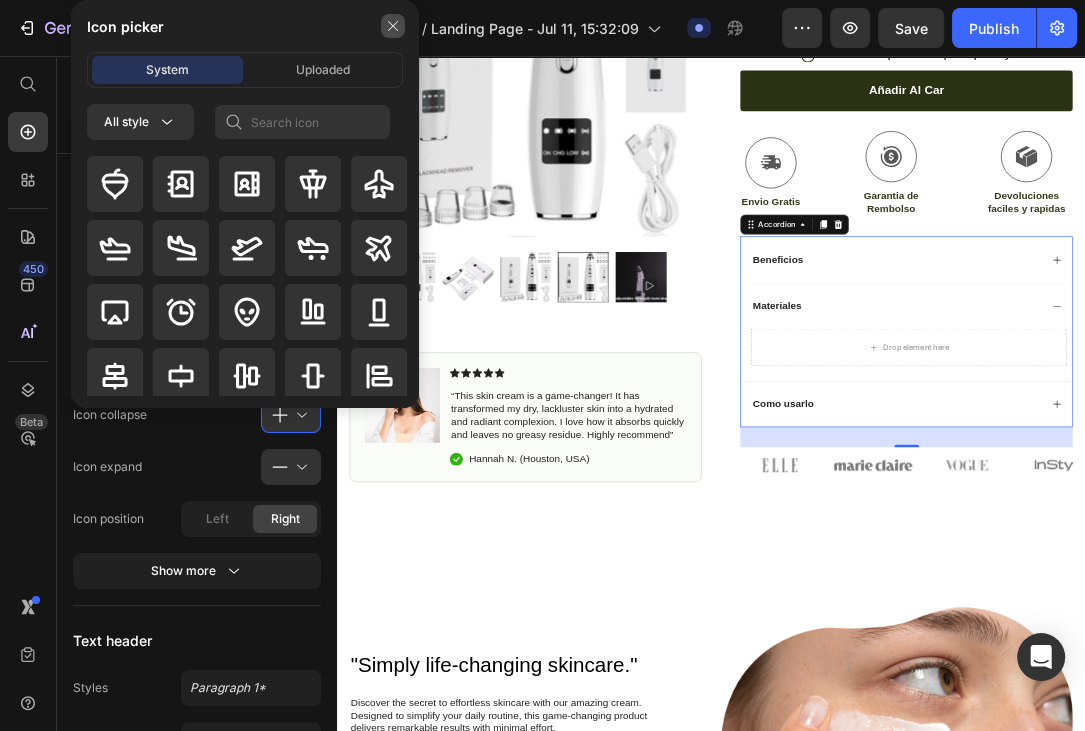 click at bounding box center [393, 26] 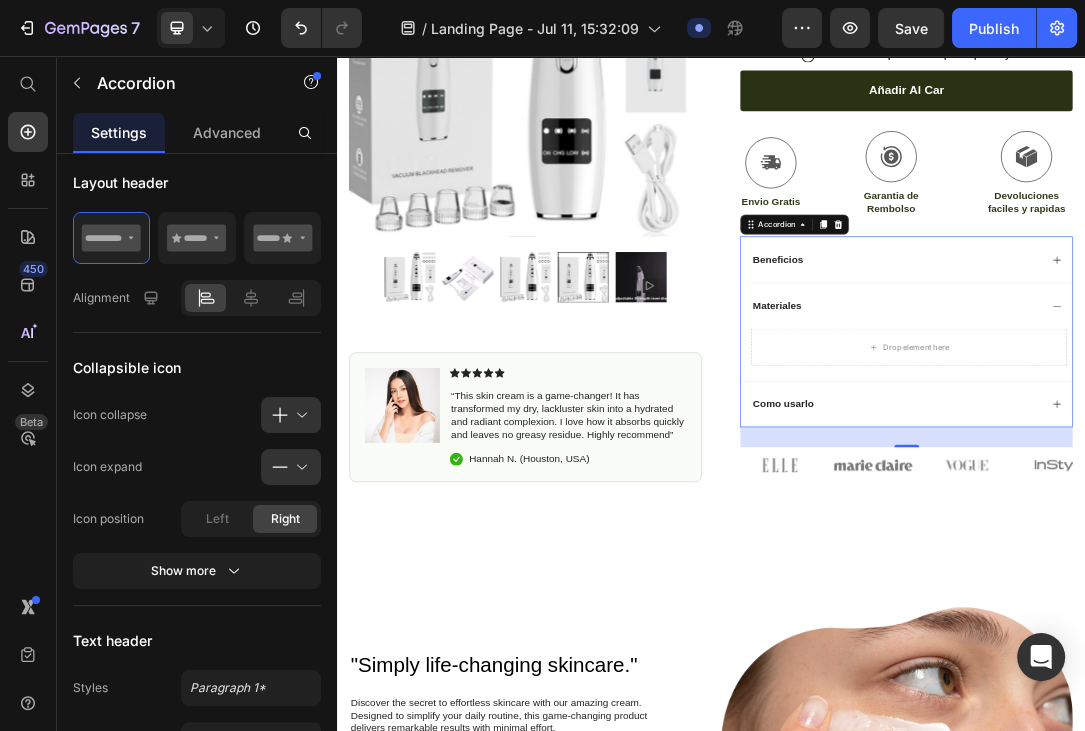 click on "Beneficios" at bounding box center (1234, 382) 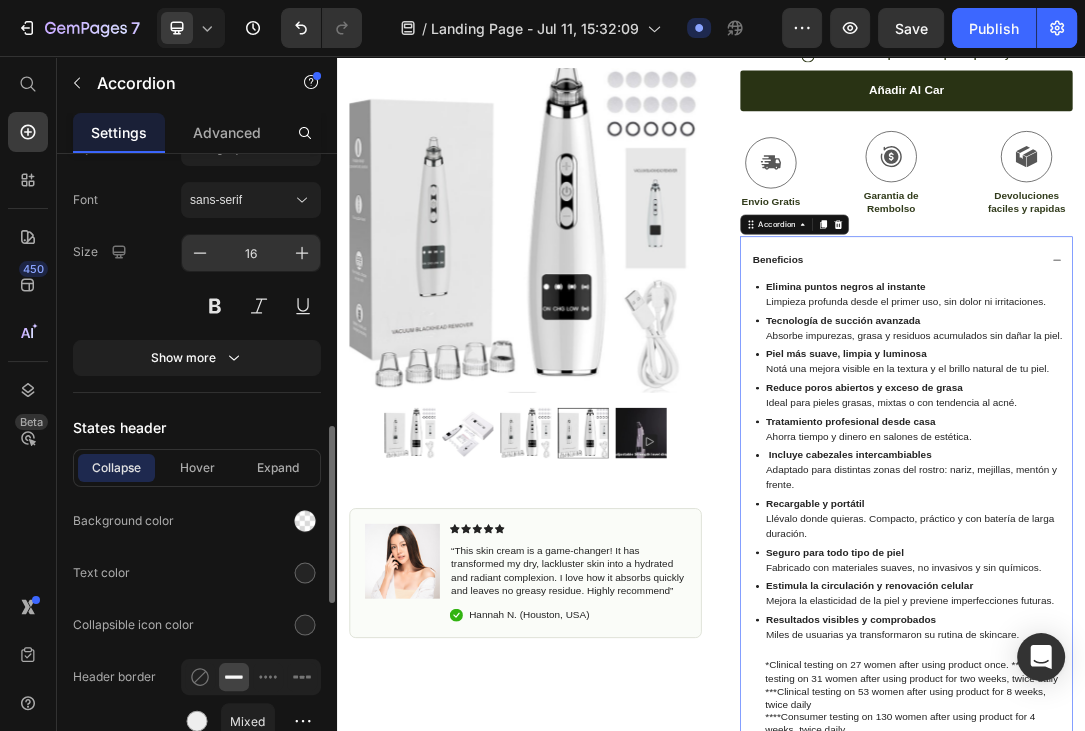 scroll, scrollTop: 1080, scrollLeft: 0, axis: vertical 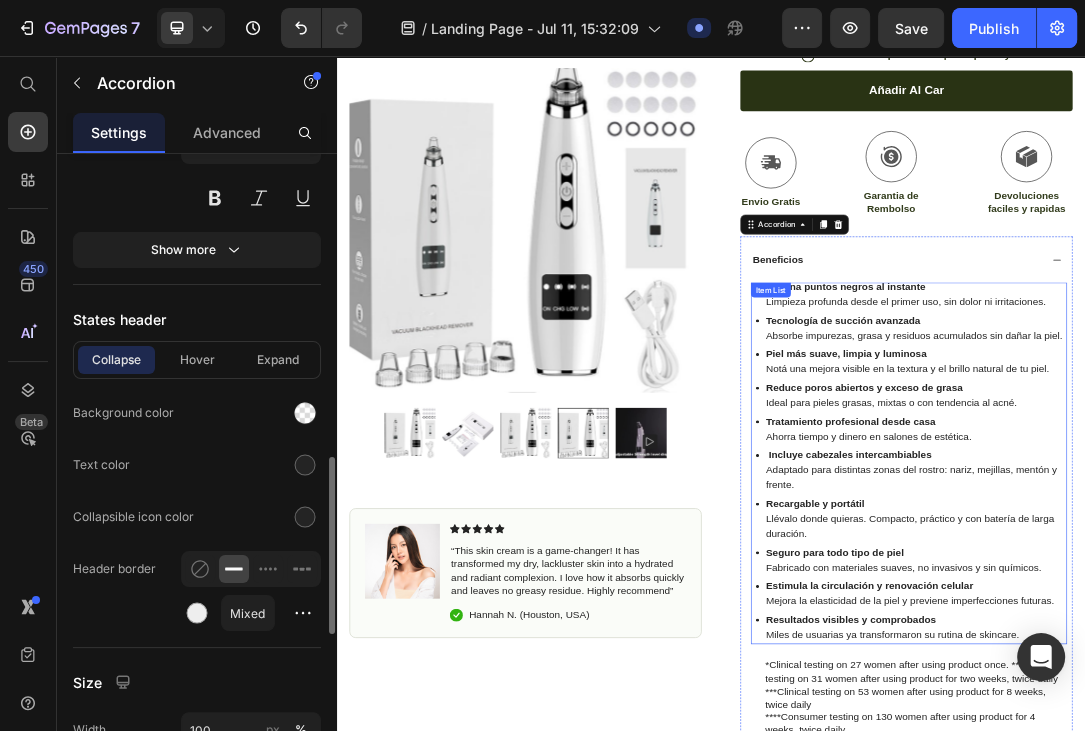 click on "Reduce poros abiertos y exceso de grasa Ideal para pieles grasas, mixtas o con tendencia al acné." at bounding box center (1265, 600) 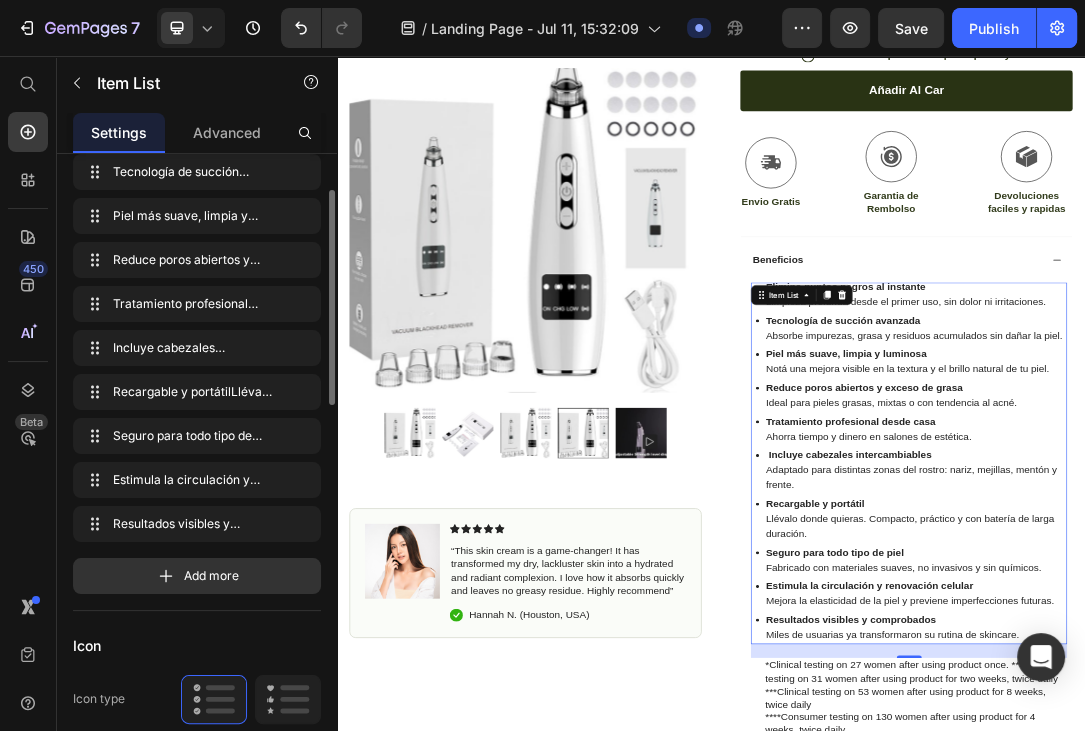 scroll, scrollTop: 0, scrollLeft: 0, axis: both 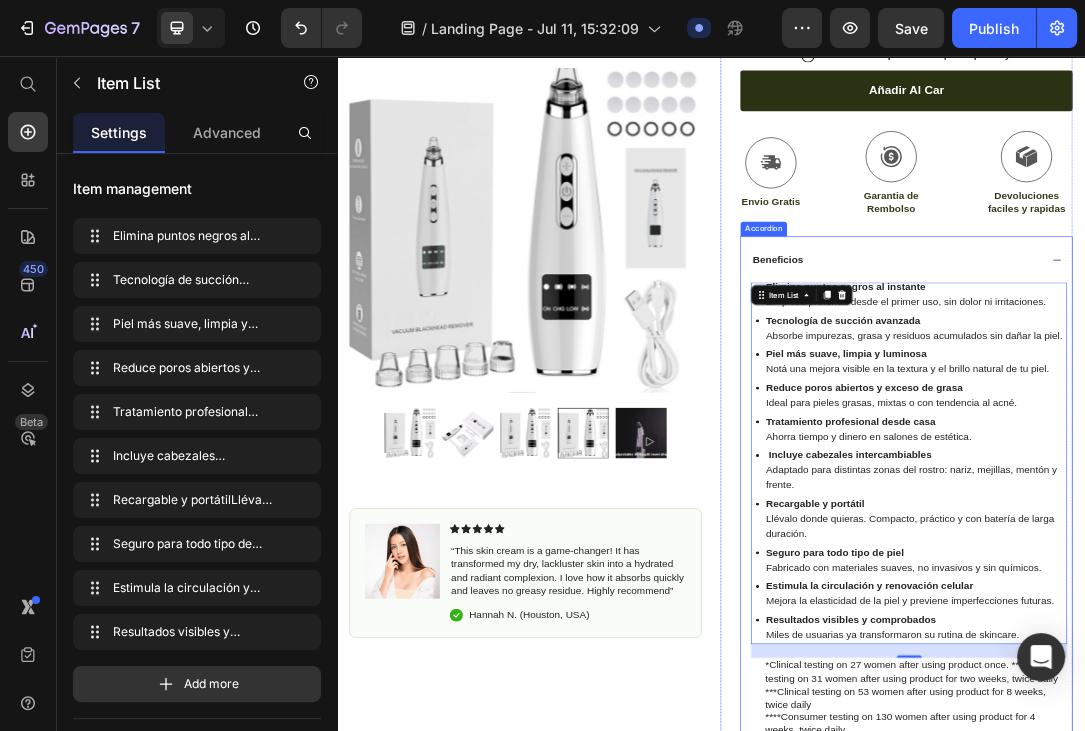 click on "Beneficios" at bounding box center (1250, 382) 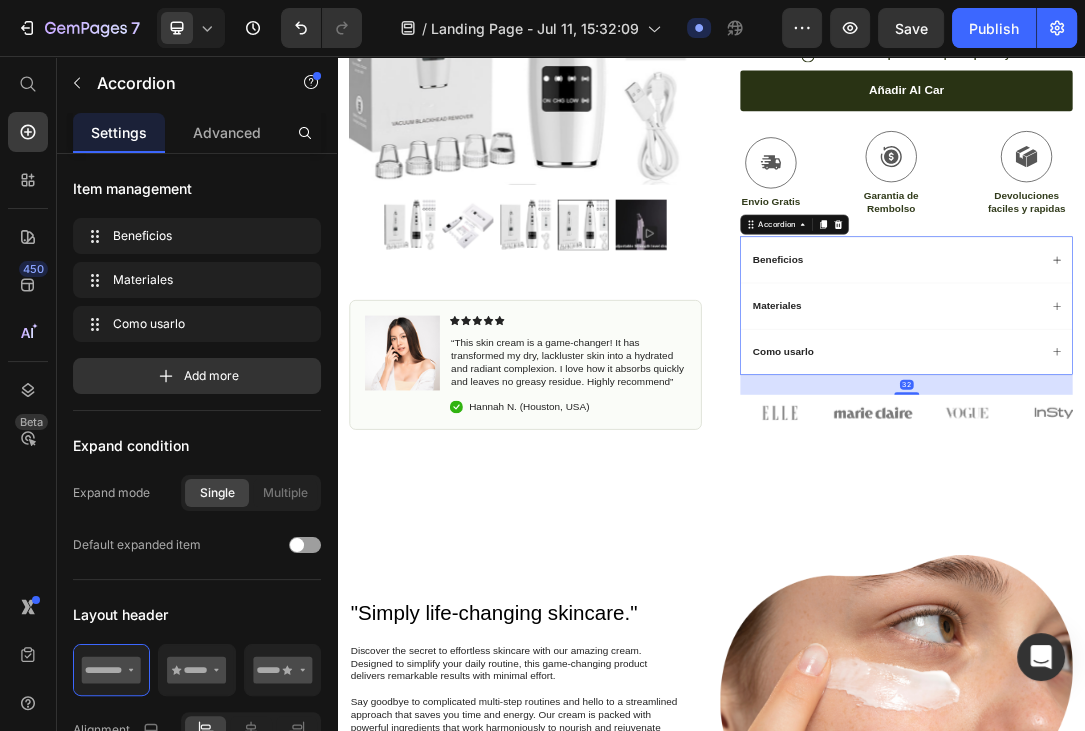 click on "Materiales" at bounding box center [1250, 456] 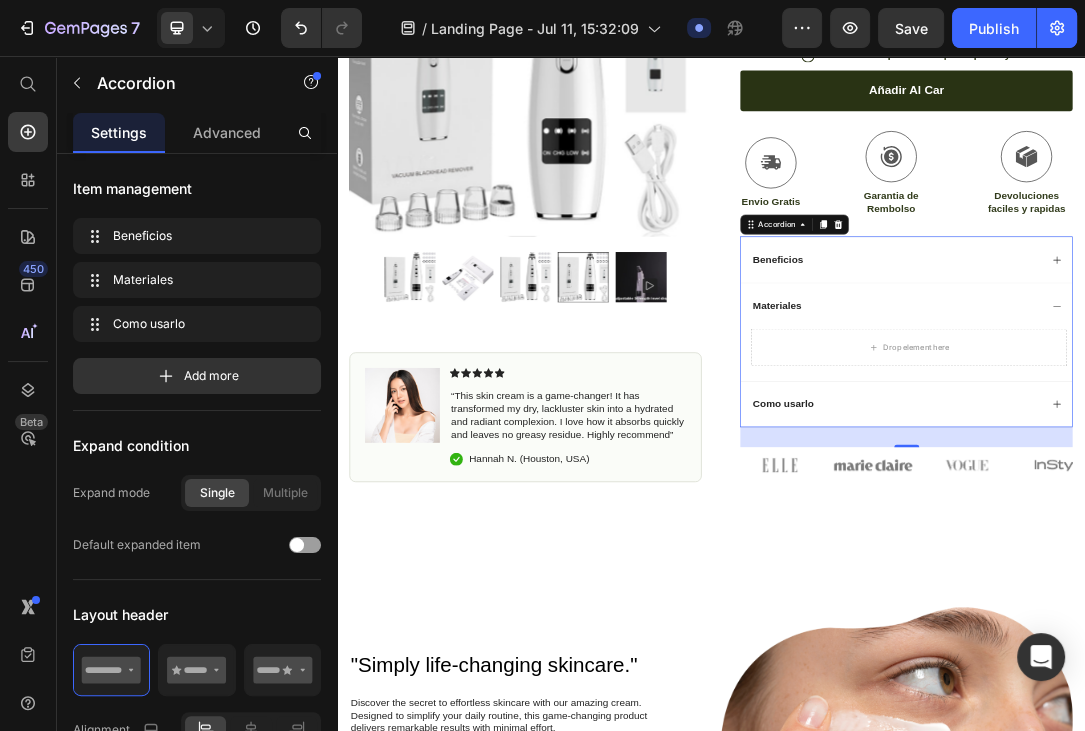 click on "Settings" at bounding box center (119, 132) 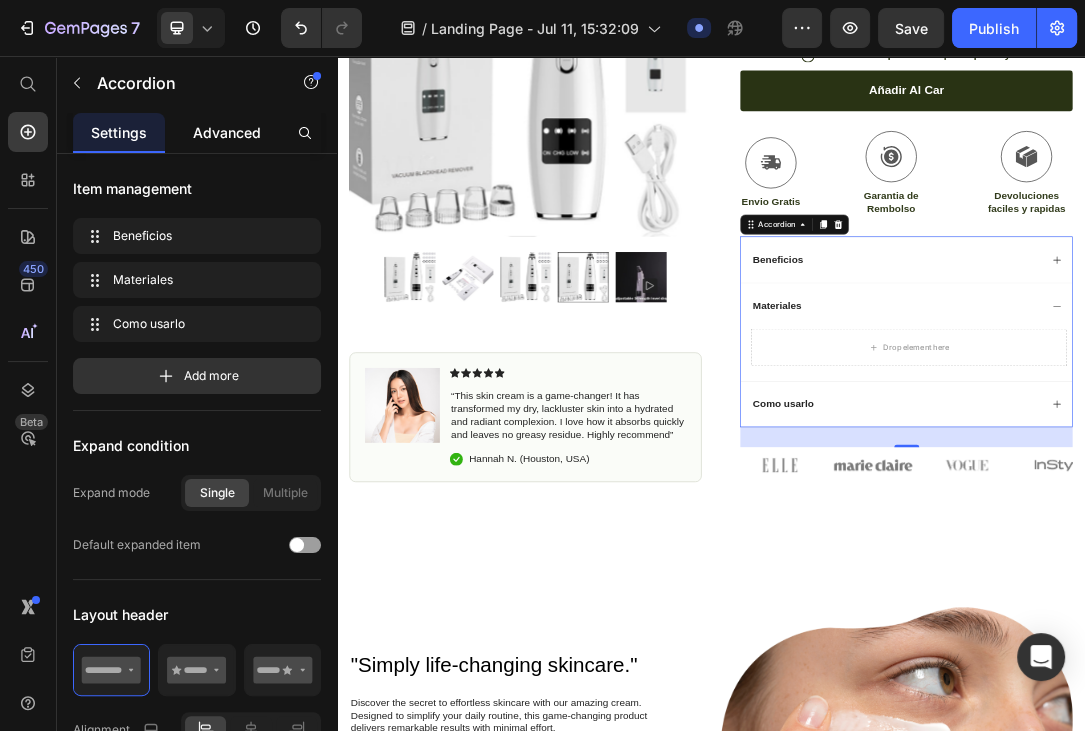 click on "Advanced" at bounding box center [227, 132] 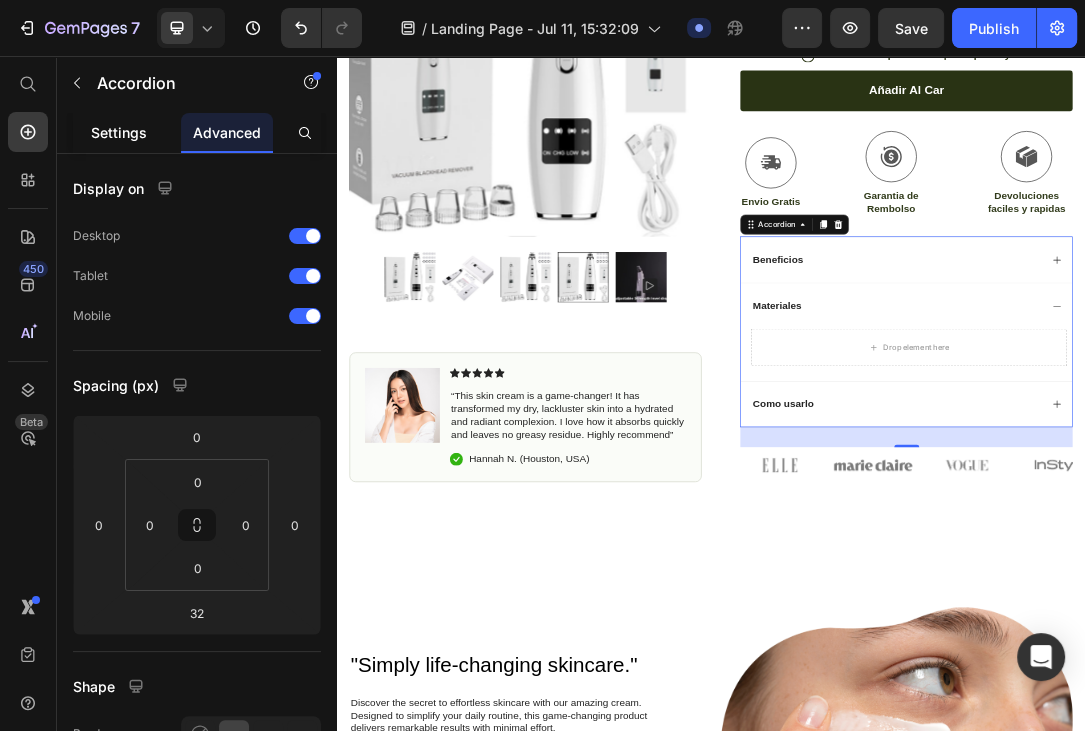 click on "Settings" at bounding box center [119, 132] 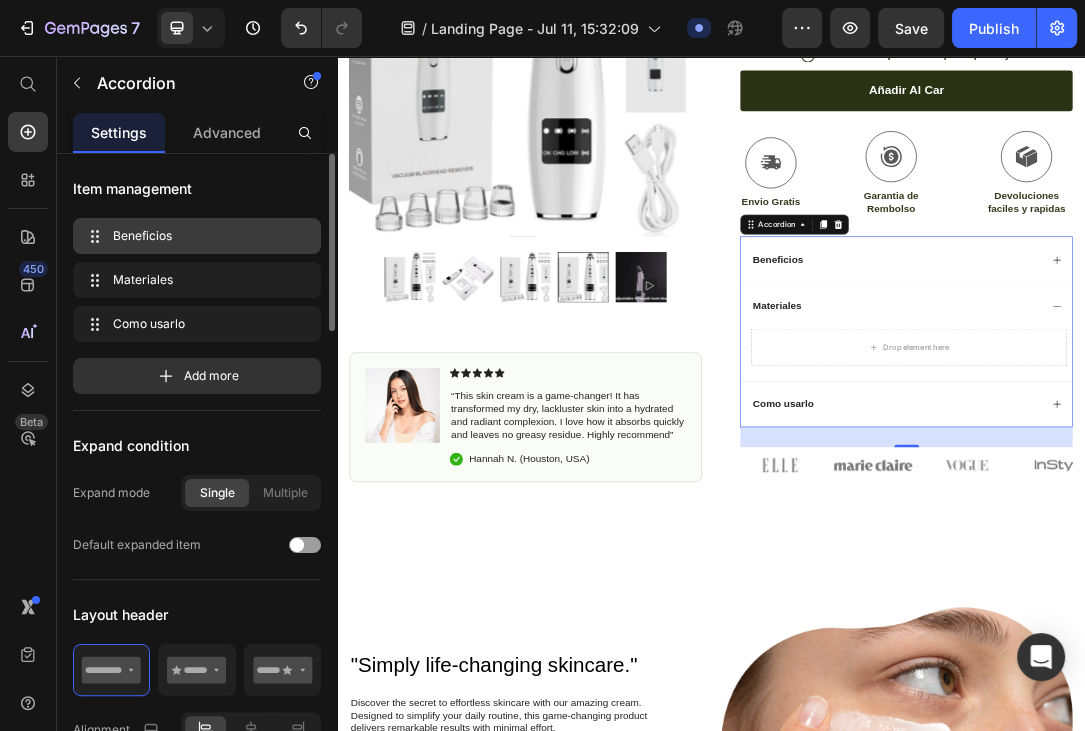 scroll, scrollTop: 108, scrollLeft: 0, axis: vertical 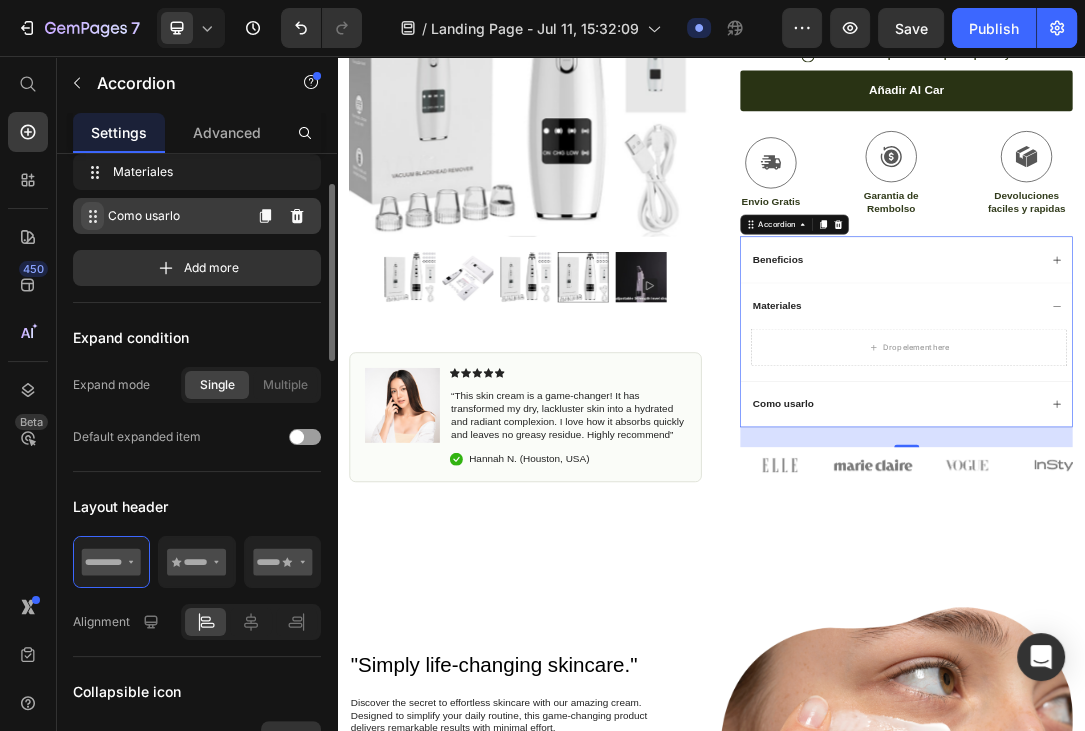 click 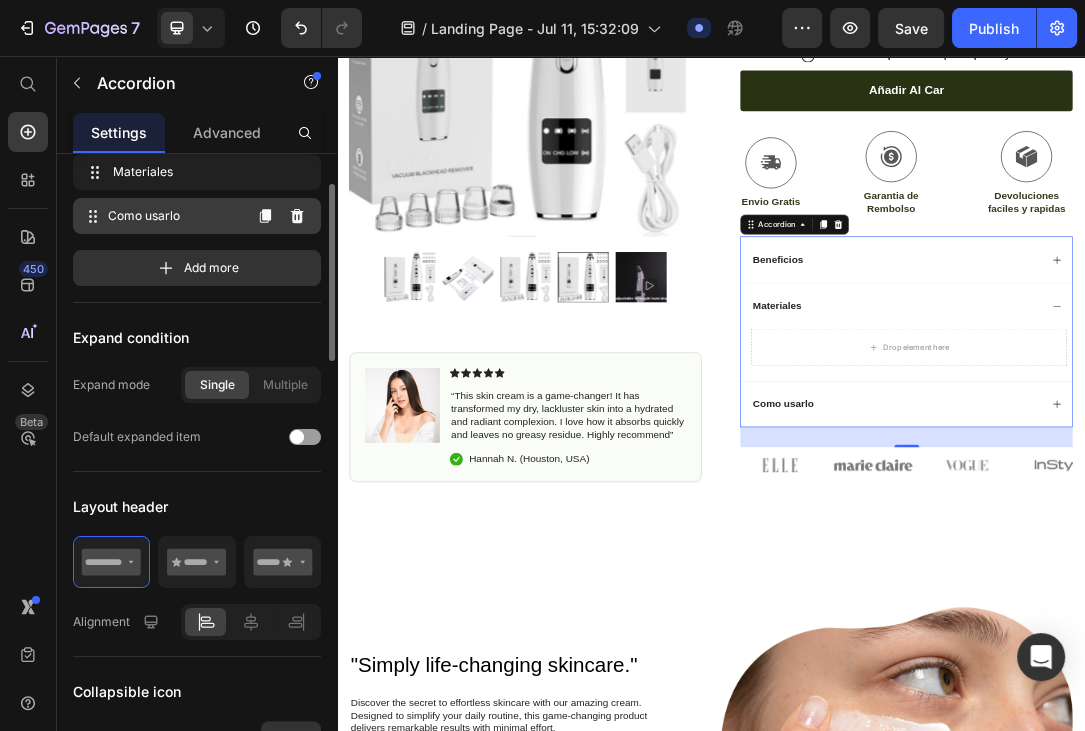 click on "Como usarlo" at bounding box center [174, 216] 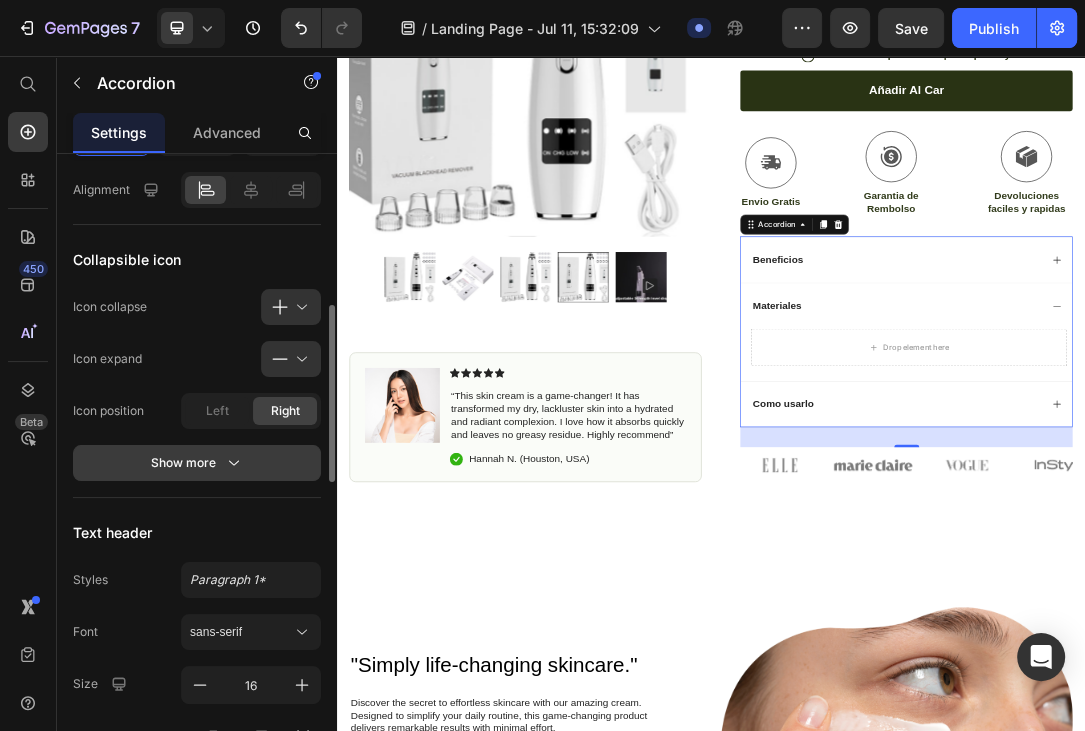 scroll, scrollTop: 648, scrollLeft: 0, axis: vertical 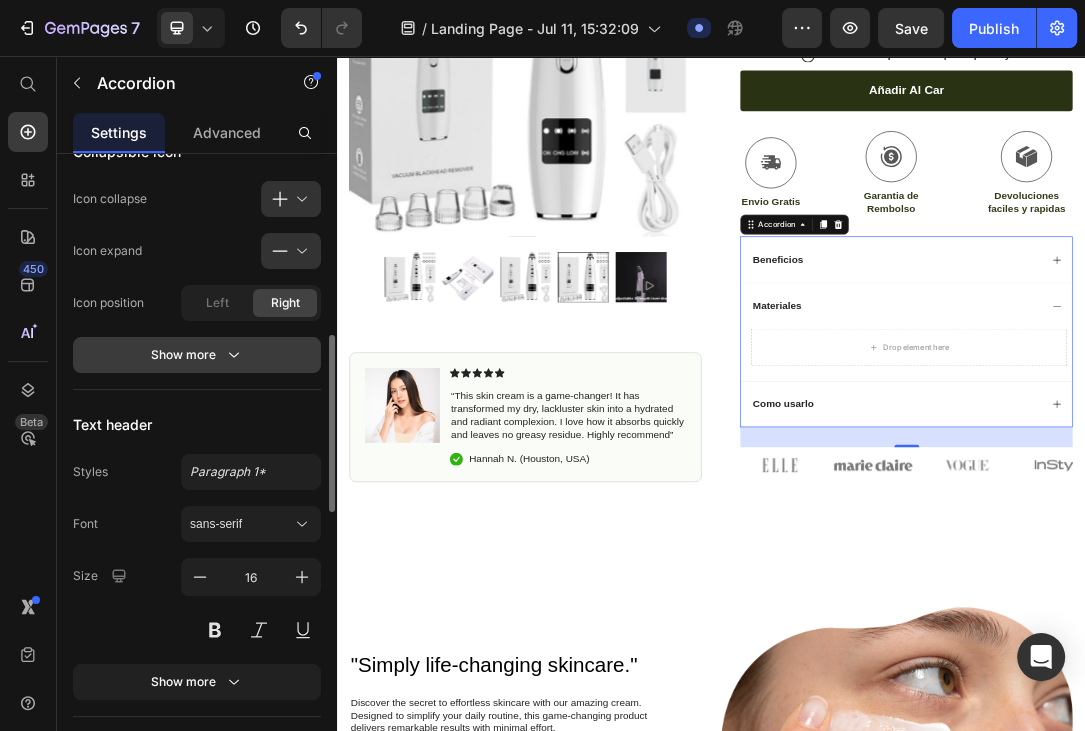click on "Show more" at bounding box center (197, 355) 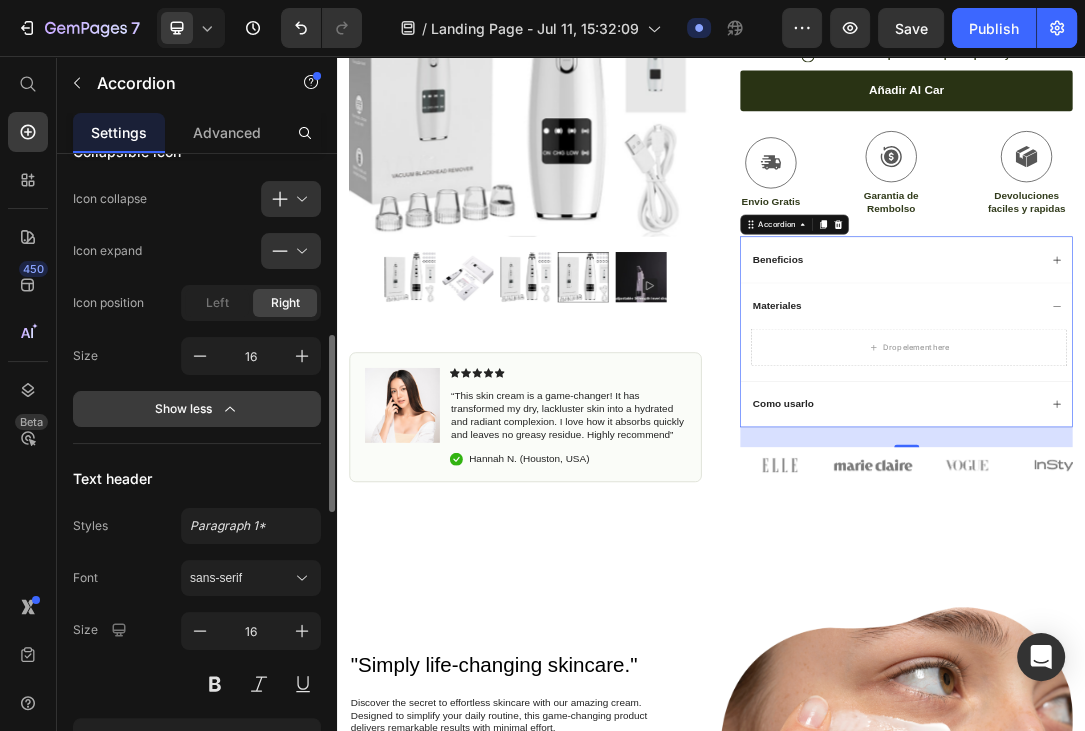 click on "Show less" at bounding box center (197, 409) 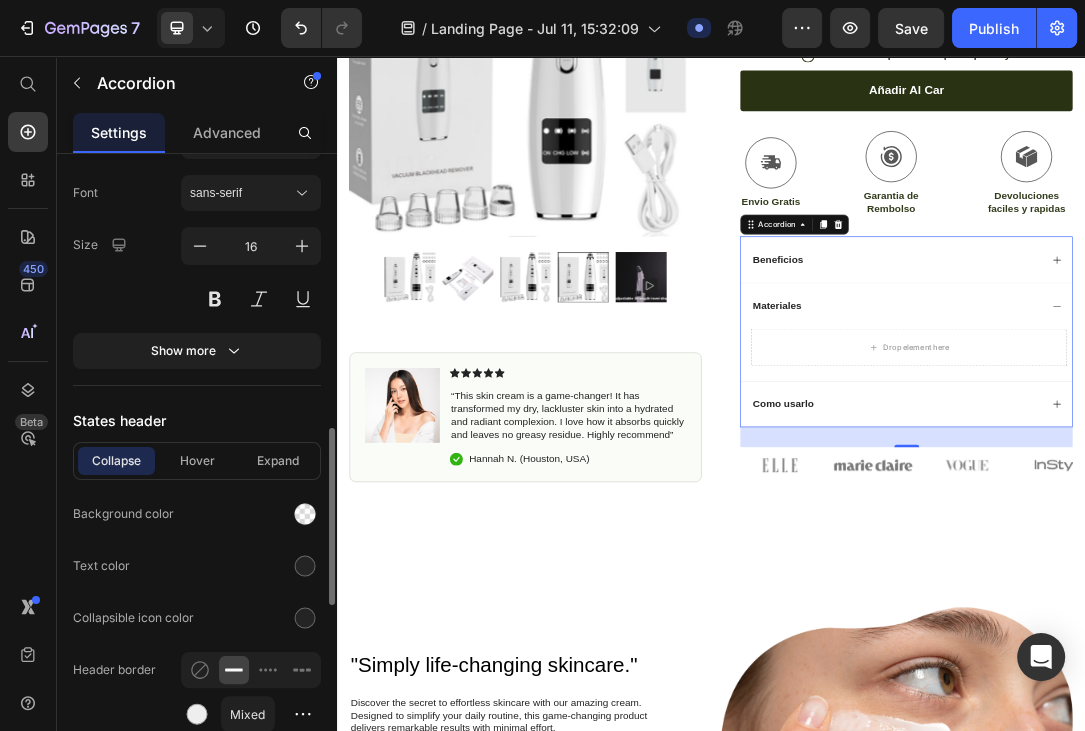 scroll, scrollTop: 763, scrollLeft: 0, axis: vertical 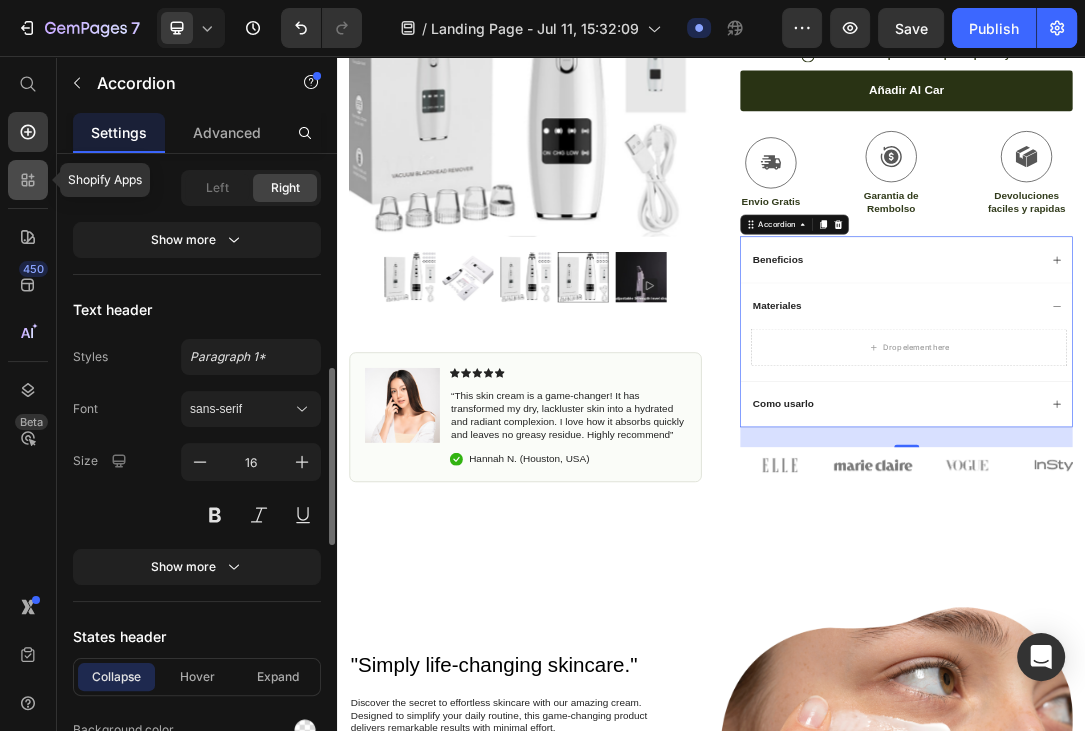 click 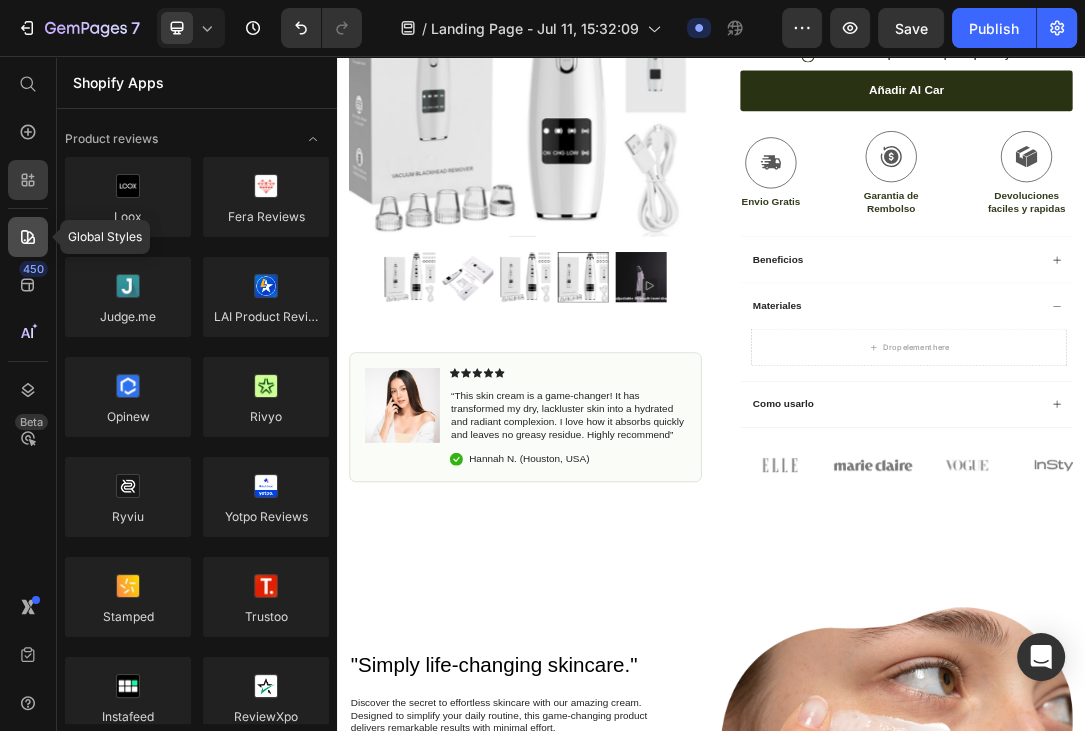 click 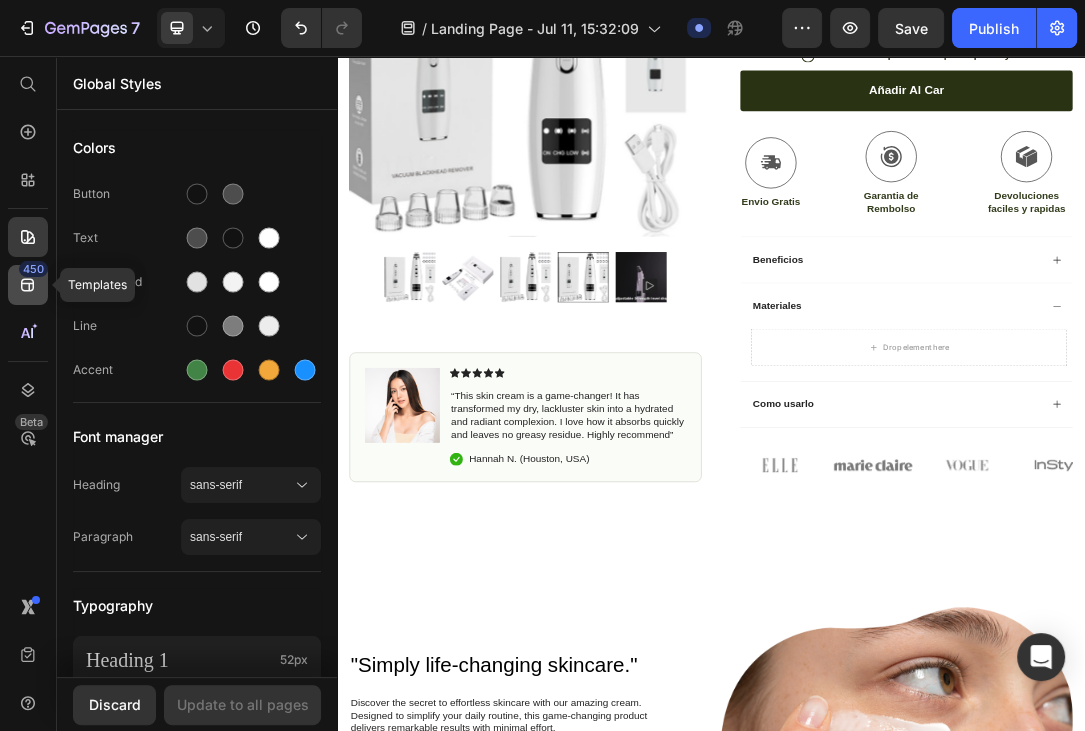 click 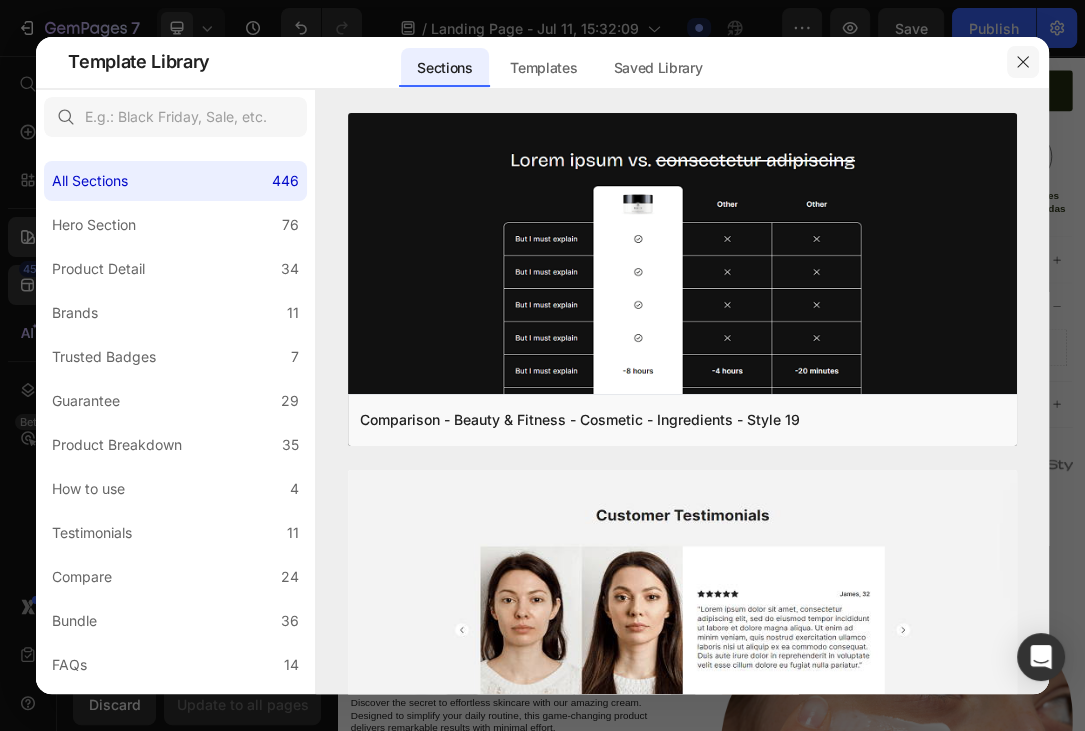 click 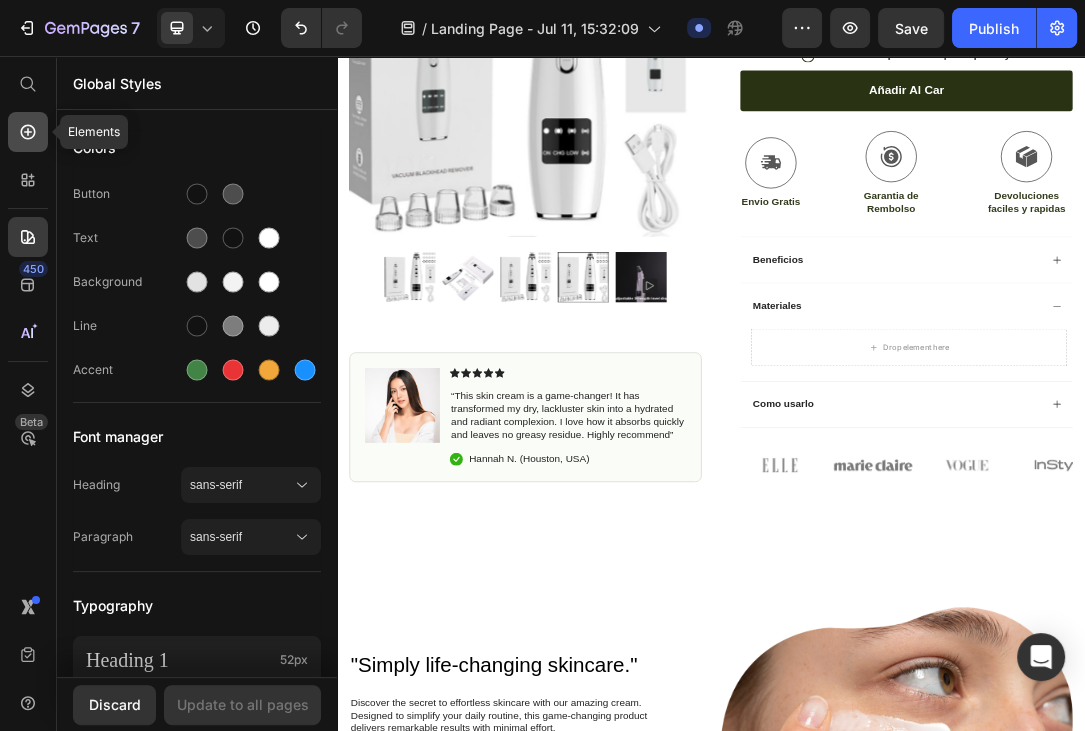 click 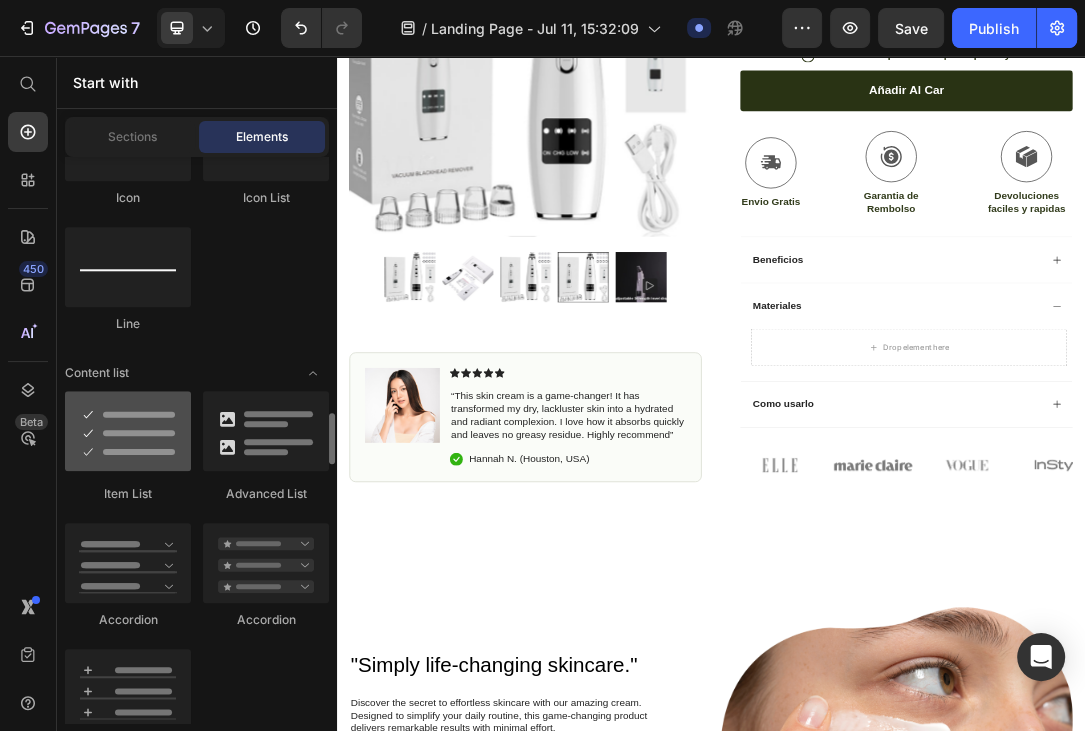 scroll, scrollTop: 1620, scrollLeft: 0, axis: vertical 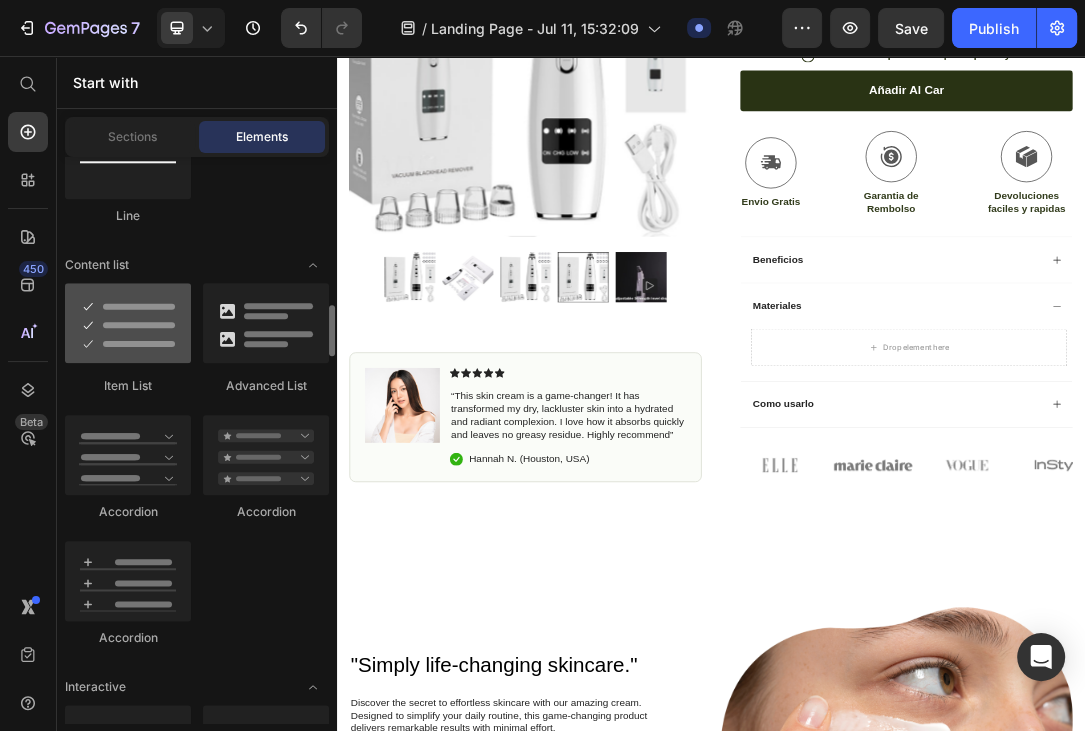 click at bounding box center (128, 323) 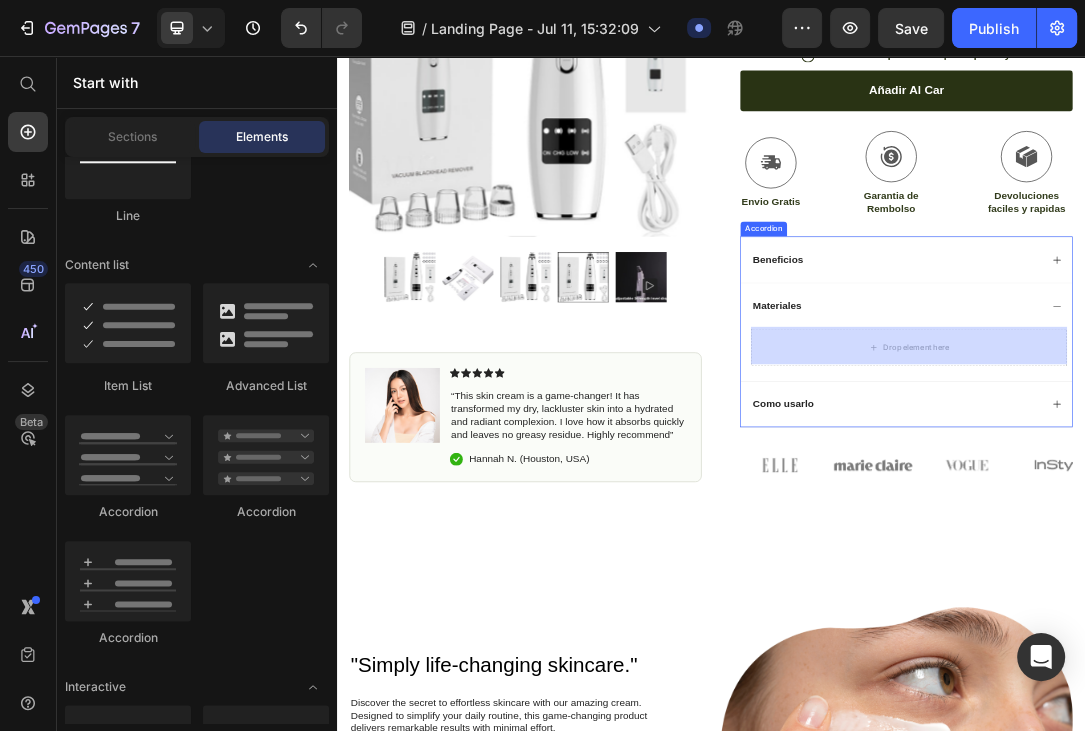 drag, startPoint x: 463, startPoint y: 386, endPoint x: 1199, endPoint y: 530, distance: 749.95465 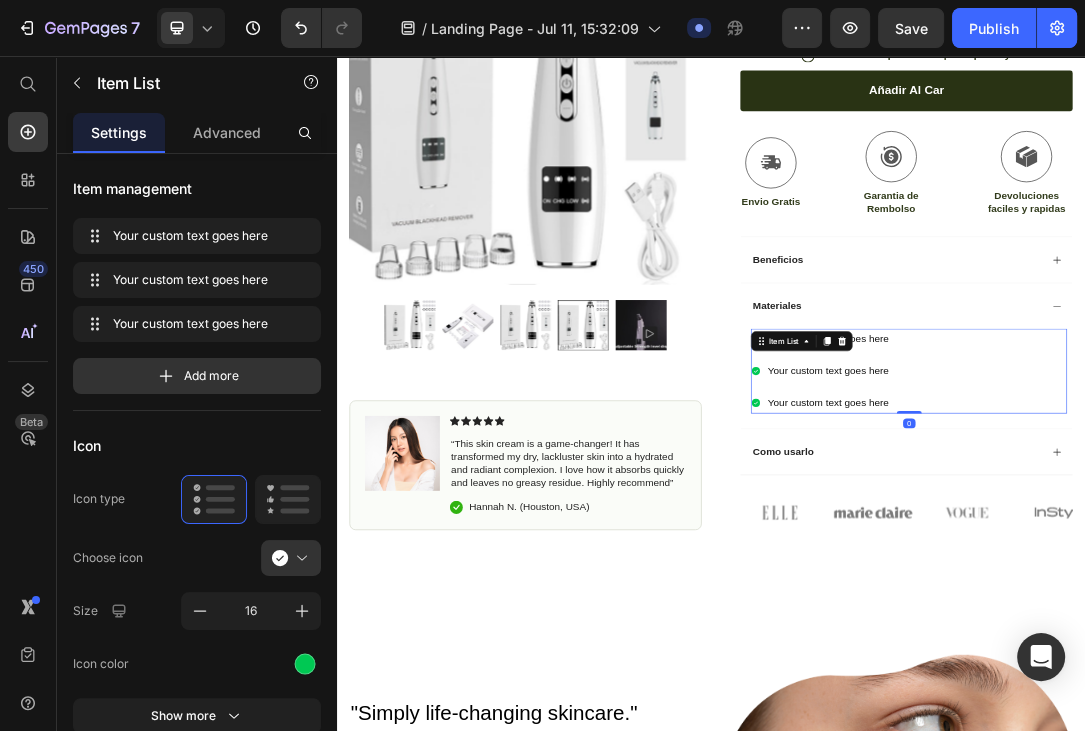 scroll, scrollTop: 0, scrollLeft: 0, axis: both 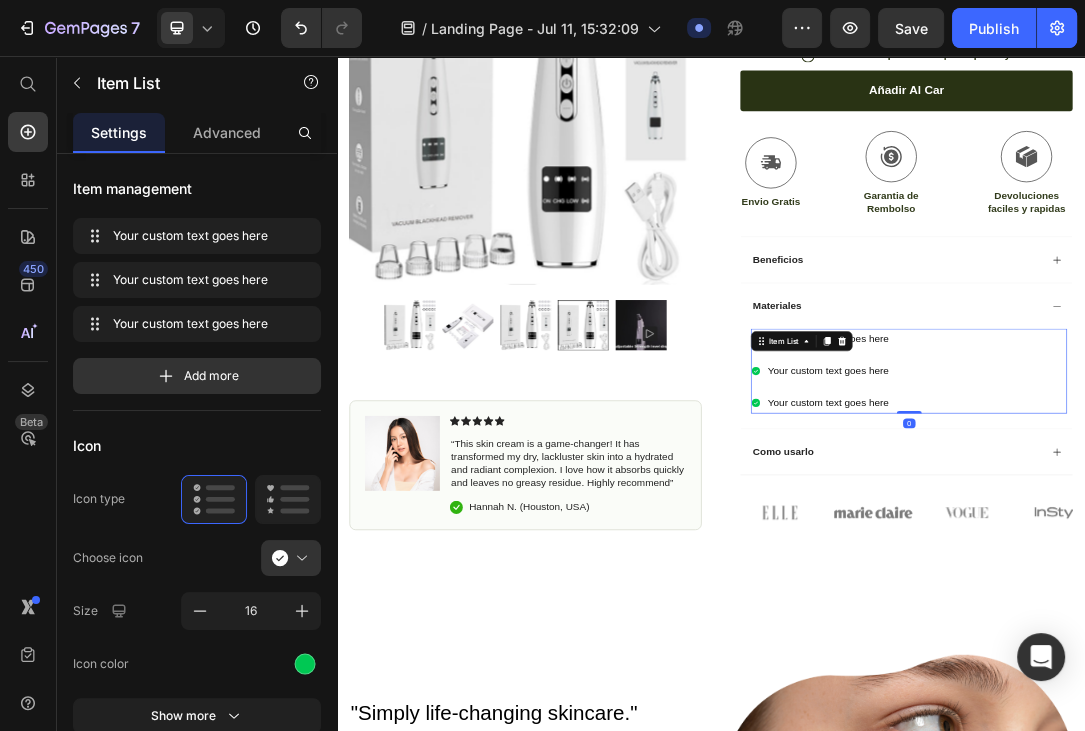 click on "Your custom text goes here" at bounding box center (1125, 510) 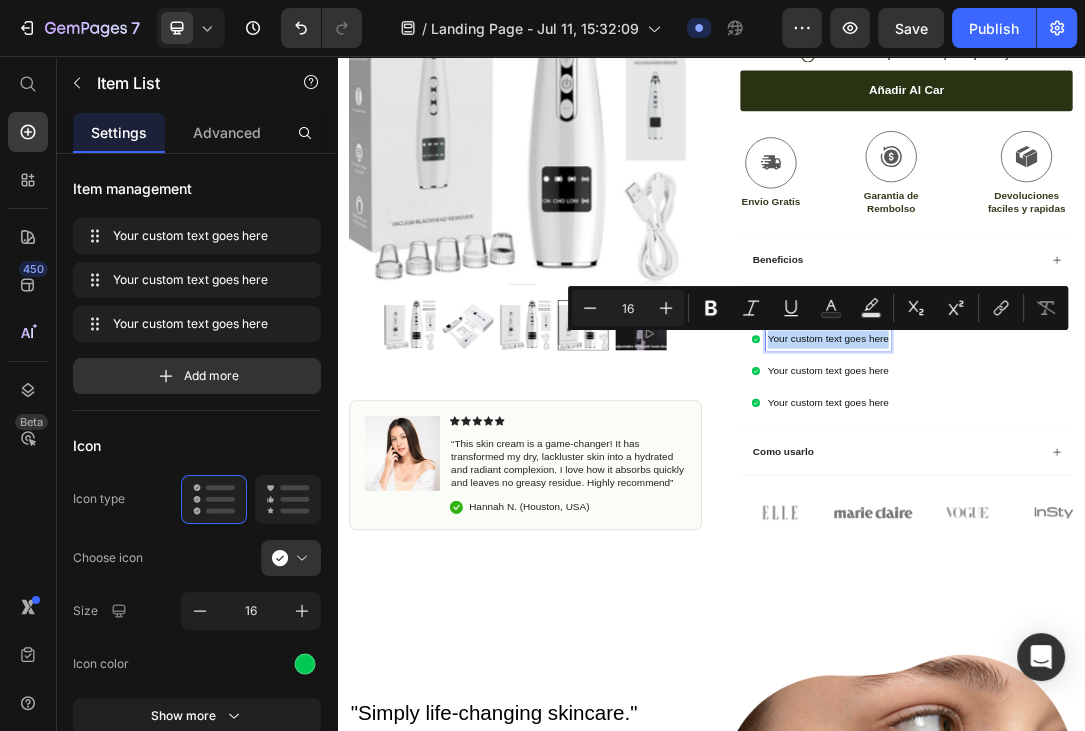 drag, startPoint x: 1222, startPoint y: 512, endPoint x: 877, endPoint y: 510, distance: 345.0058 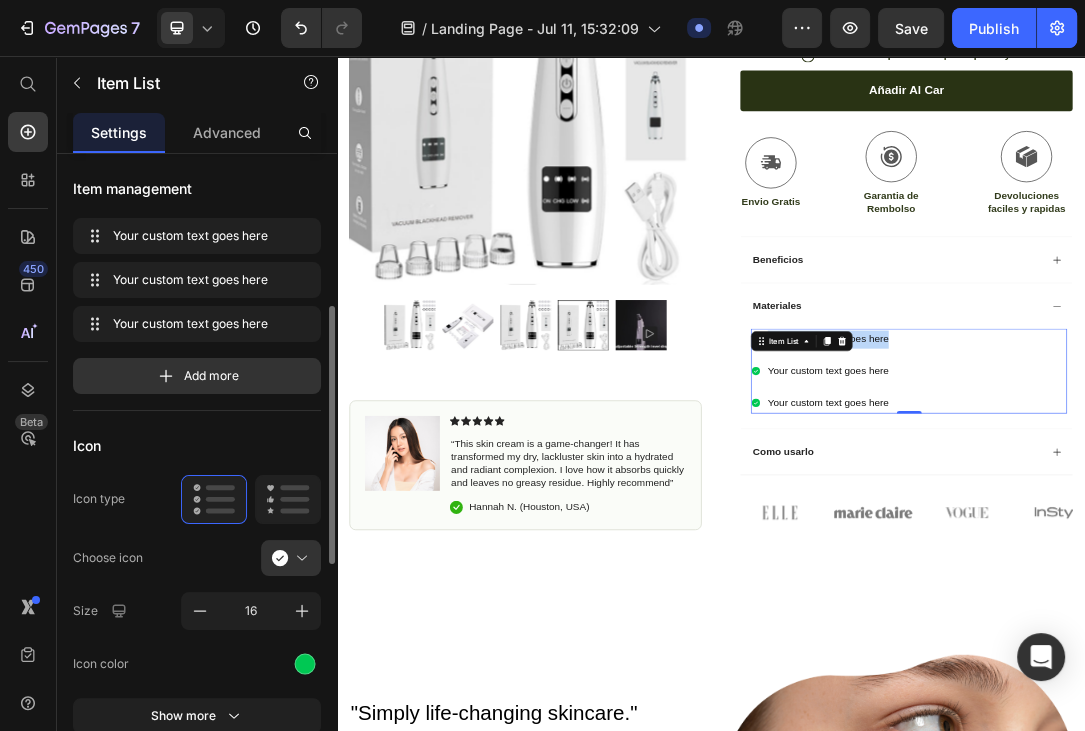 scroll, scrollTop: 108, scrollLeft: 0, axis: vertical 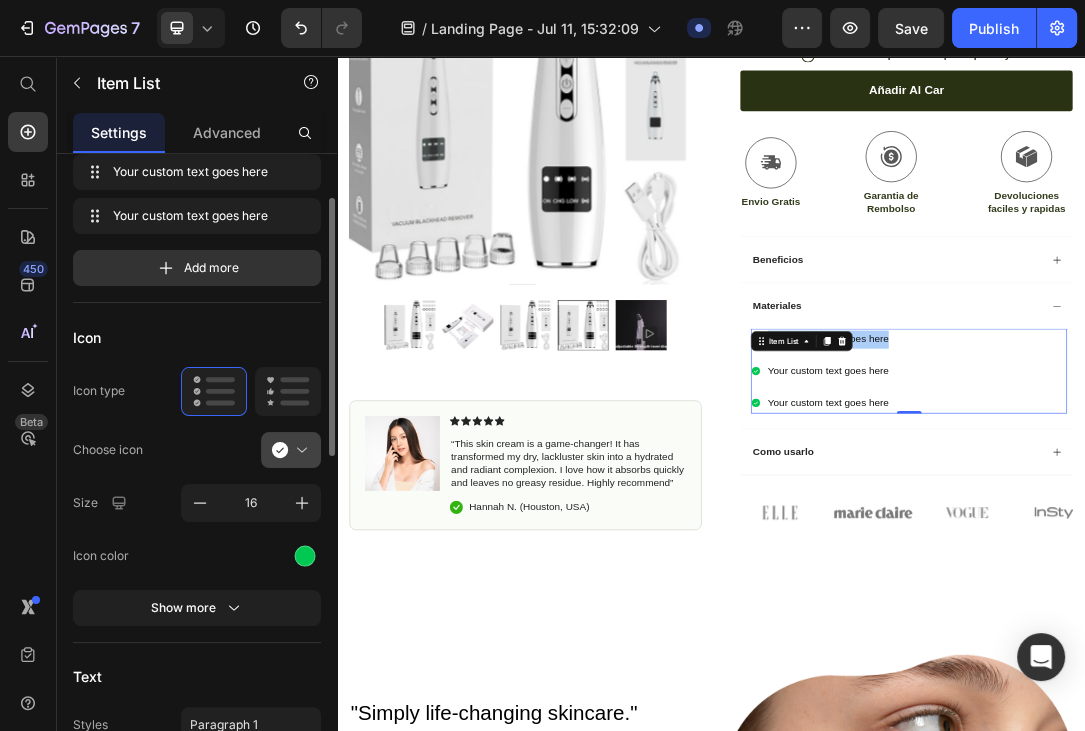 click at bounding box center (299, 450) 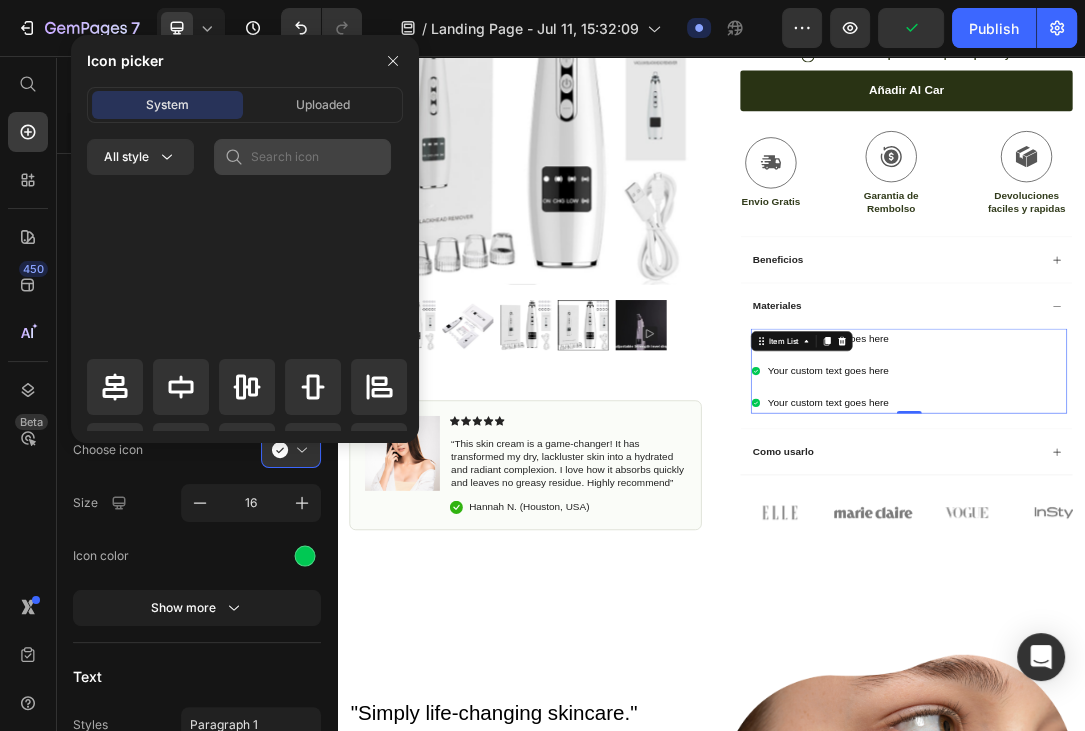 scroll, scrollTop: 346, scrollLeft: 0, axis: vertical 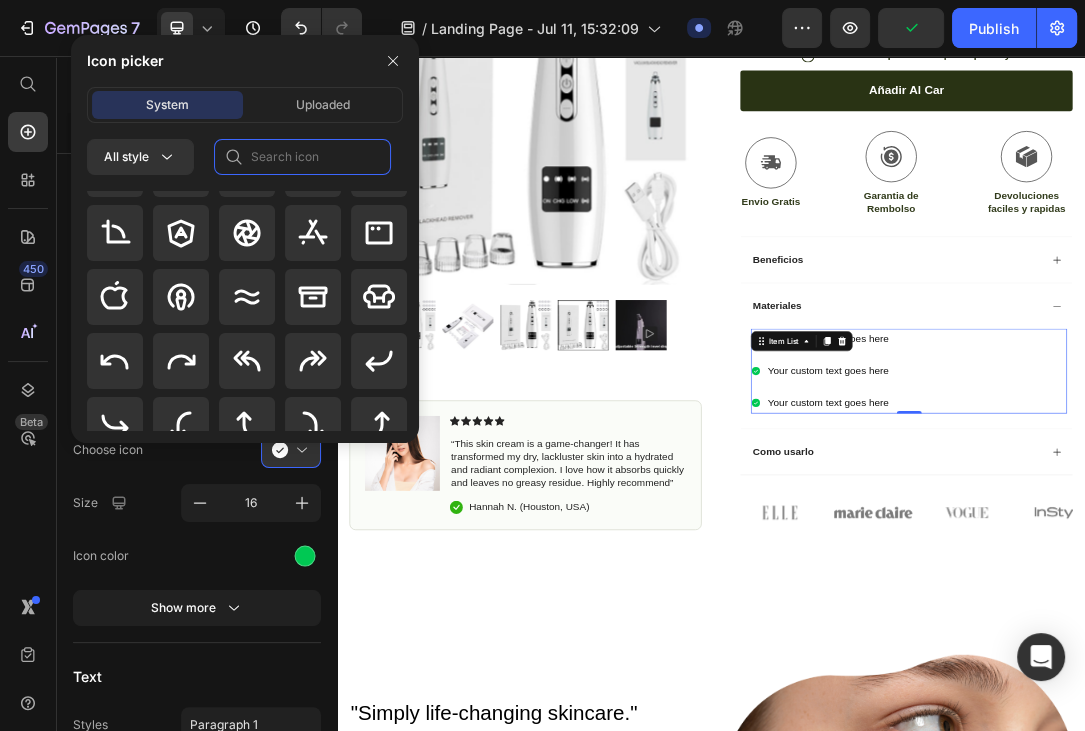 click 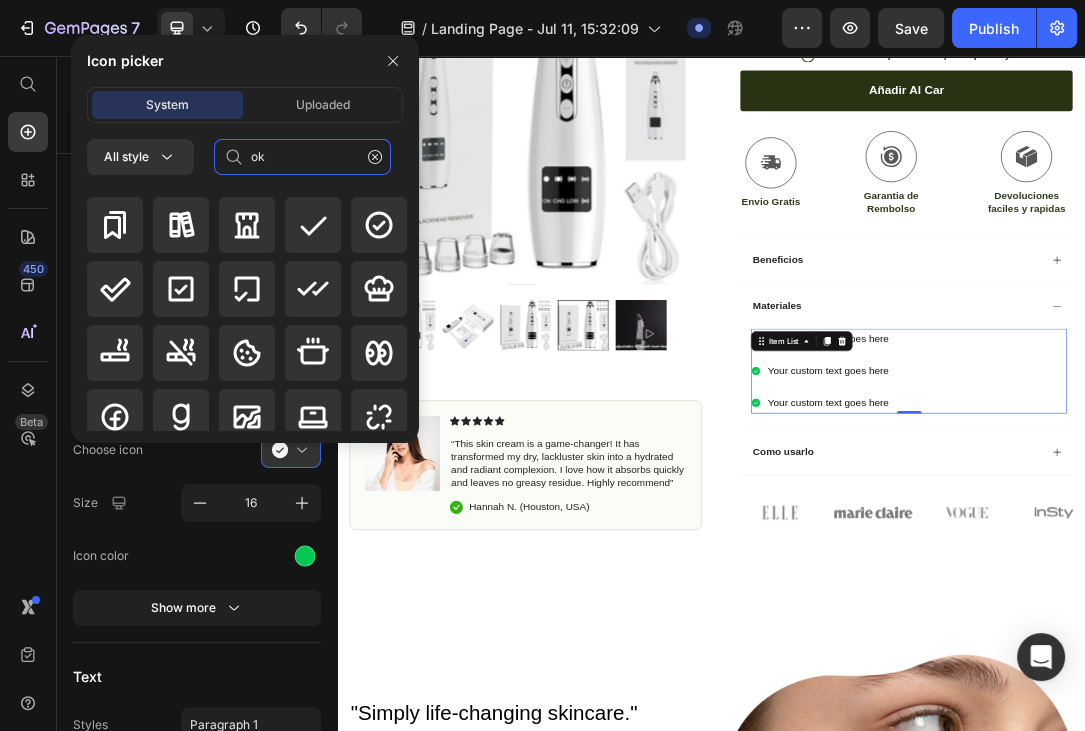 scroll, scrollTop: 0, scrollLeft: 0, axis: both 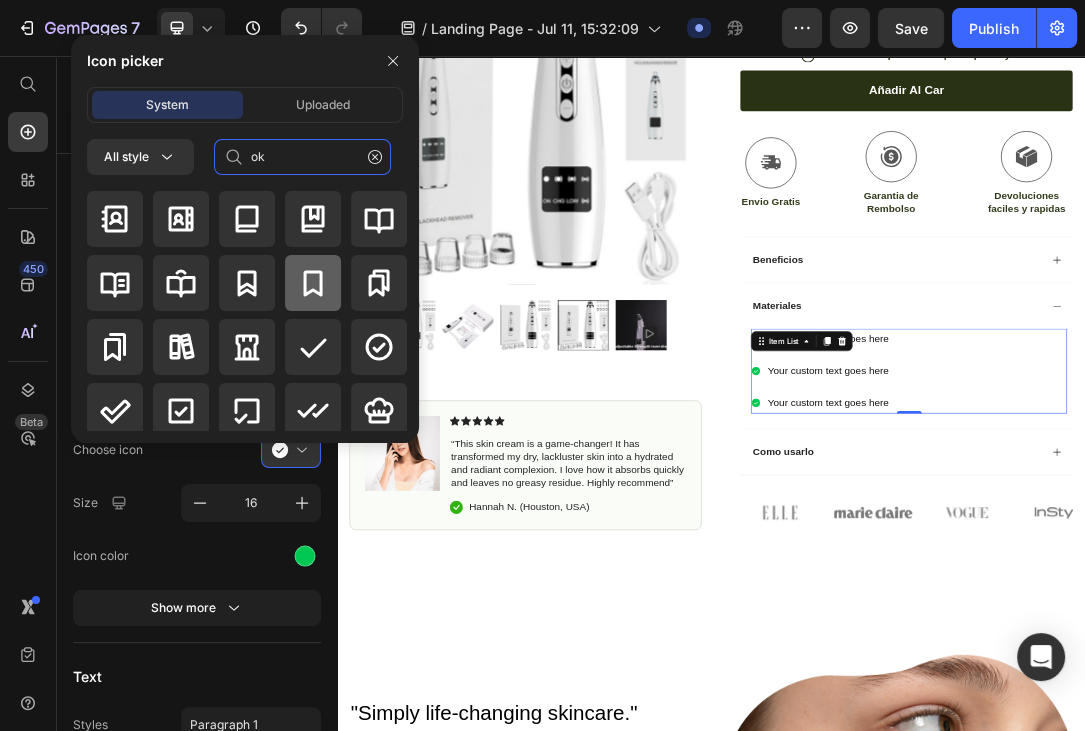type on "o" 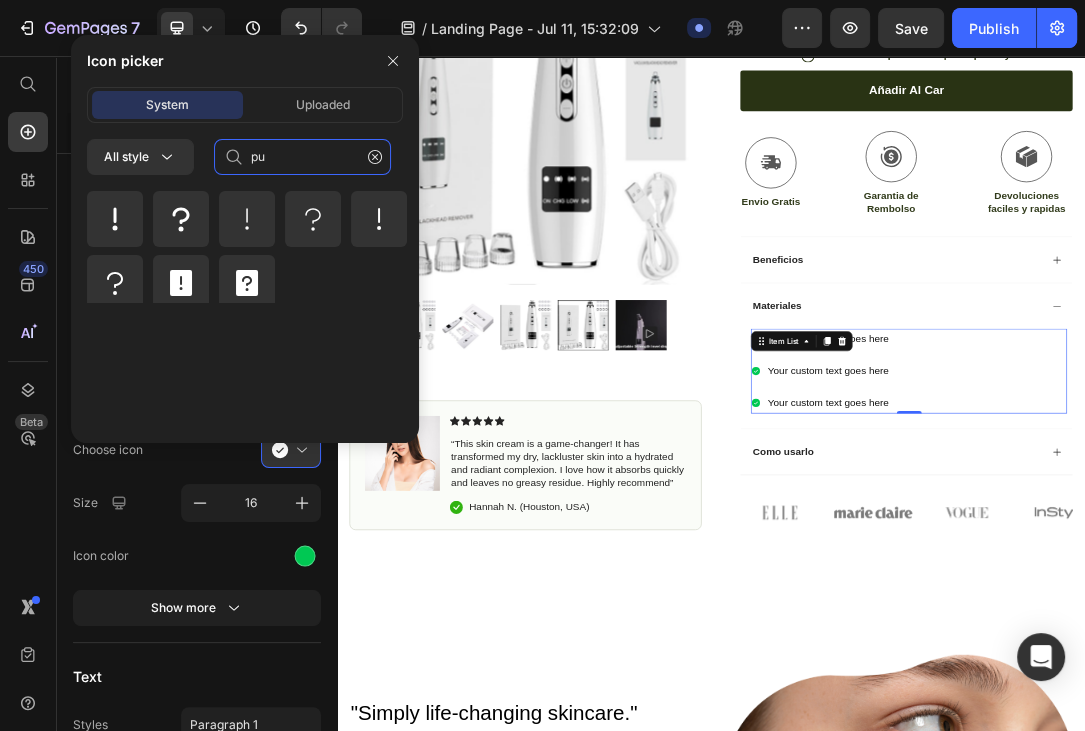 type on "p" 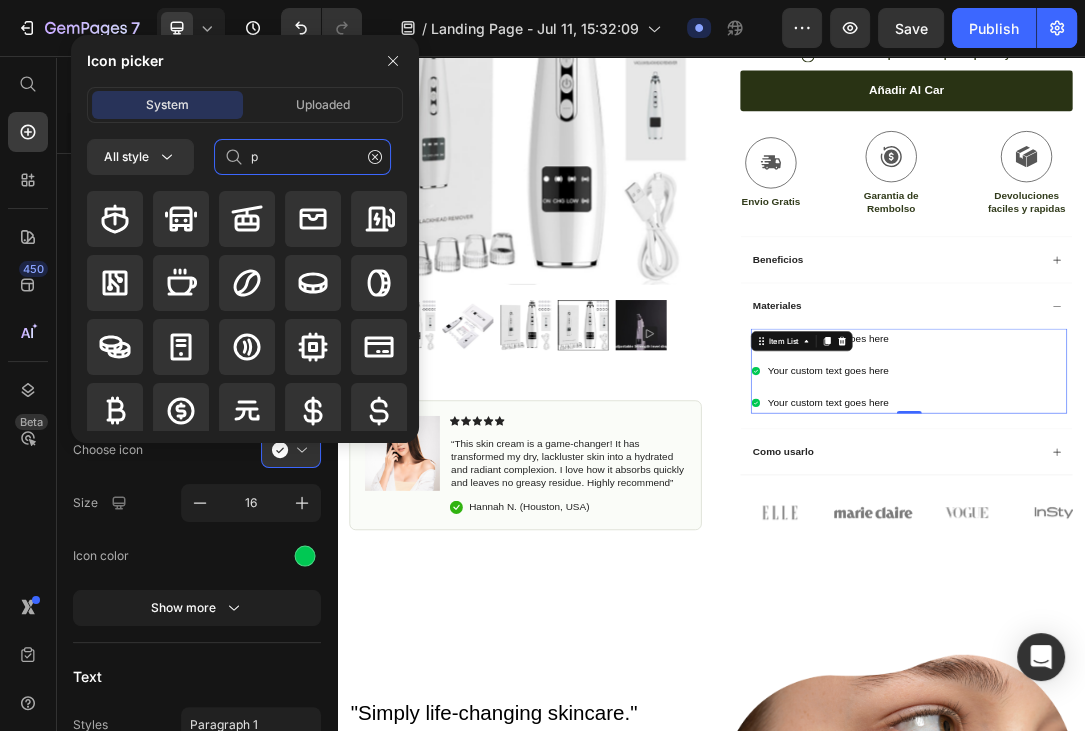 type 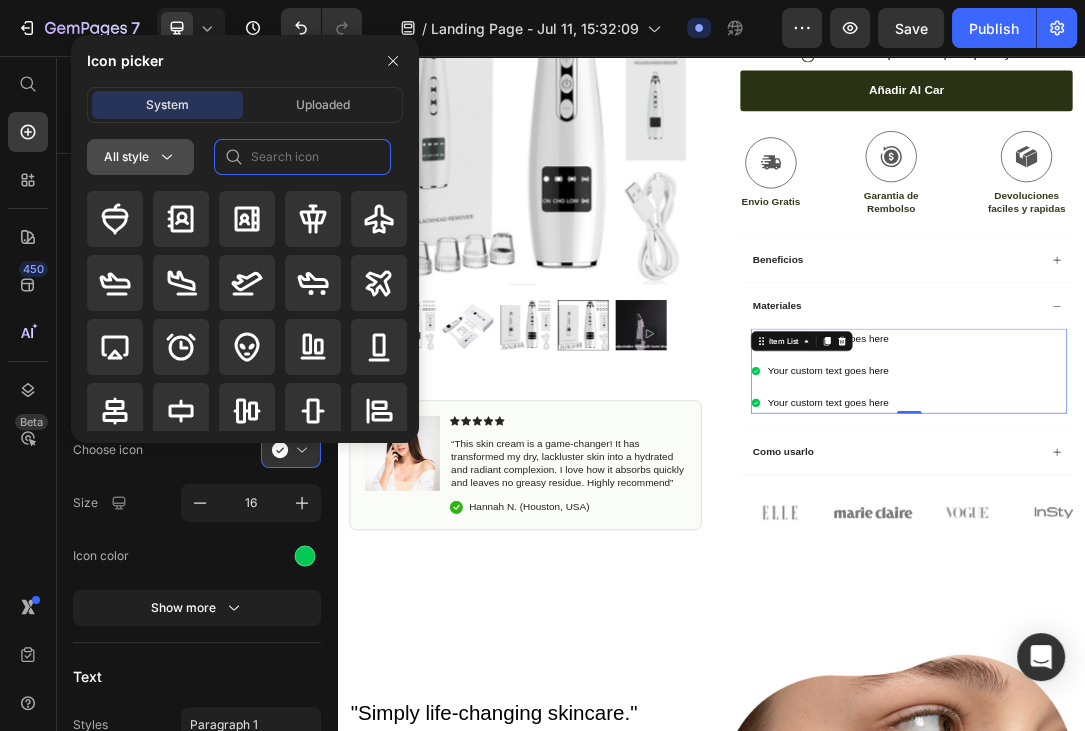 click on "All style" at bounding box center (140, 157) 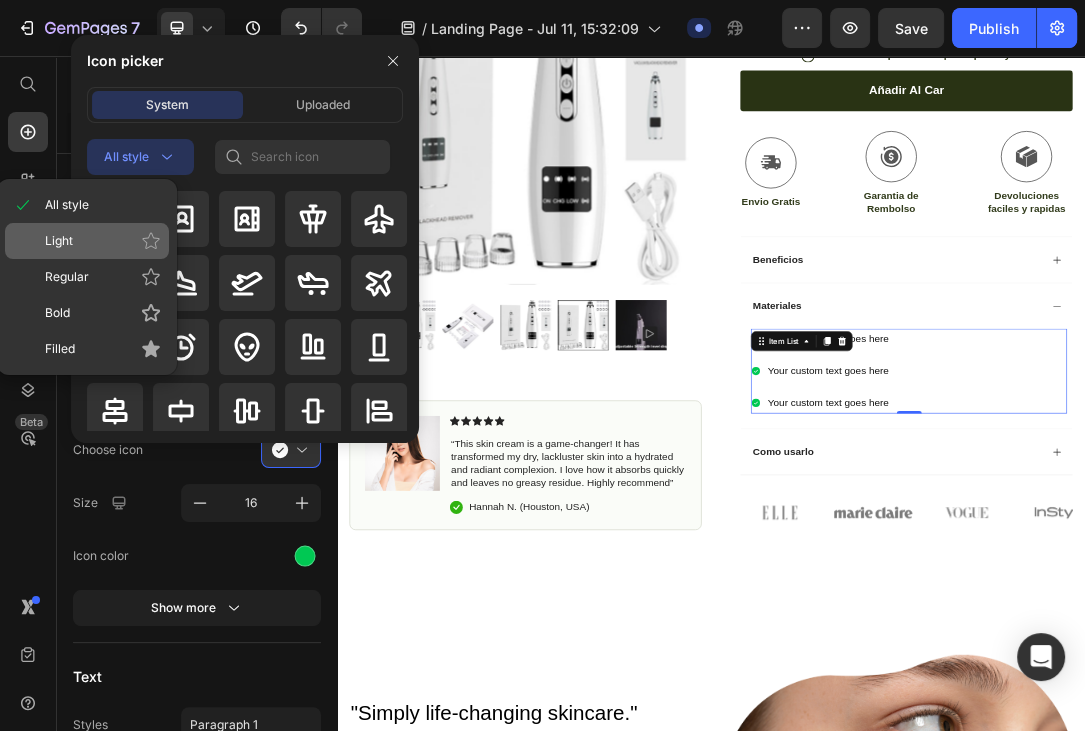 click on "Light" 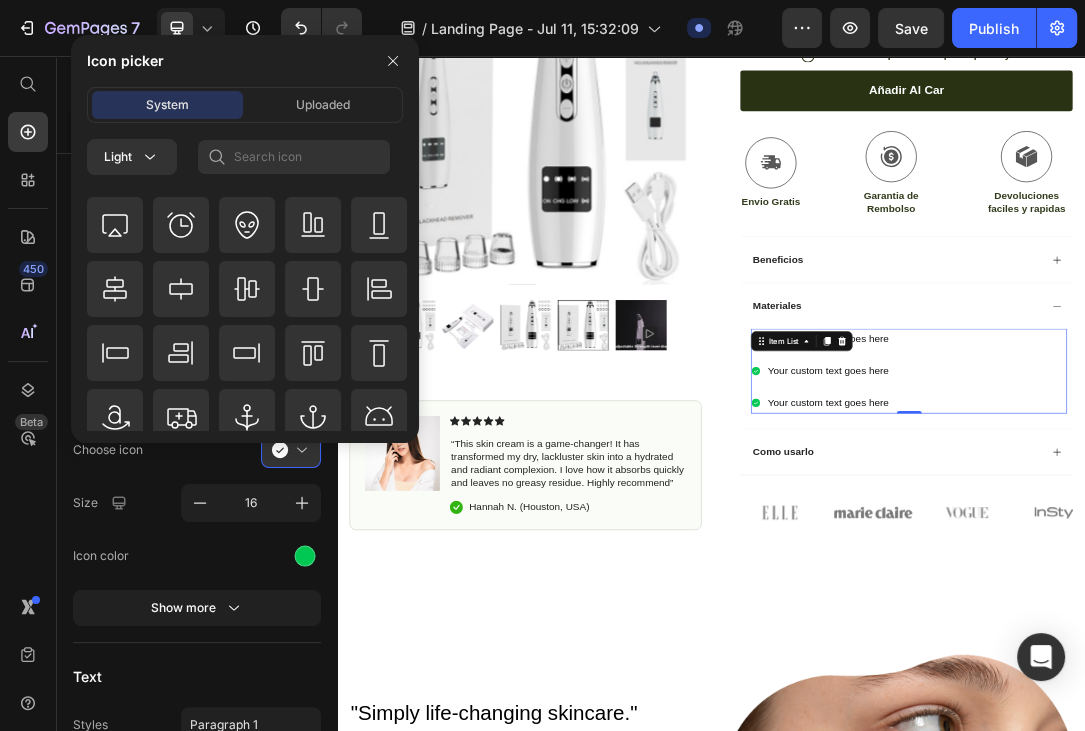 scroll, scrollTop: 0, scrollLeft: 0, axis: both 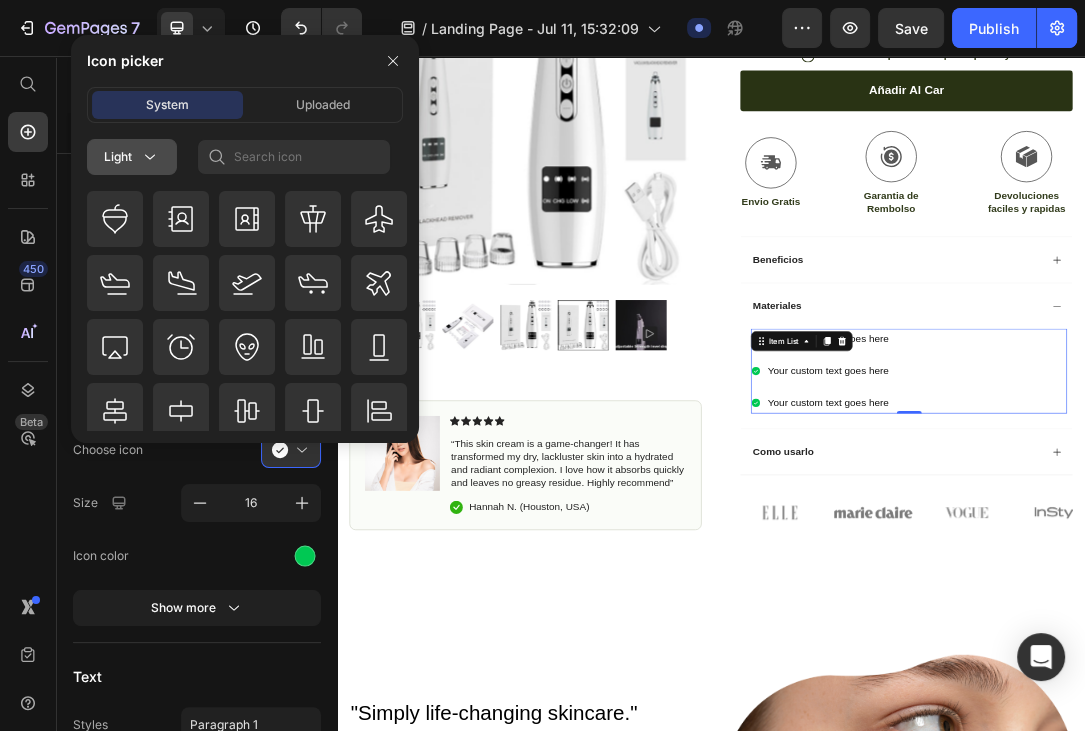 click on "Light" at bounding box center [132, 157] 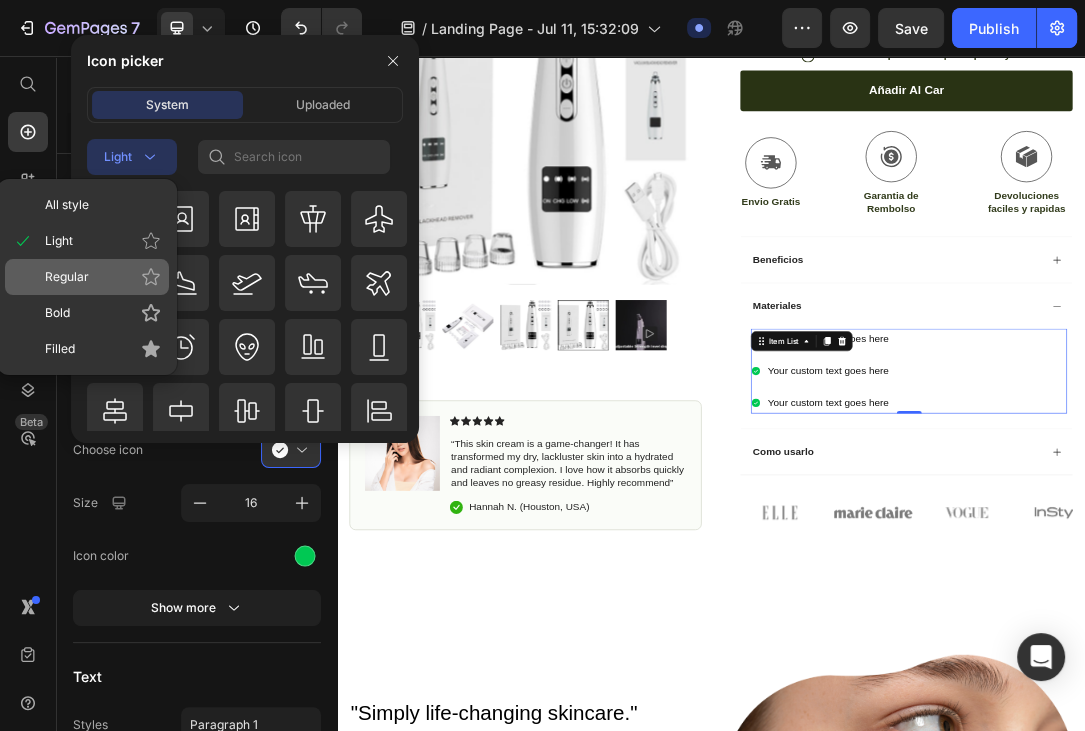 click on "Regular" at bounding box center (103, 277) 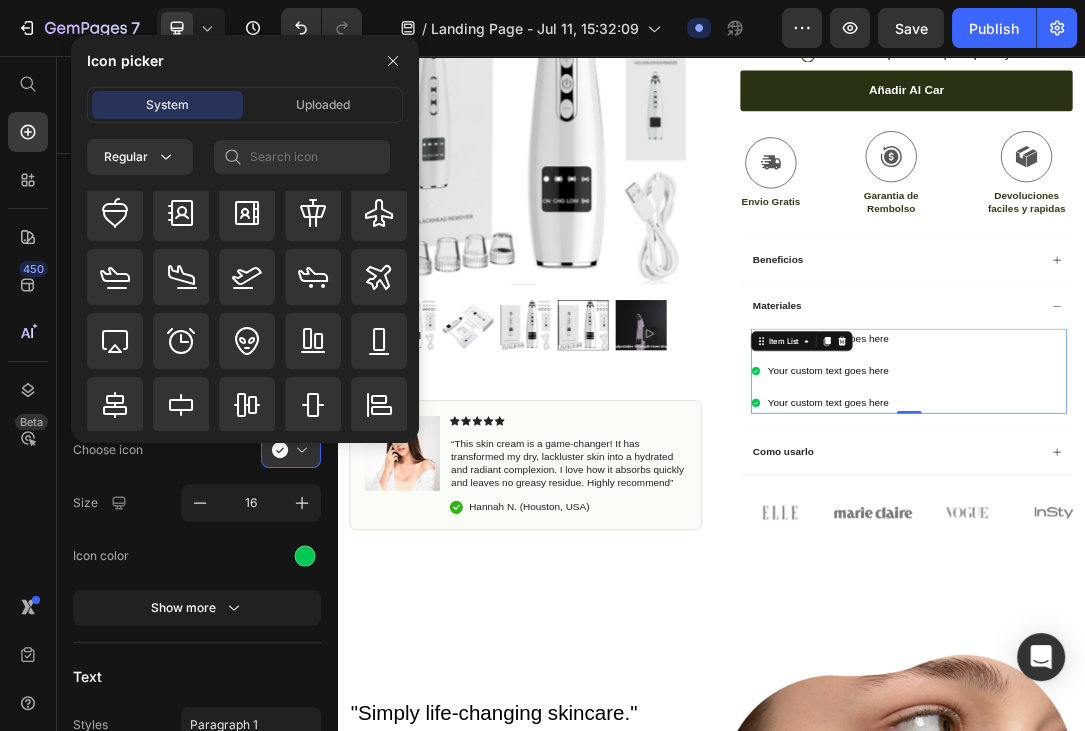 scroll, scrollTop: 0, scrollLeft: 0, axis: both 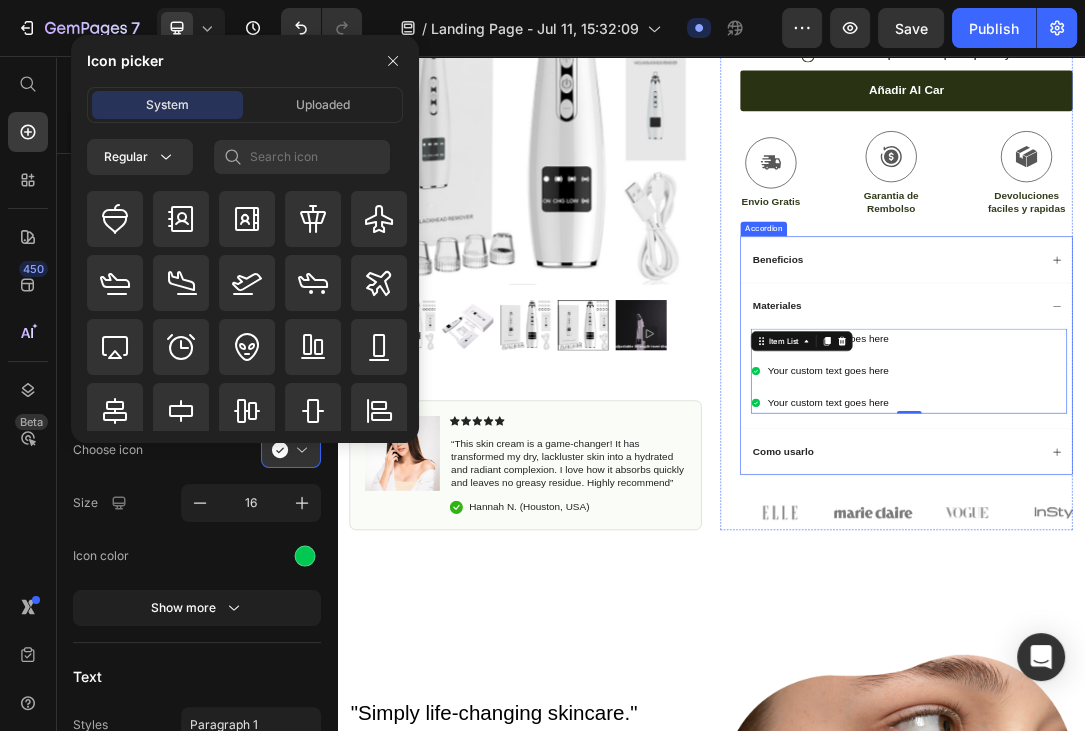 click on "Beneficios" at bounding box center (1234, 382) 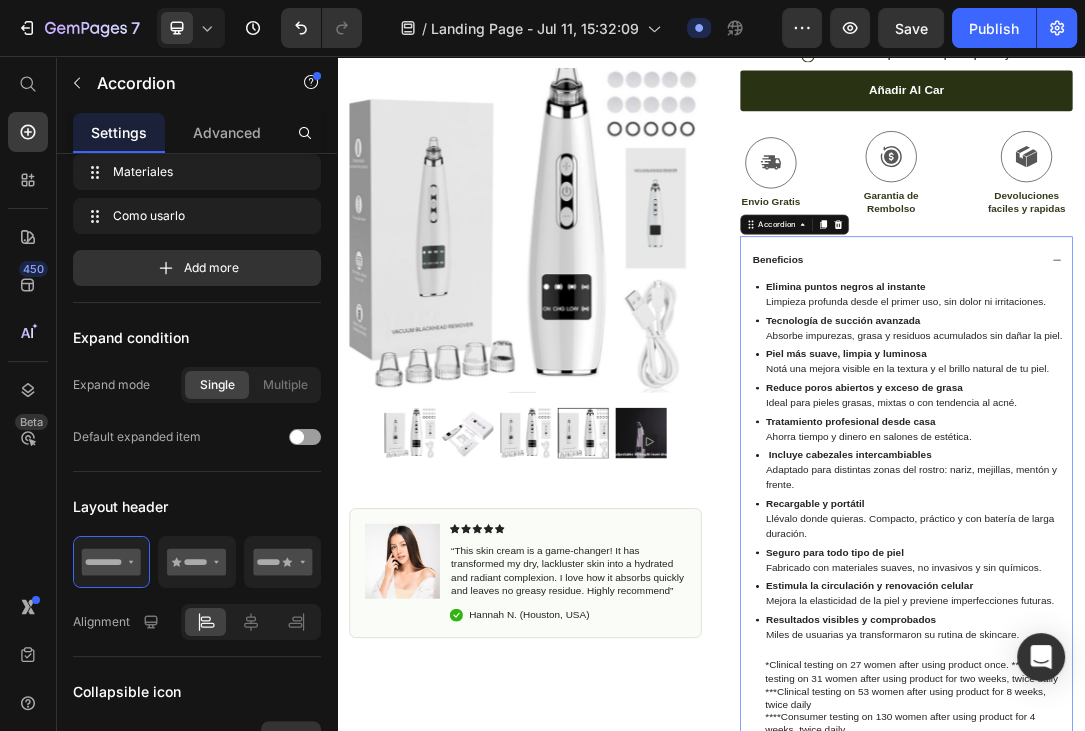 scroll, scrollTop: 0, scrollLeft: 0, axis: both 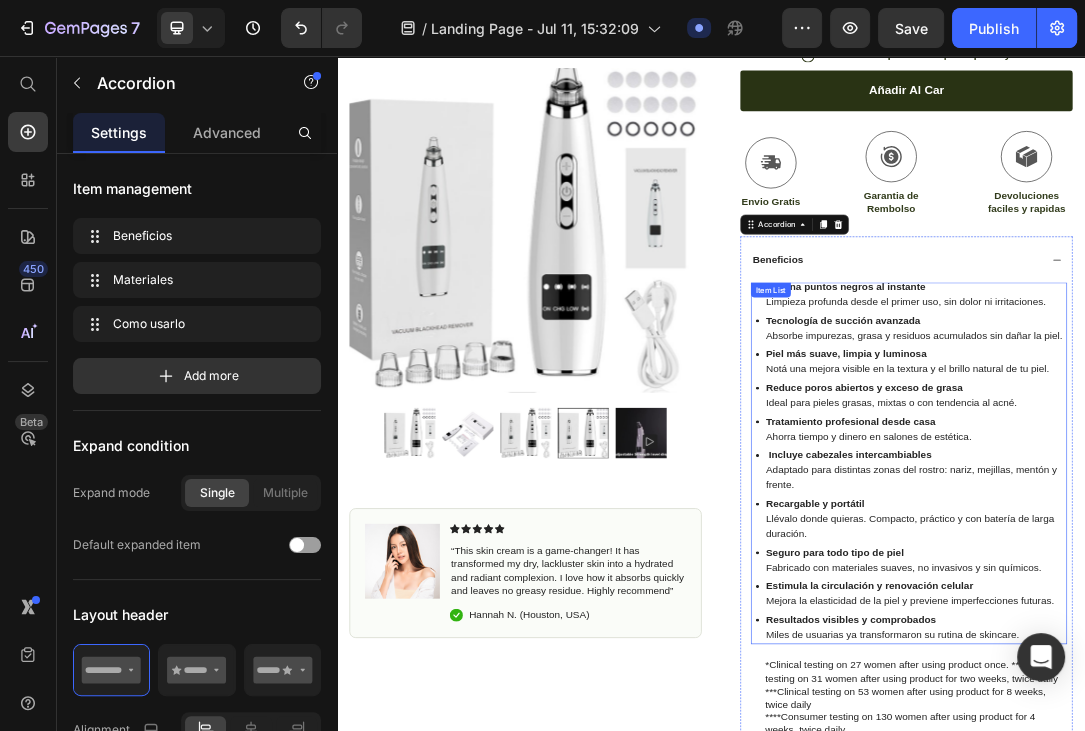 click on "Elimina puntos negros al instante Limpieza profunda desde el primer uso, sin dolor ni irritaciones." at bounding box center [1265, 438] 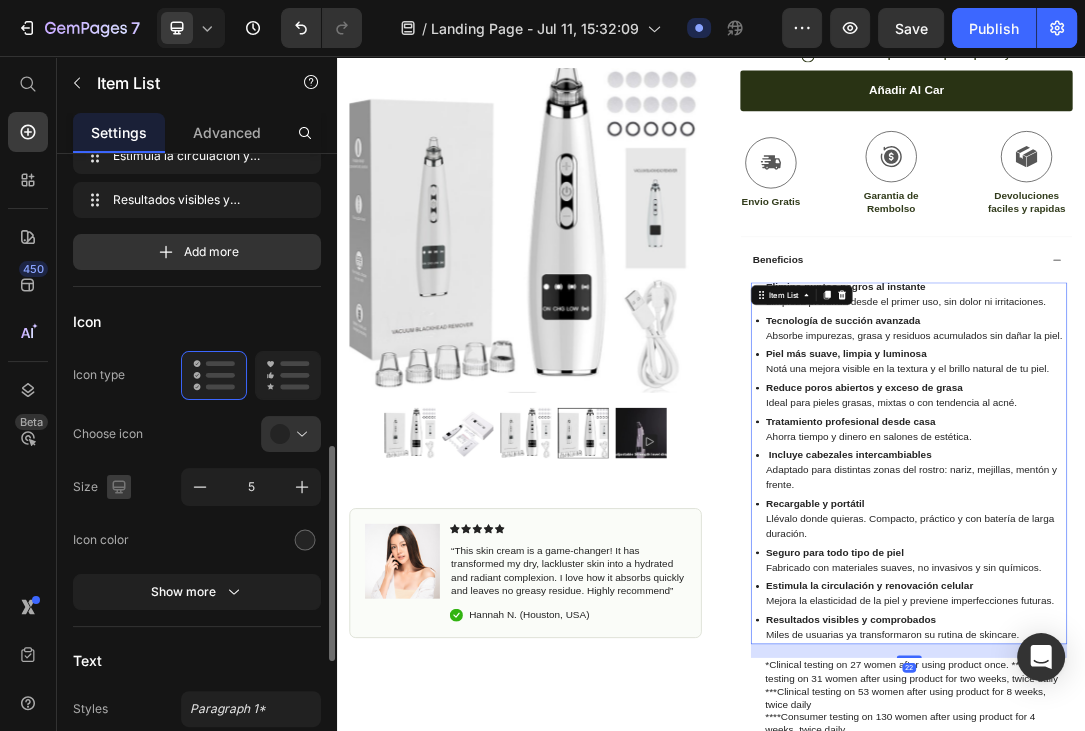 scroll, scrollTop: 540, scrollLeft: 0, axis: vertical 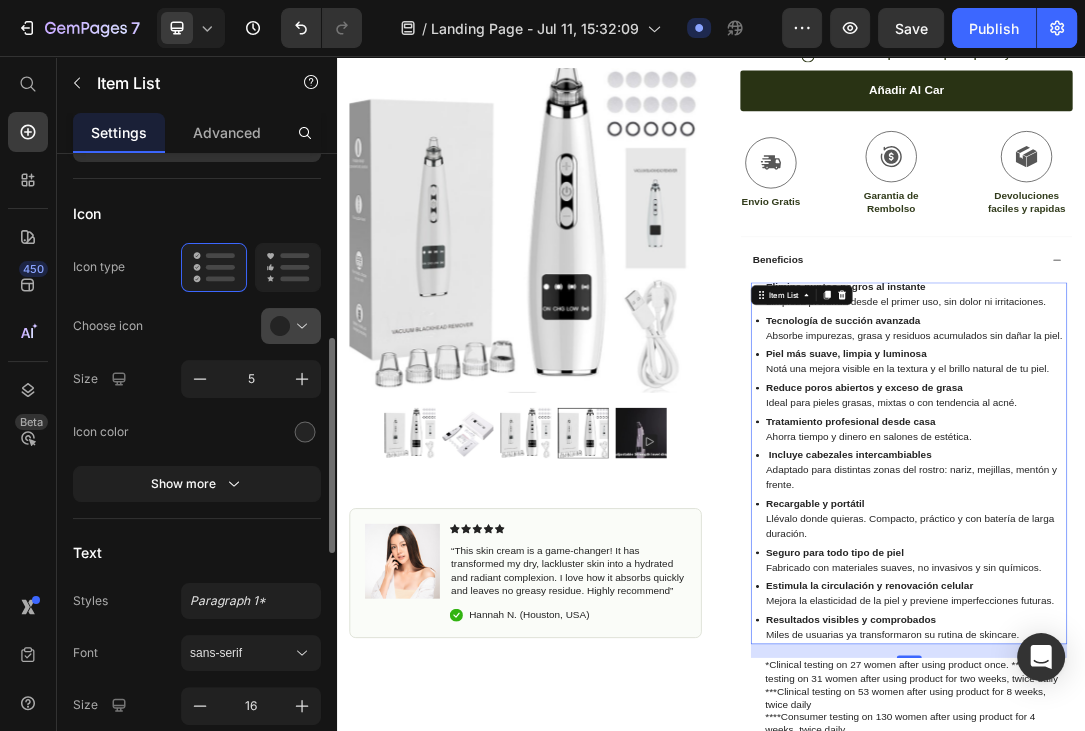 click at bounding box center (299, 326) 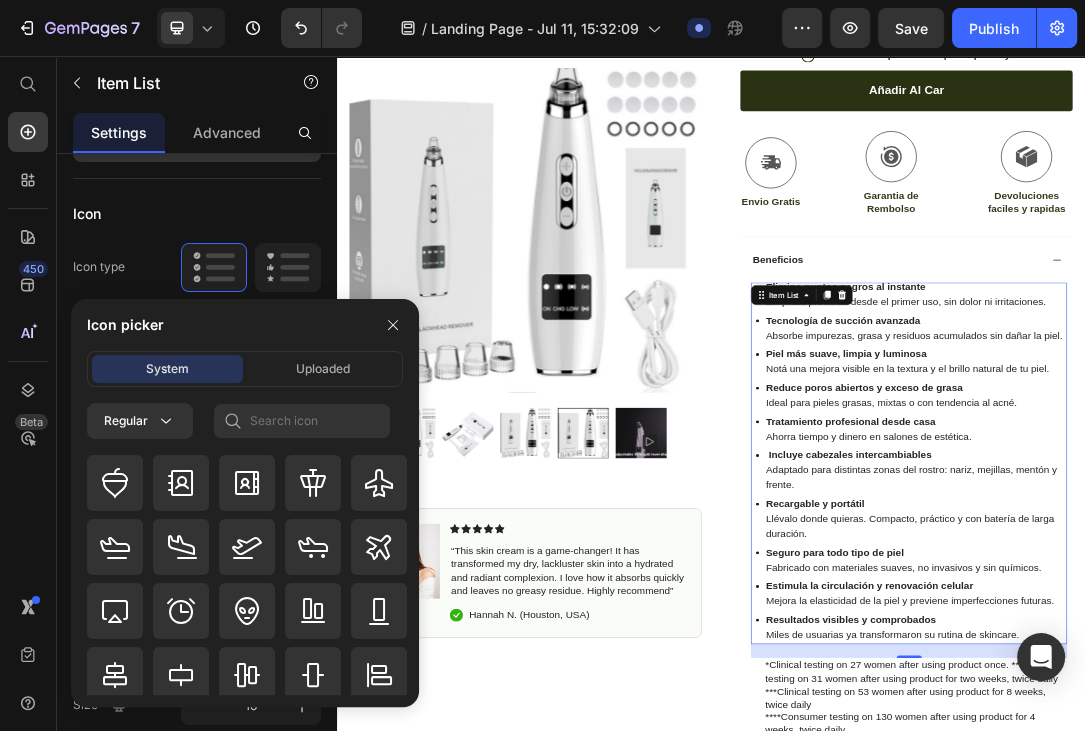 click at bounding box center (393, 325) 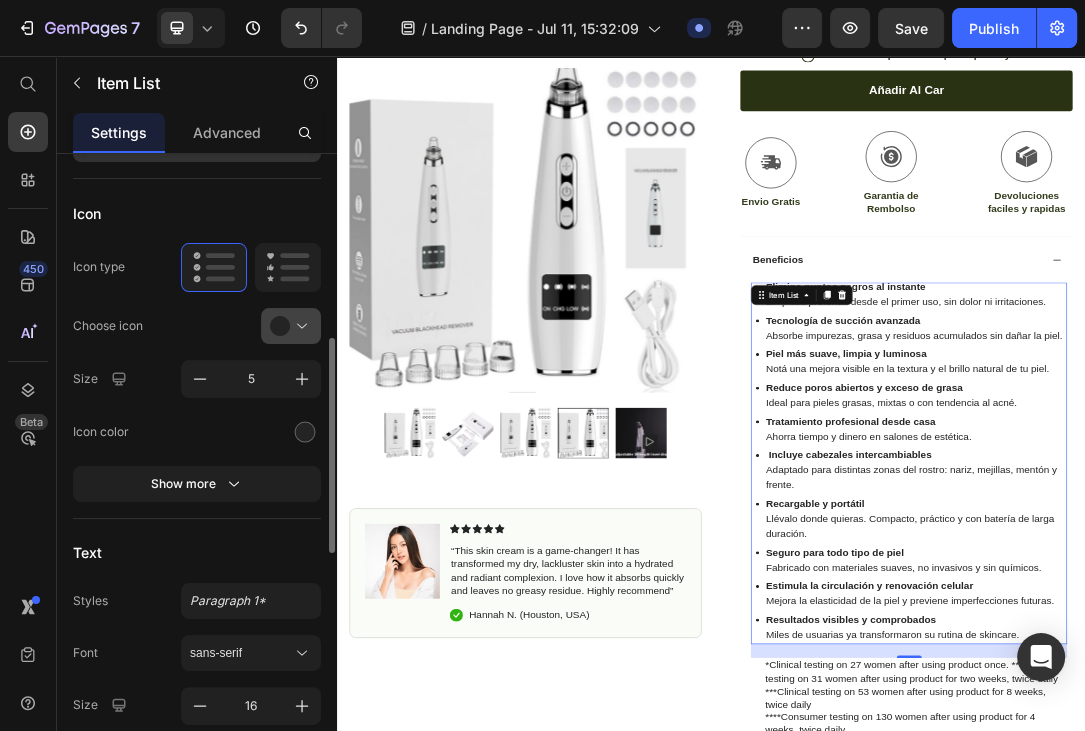 click at bounding box center [299, 326] 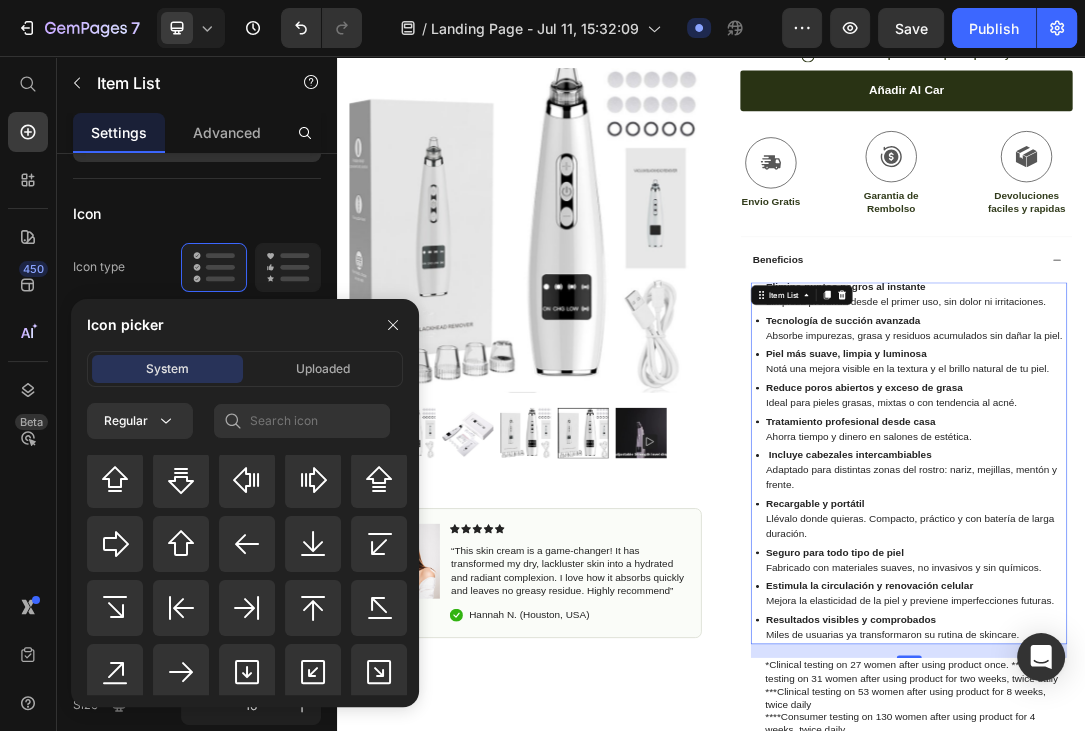 scroll, scrollTop: 494, scrollLeft: 0, axis: vertical 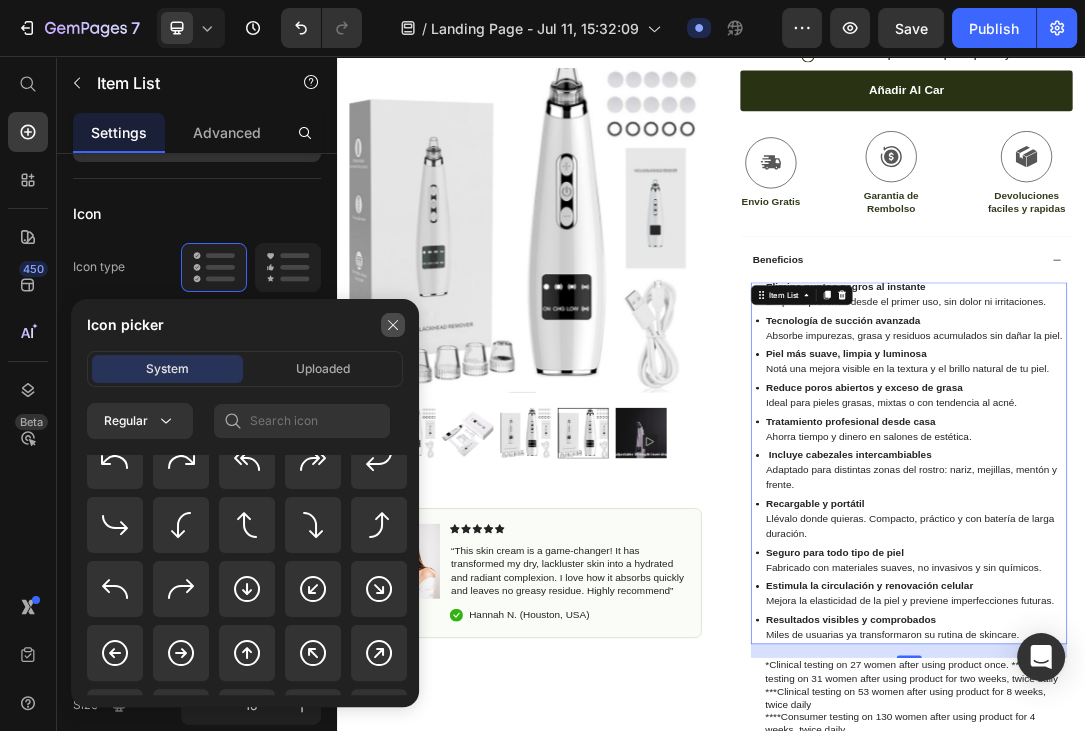 click at bounding box center (393, 325) 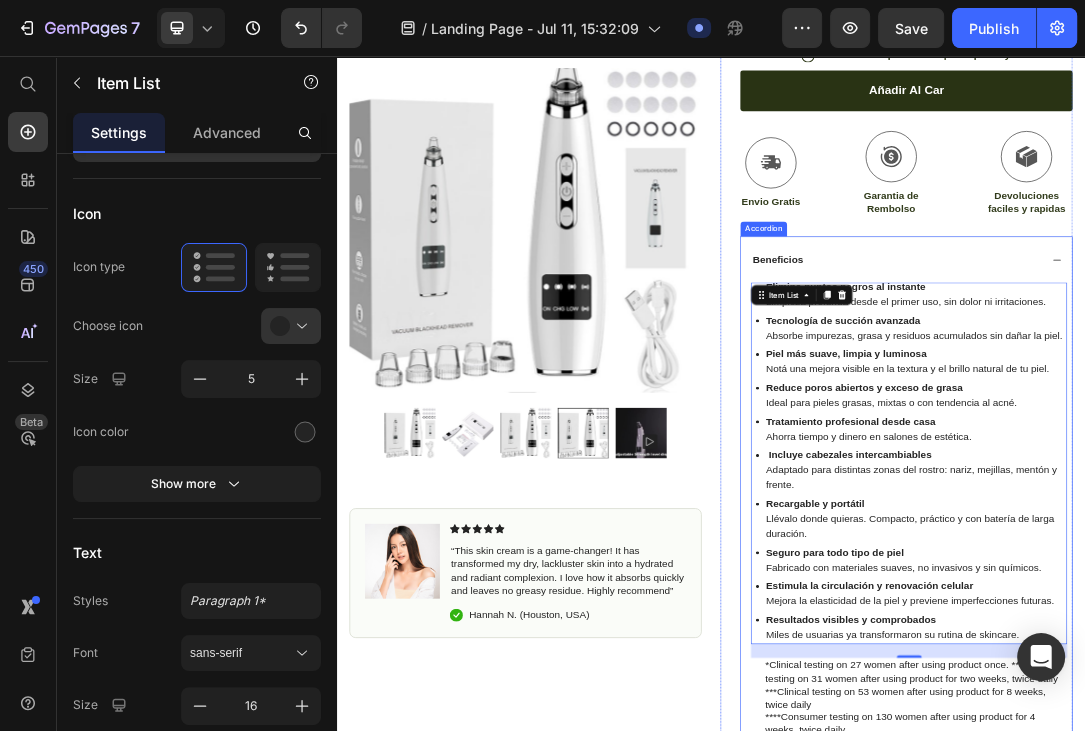 click on "Beneficios" at bounding box center [1234, 382] 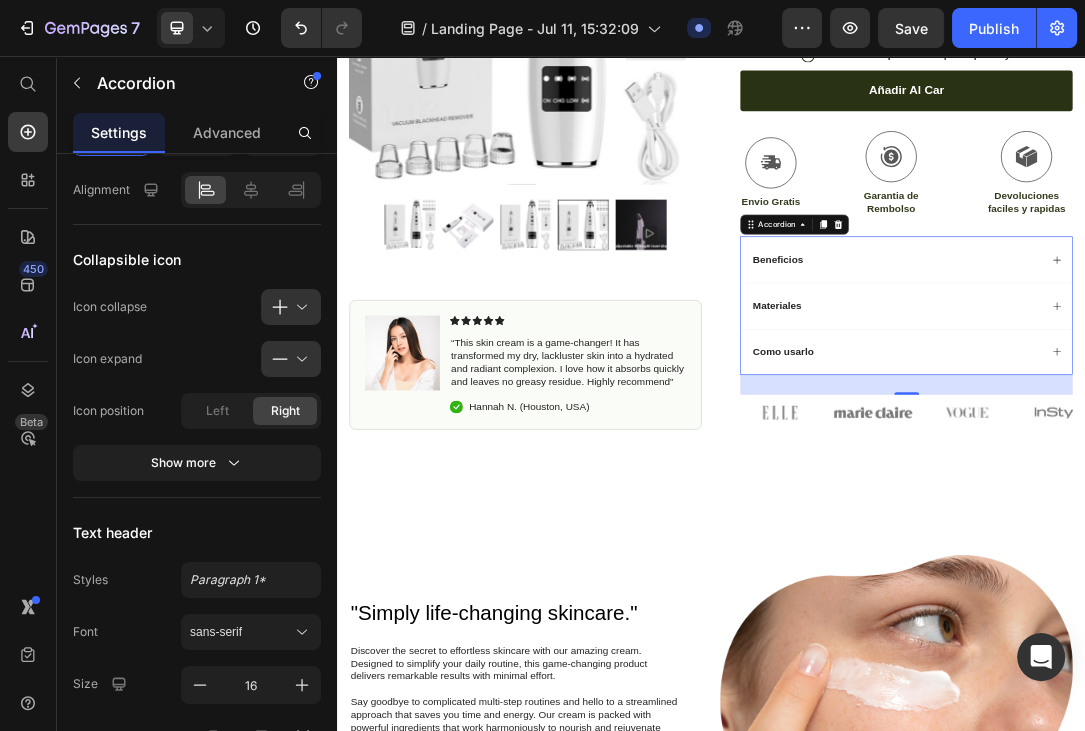 scroll, scrollTop: 0, scrollLeft: 0, axis: both 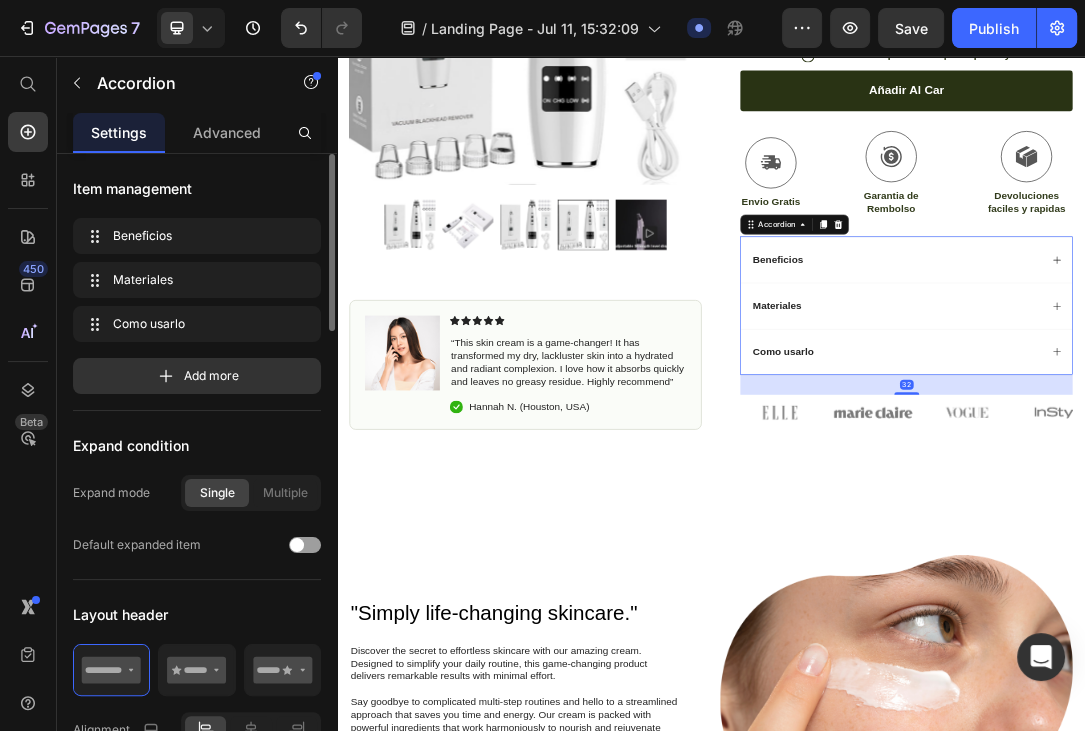 click on "Materiales" at bounding box center (1250, 456) 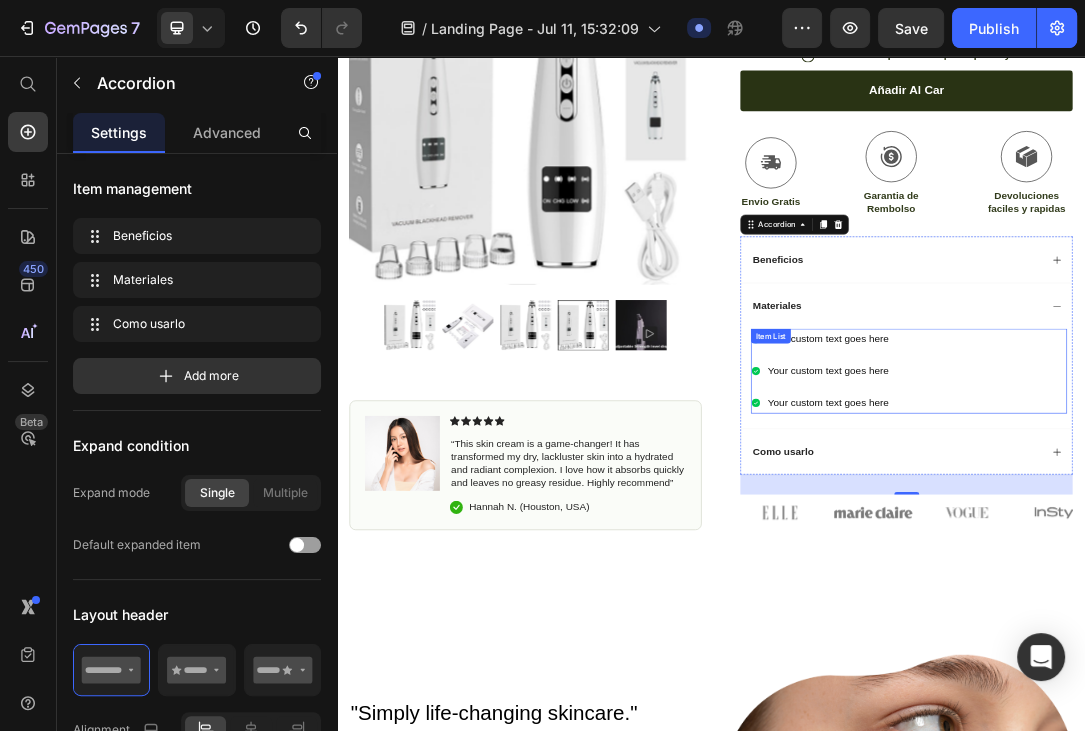 click on "Your custom text goes here" at bounding box center (1125, 510) 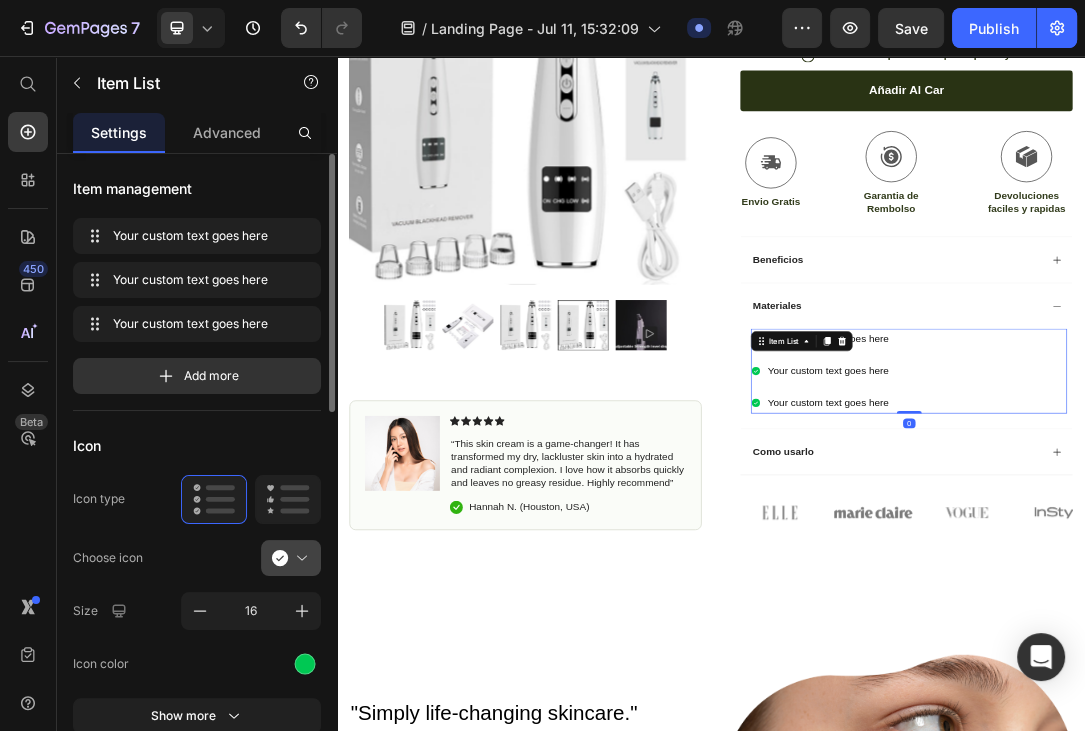 click at bounding box center [299, 558] 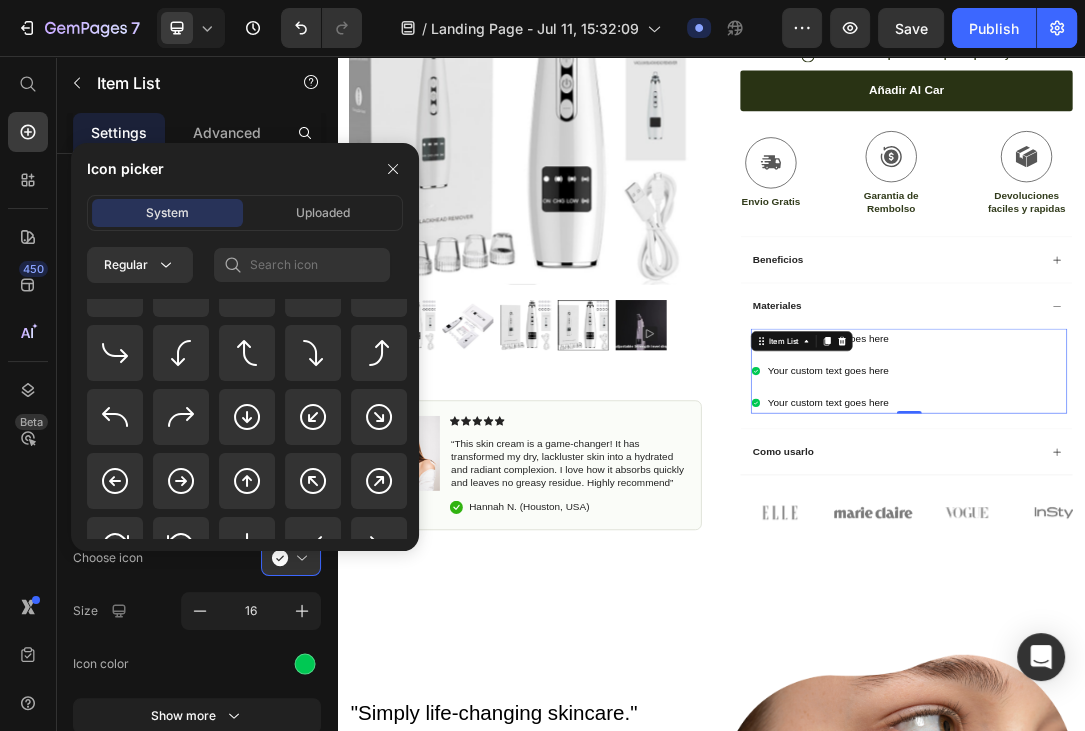 scroll, scrollTop: 955, scrollLeft: 0, axis: vertical 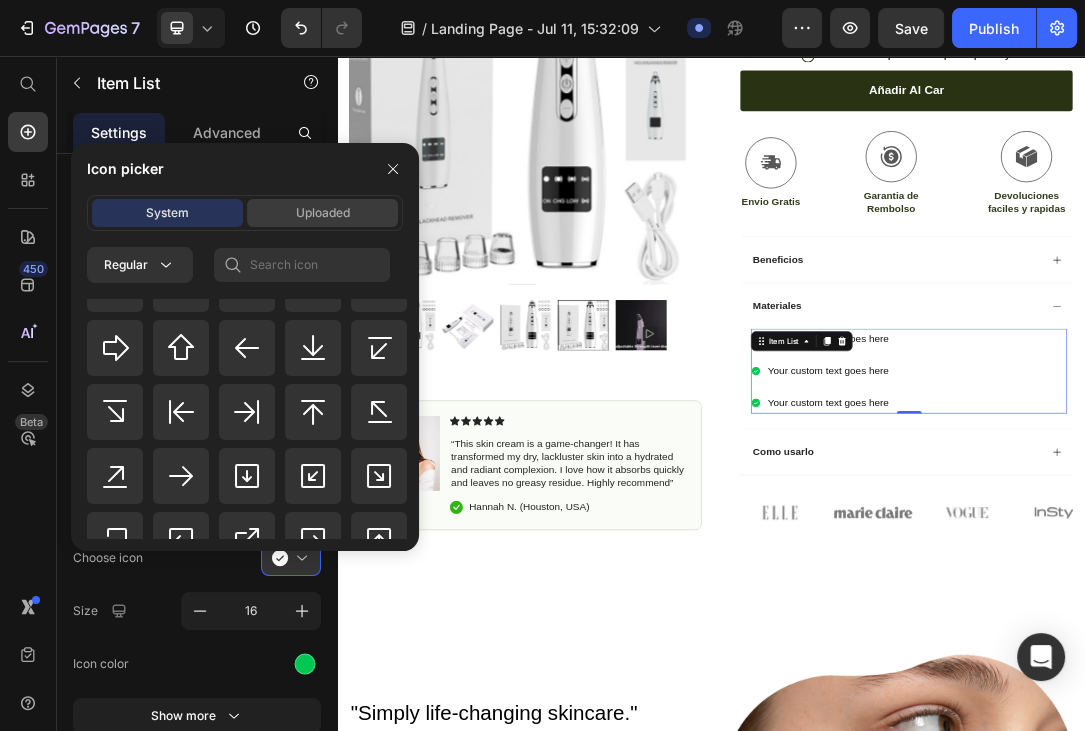 click on "Uploaded" at bounding box center [323, 213] 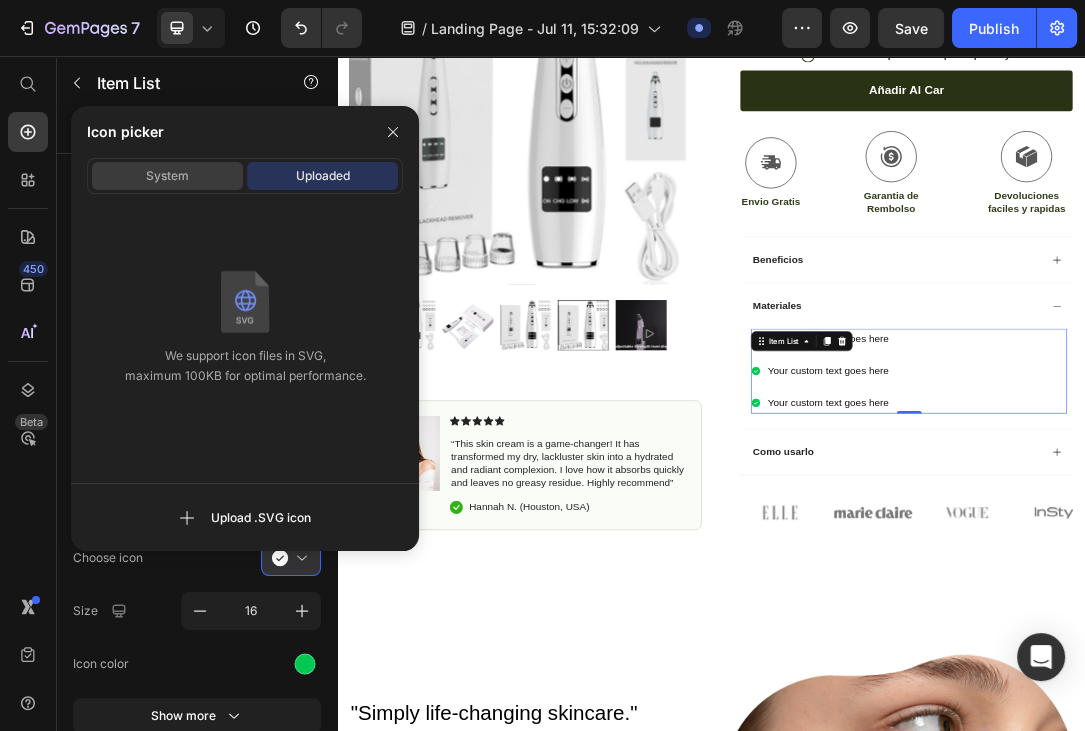 click on "System" at bounding box center (167, 176) 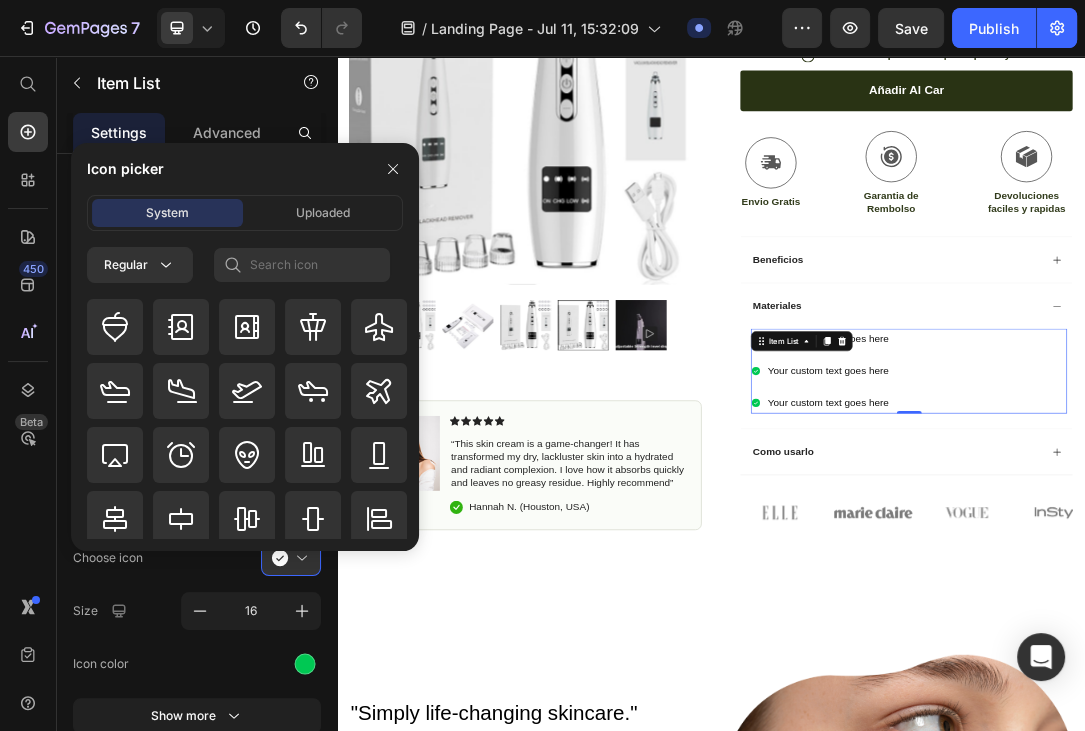scroll, scrollTop: 115, scrollLeft: 0, axis: vertical 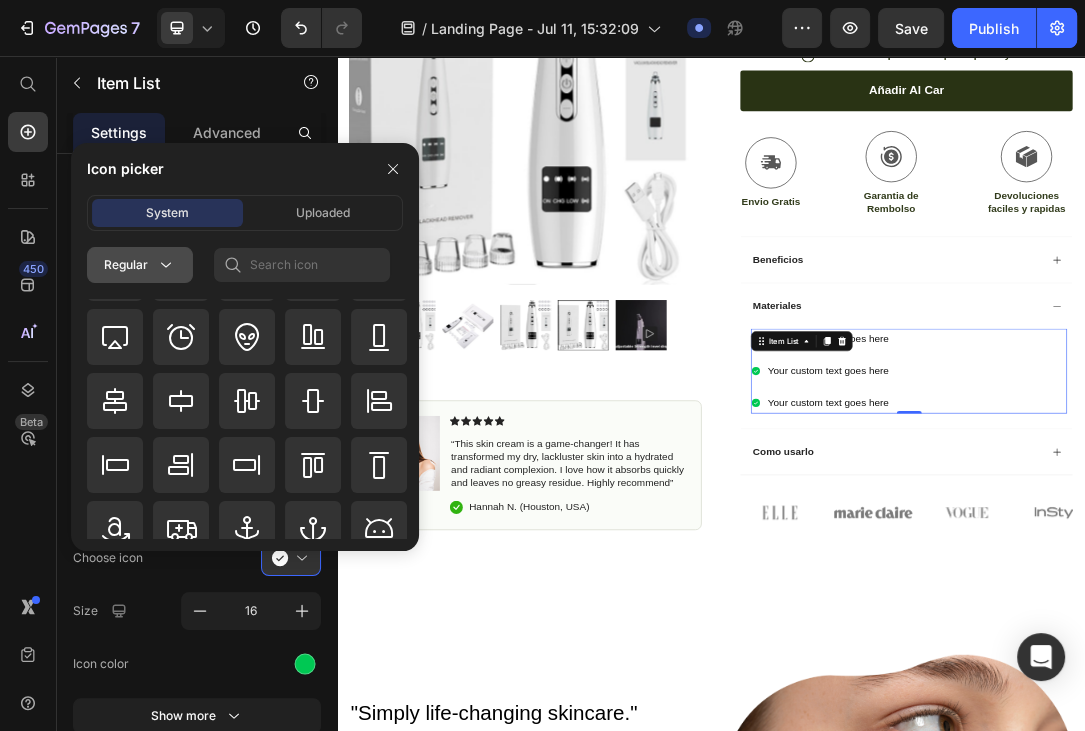 click on "Regular" at bounding box center [140, 265] 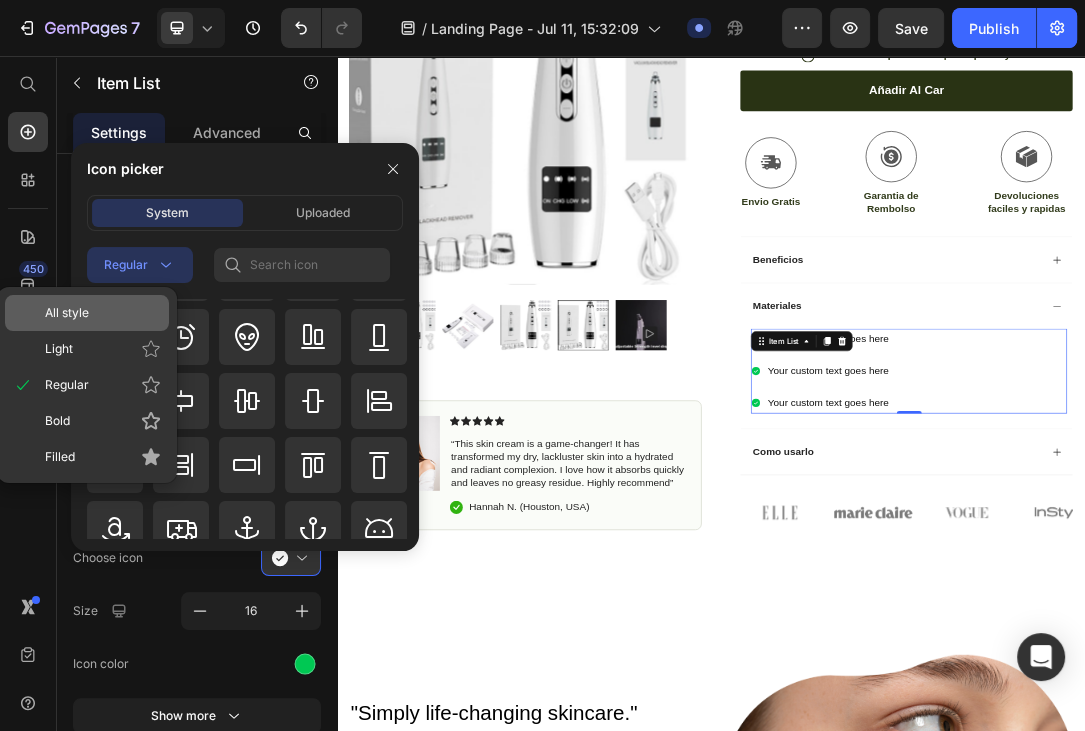 click on "All style" at bounding box center (67, 313) 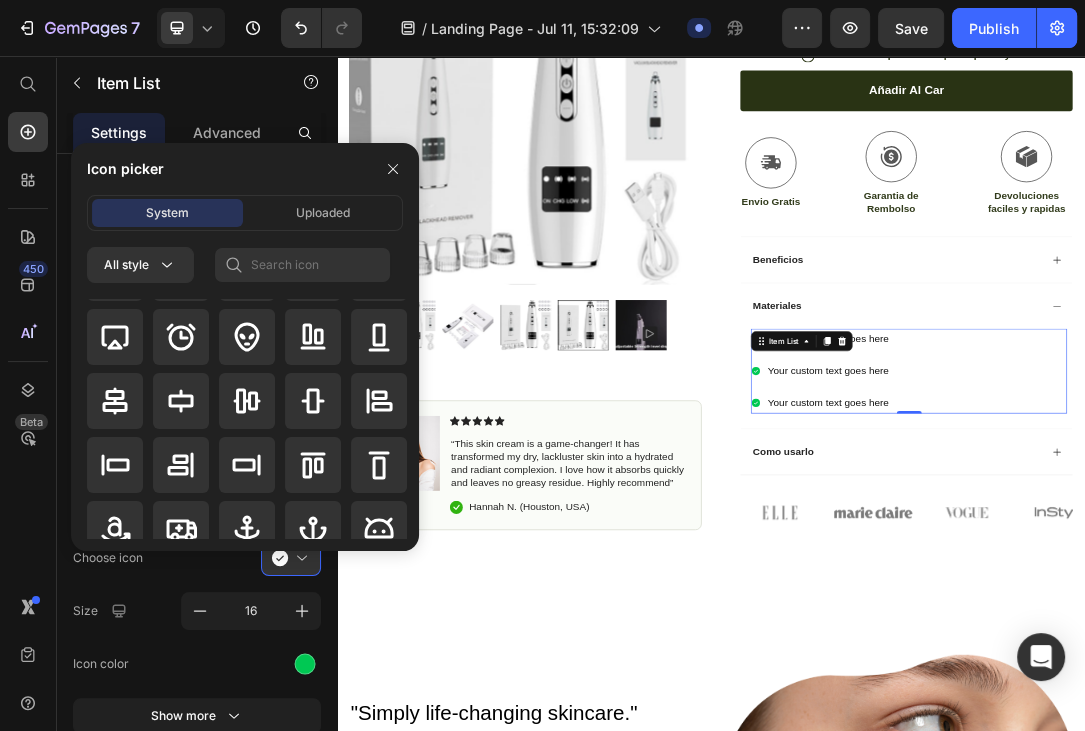 scroll, scrollTop: 0, scrollLeft: 0, axis: both 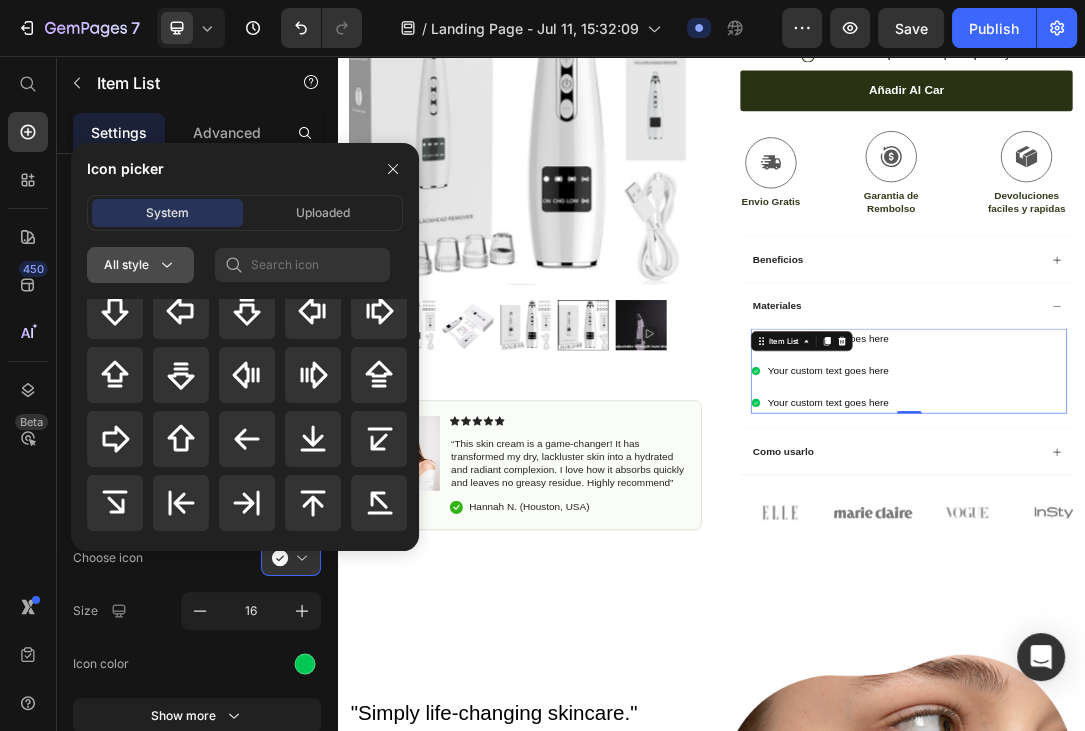click on "All style" at bounding box center (140, 265) 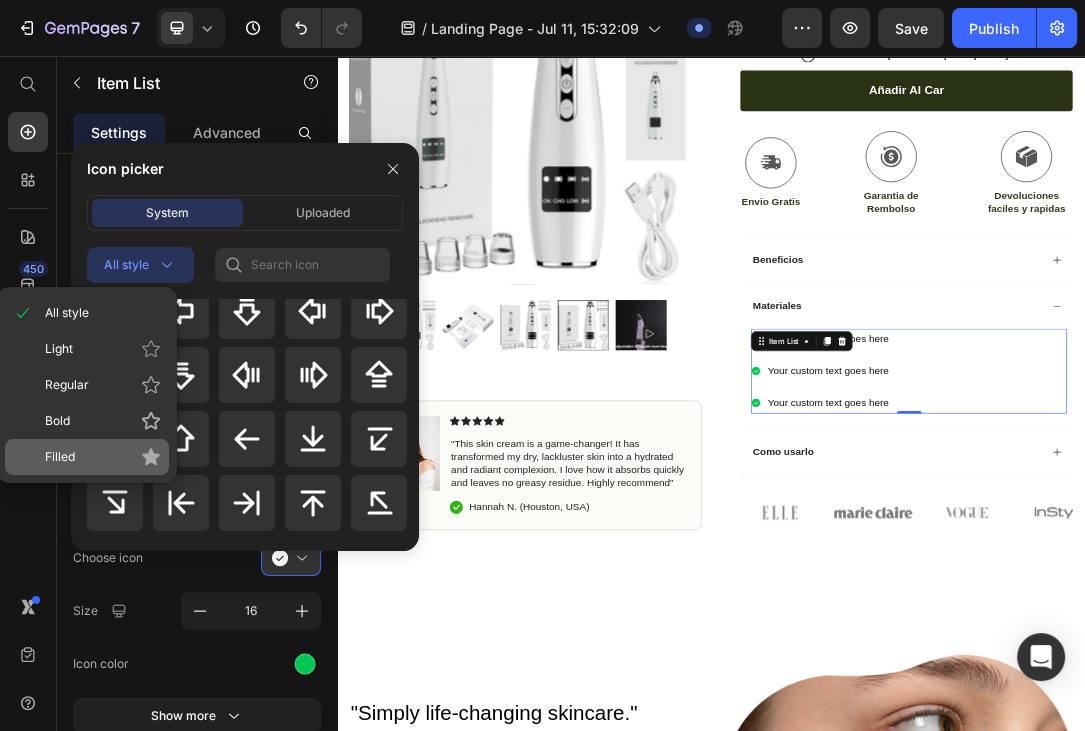 click on "Filled" at bounding box center [103, 457] 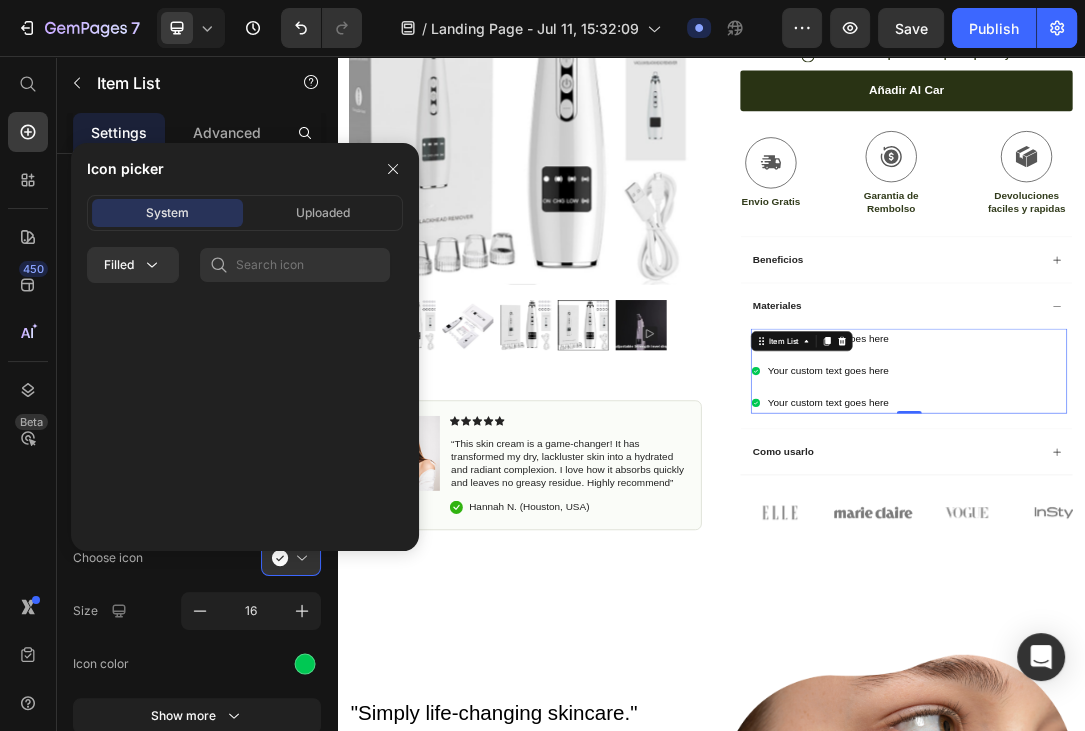 scroll, scrollTop: 0, scrollLeft: 0, axis: both 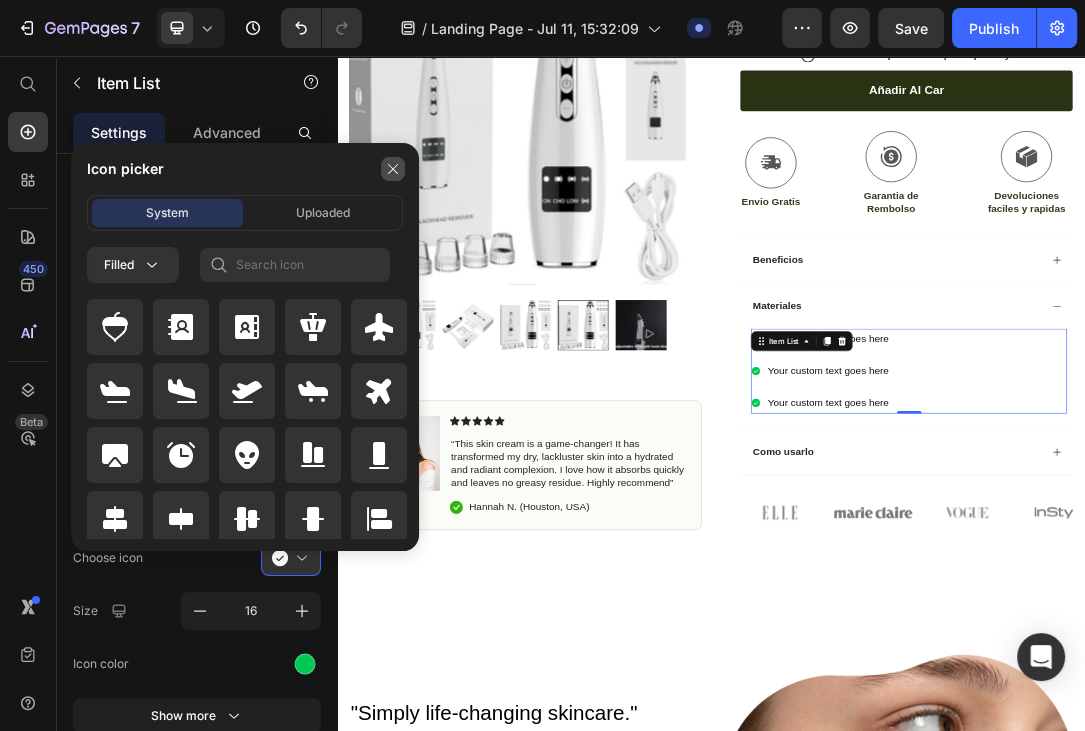 click at bounding box center [393, 169] 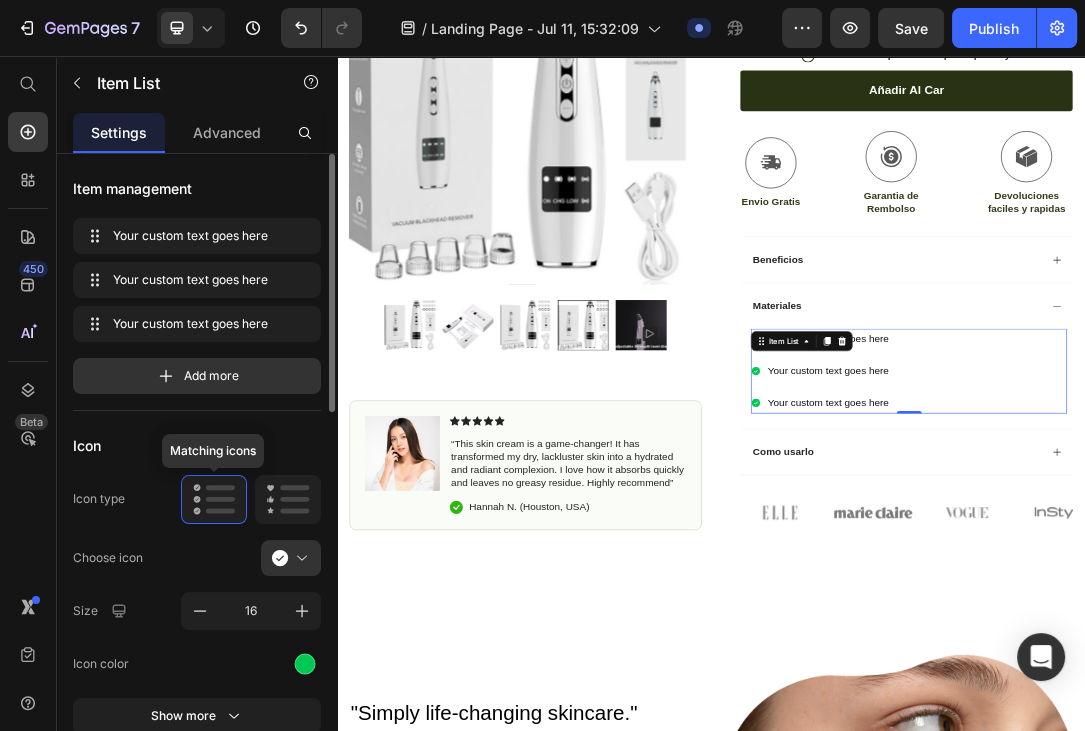 scroll, scrollTop: 108, scrollLeft: 0, axis: vertical 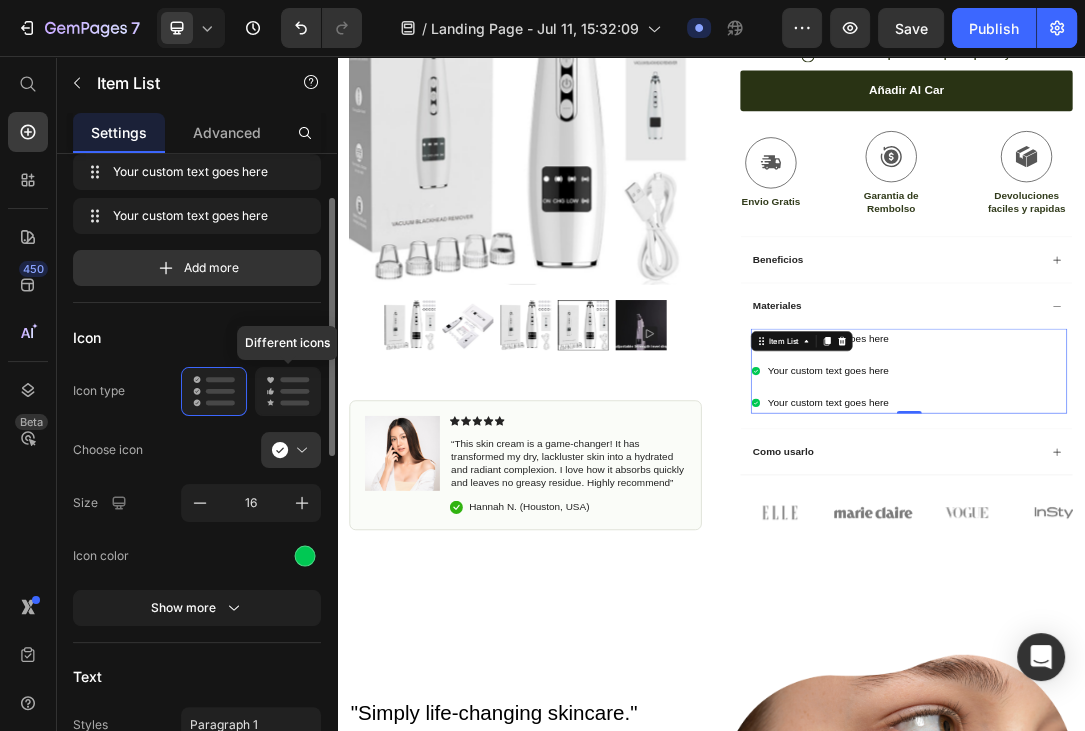 click 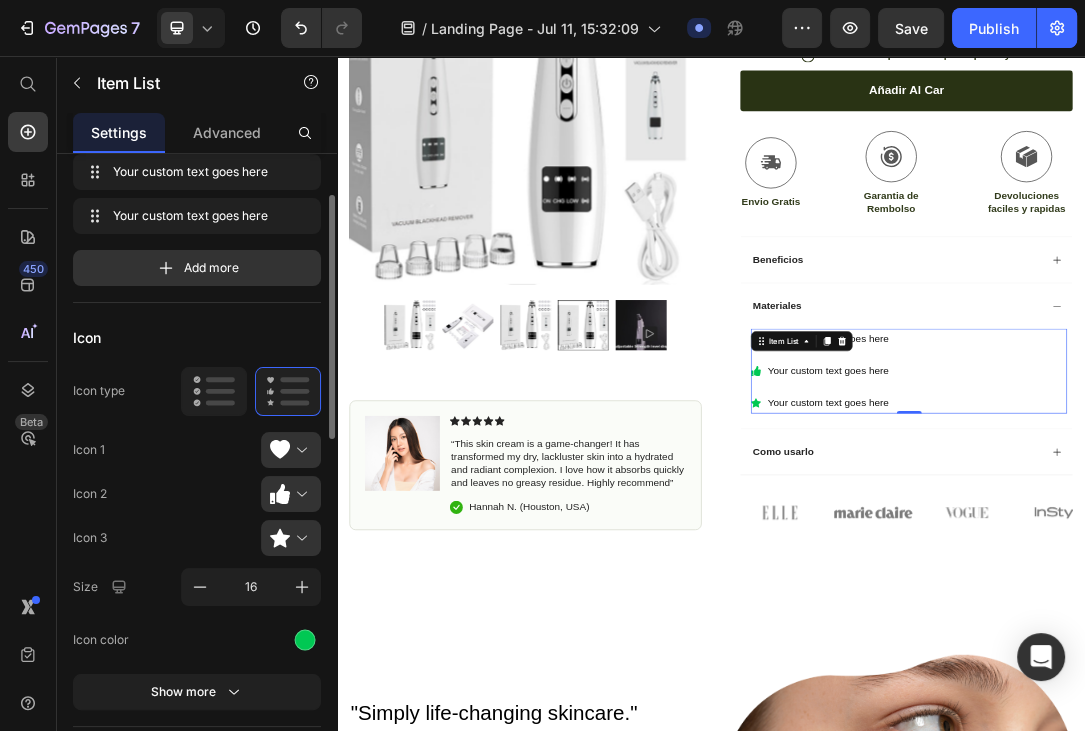 scroll, scrollTop: 216, scrollLeft: 0, axis: vertical 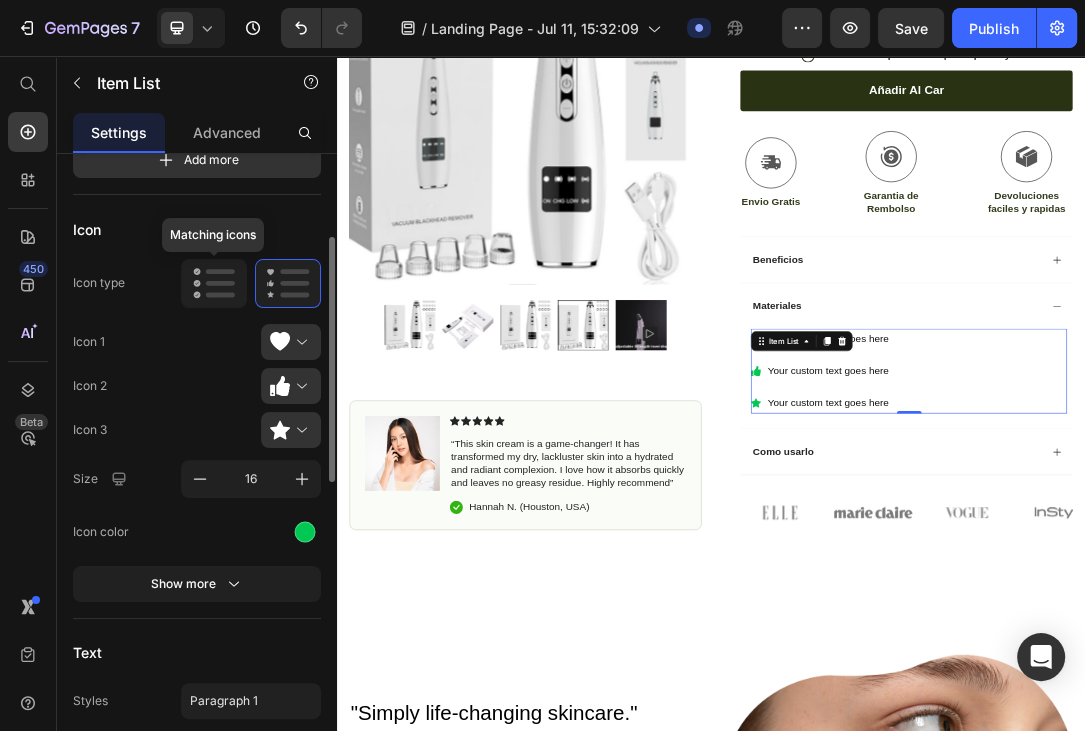 click 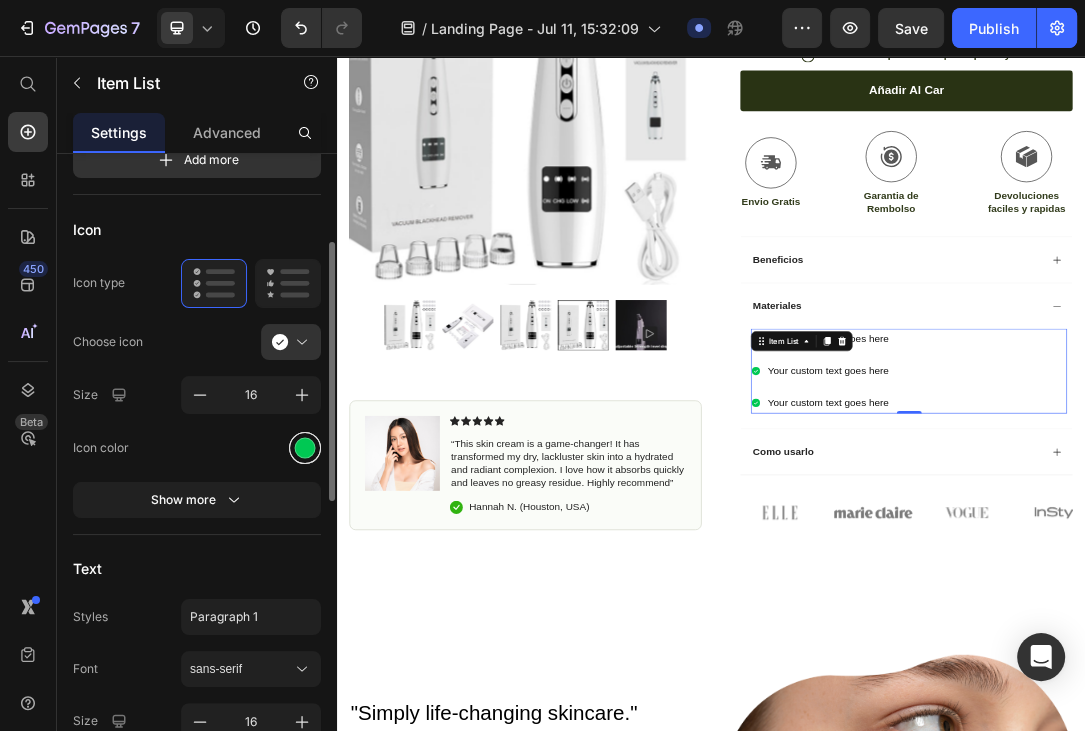 click at bounding box center [305, 447] 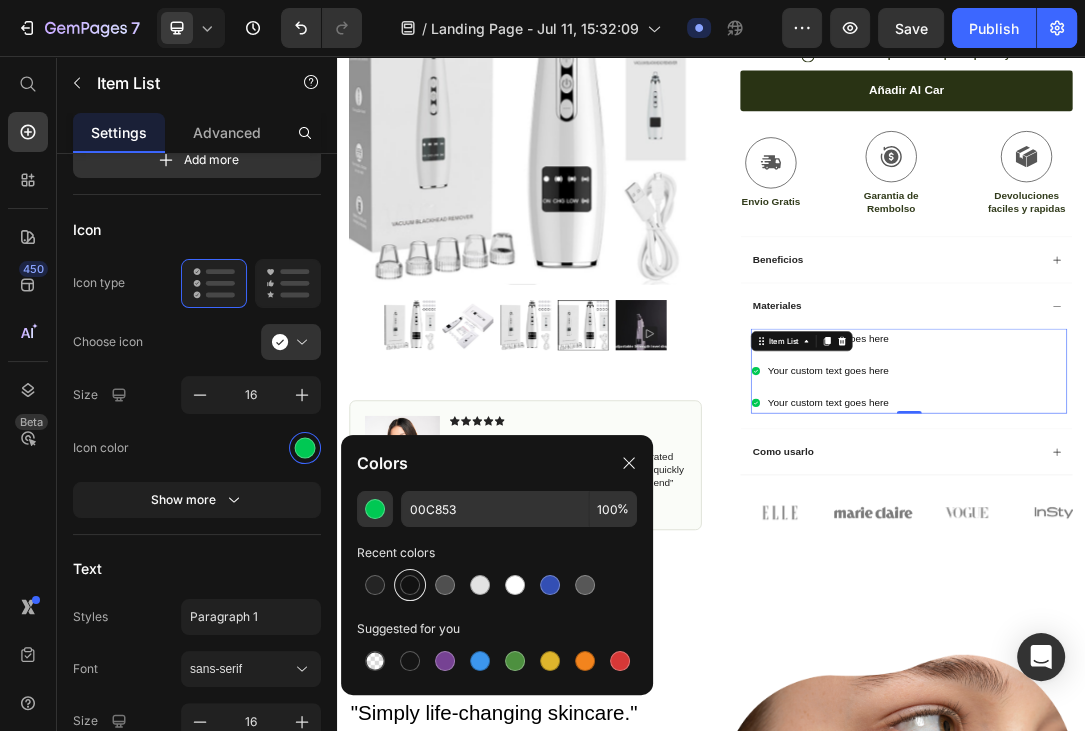 click at bounding box center [410, 585] 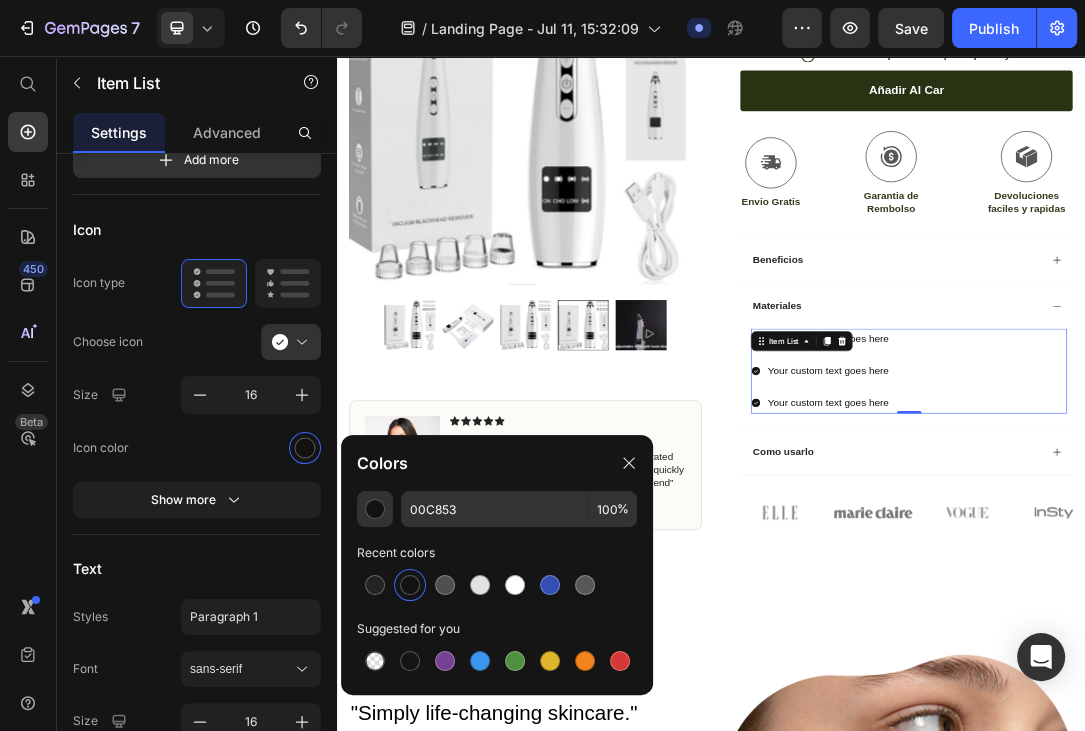 type on "121212" 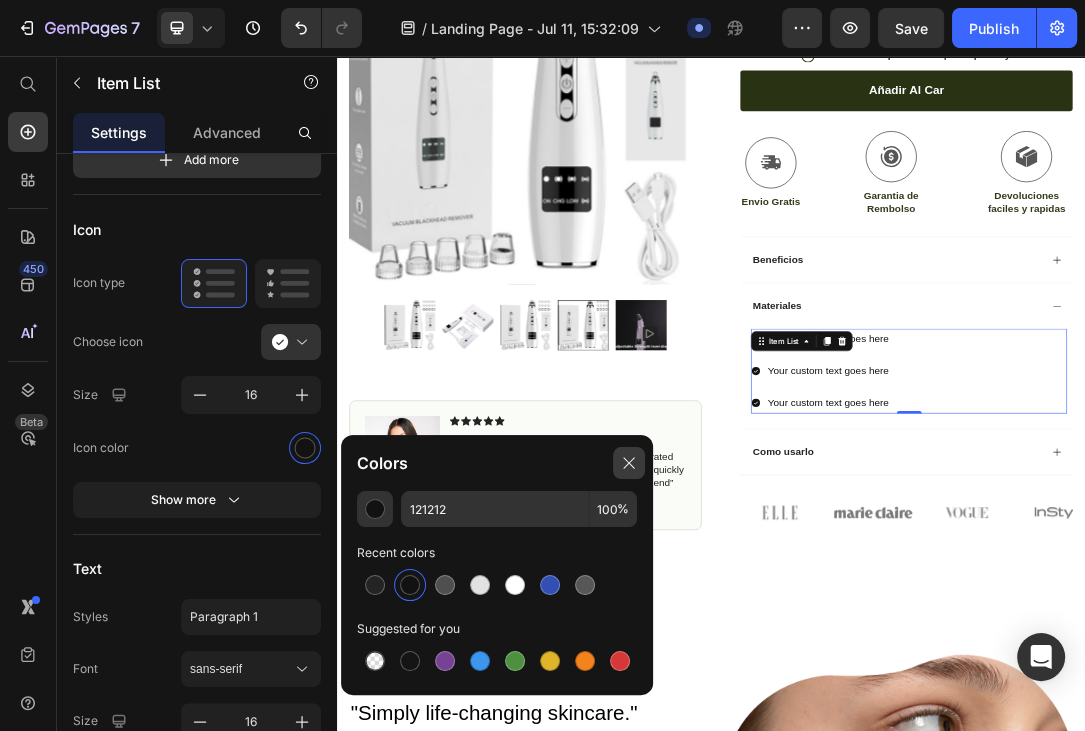 click at bounding box center [629, 463] 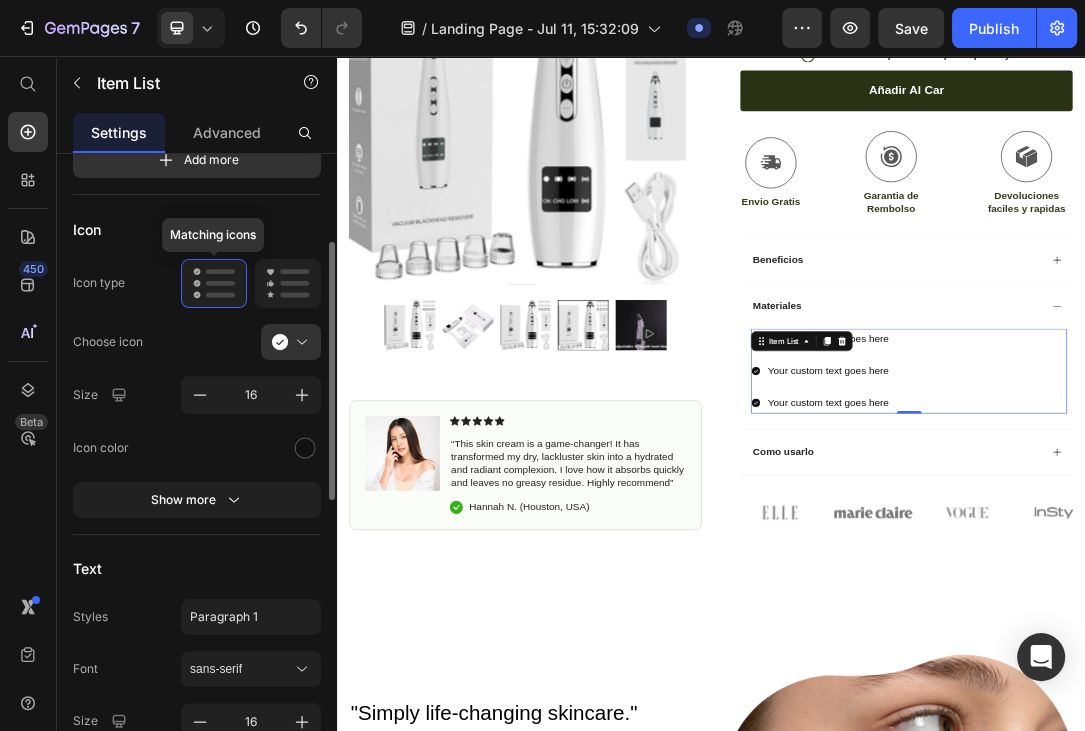 click 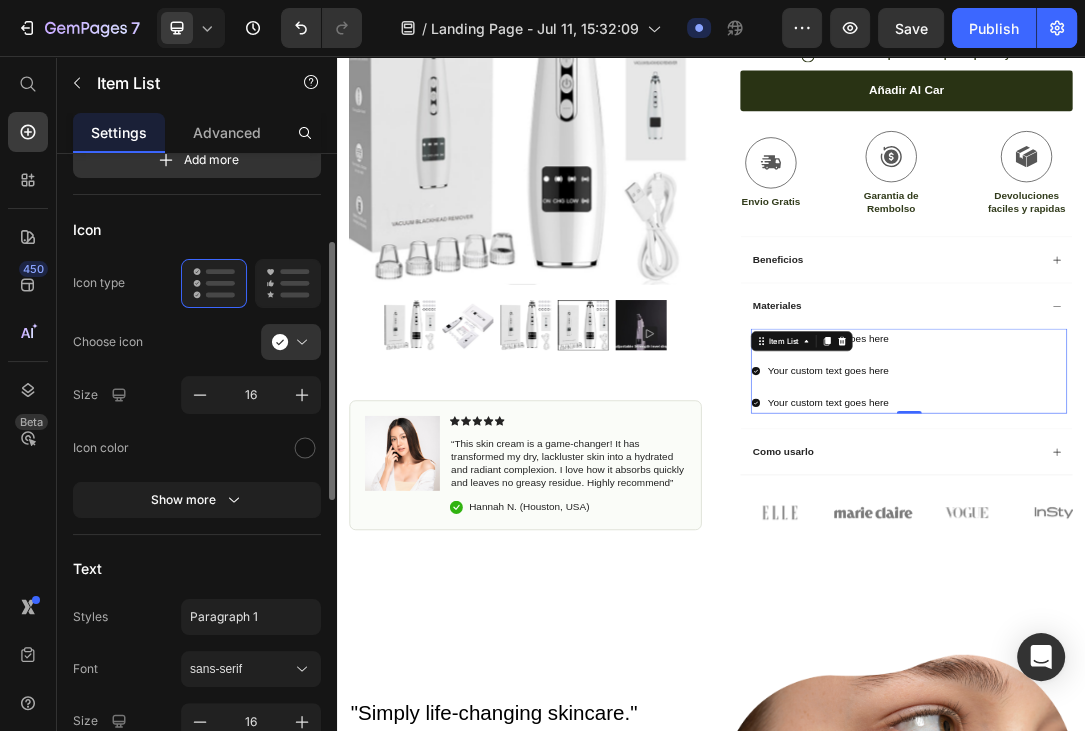 click 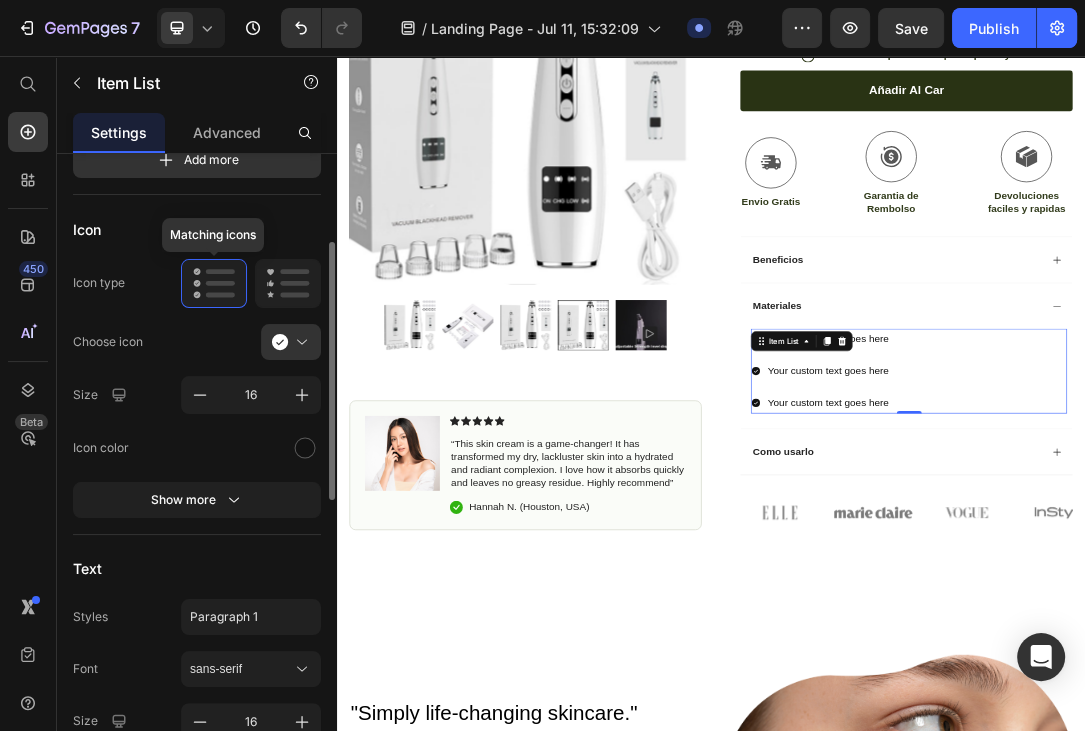 click 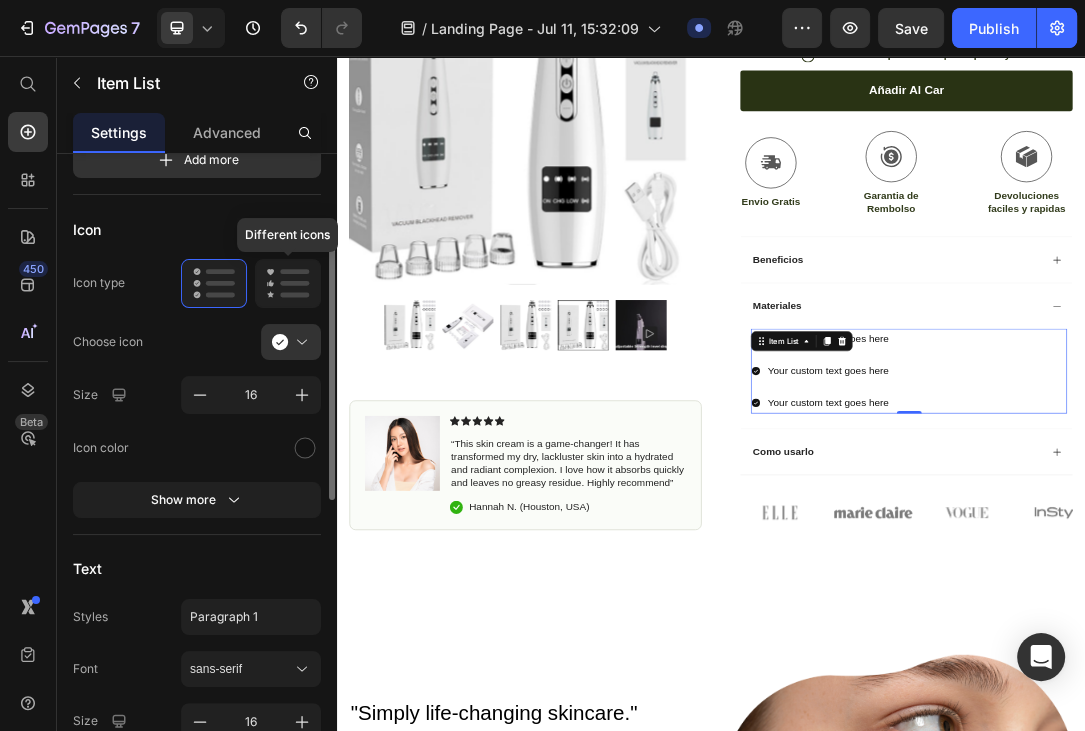 click 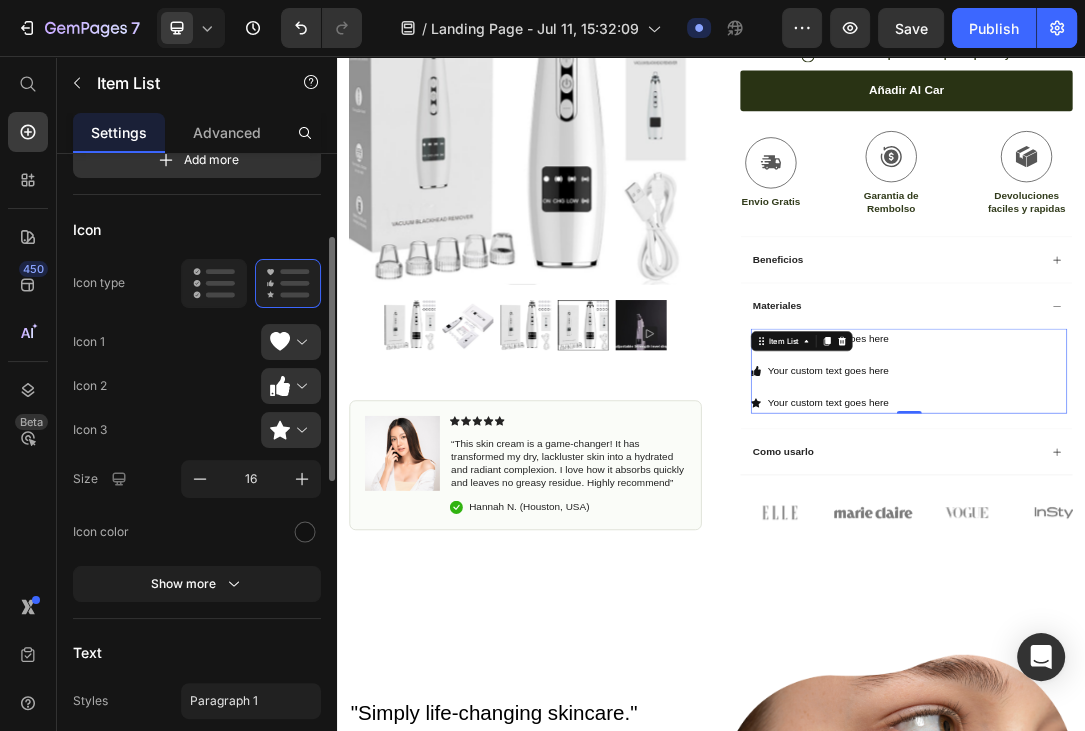 click 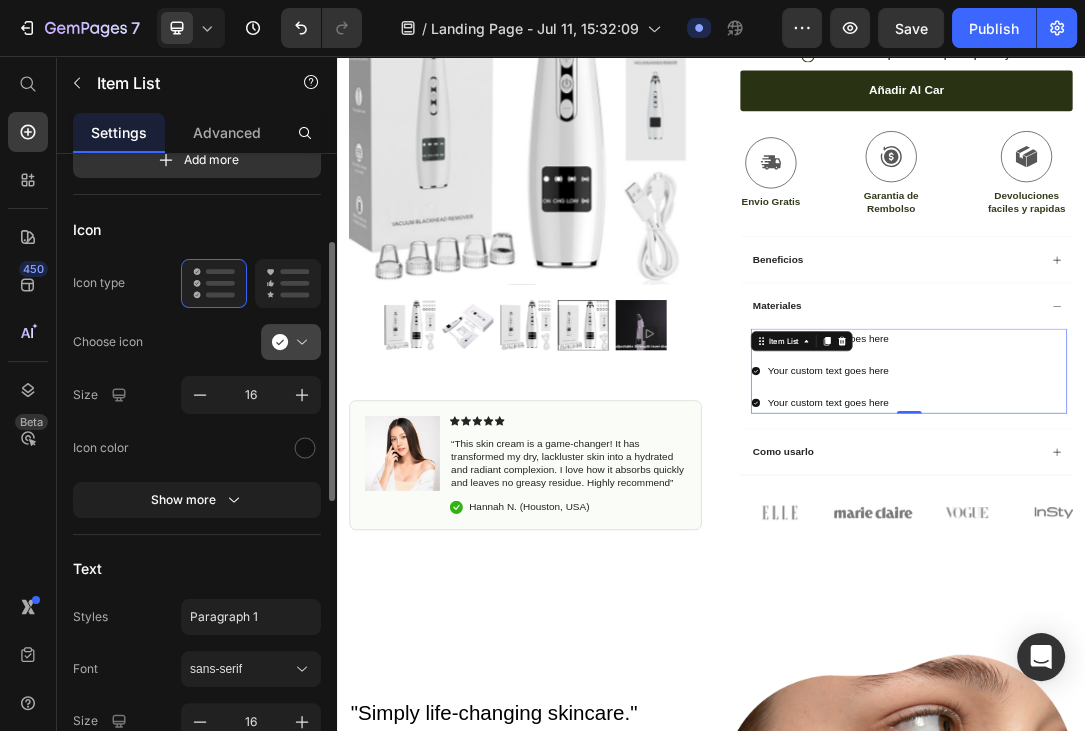 click at bounding box center (299, 342) 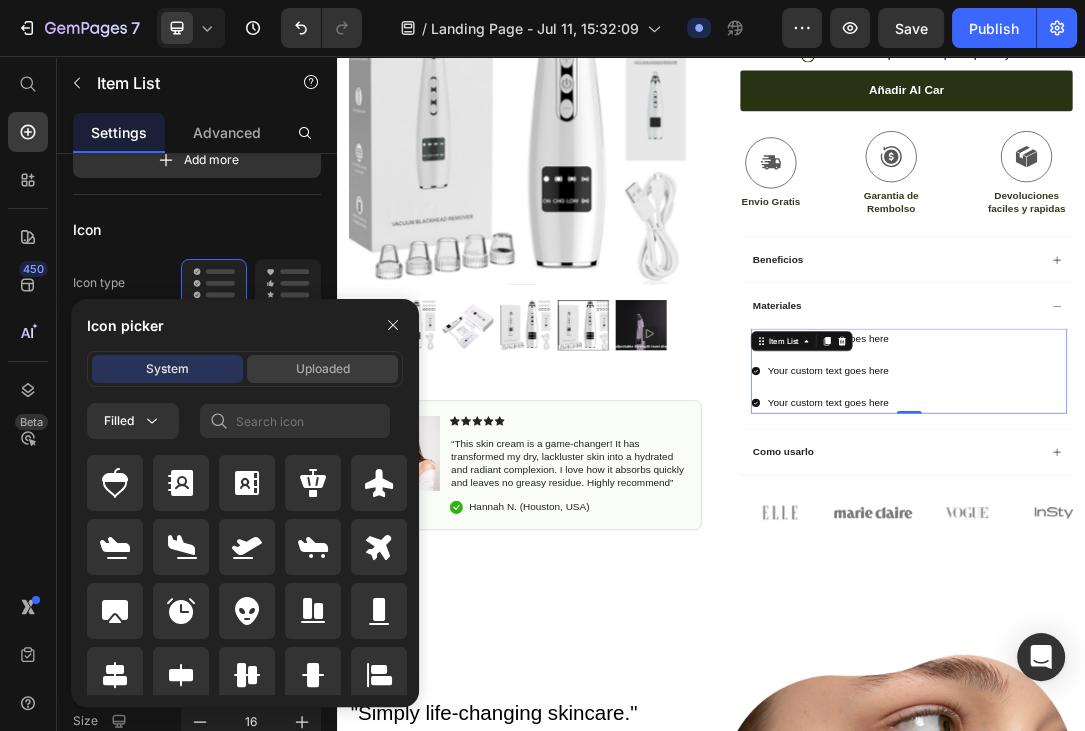 click on "Uploaded" at bounding box center [323, 369] 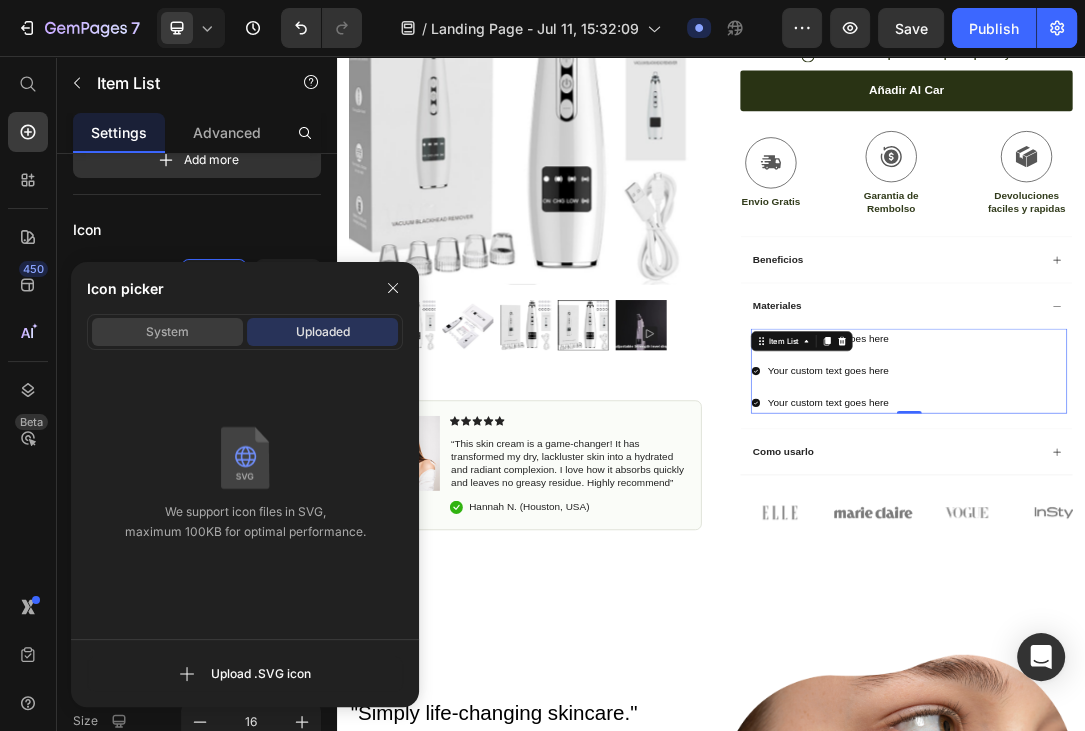 click on "System" at bounding box center [167, 332] 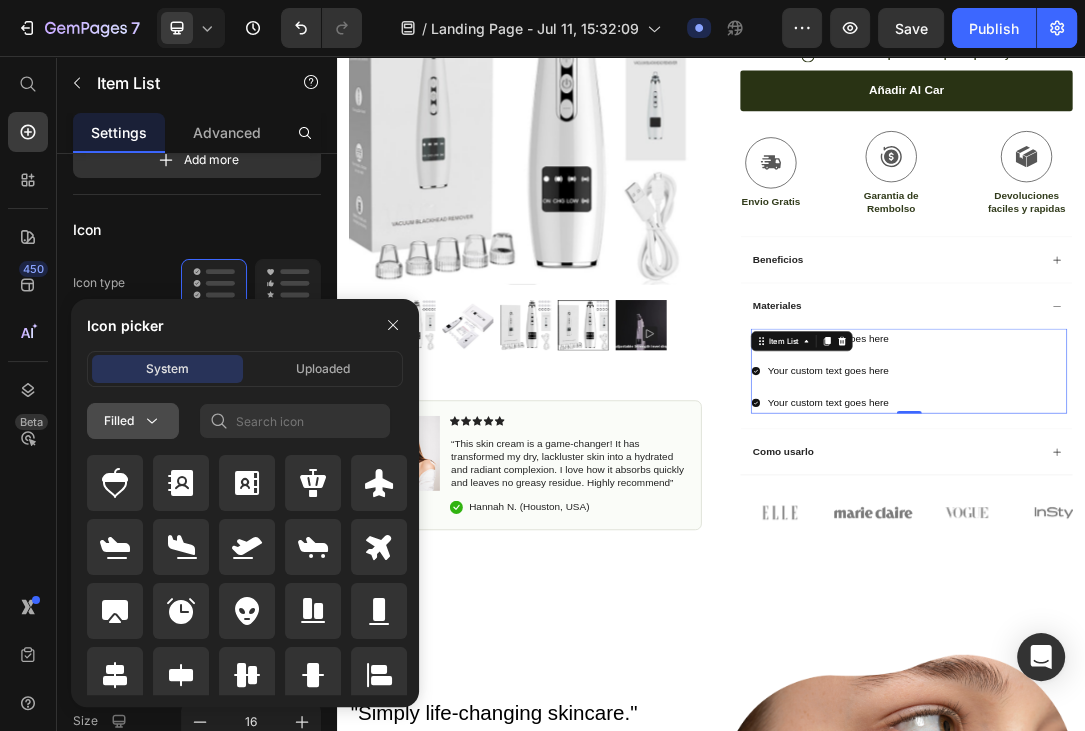 click on "Filled" at bounding box center [133, 421] 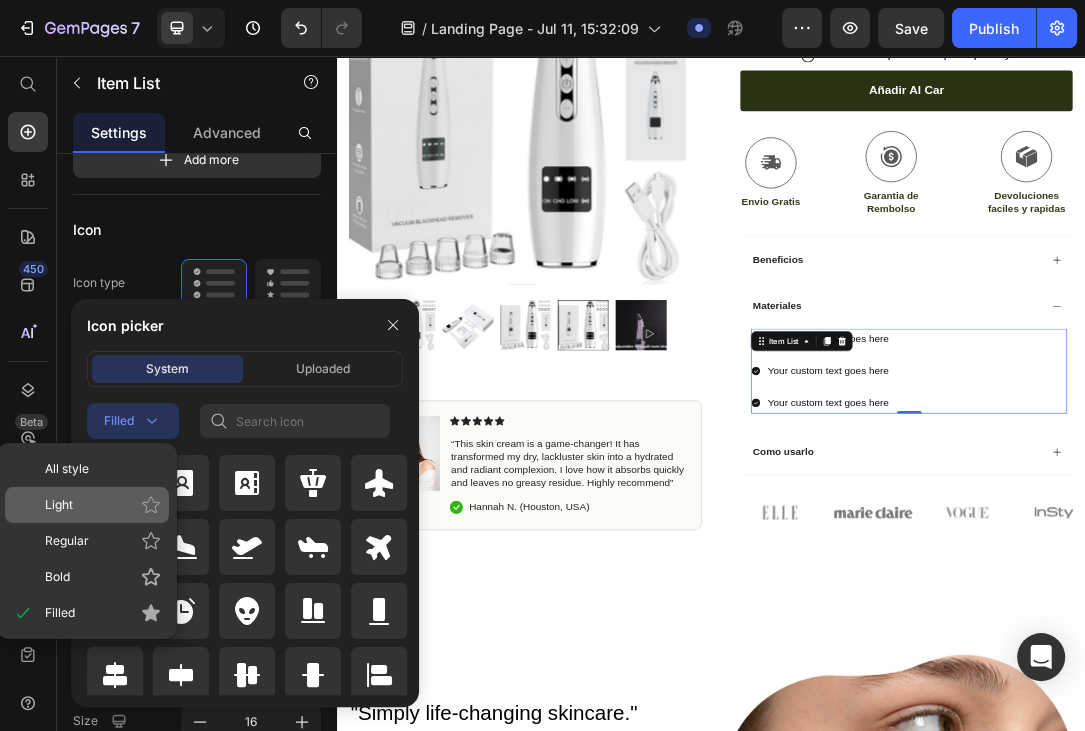 click on "Light" at bounding box center (103, 505) 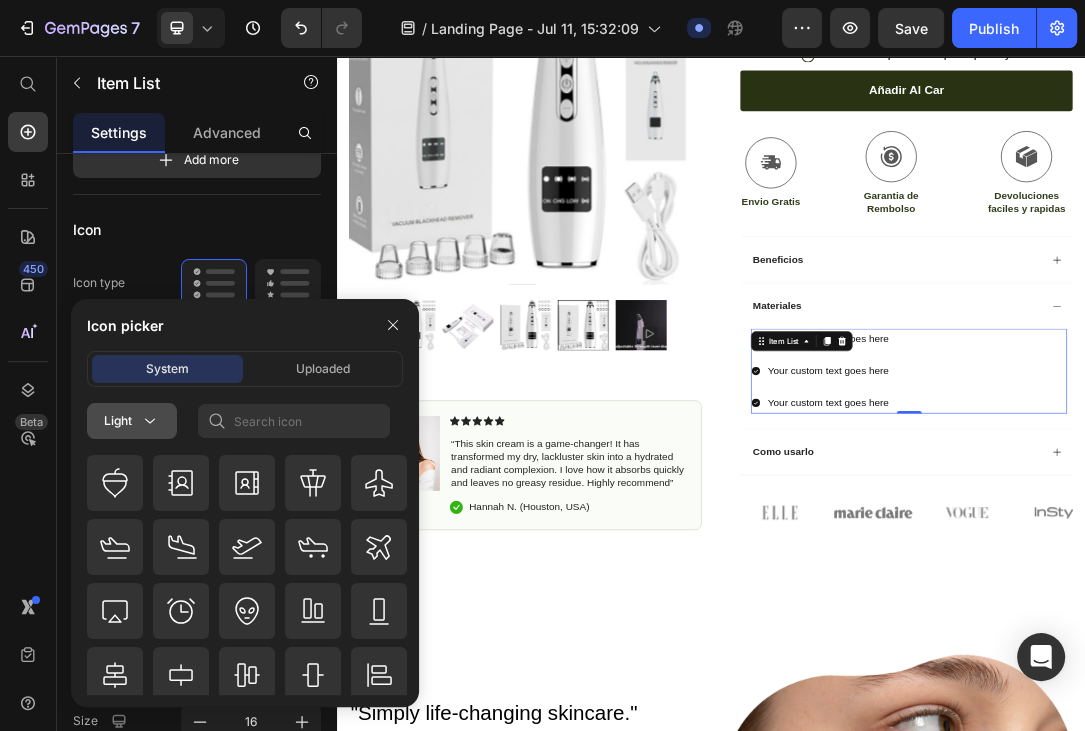 click on "Light" at bounding box center (132, 421) 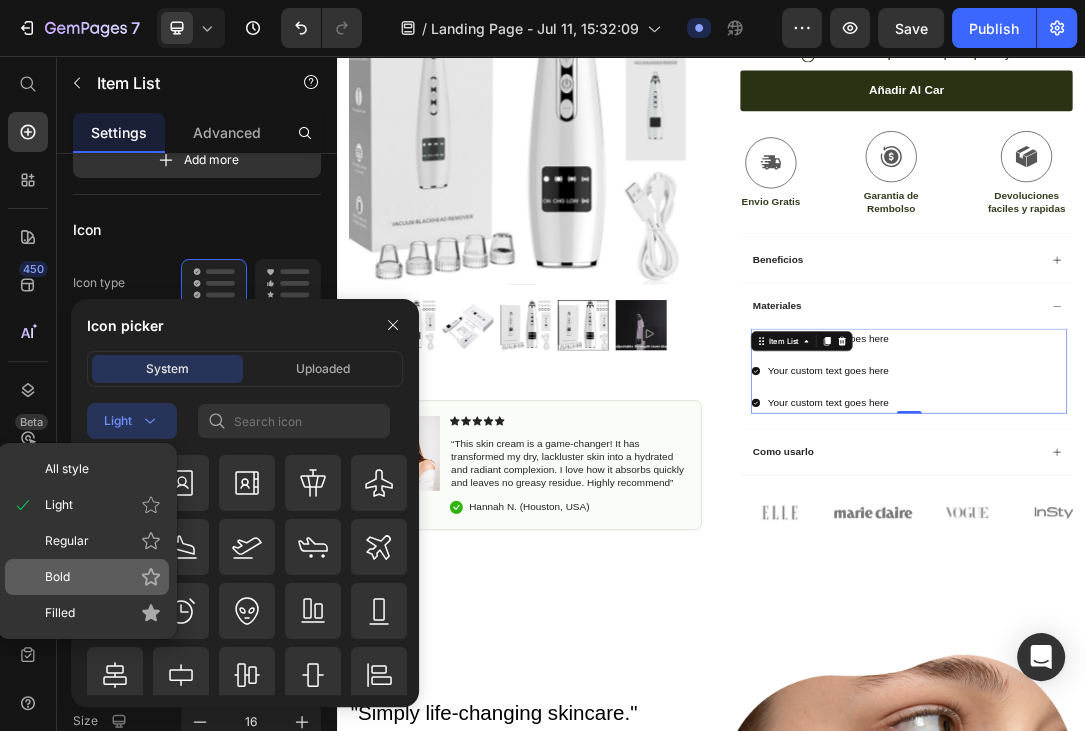 click on "Bold" 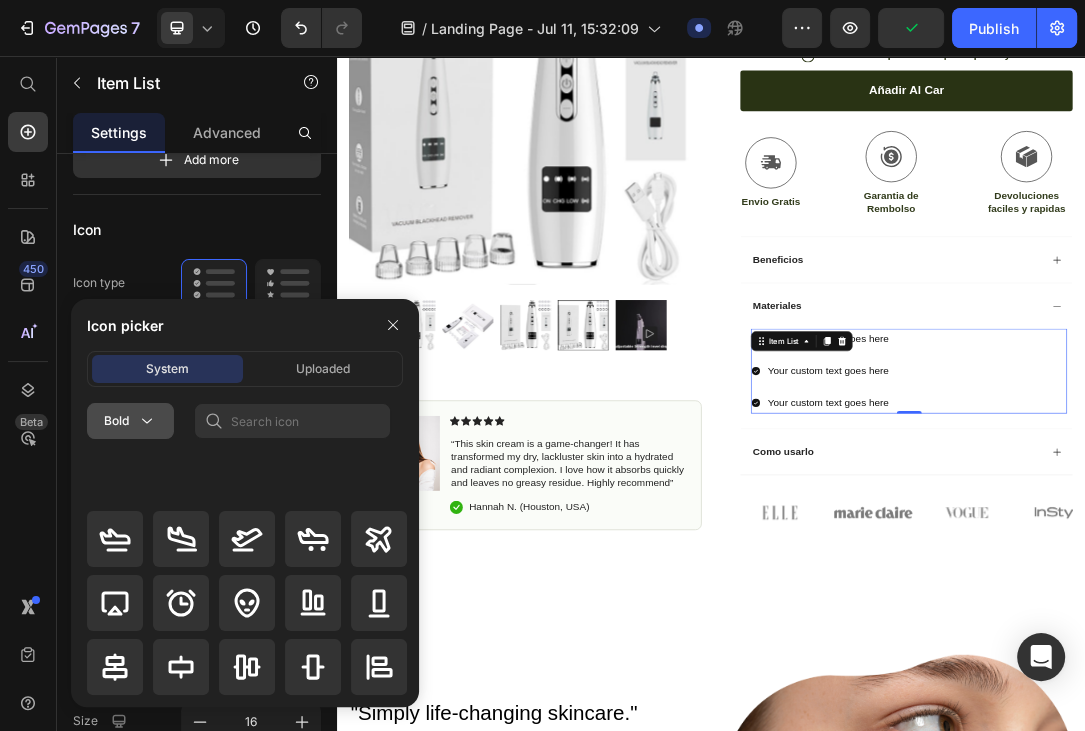 scroll, scrollTop: 230, scrollLeft: 0, axis: vertical 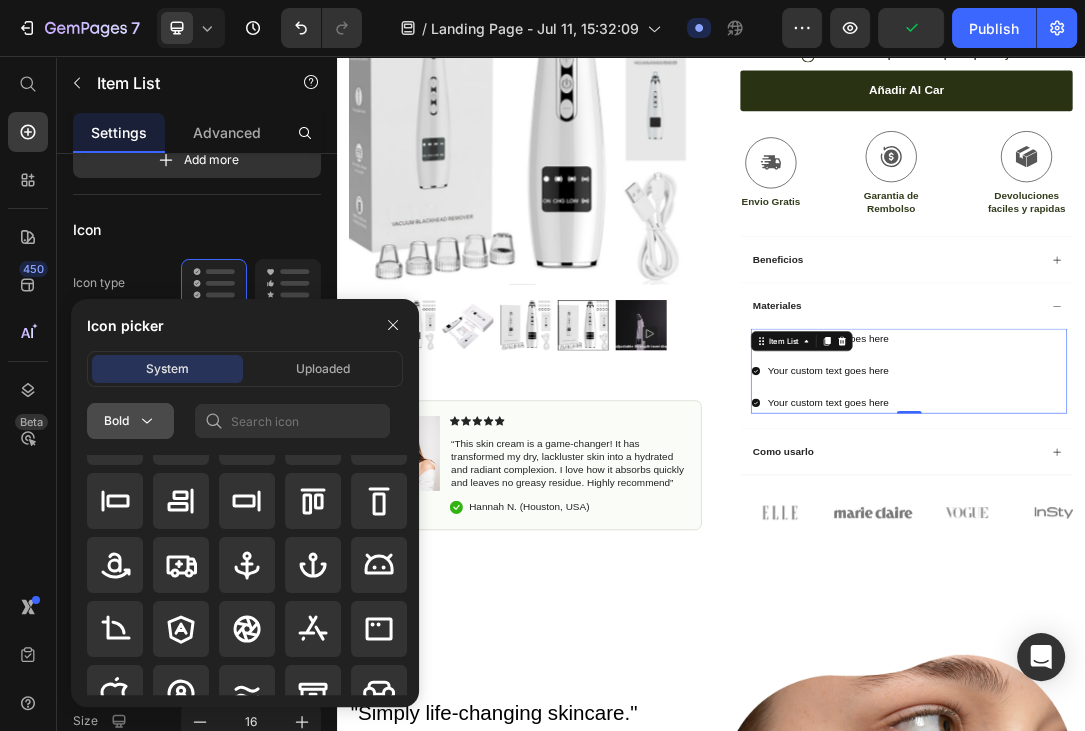 click 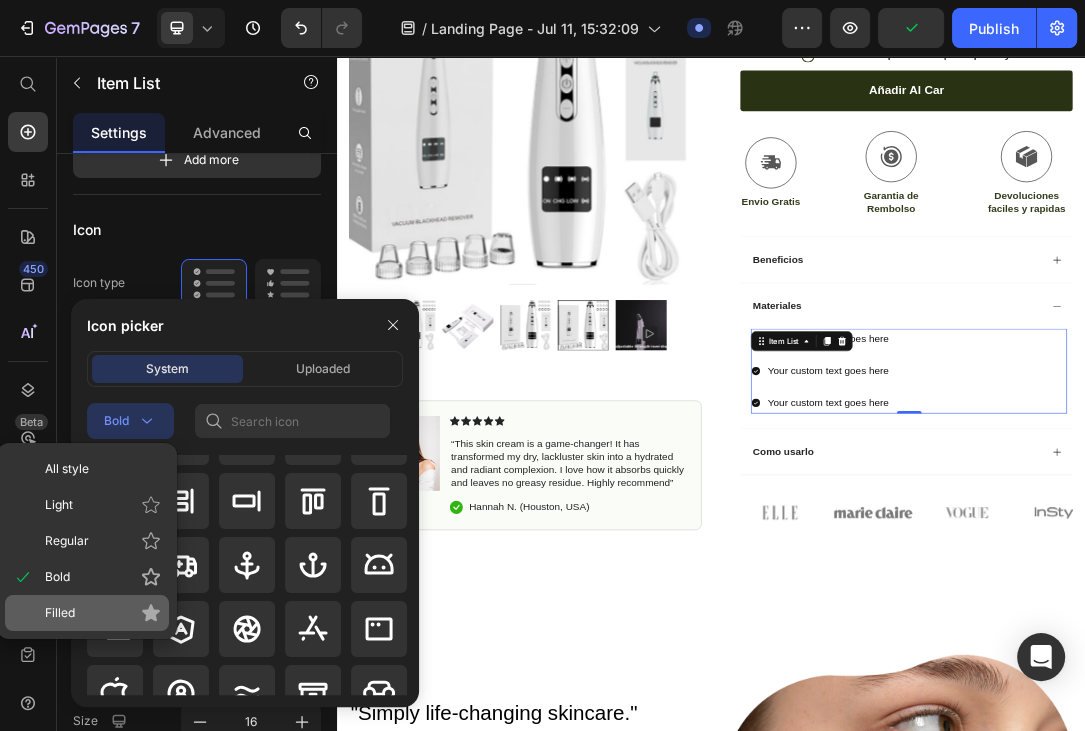 click on "Filled" at bounding box center (60, 613) 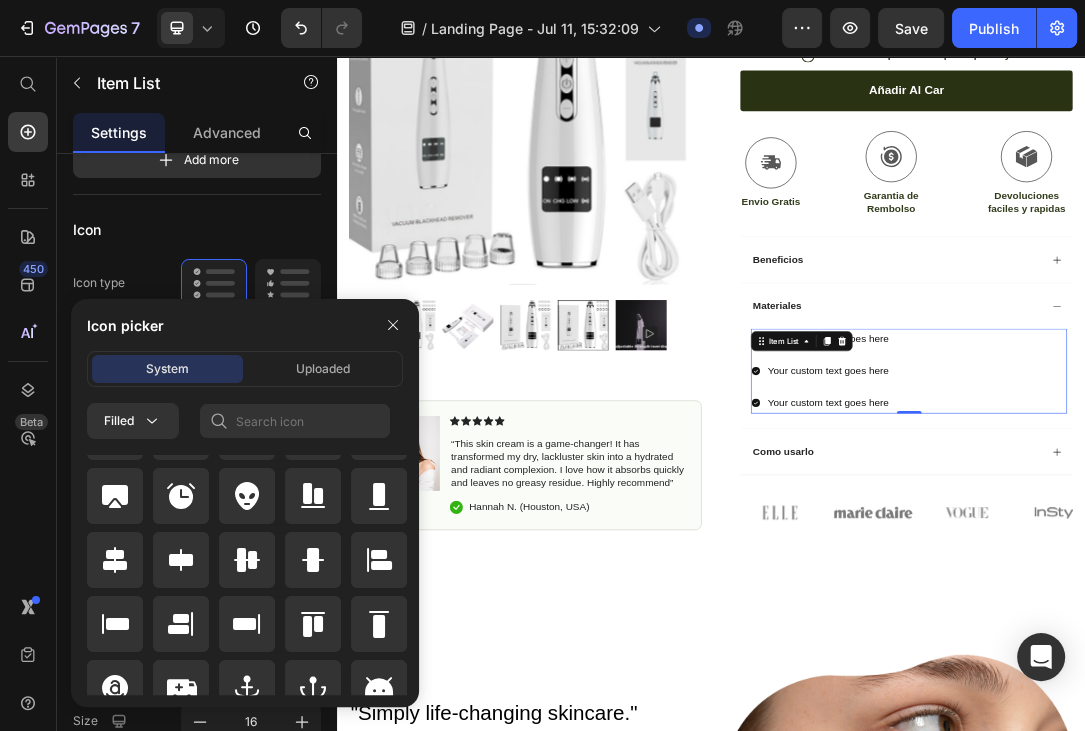 scroll, scrollTop: 230, scrollLeft: 0, axis: vertical 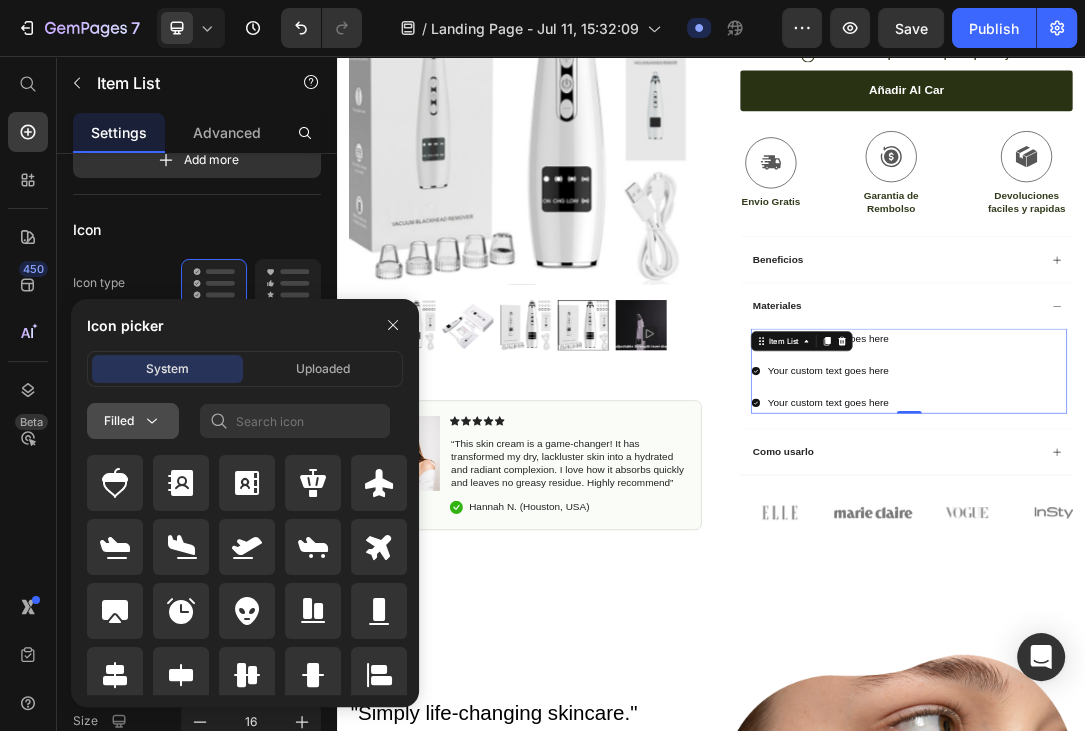 click 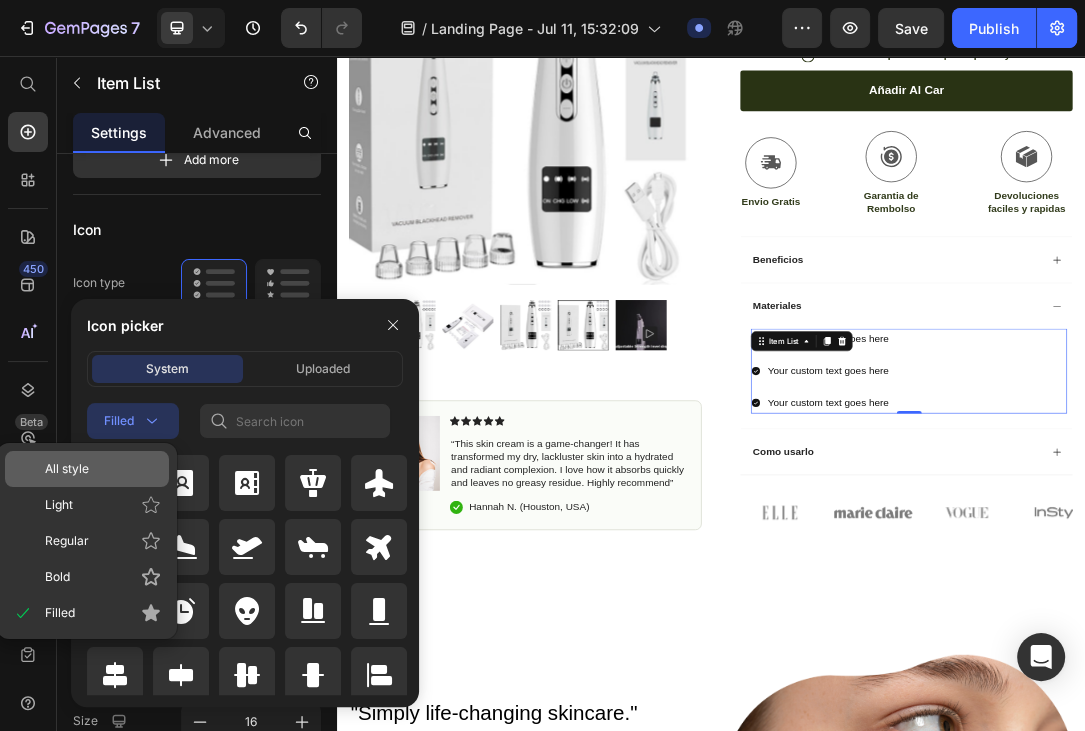click on "All style" at bounding box center [103, 469] 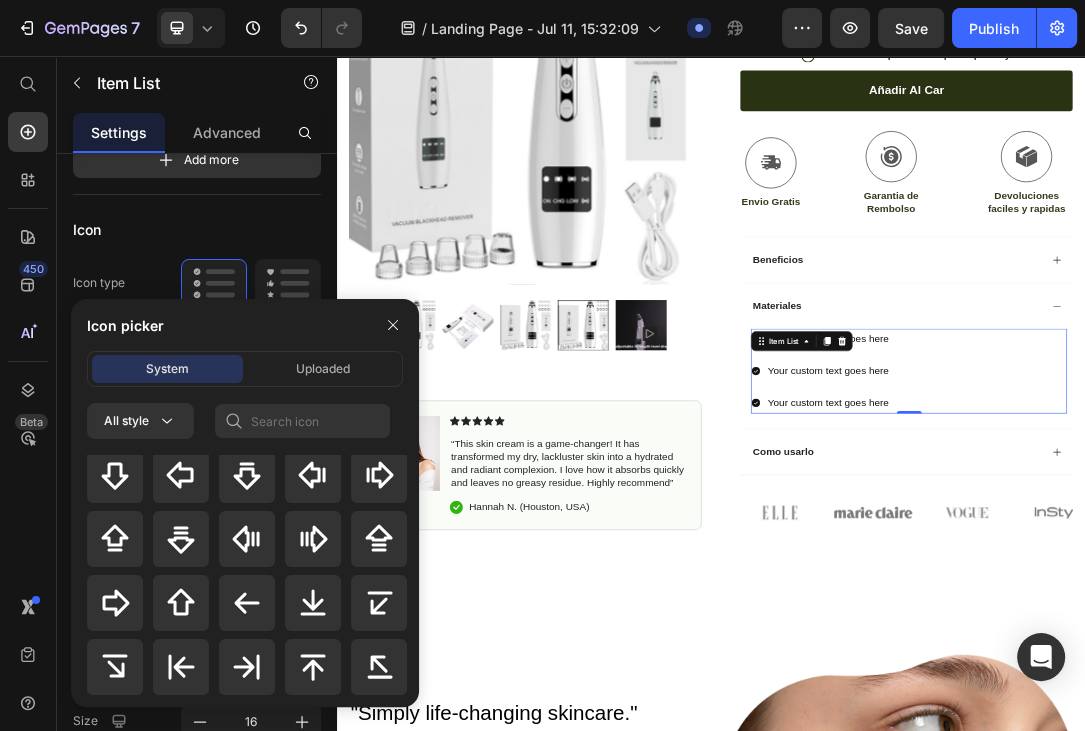 scroll, scrollTop: 880, scrollLeft: 0, axis: vertical 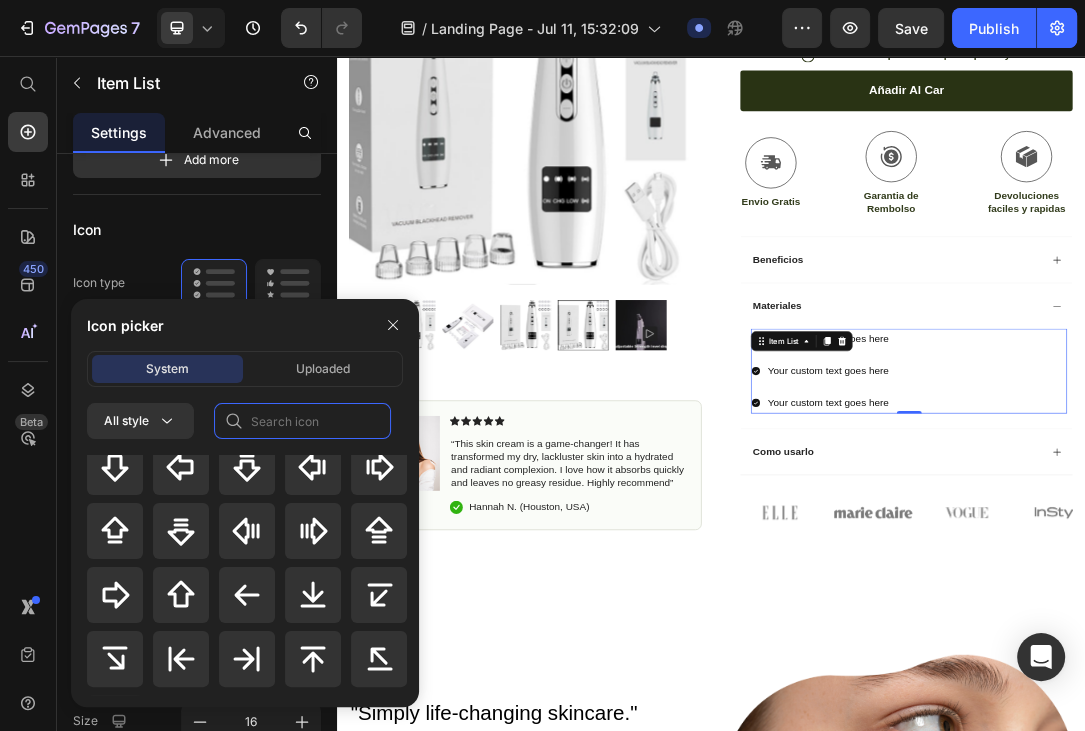 click 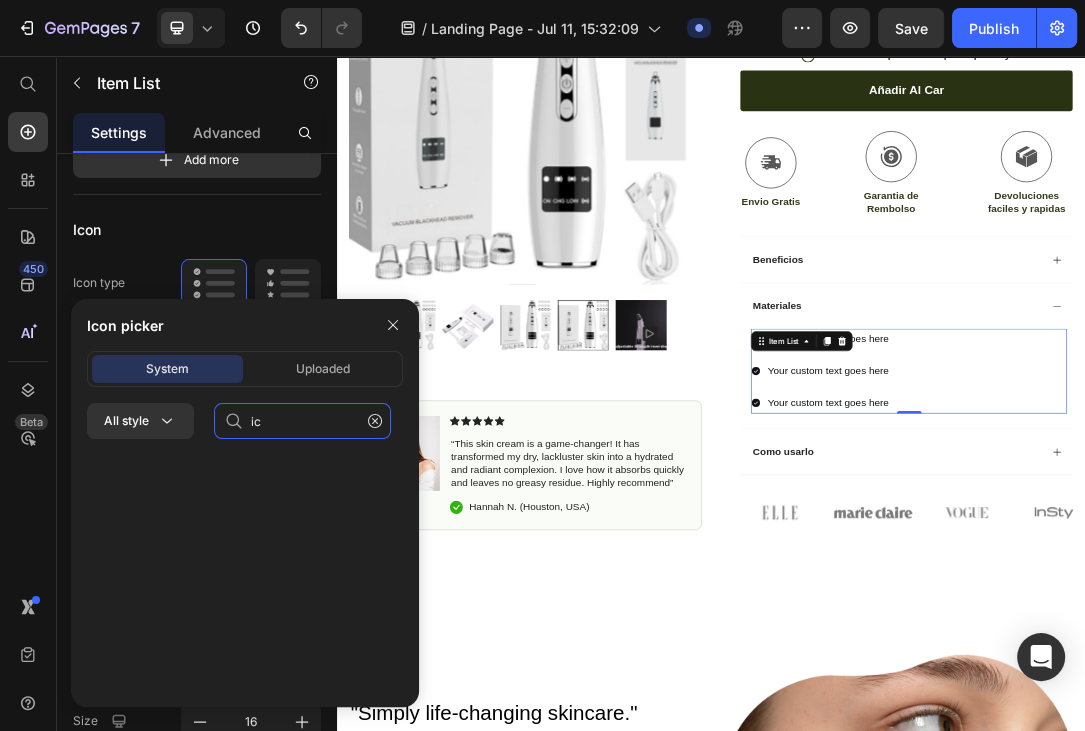 scroll, scrollTop: 0, scrollLeft: 0, axis: both 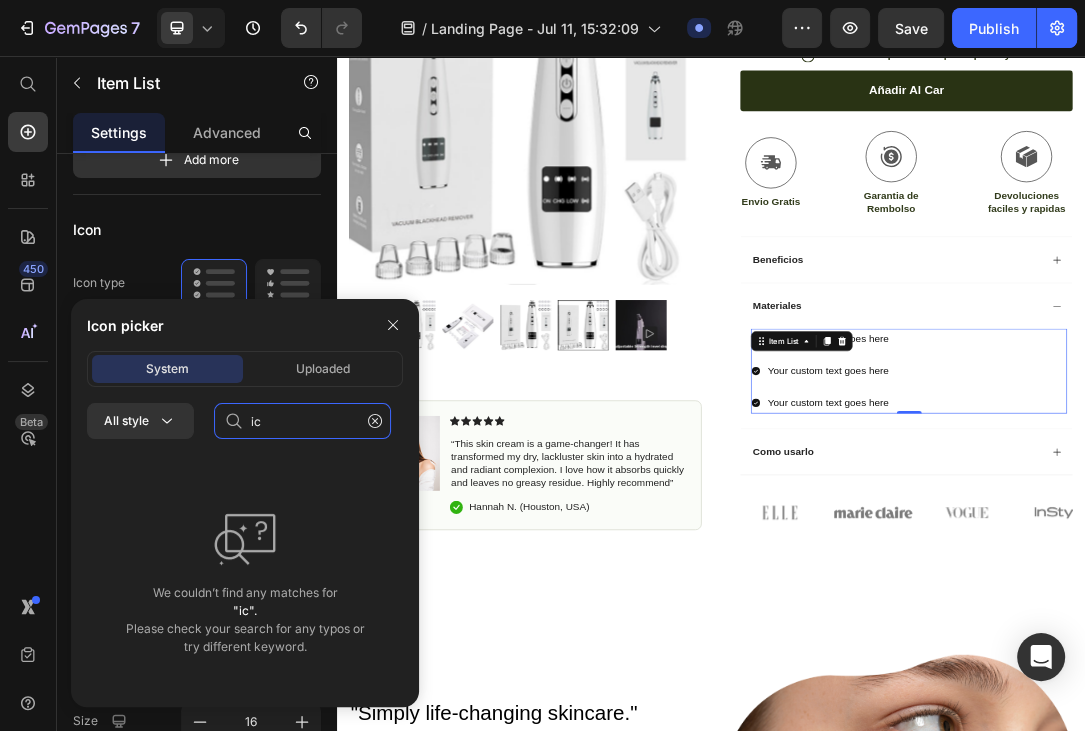 type on "i" 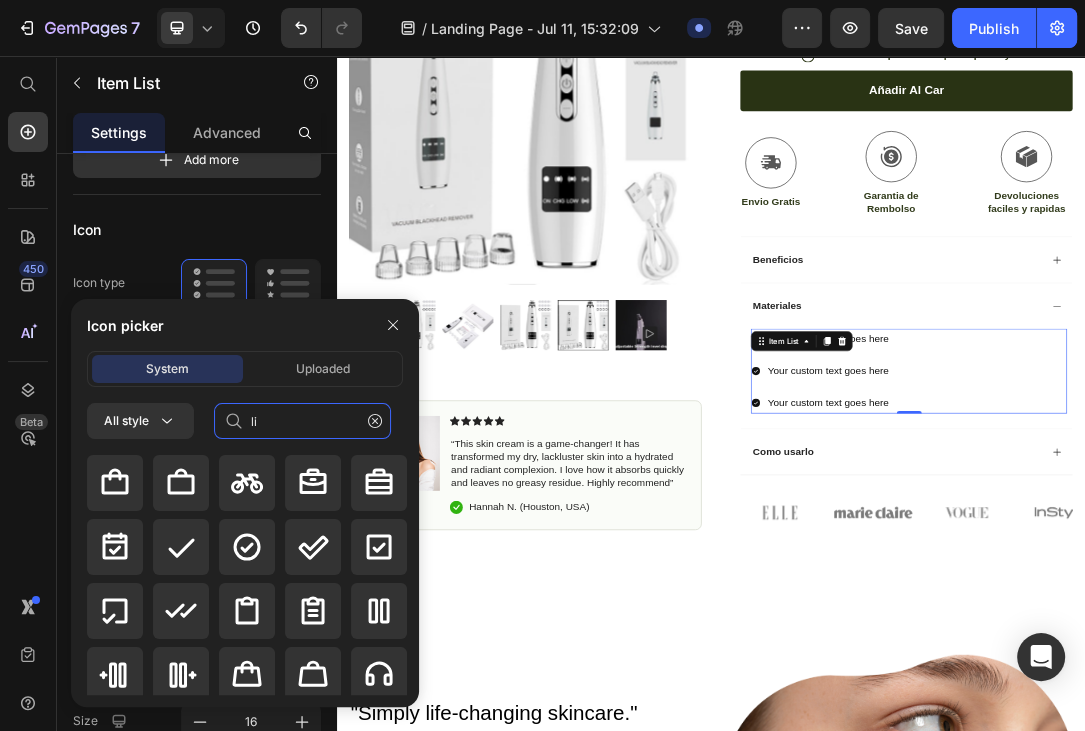 type on "l" 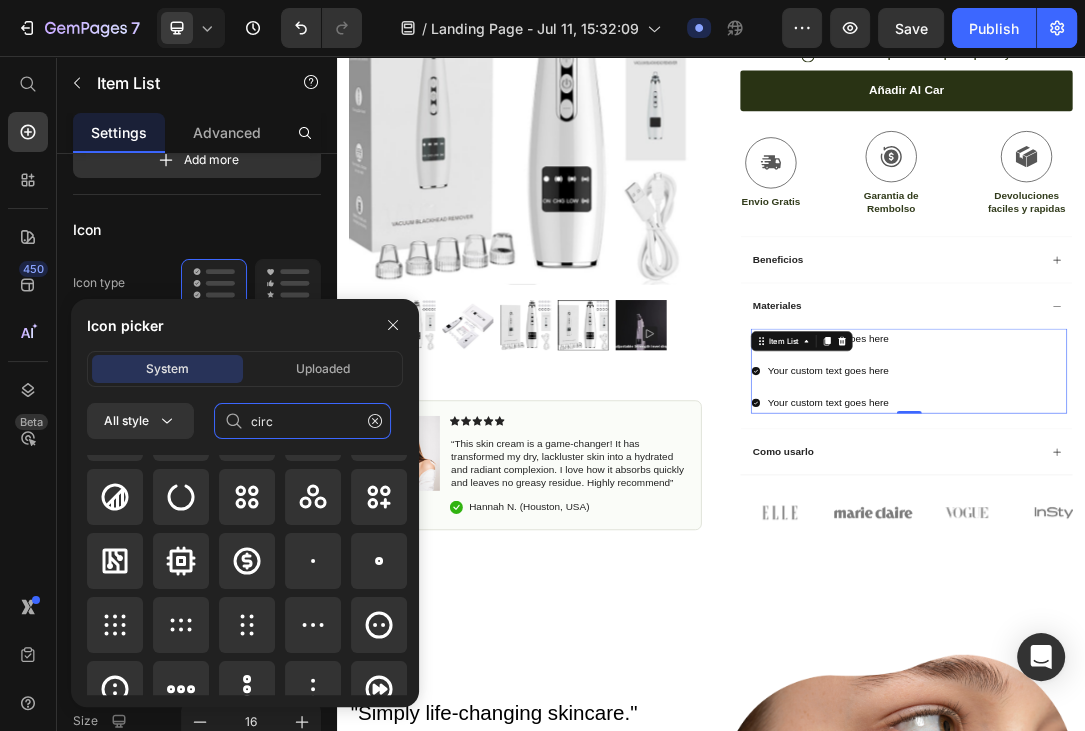scroll, scrollTop: 230, scrollLeft: 0, axis: vertical 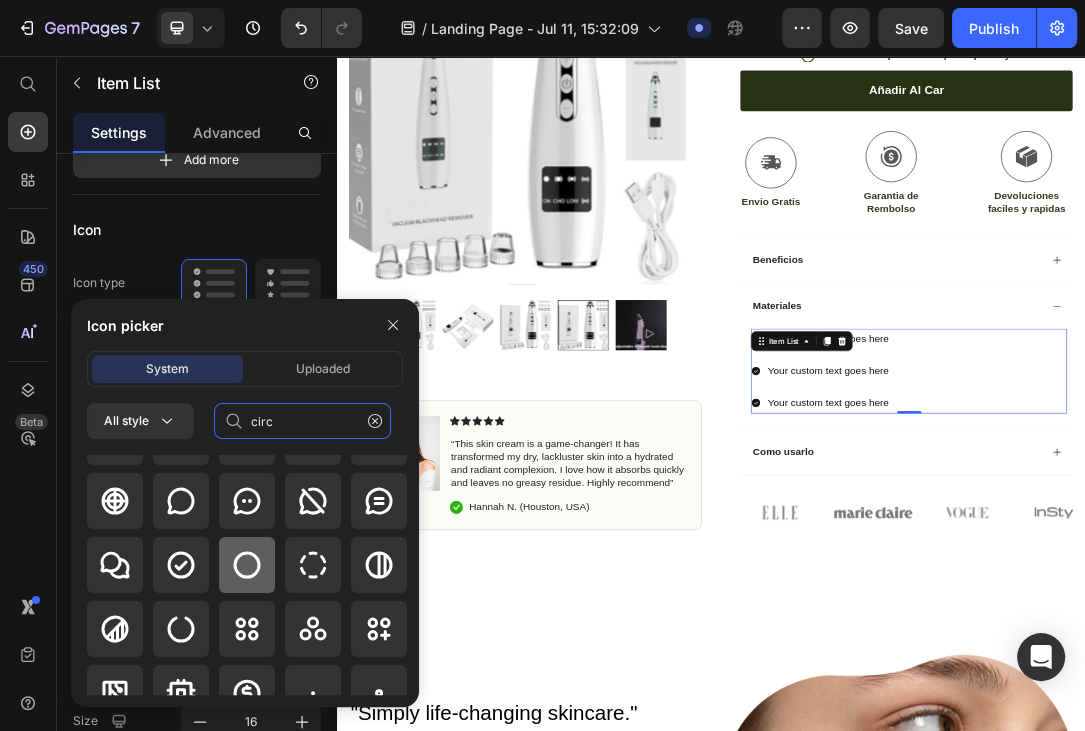type on "circ" 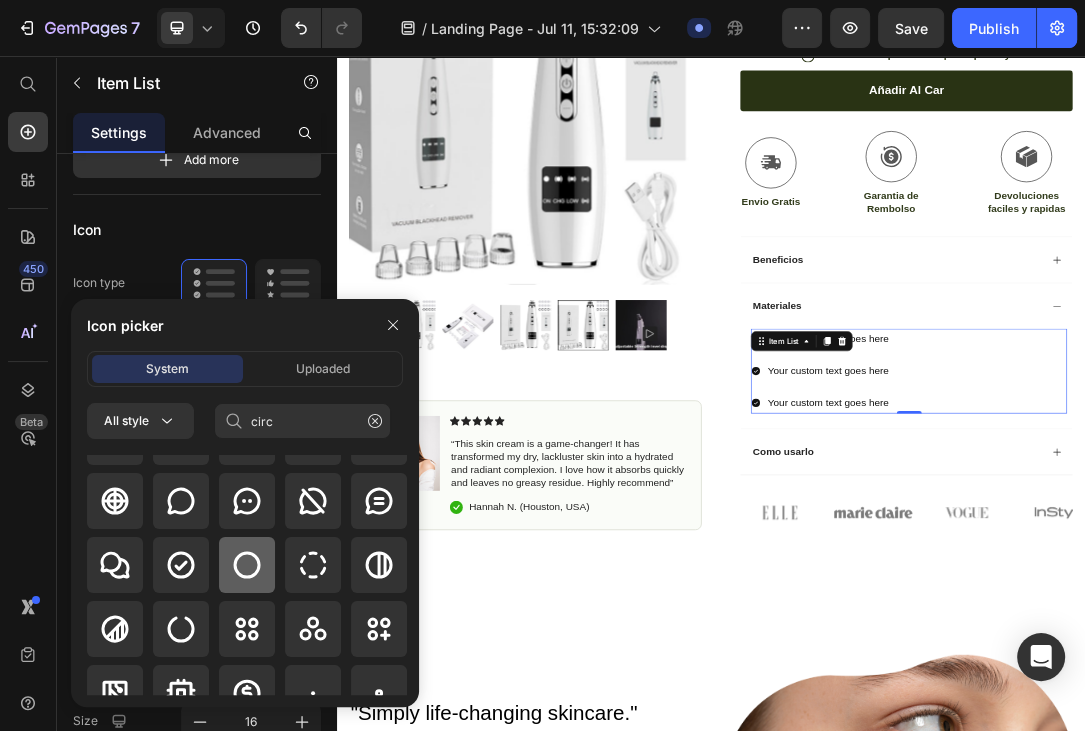 click 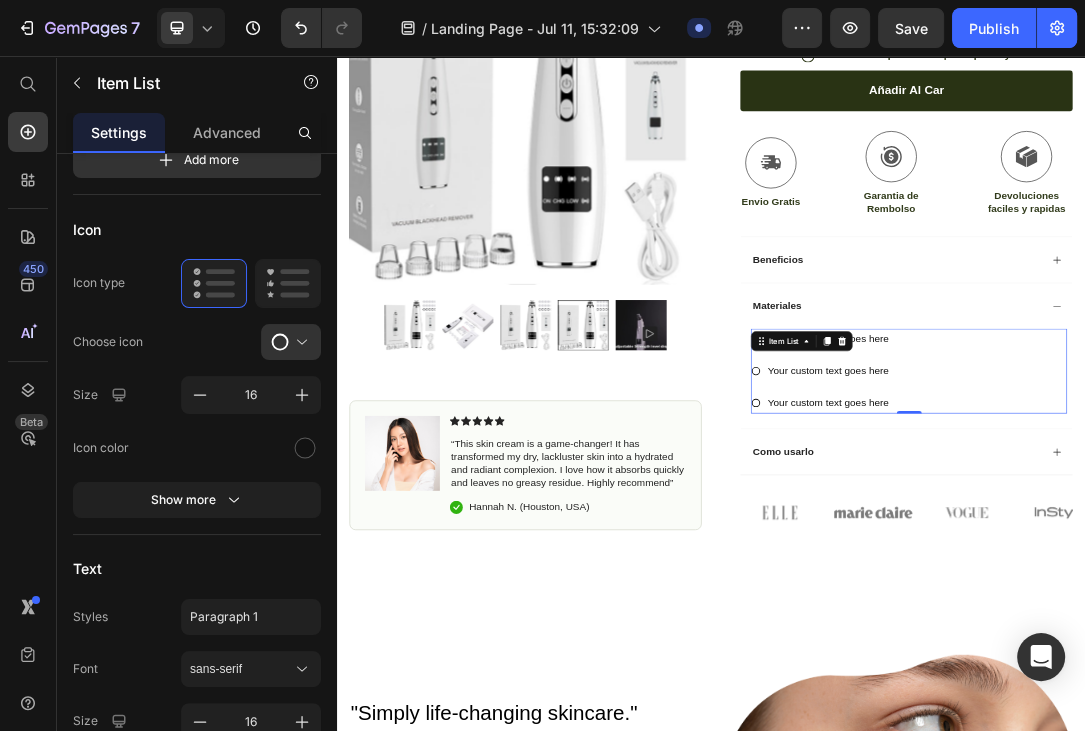 scroll, scrollTop: 0, scrollLeft: 0, axis: both 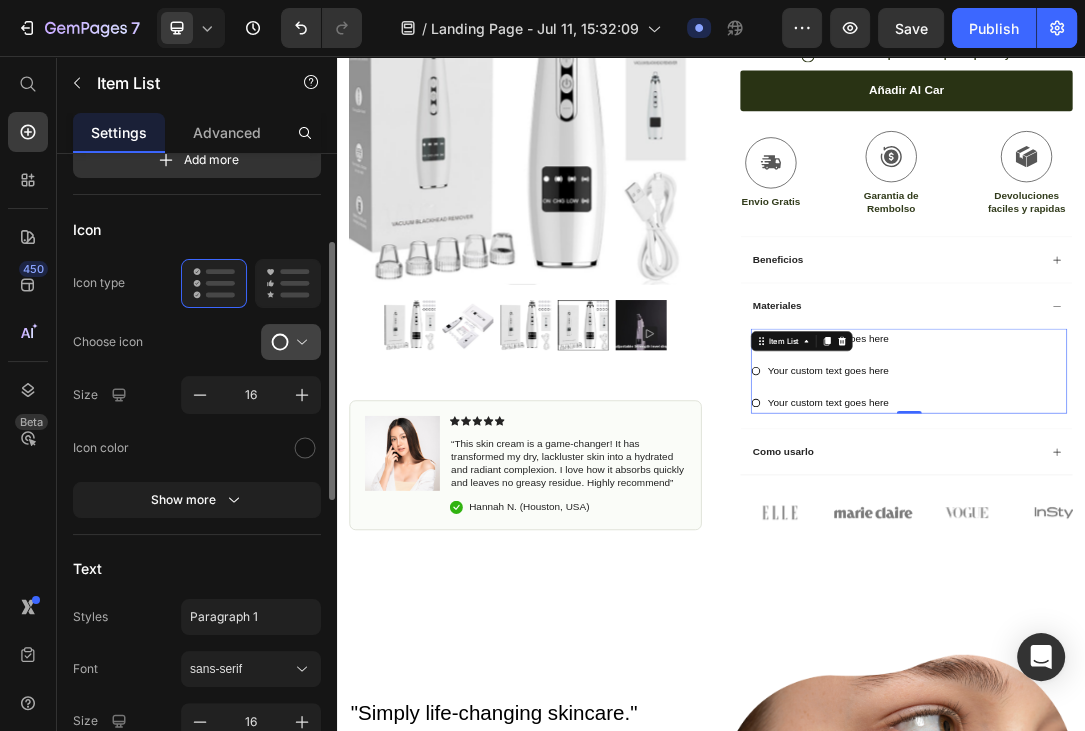 click at bounding box center (299, 342) 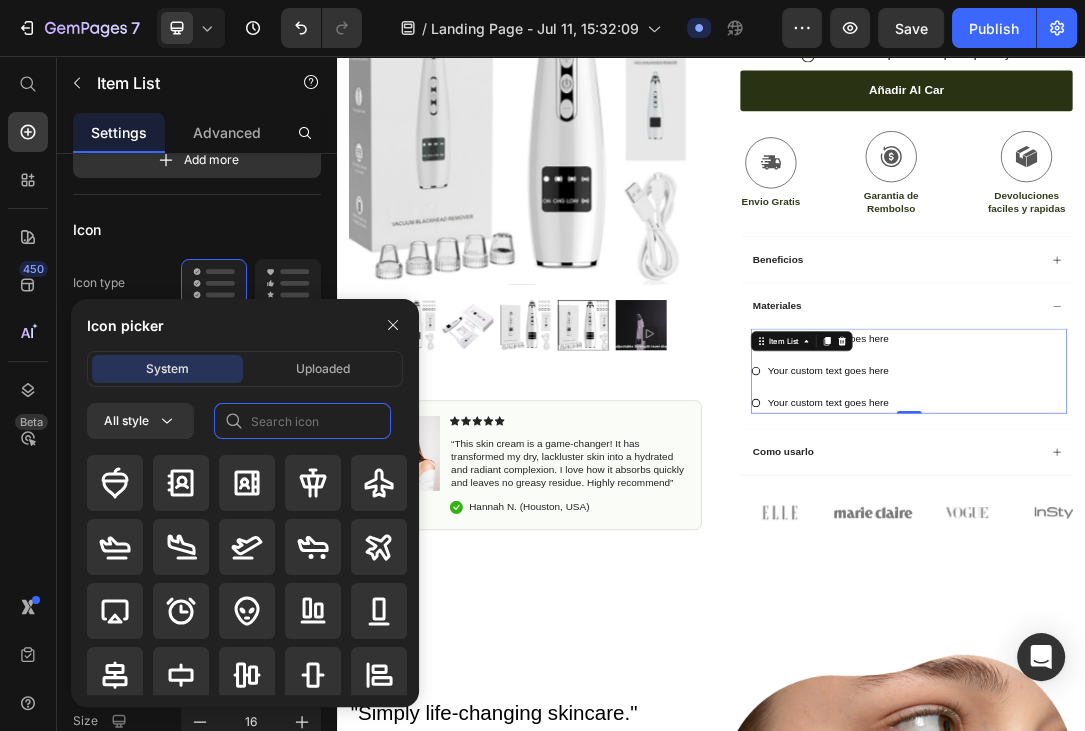 click 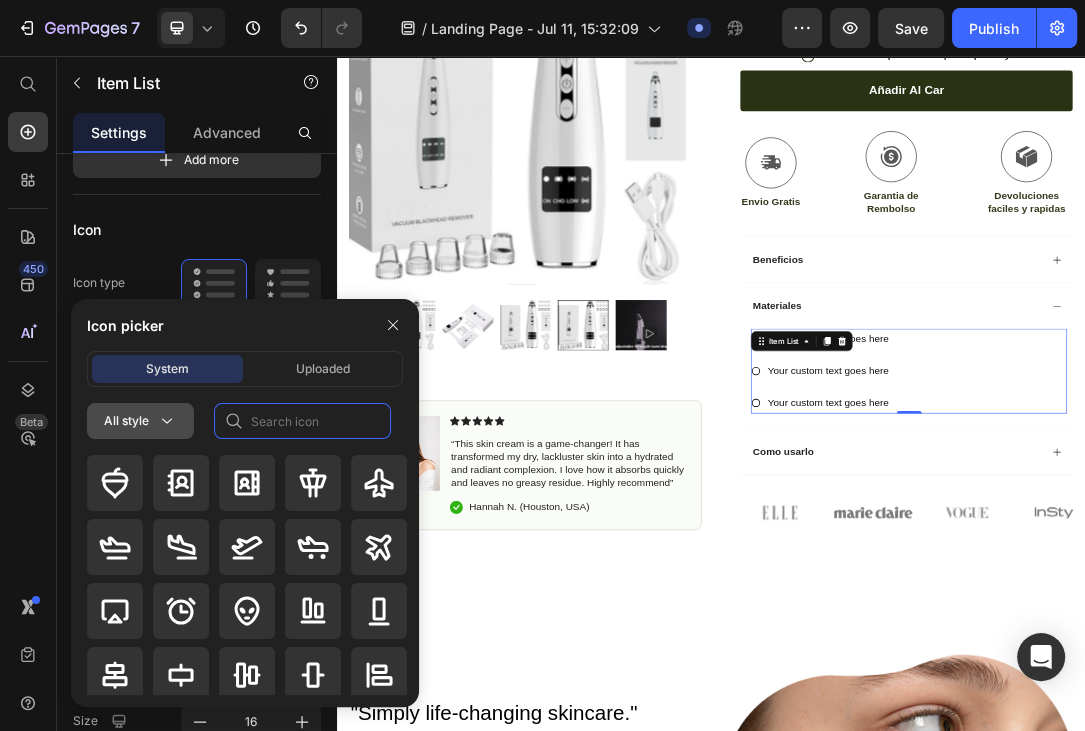 click on "All style" at bounding box center [140, 421] 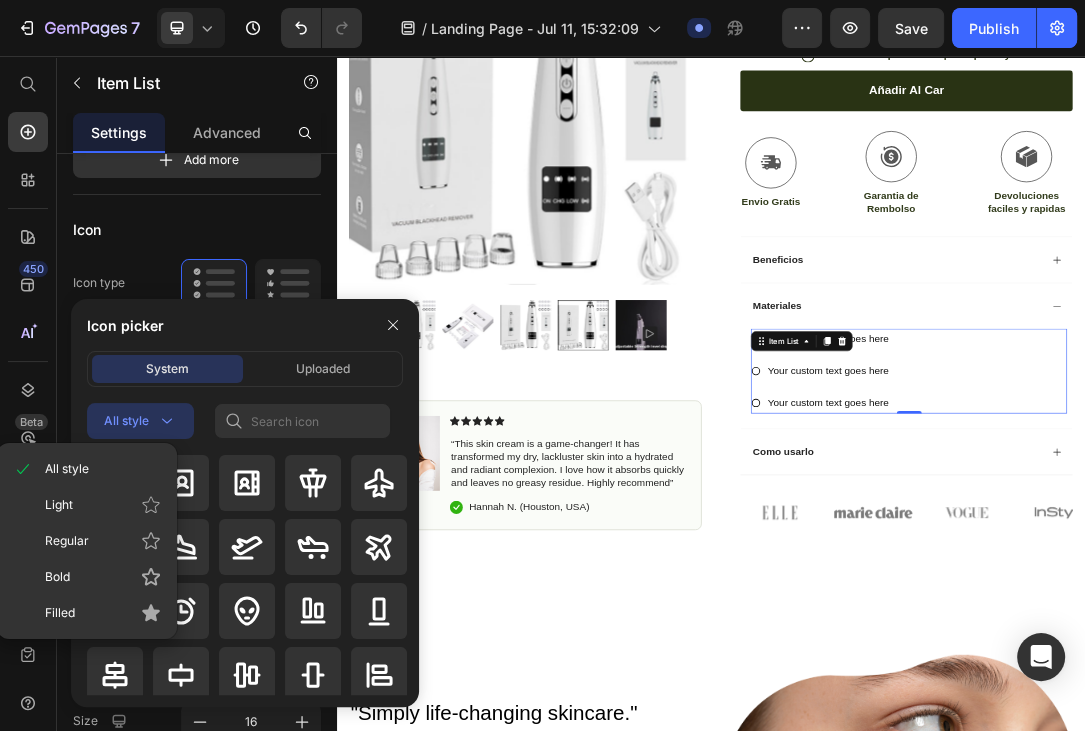 drag, startPoint x: 75, startPoint y: 614, endPoint x: 85, endPoint y: 594, distance: 22.36068 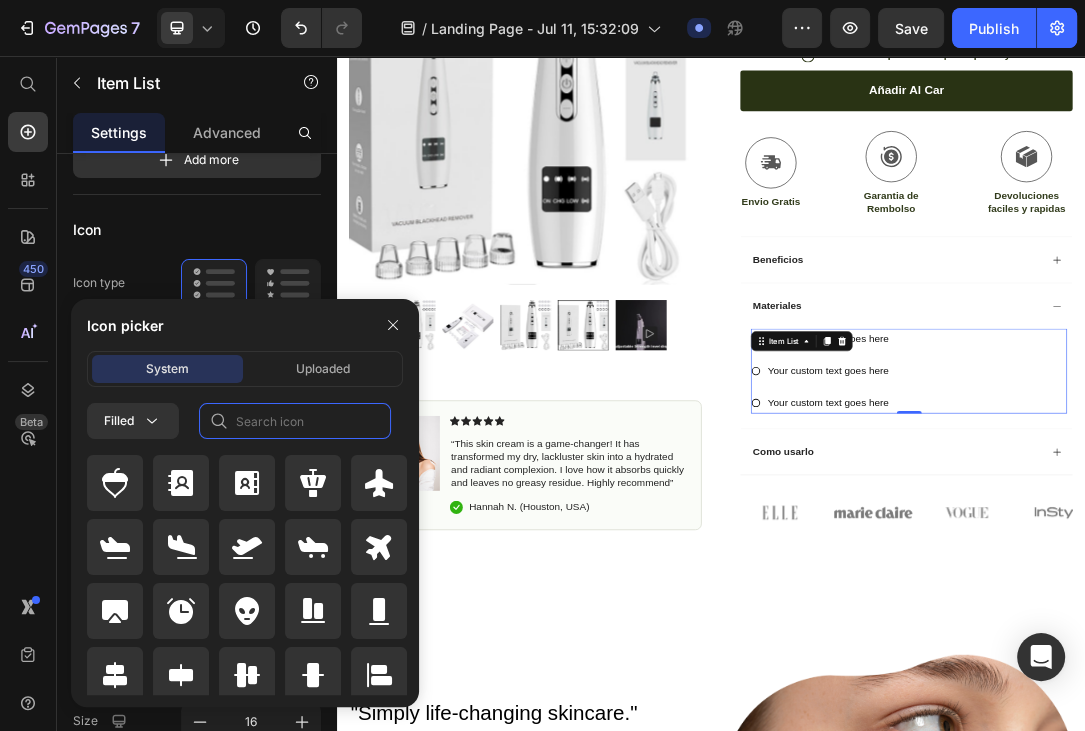 click 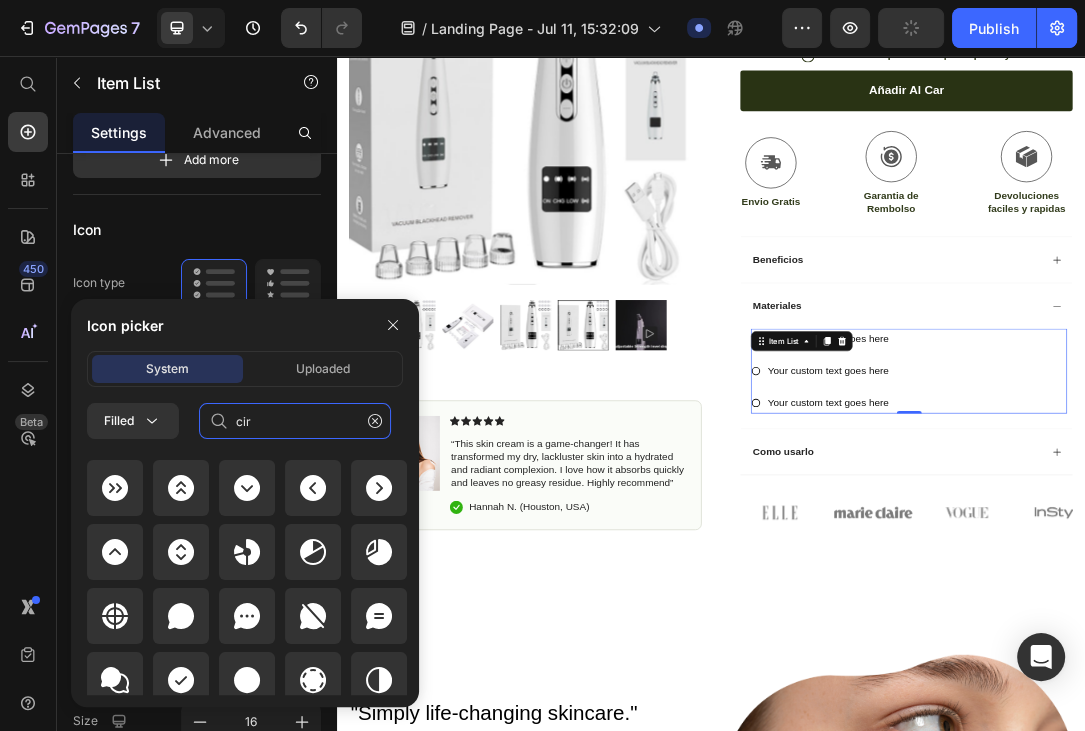 scroll, scrollTop: 230, scrollLeft: 0, axis: vertical 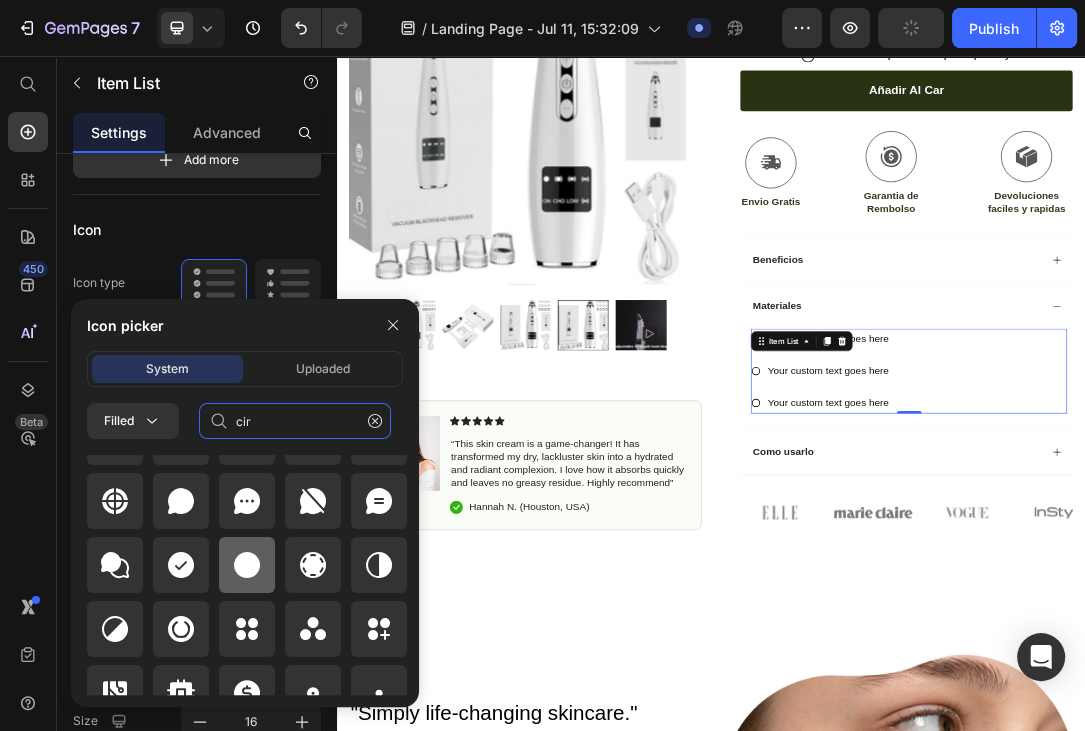 type on "cir" 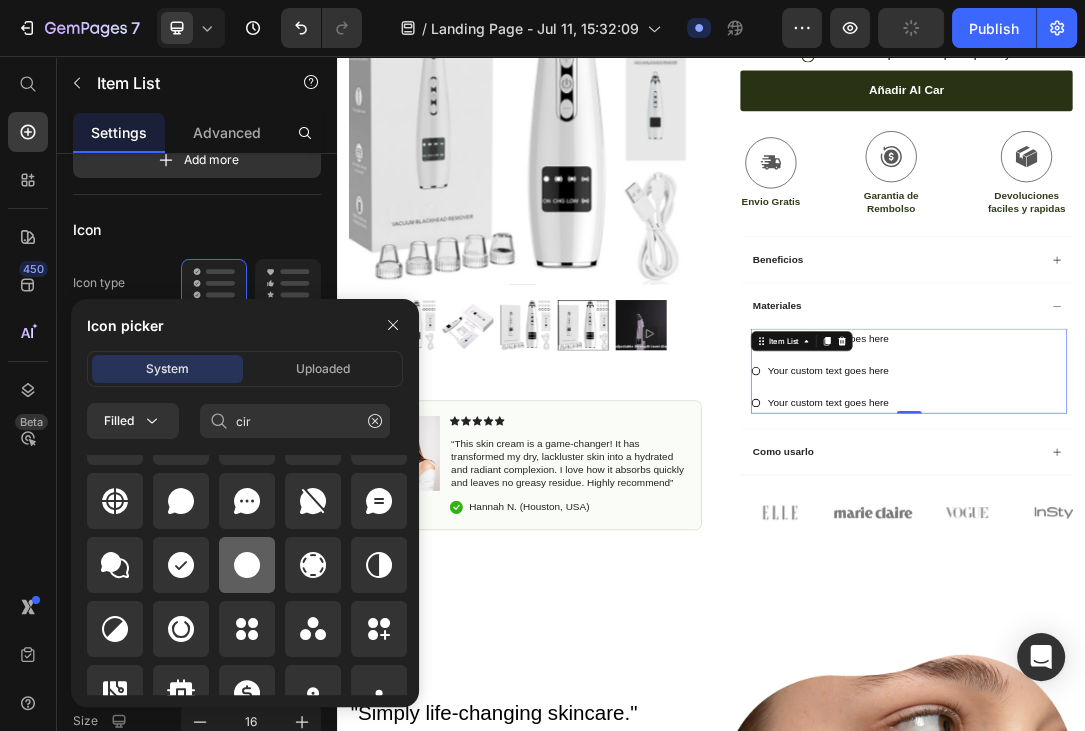 click 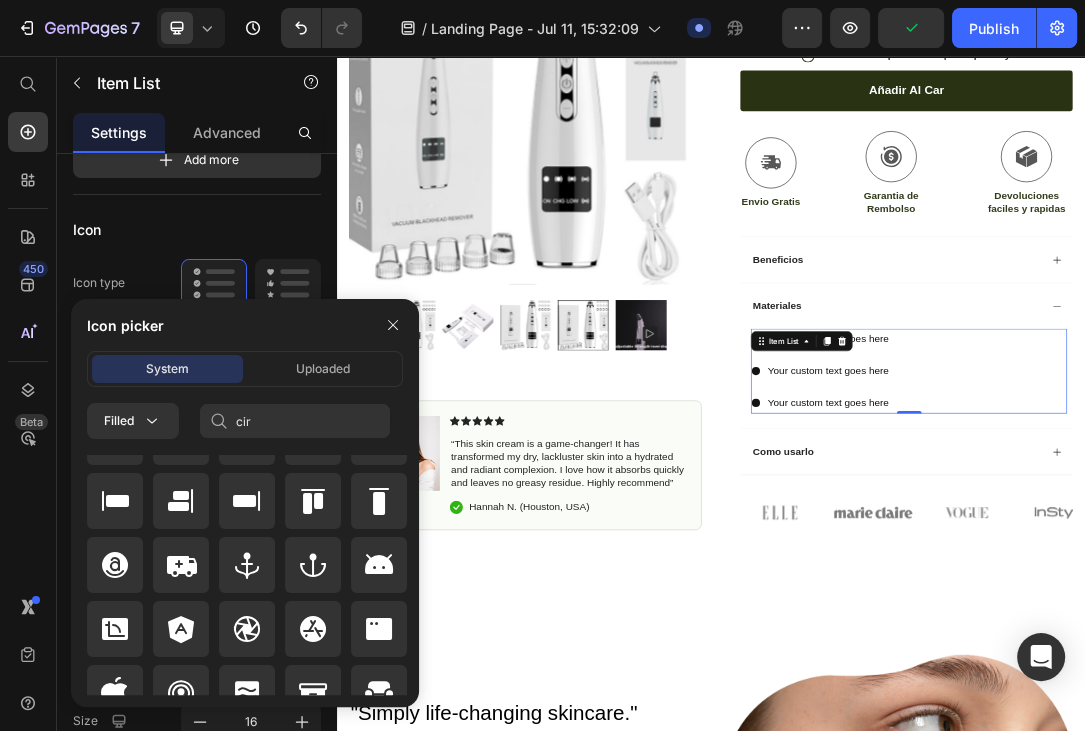 type 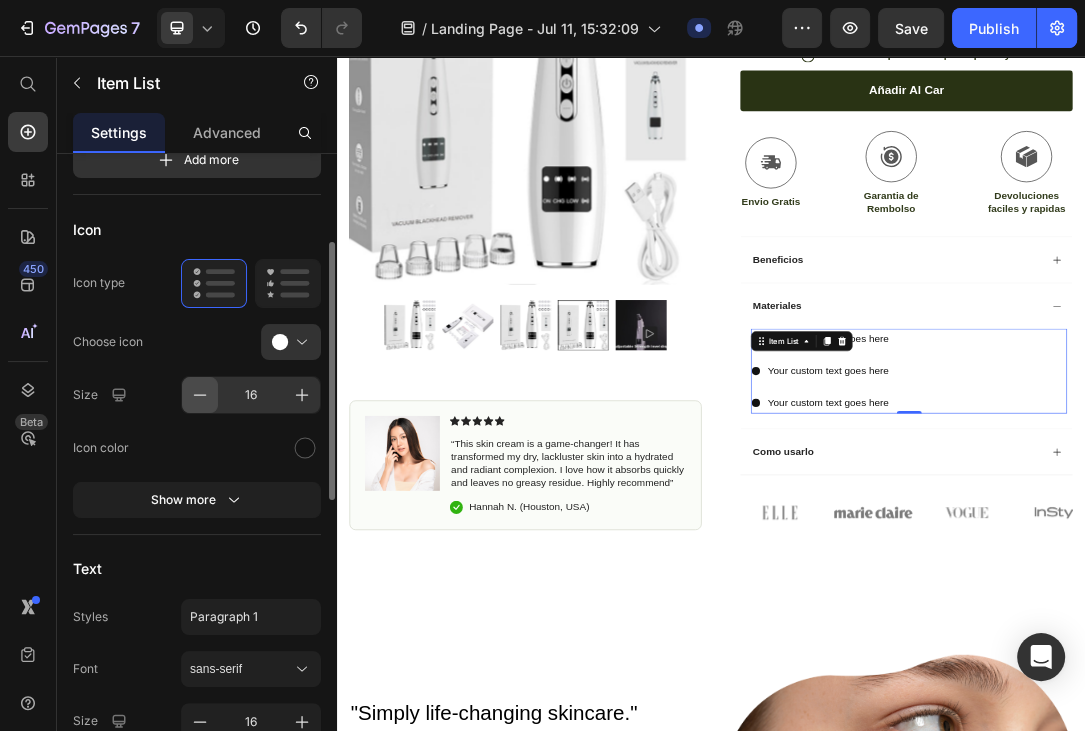 click at bounding box center (200, 395) 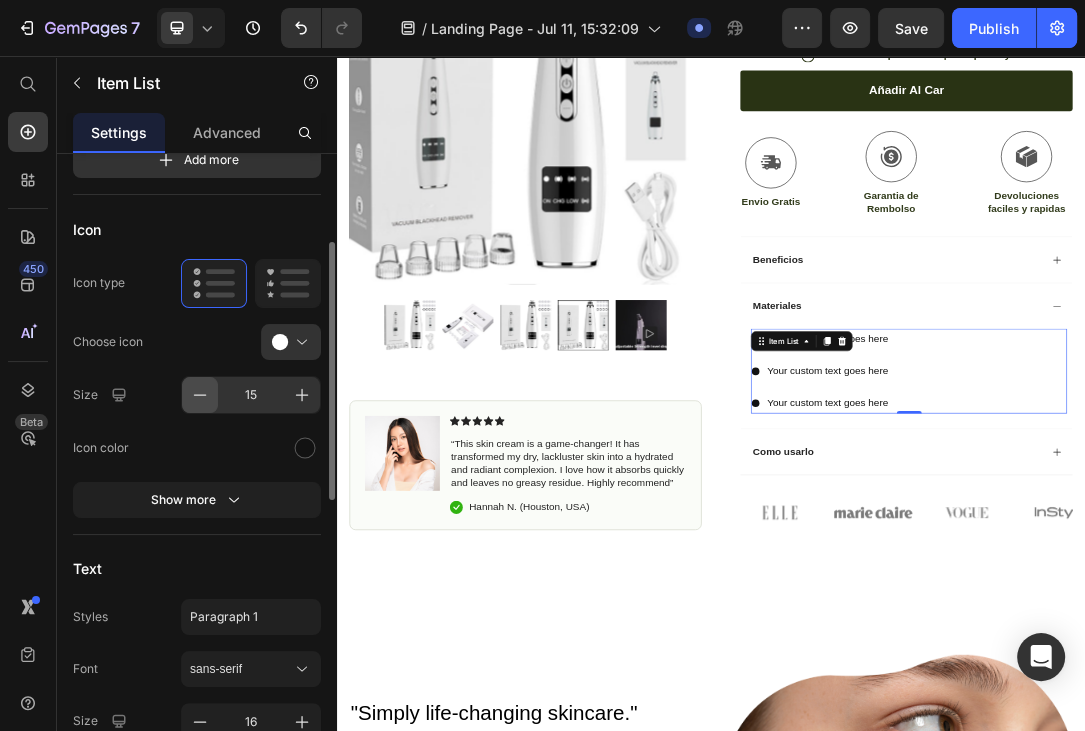 click at bounding box center (200, 395) 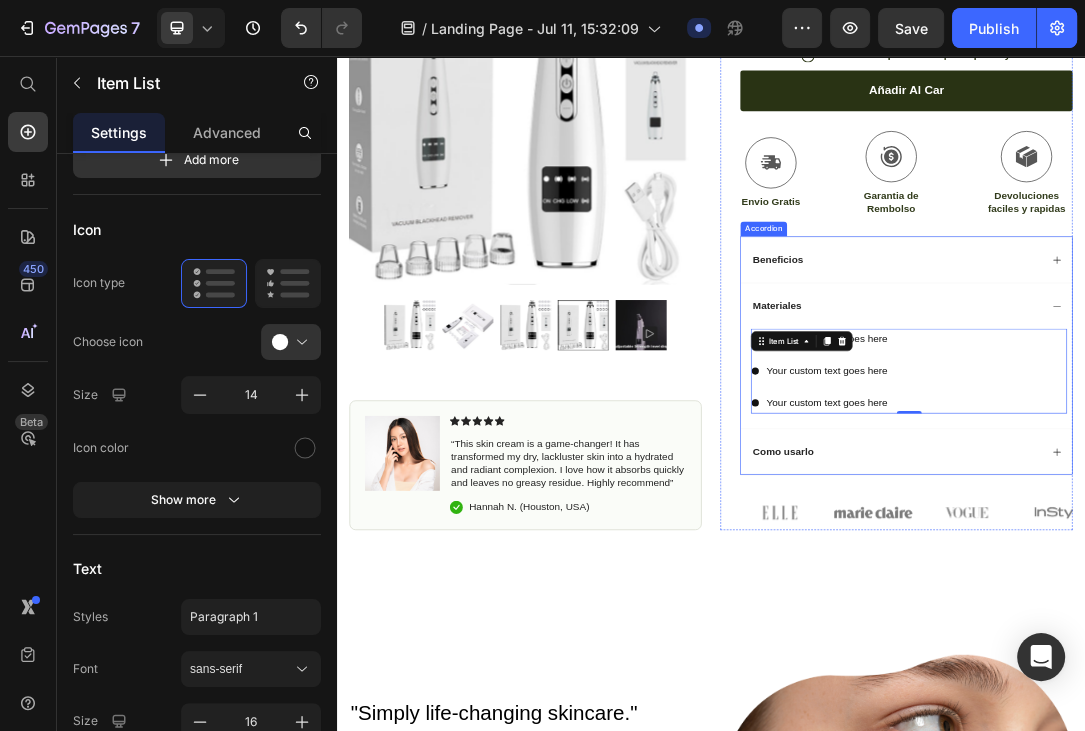 click on "Beneficios" at bounding box center [1044, 382] 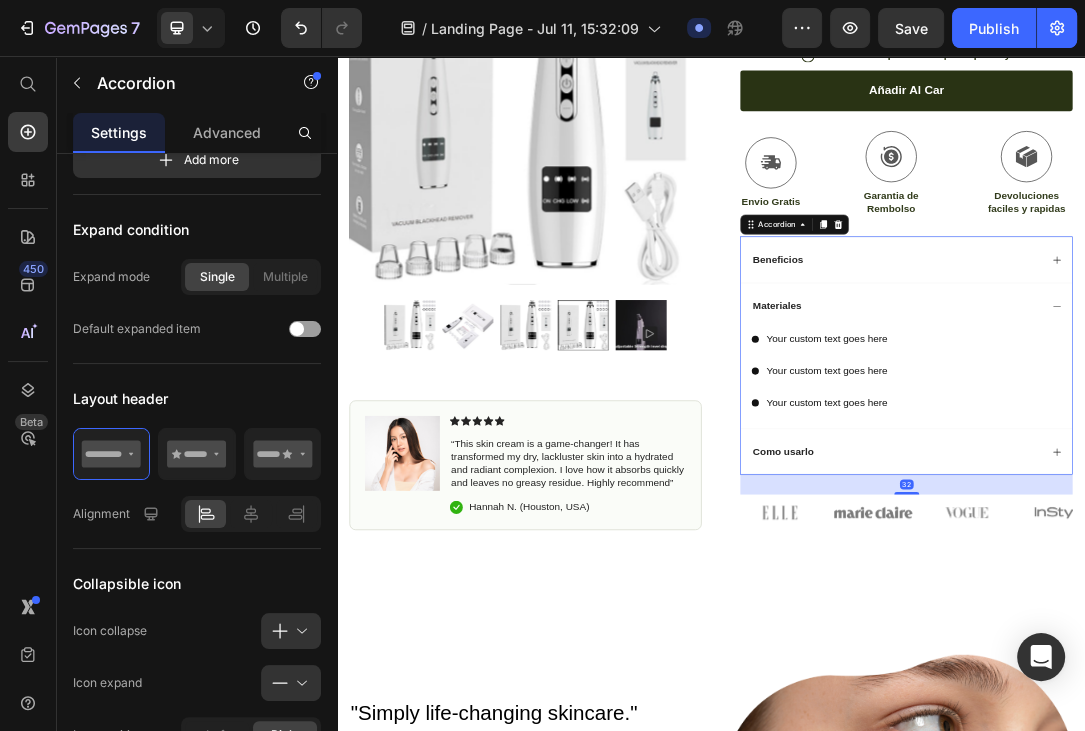scroll, scrollTop: 0, scrollLeft: 0, axis: both 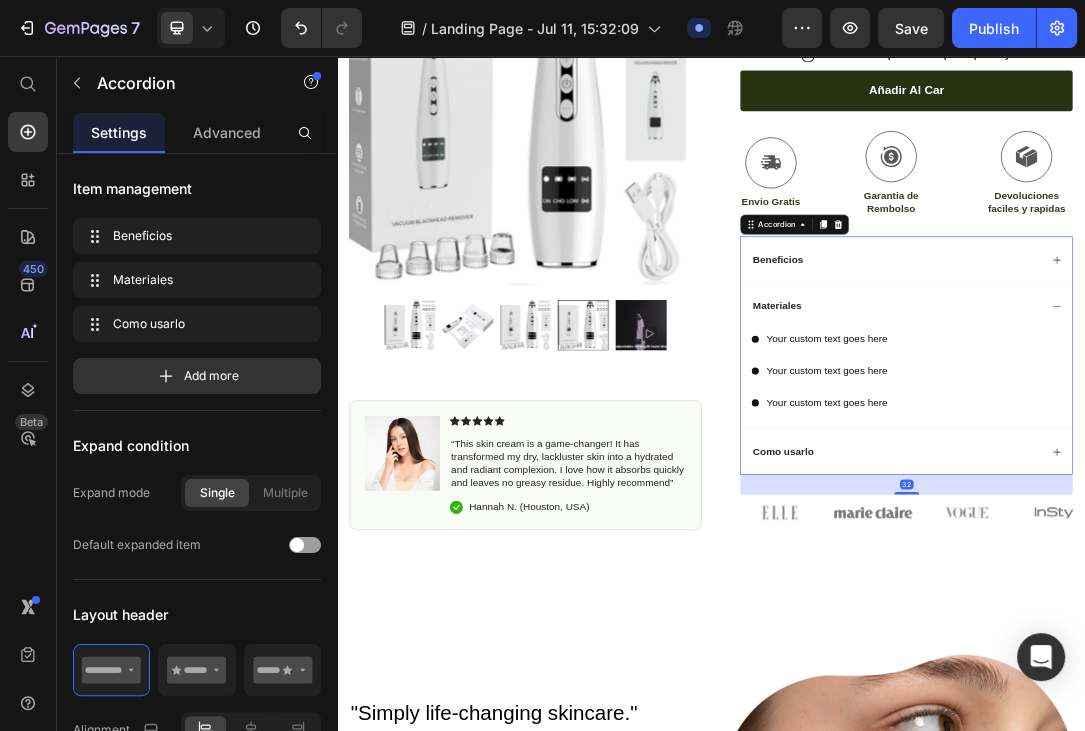 click 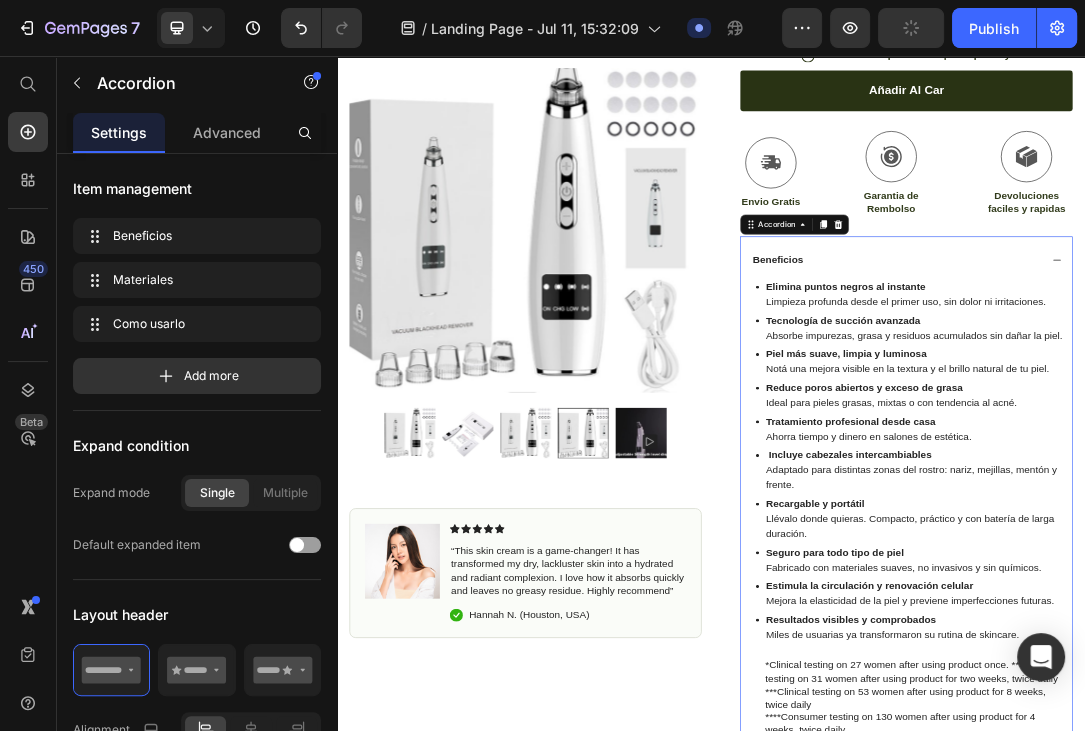 click 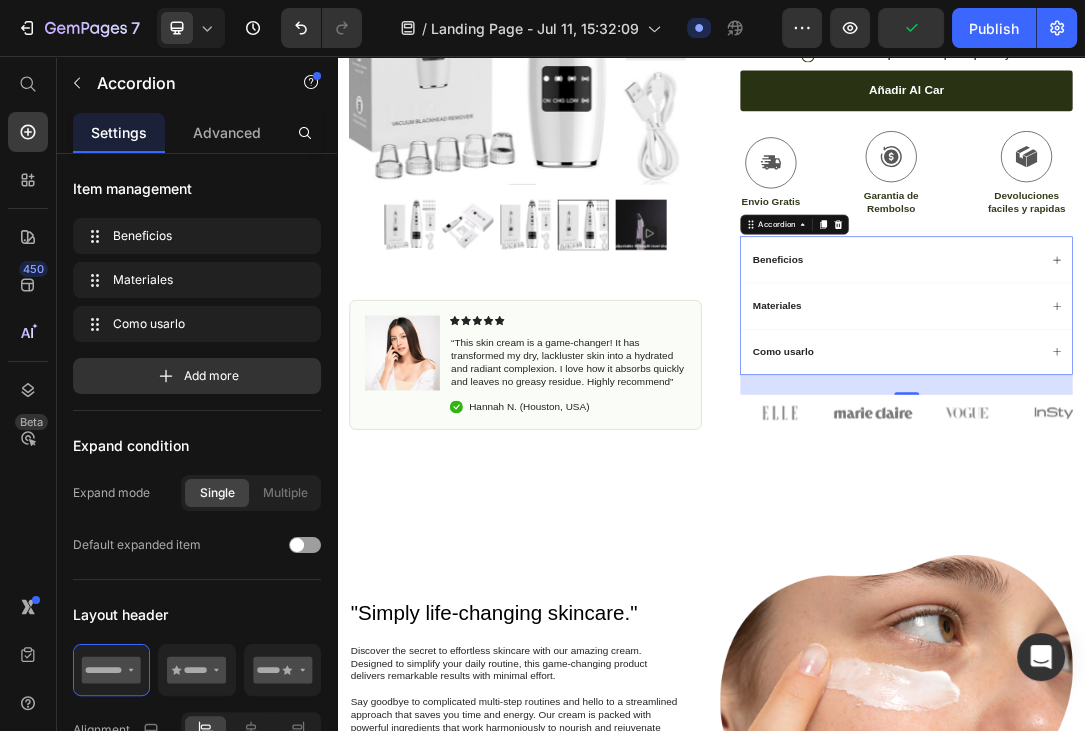 click 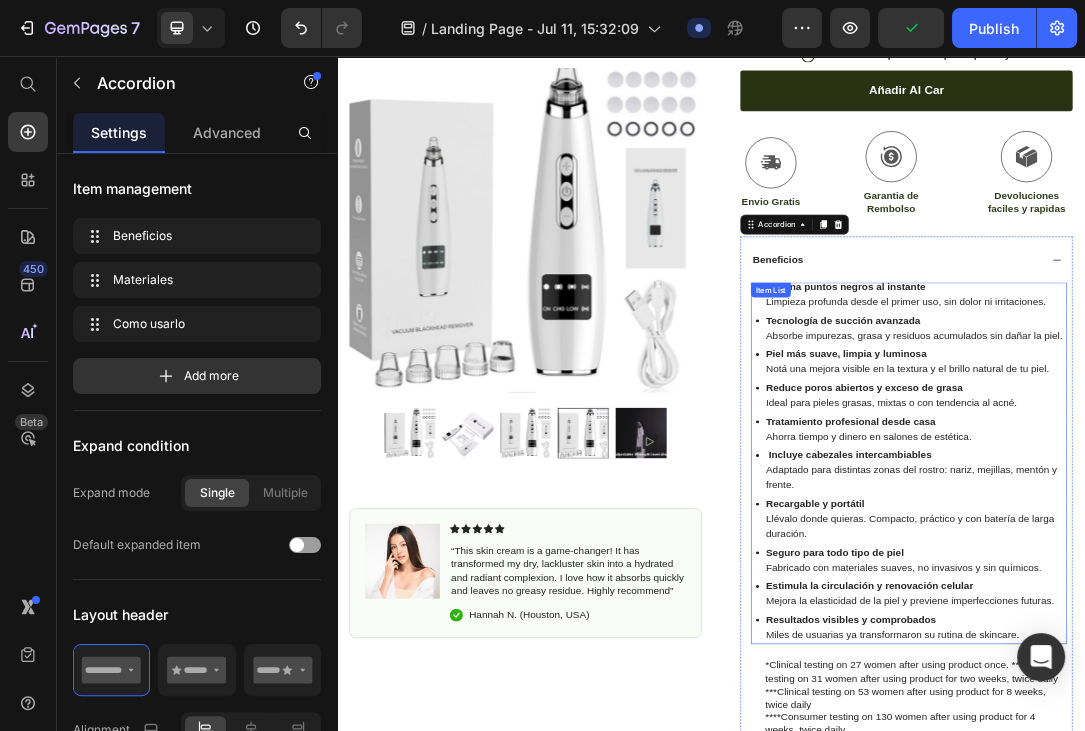 click on "Elimina puntos negros al instante Limpieza profunda desde el primer uso, sin dolor ni irritaciones." at bounding box center [1265, 438] 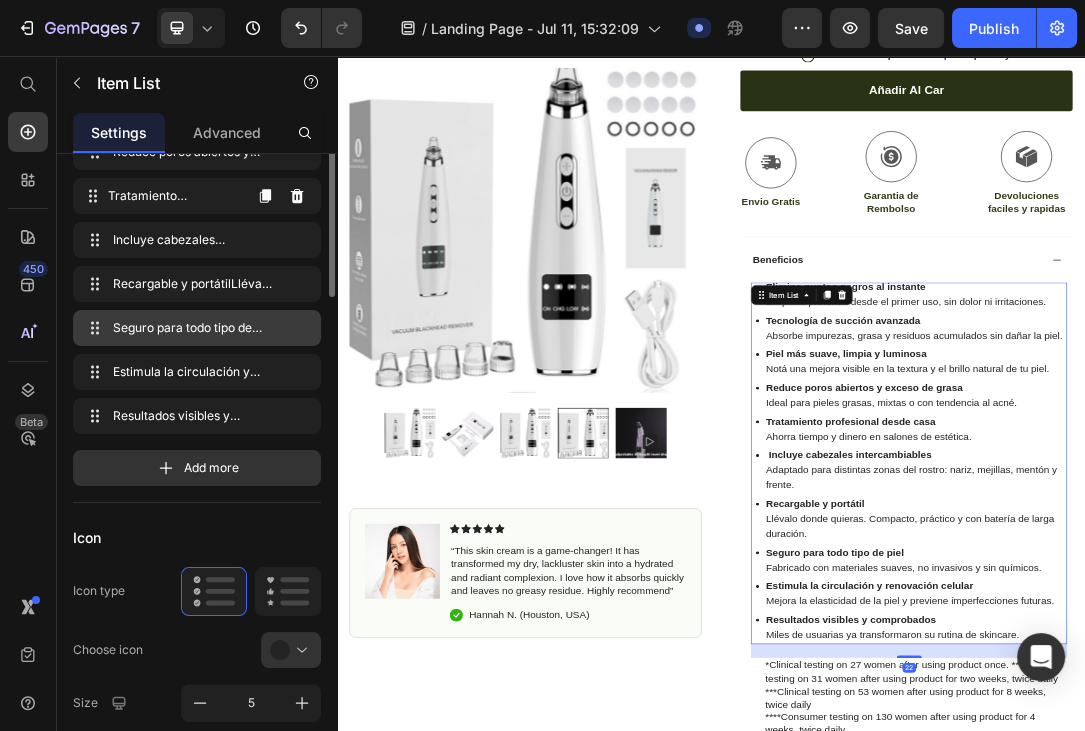 scroll, scrollTop: 324, scrollLeft: 0, axis: vertical 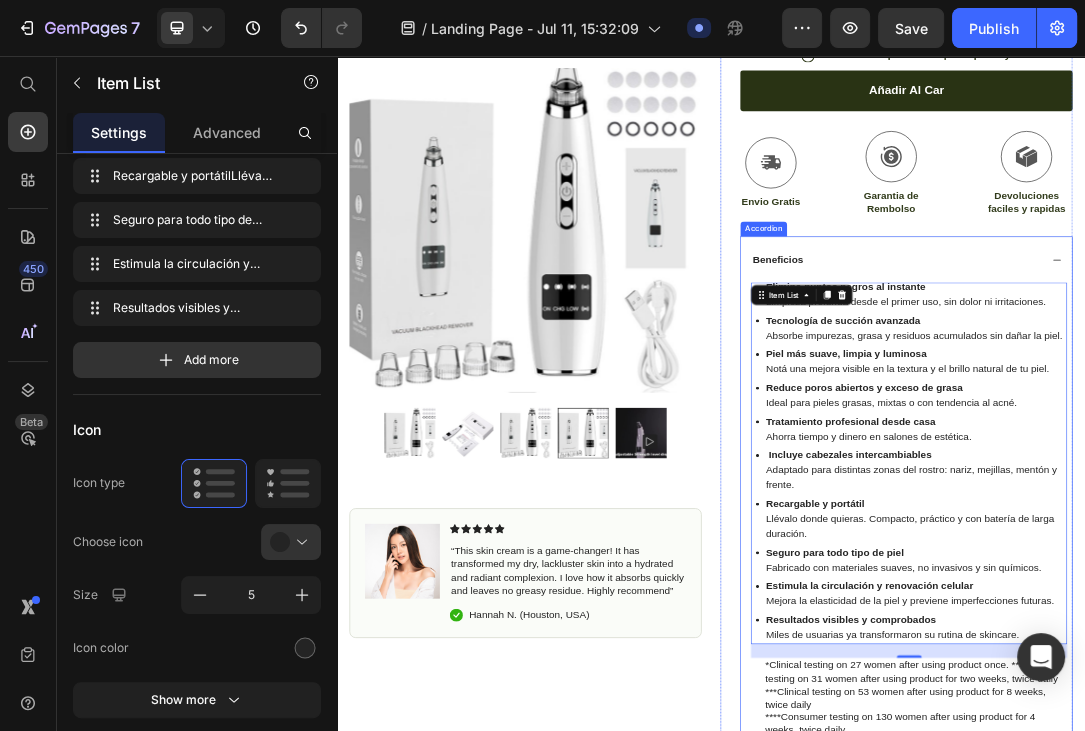 click on "Beneficios" at bounding box center [1250, 382] 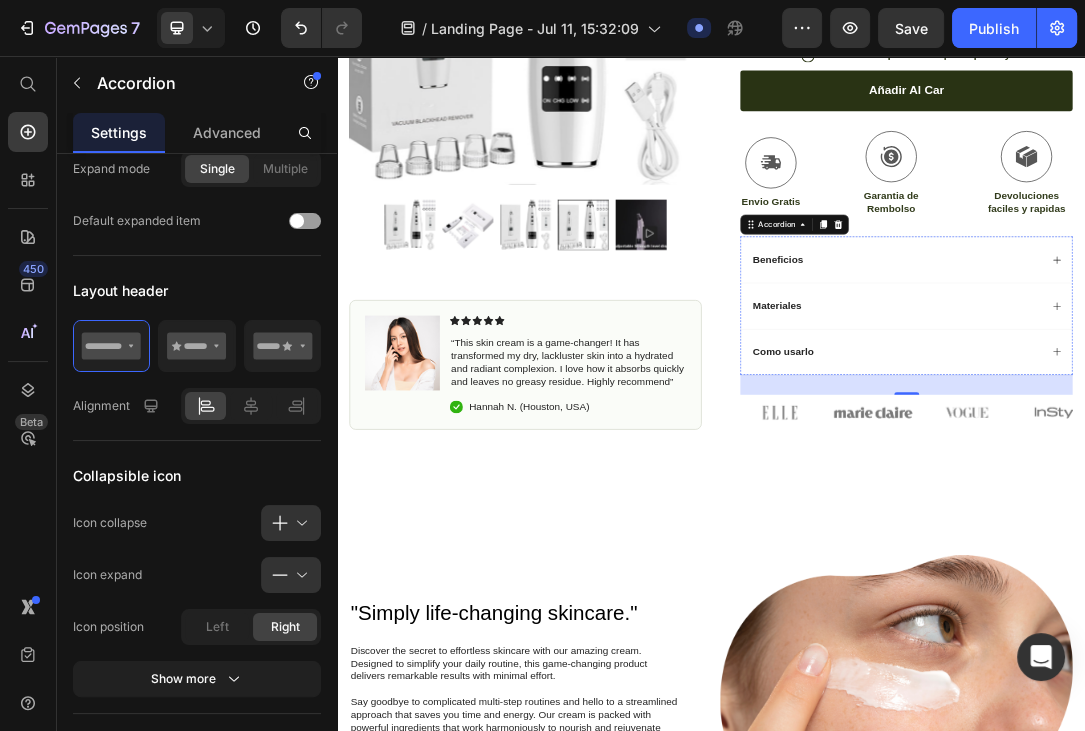 scroll, scrollTop: 0, scrollLeft: 0, axis: both 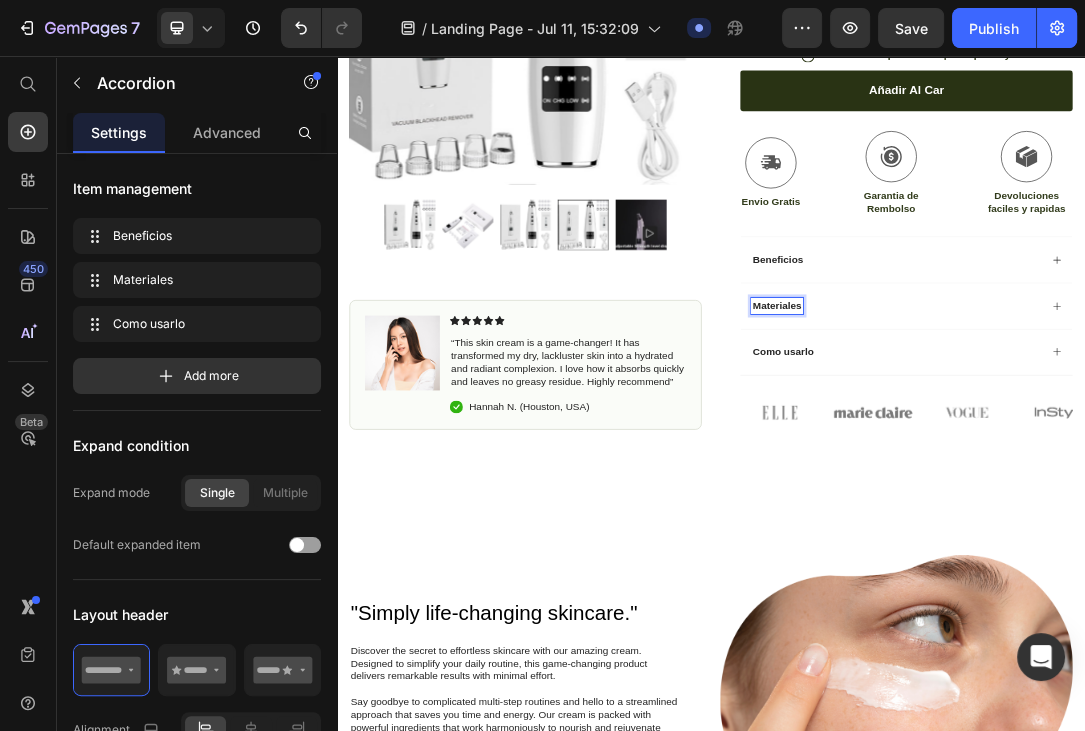 click on "Materiales" at bounding box center [1234, 456] 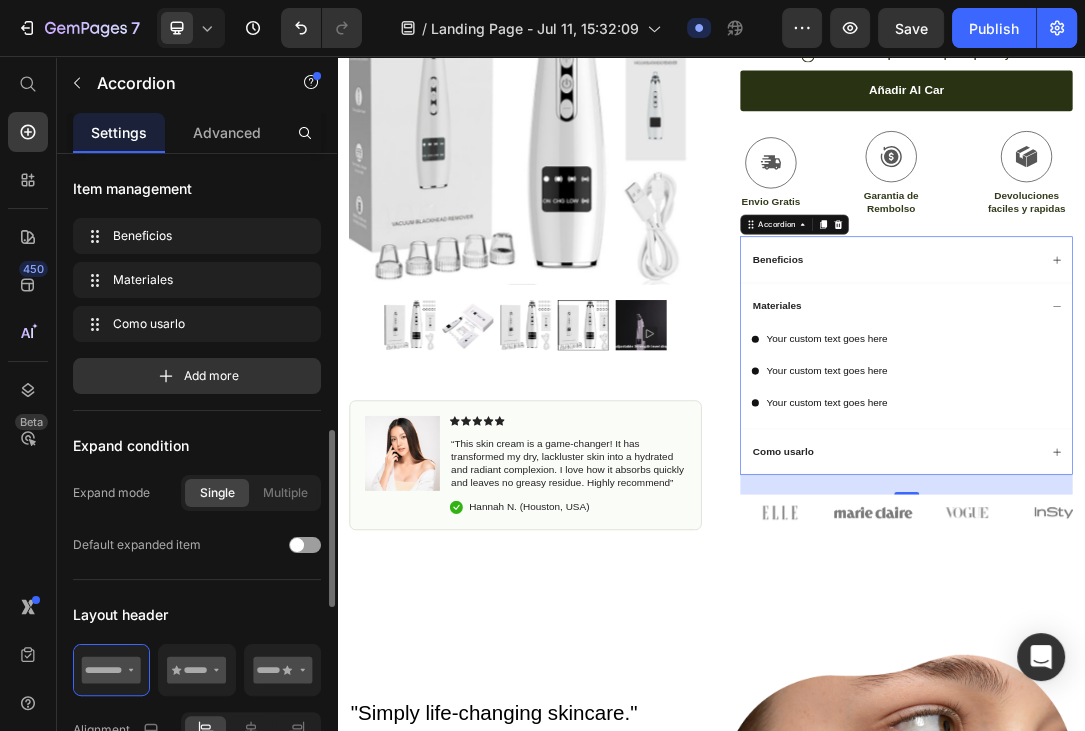 scroll, scrollTop: 324, scrollLeft: 0, axis: vertical 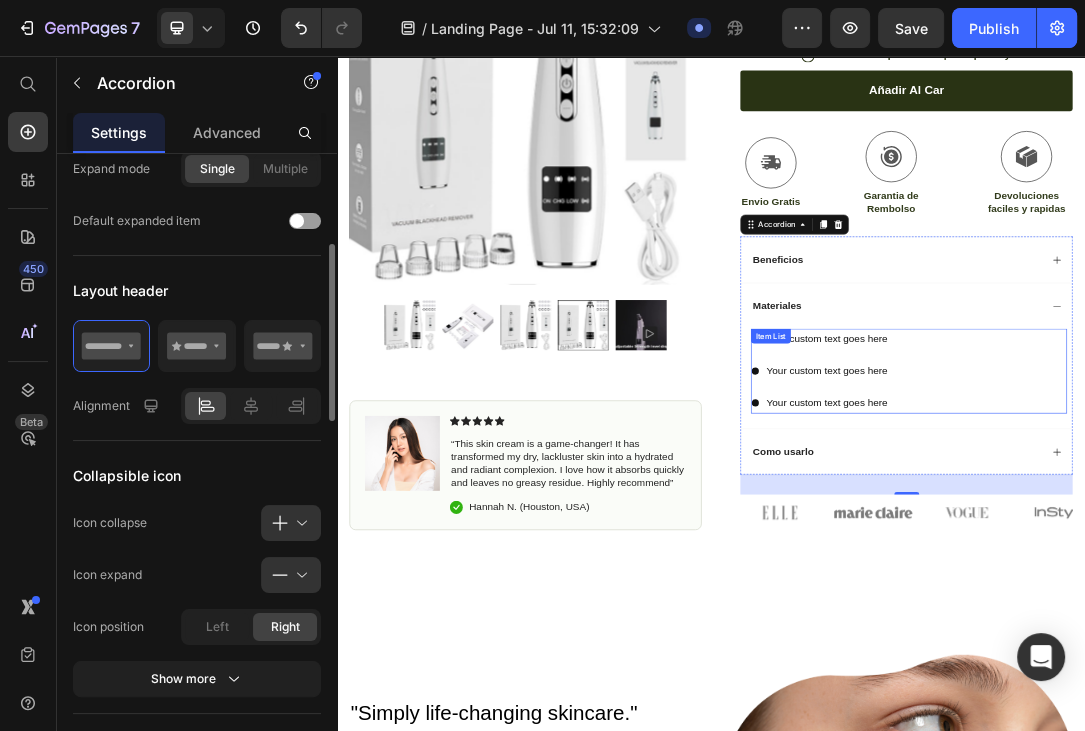 click on "Your custom text goes here" at bounding box center [1123, 510] 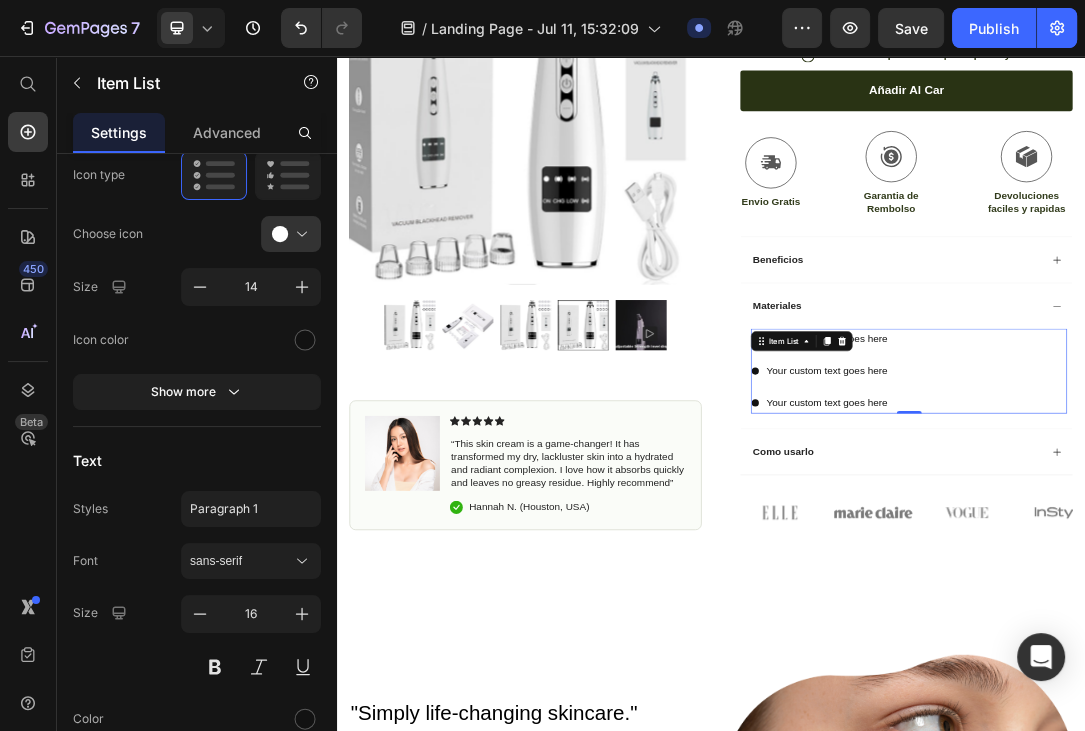scroll, scrollTop: 0, scrollLeft: 0, axis: both 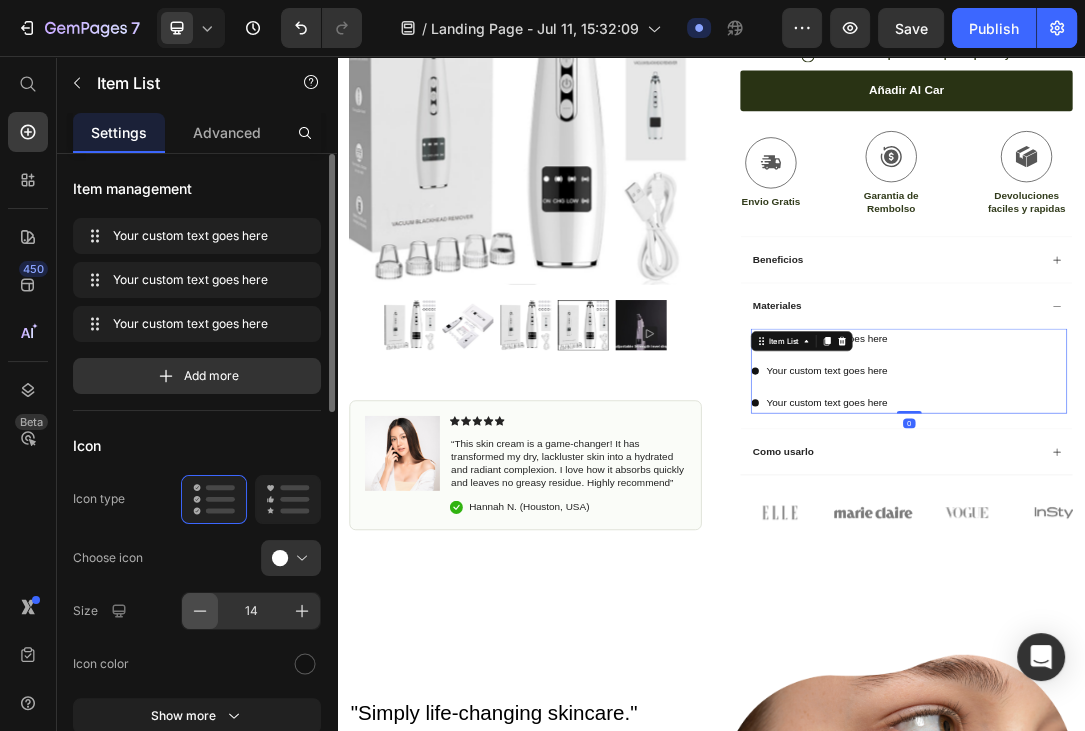 click 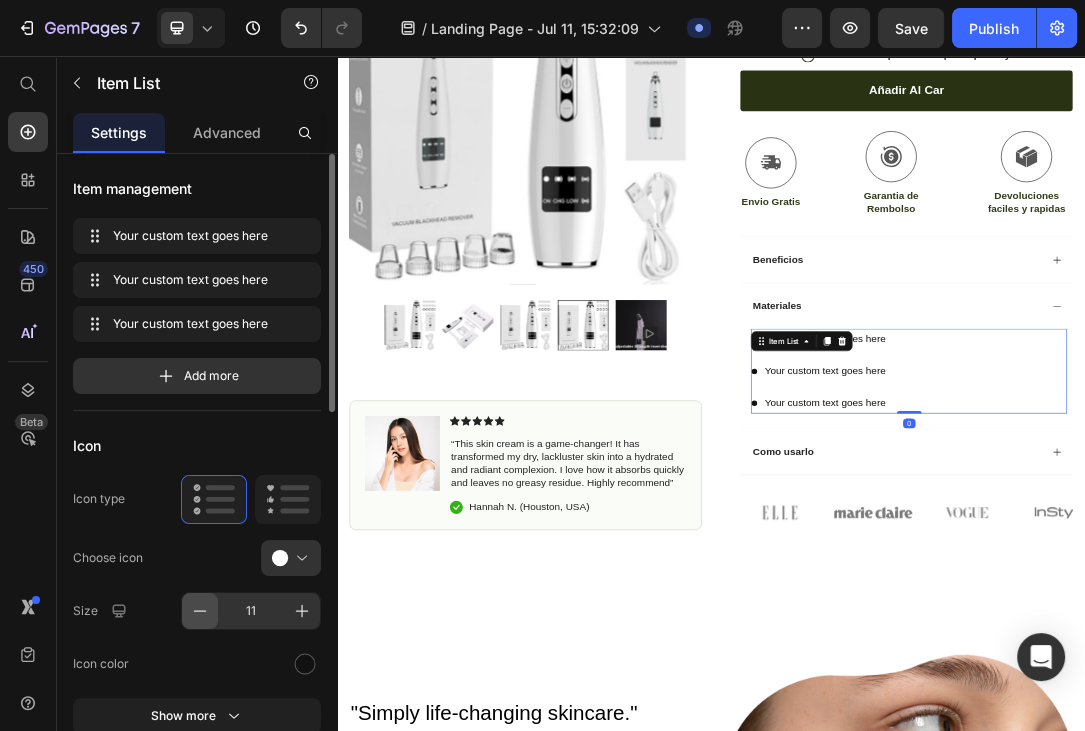click 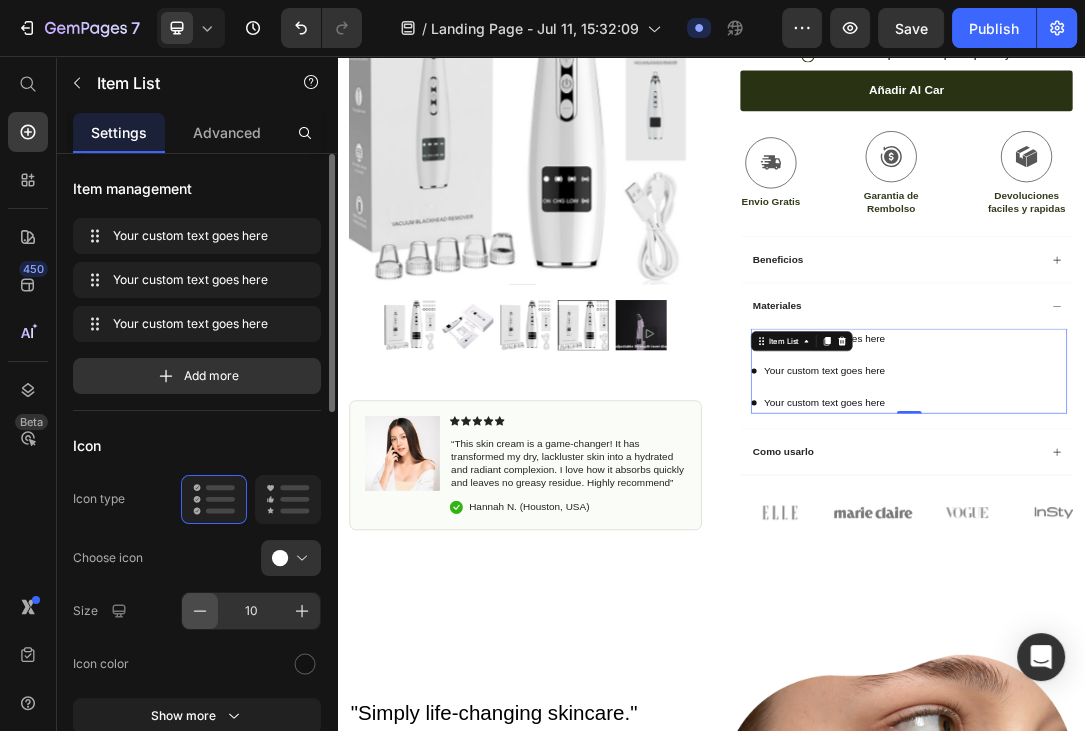 click 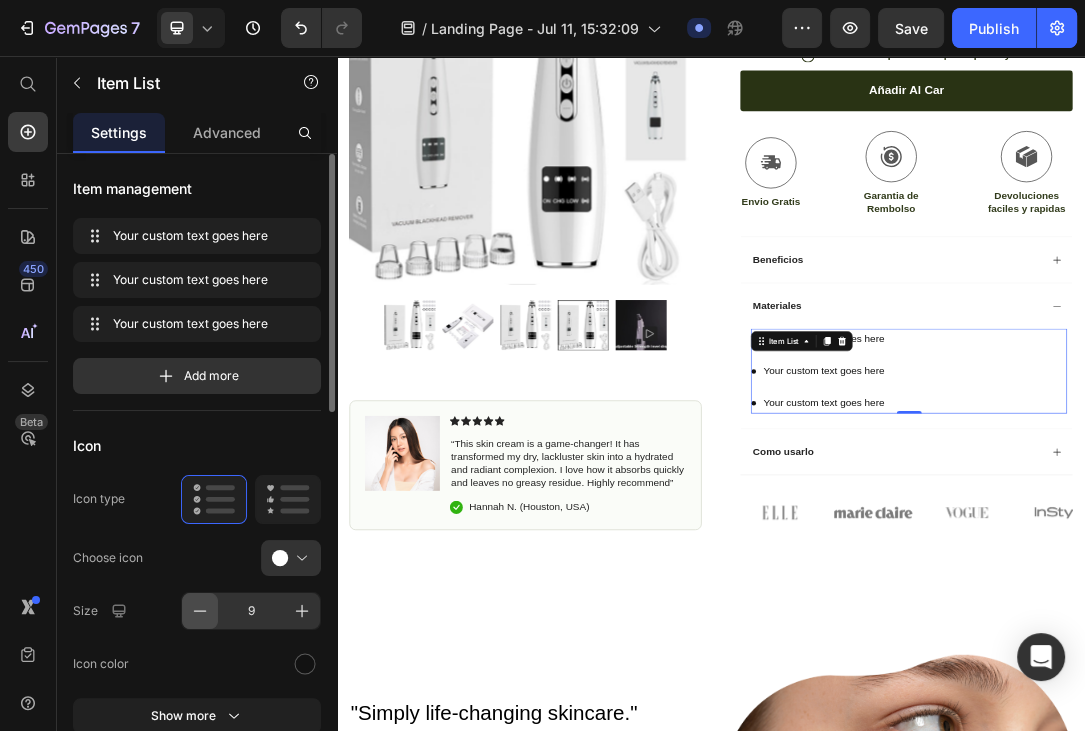 click 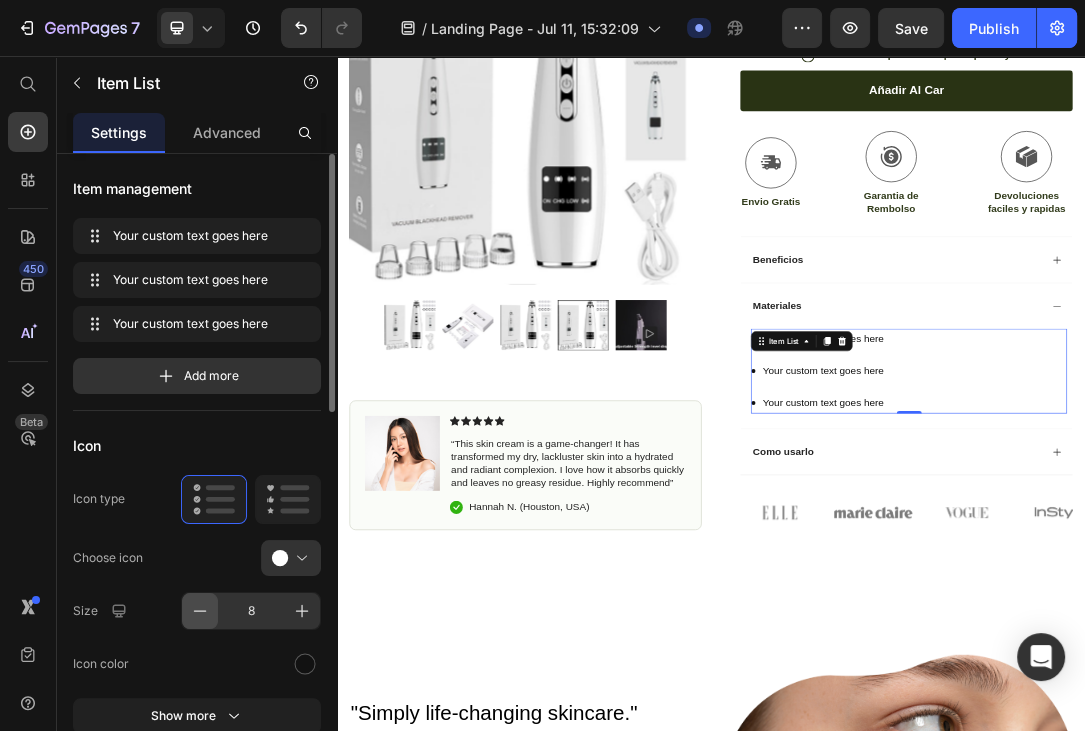 click 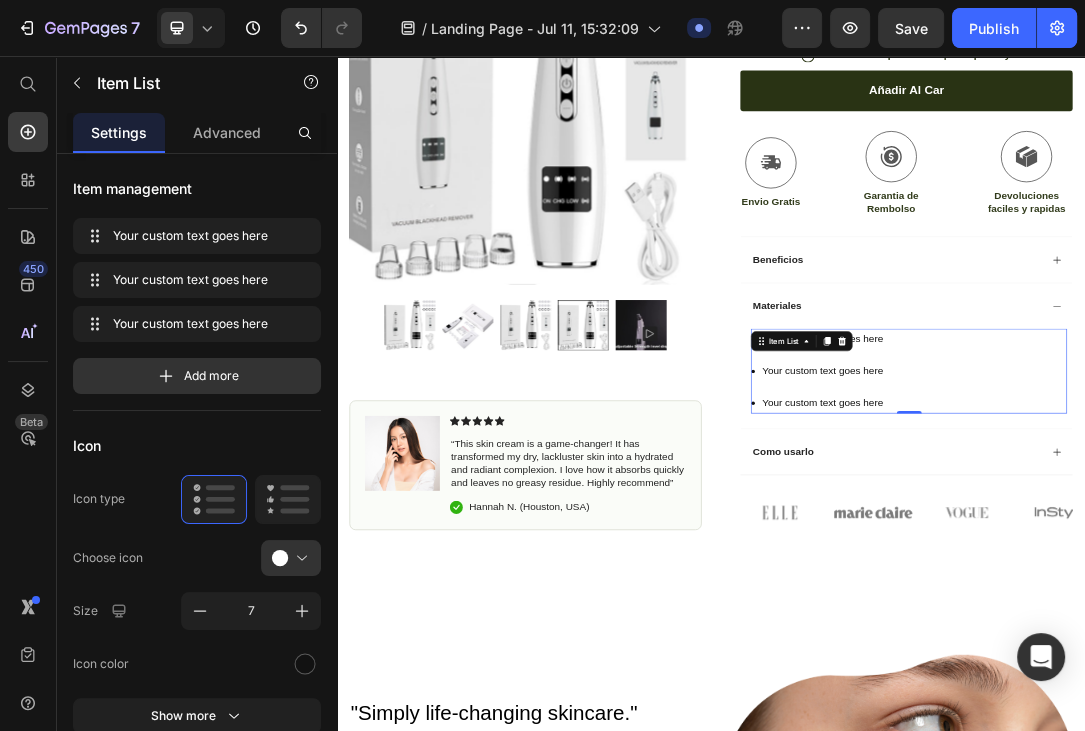 click on "Your custom text goes here" at bounding box center (1116, 510) 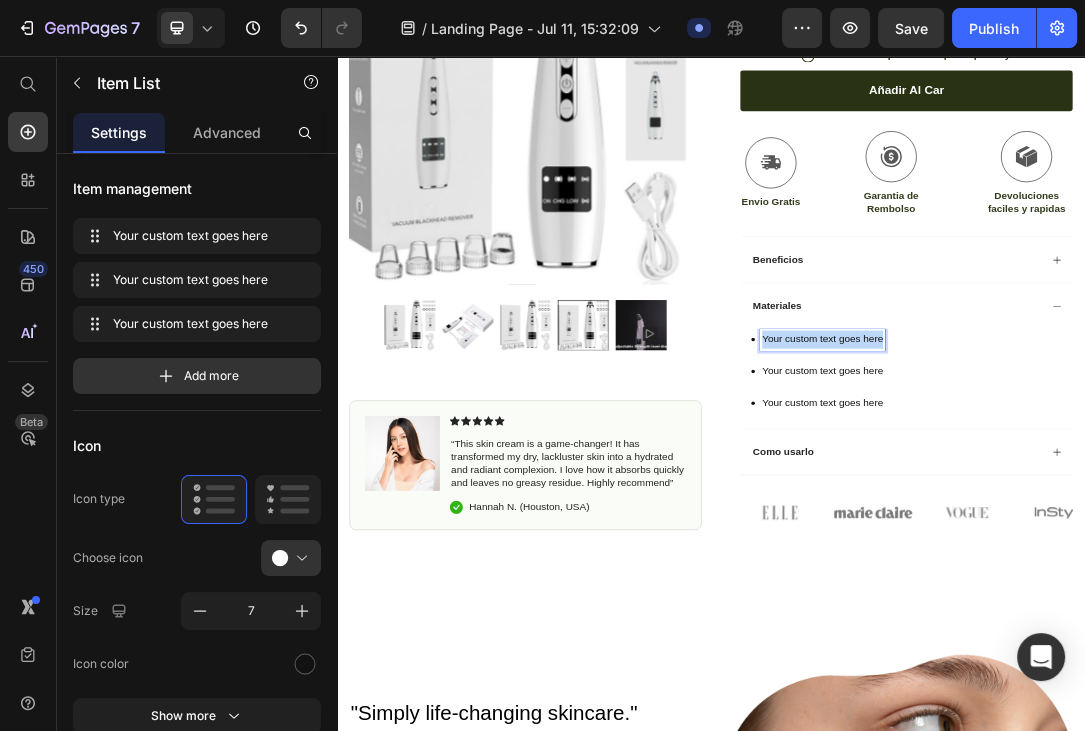 drag, startPoint x: 1211, startPoint y: 508, endPoint x: 895, endPoint y: 509, distance: 316.0016 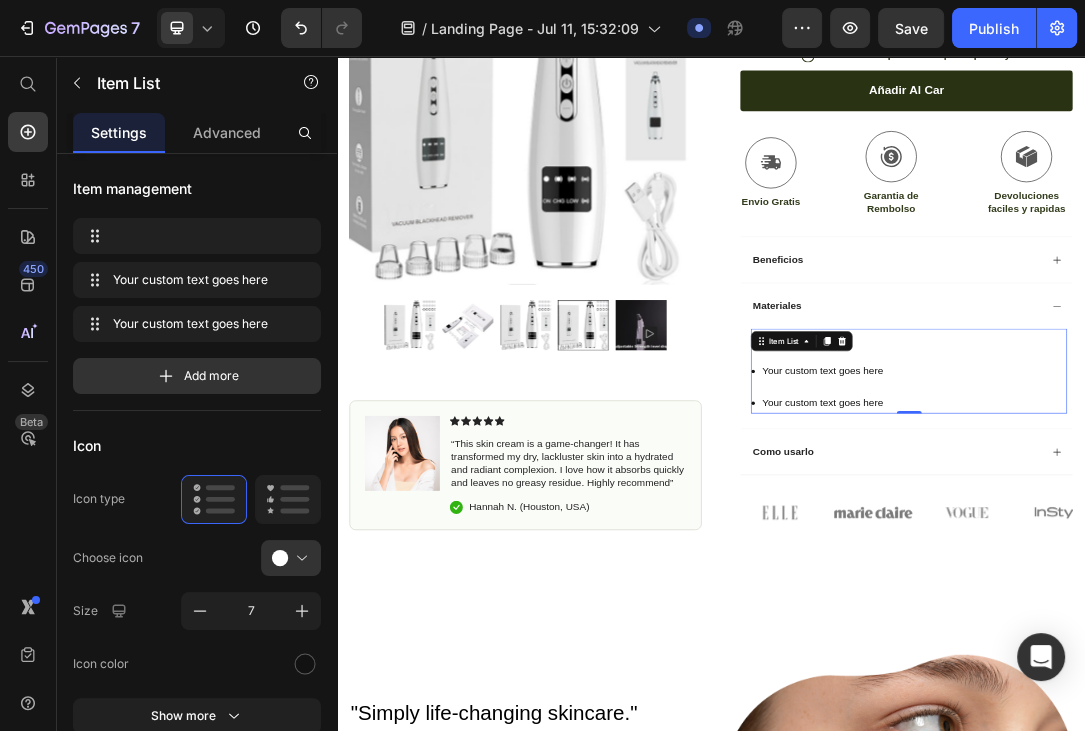click at bounding box center (1116, 510) 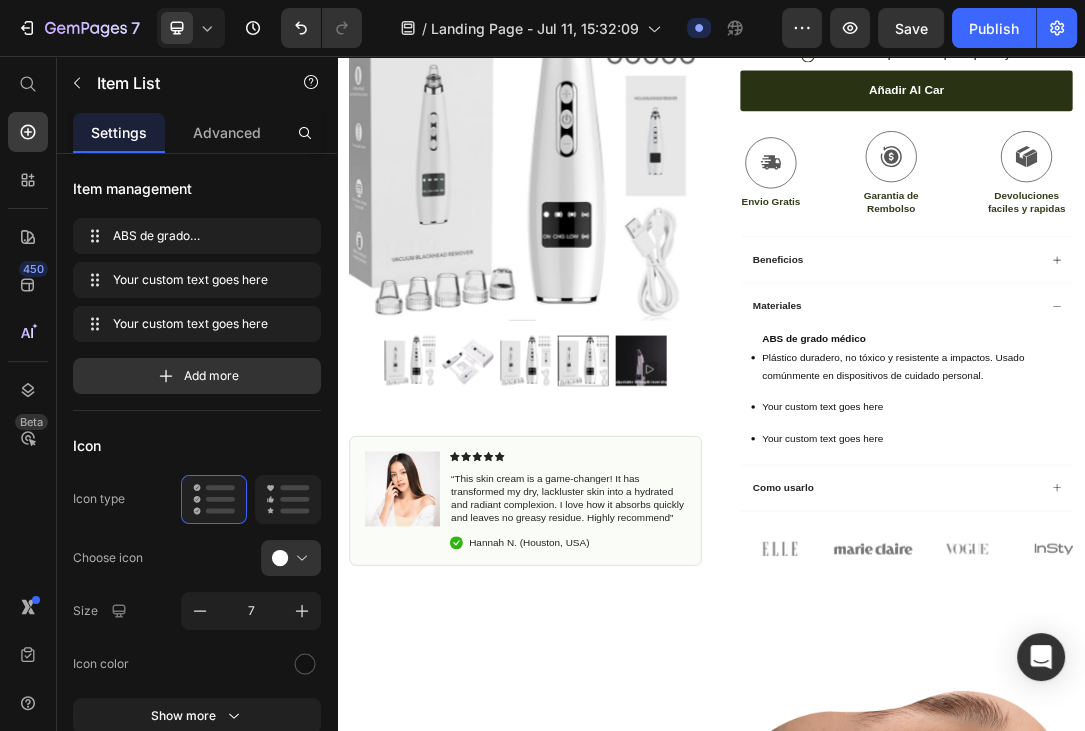 click on "ABS de grado médico" at bounding box center [1102, 509] 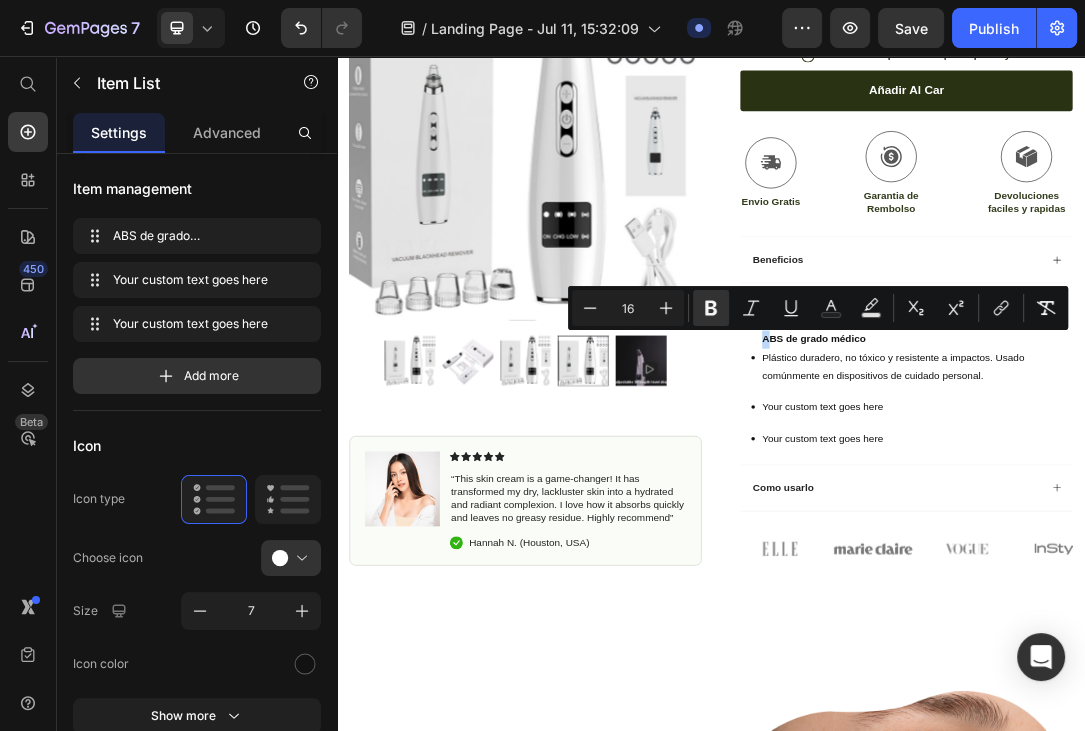 click on "ABS de grado médico Plástico duradero, no tóxico y resistente a impactos. Usado comúnmente en dispositivos de cuidado personal." at bounding box center [1254, 539] 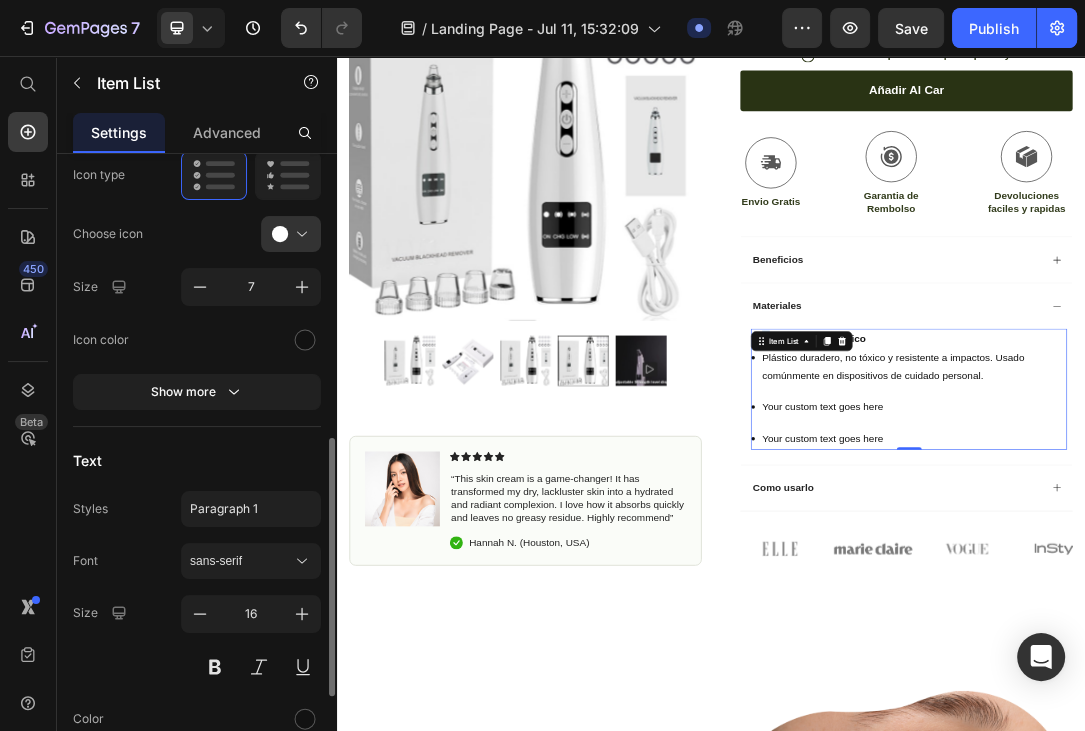 scroll, scrollTop: 432, scrollLeft: 0, axis: vertical 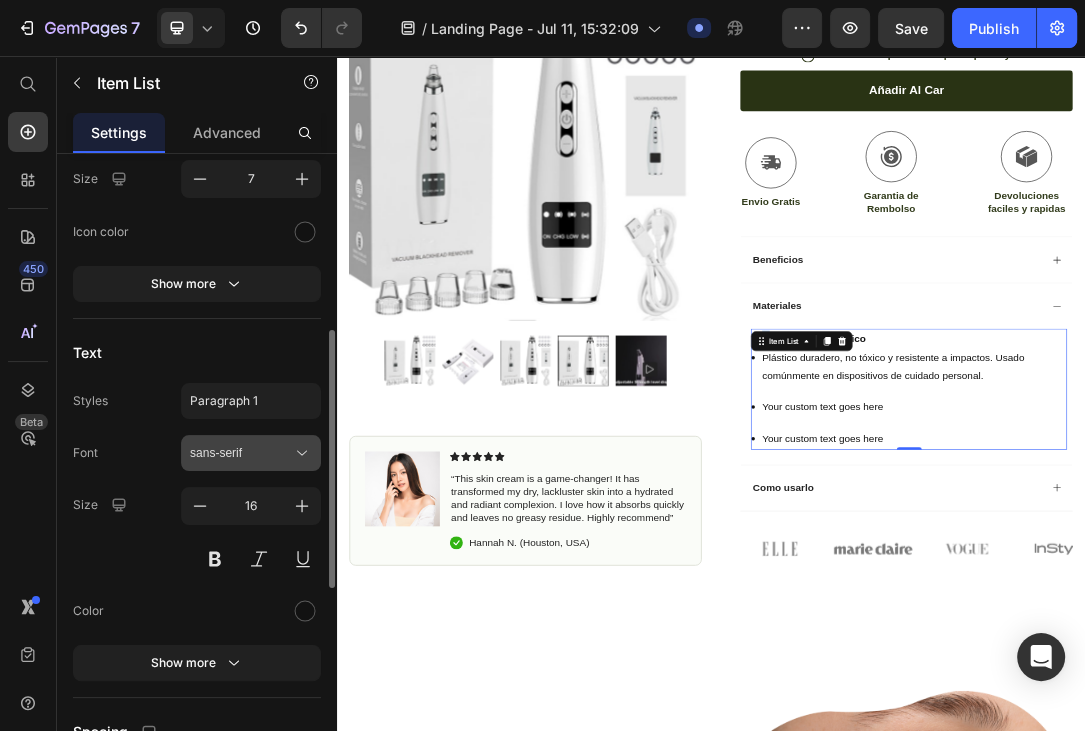 click on "sans-serif" at bounding box center [241, 453] 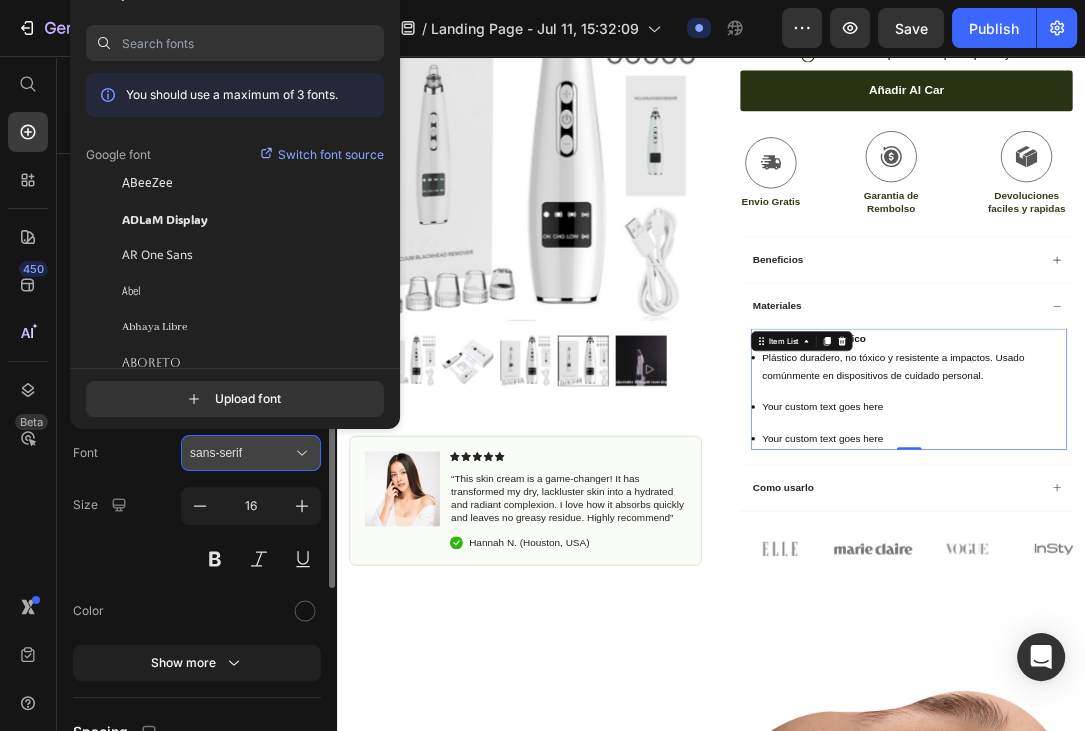 click on "sans-serif" at bounding box center [241, 453] 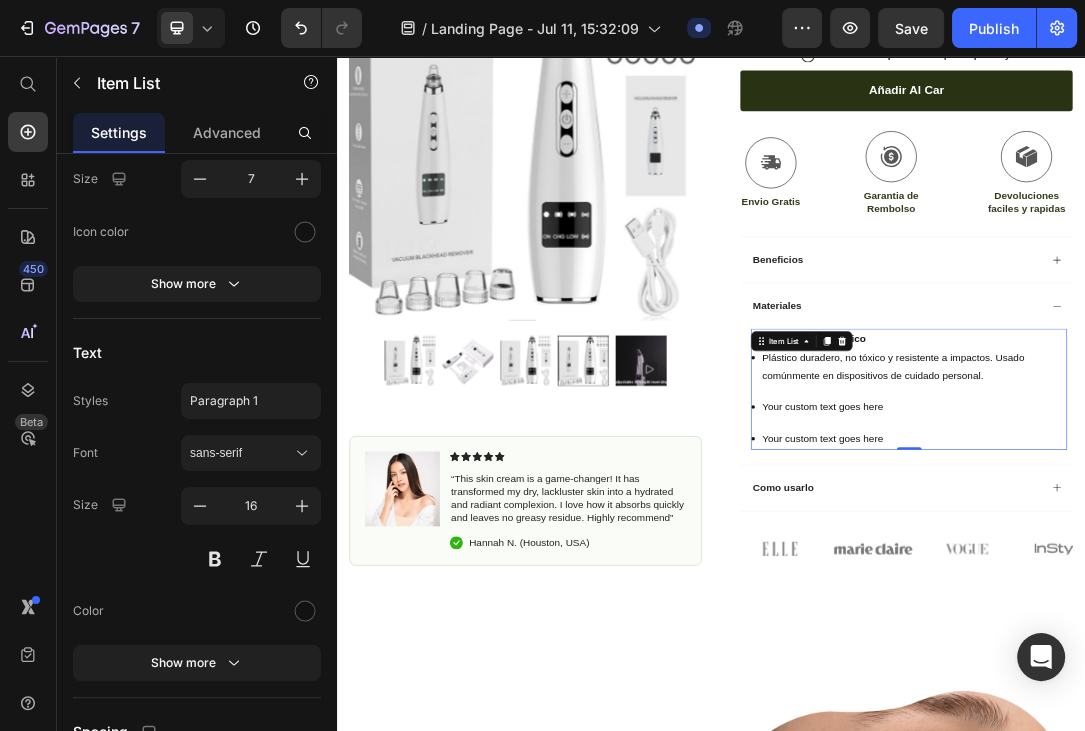 click on "ABS de grado médico Plástico duradero, no tóxico y resistente a impactos. Usado comúnmente en dispositivos de cuidado personal.
Your custom text goes here
Your custom text goes here" at bounding box center (1254, 590) 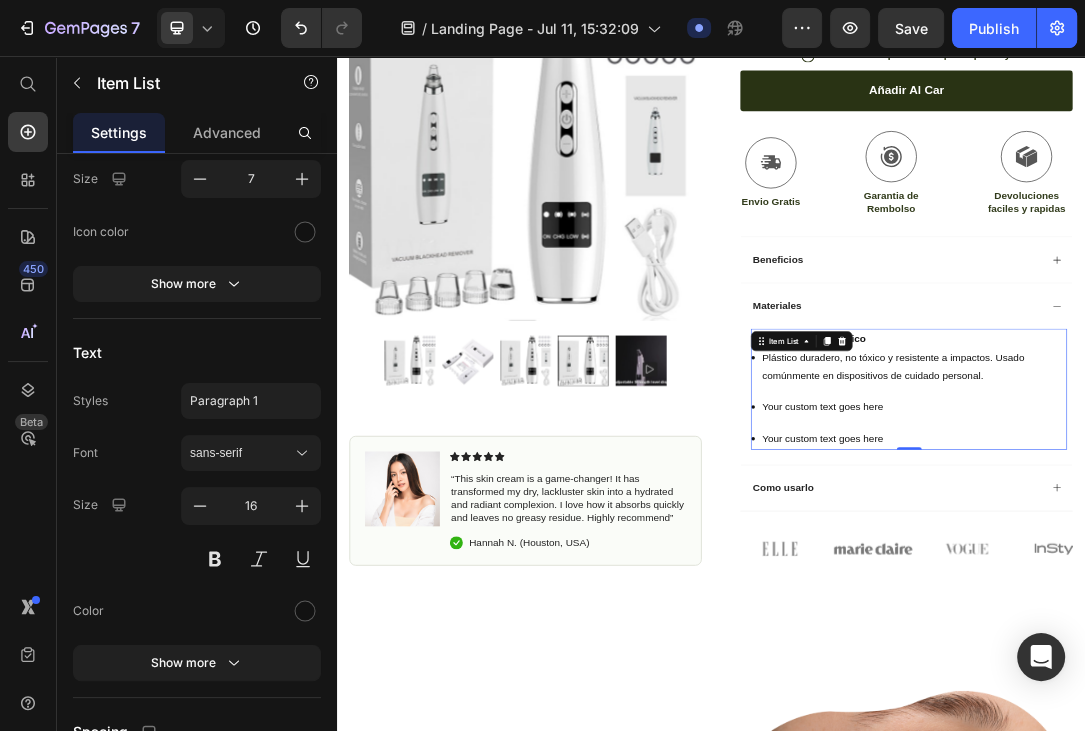 click on "ABS de grado médico Plástico duradero, no tóxico y resistente a impactos. Usado comúnmente en dispositivos de cuidado personal." at bounding box center (1254, 539) 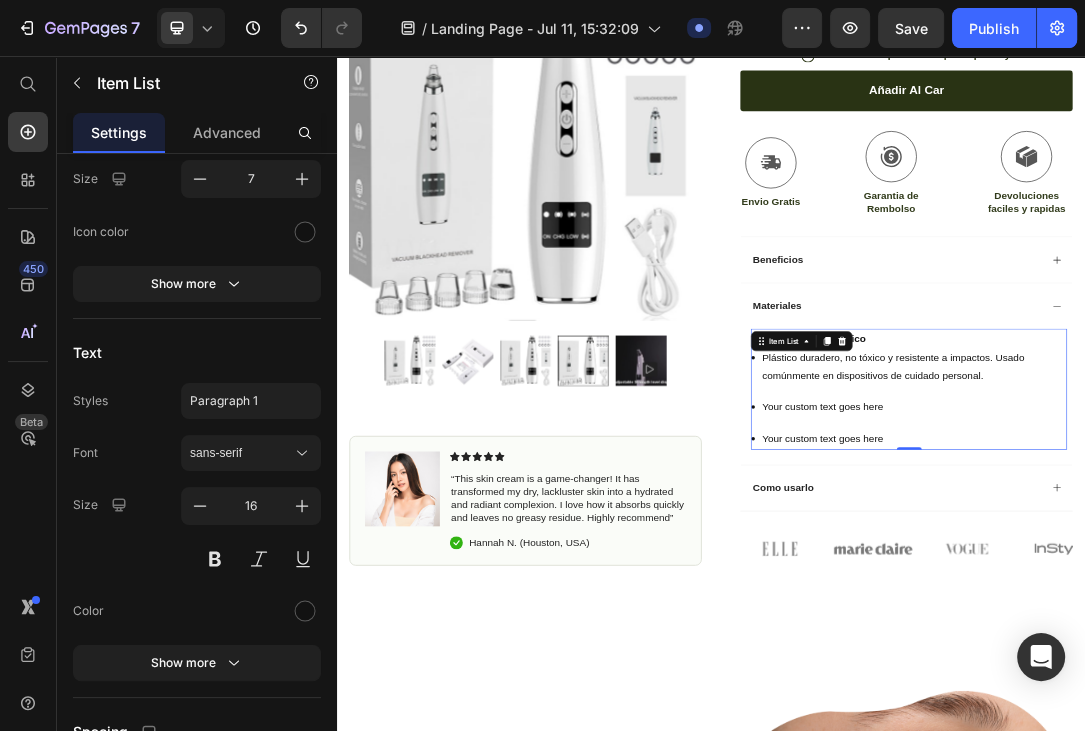 scroll, scrollTop: 432, scrollLeft: 0, axis: vertical 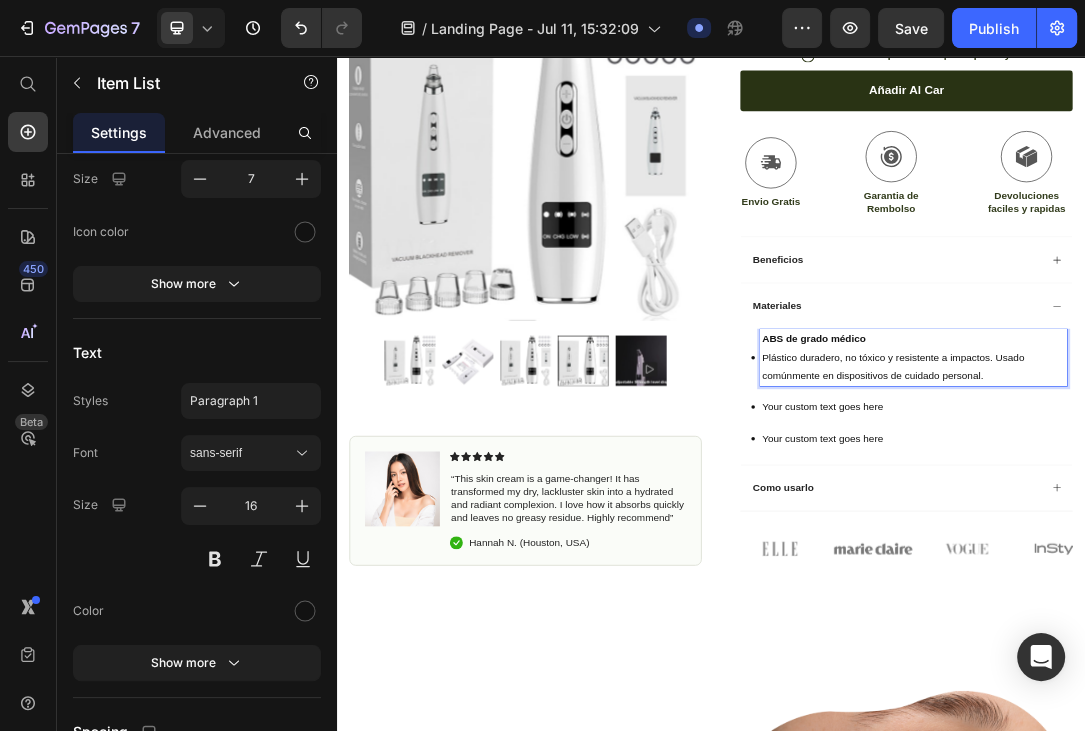 click on "ABS de grado médico" at bounding box center [1102, 509] 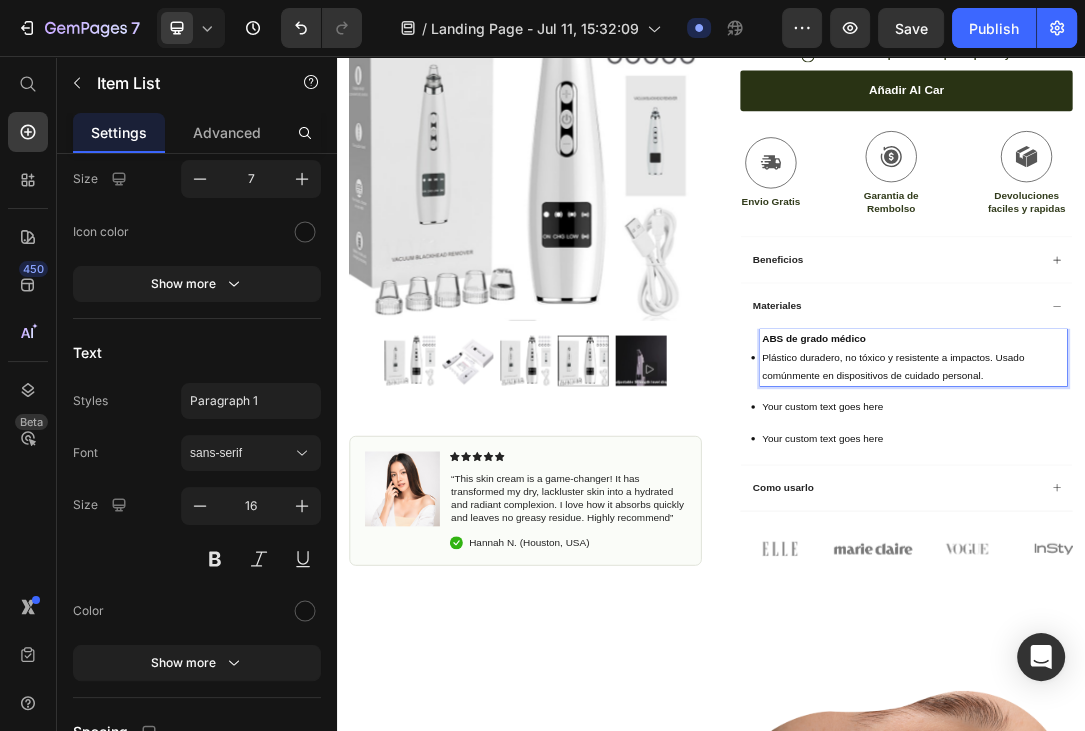 click on "ABS de grado médico" at bounding box center (1102, 509) 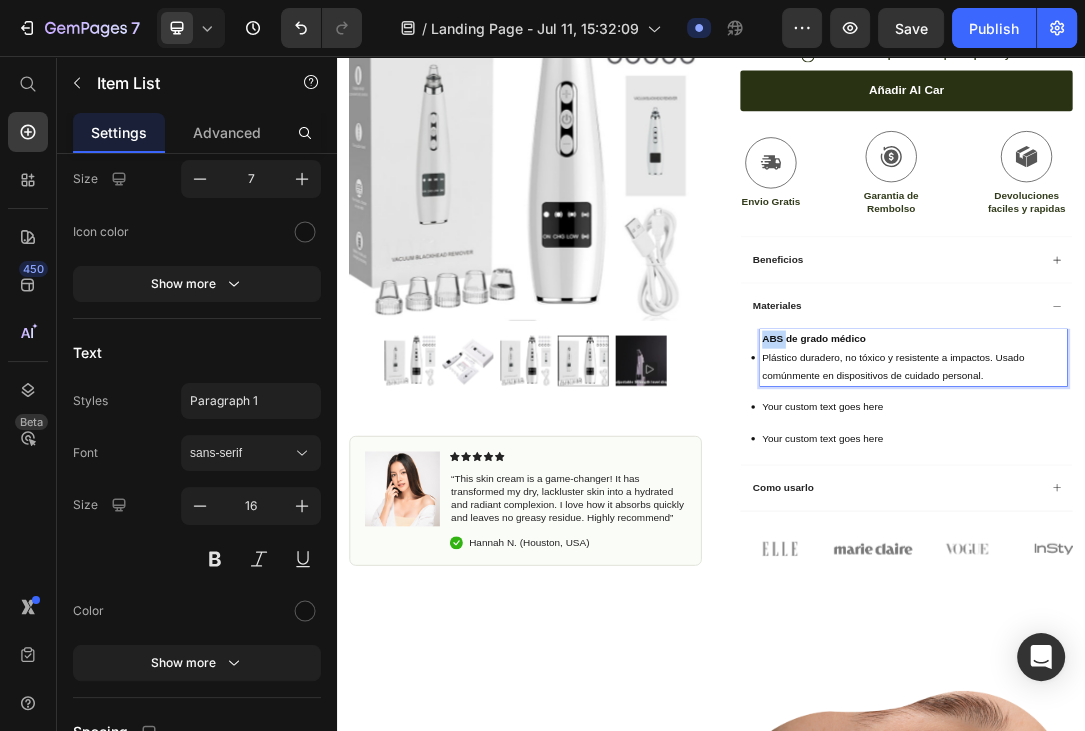 click on "ABS de grado médico" at bounding box center (1102, 509) 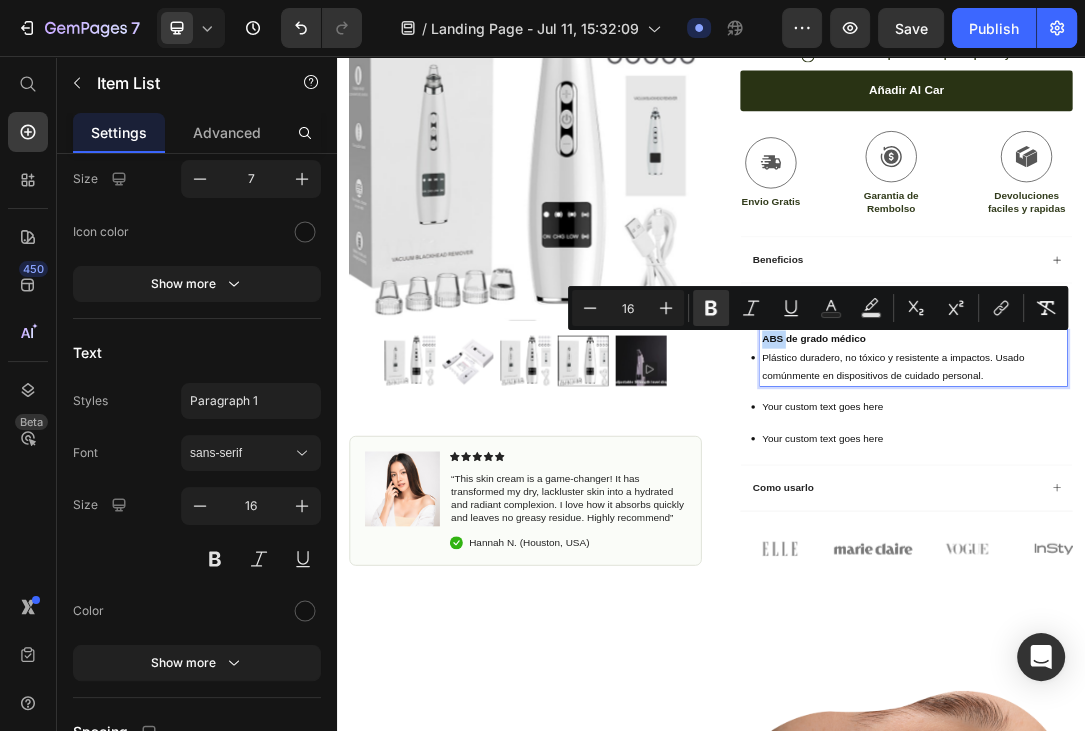 click on "ABS de grado médico Plástico duradero, no tóxico y resistente a impactos. Usado comúnmente en dispositivos de cuidado personal." at bounding box center [1254, 539] 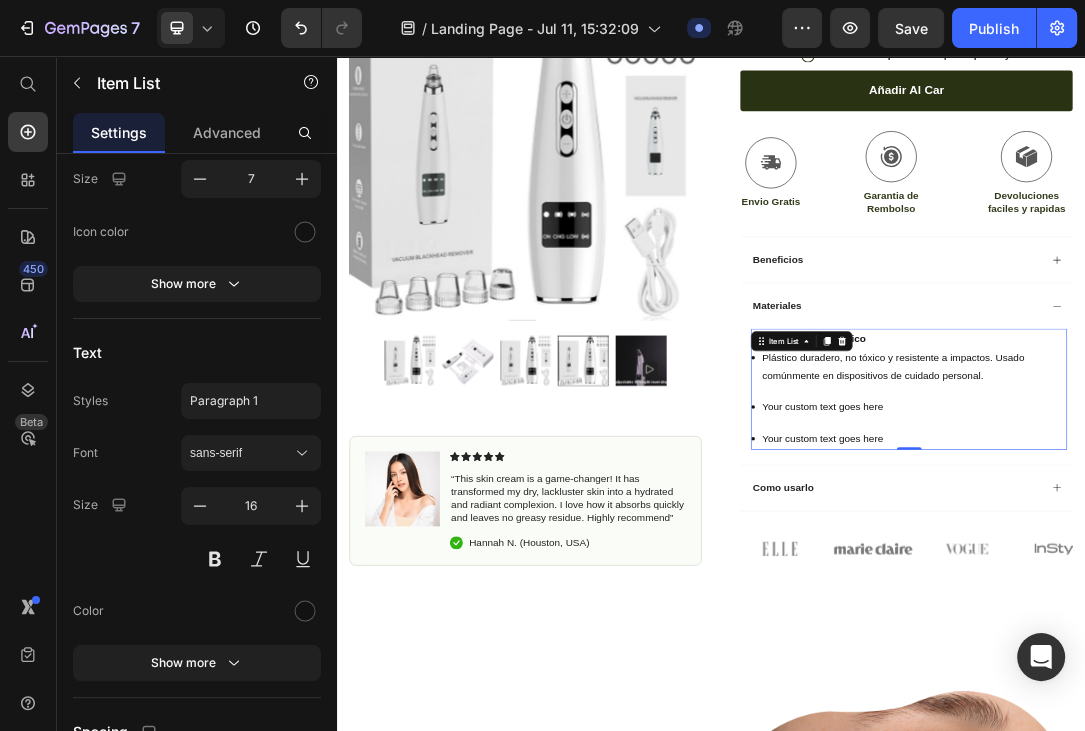click on "ABS de grado médico Plástico duradero, no tóxico y resistente a impactos. Usado comúnmente en dispositivos de cuidado personal." at bounding box center (1262, 539) 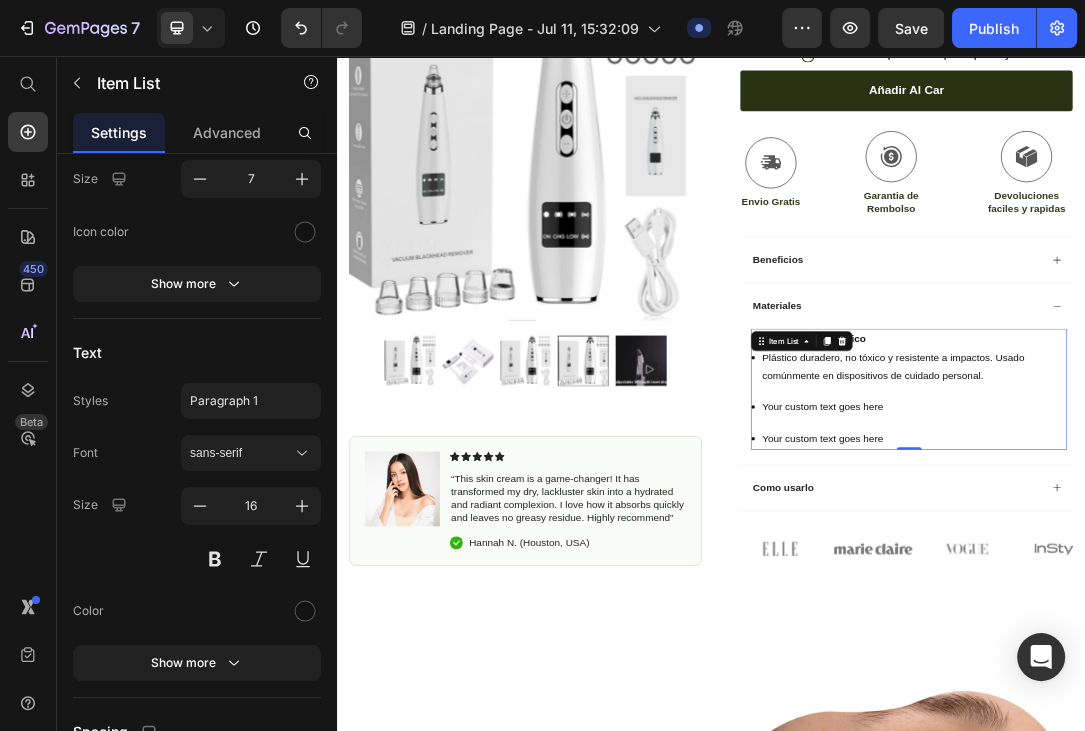 scroll, scrollTop: 432, scrollLeft: 0, axis: vertical 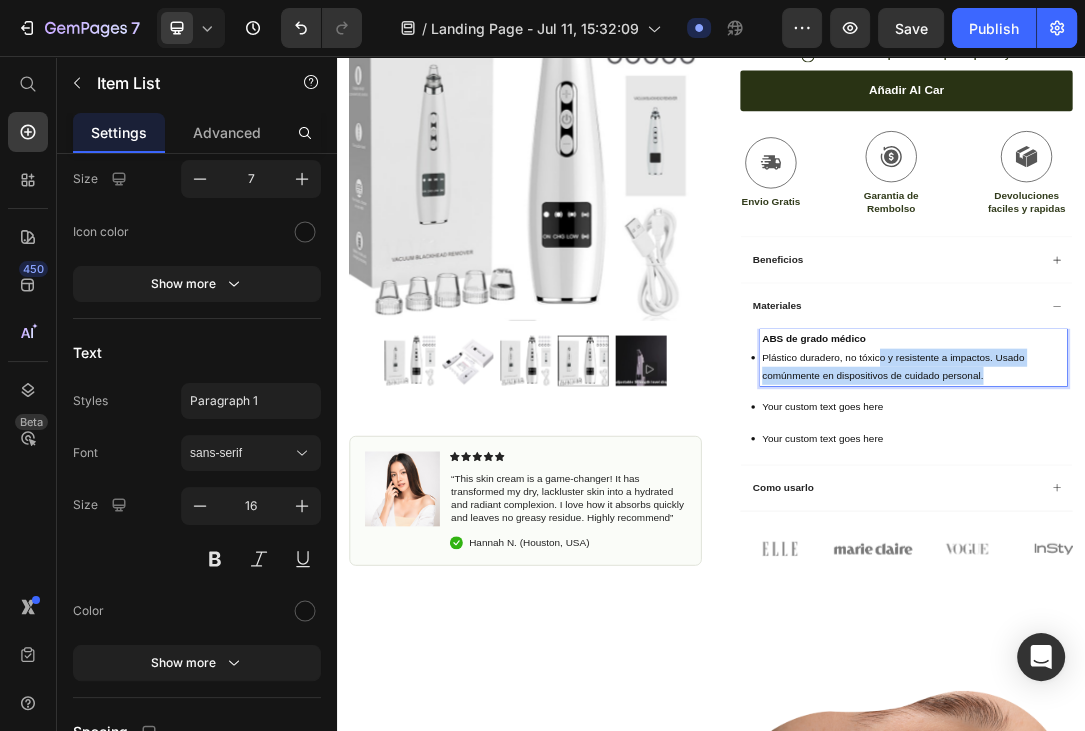 drag, startPoint x: 1380, startPoint y: 562, endPoint x: 1112, endPoint y: 495, distance: 276.24808 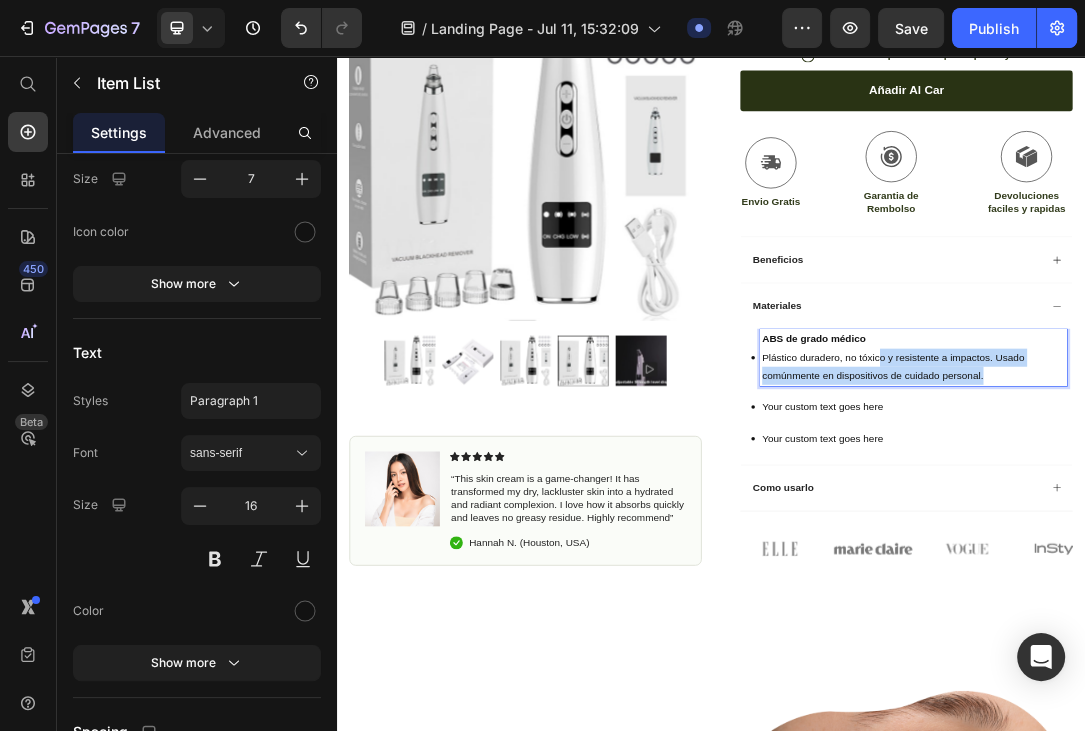 click on "ABS de grado médico Plástico duradero, no tóxico y resistente a impactos. Usado comúnmente en dispositivos de cuidado personal." at bounding box center [1262, 539] 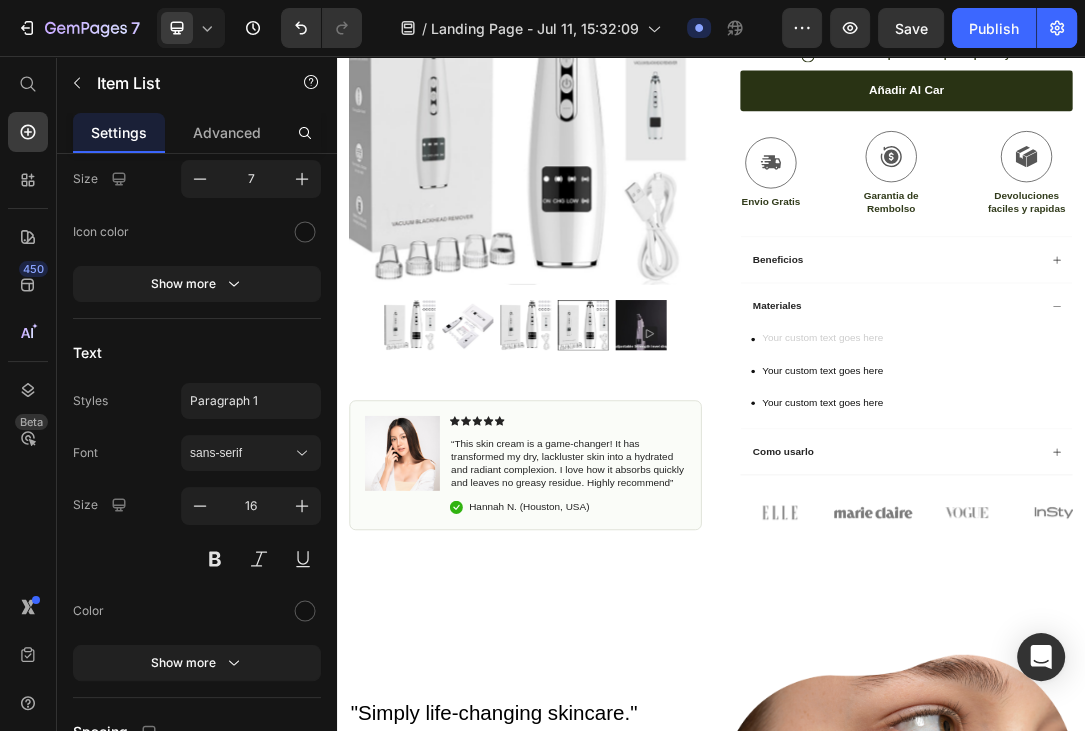 click at bounding box center [1116, 510] 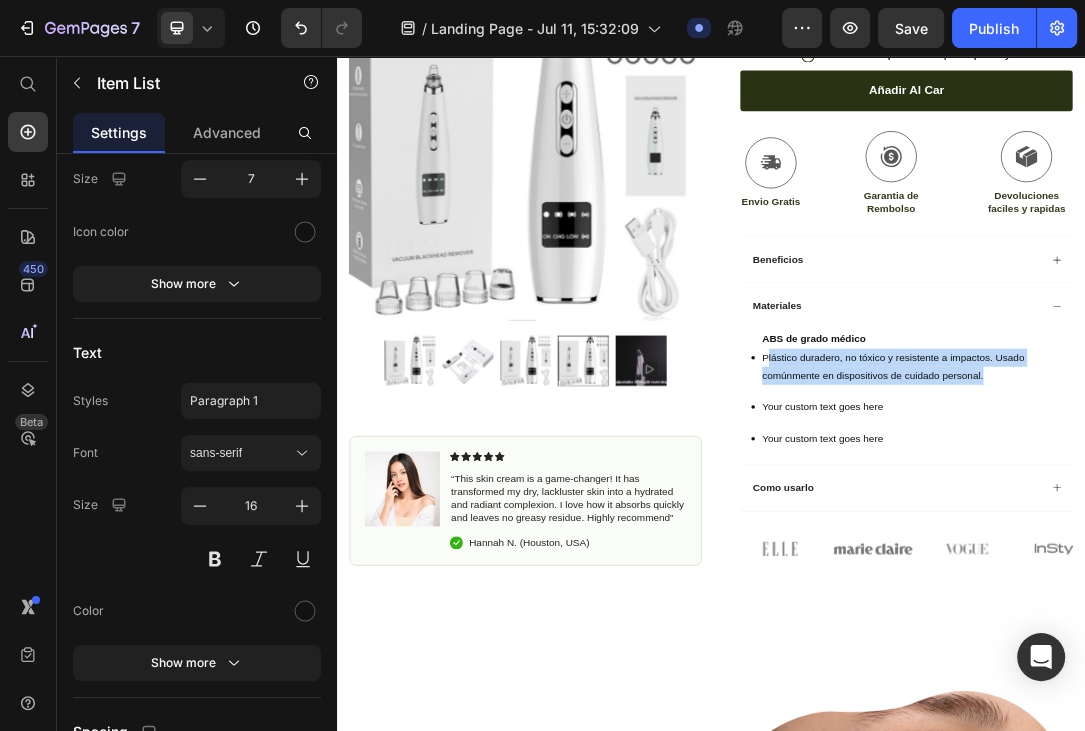 drag, startPoint x: 1047, startPoint y: 533, endPoint x: 1471, endPoint y: 577, distance: 426.27692 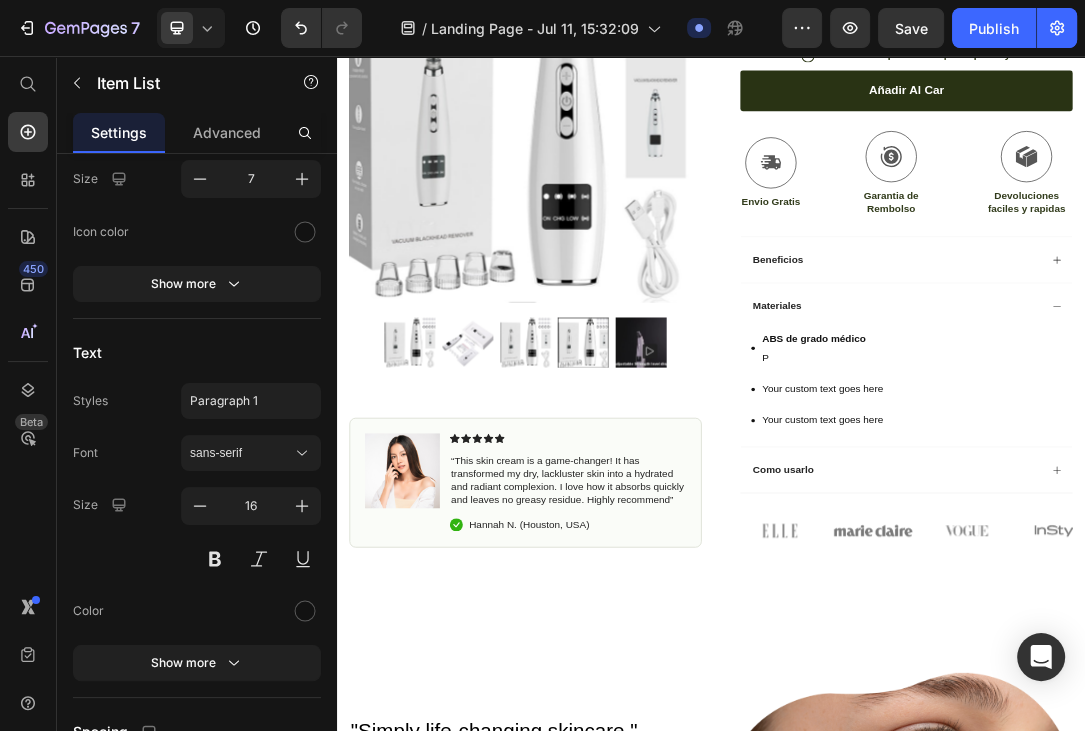 click on "ABS de grado médico P" at bounding box center (1116, 525) 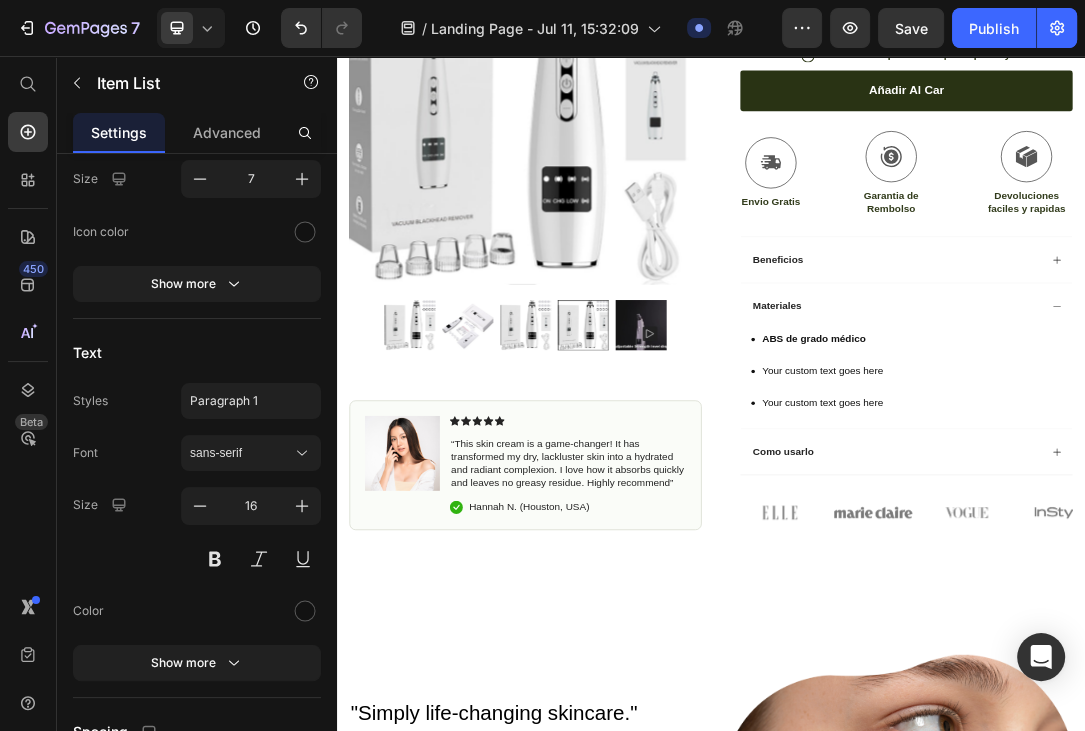click on "ABS de grado médico" at bounding box center (1102, 509) 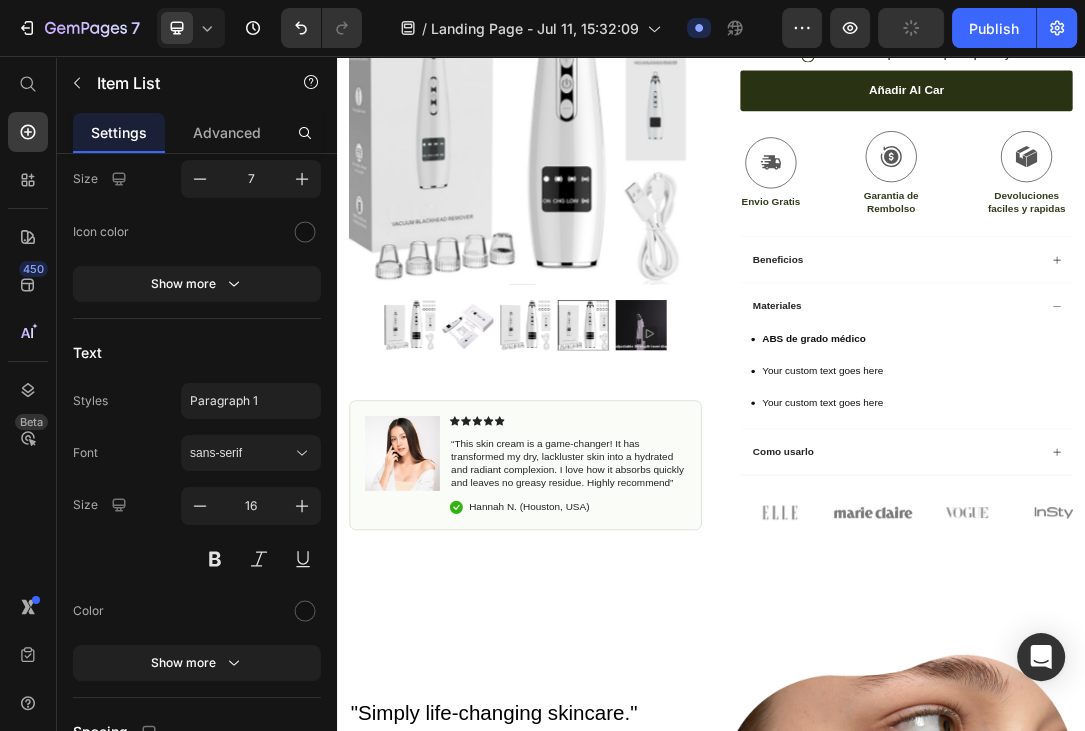 click on "ABS de grado médico" at bounding box center (1116, 510) 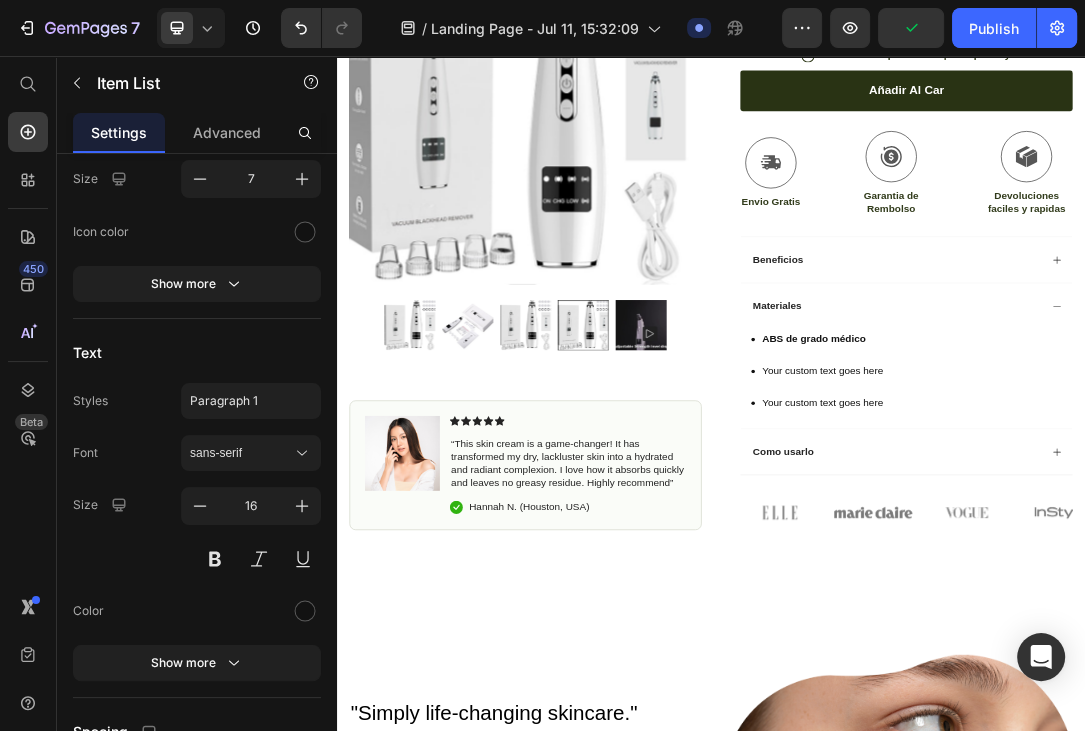 click on "ABS de grado médico" at bounding box center [1116, 510] 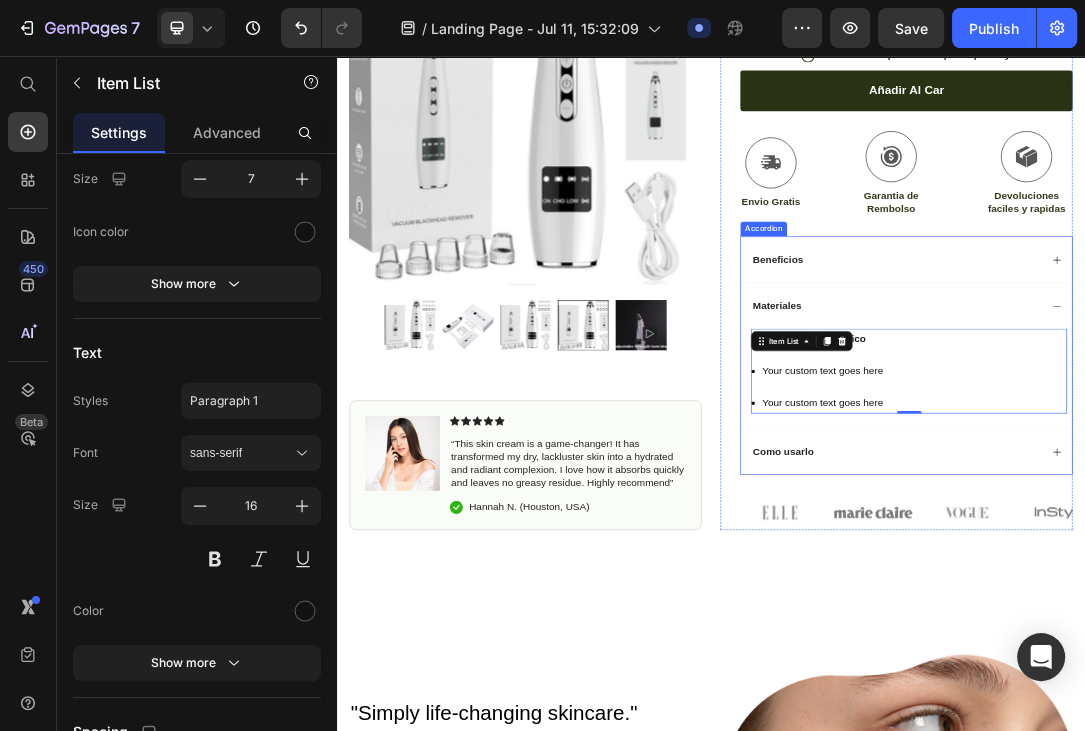 click on "ABS de grado médico
Your custom text goes here
Your custom text goes here" at bounding box center (1254, 561) 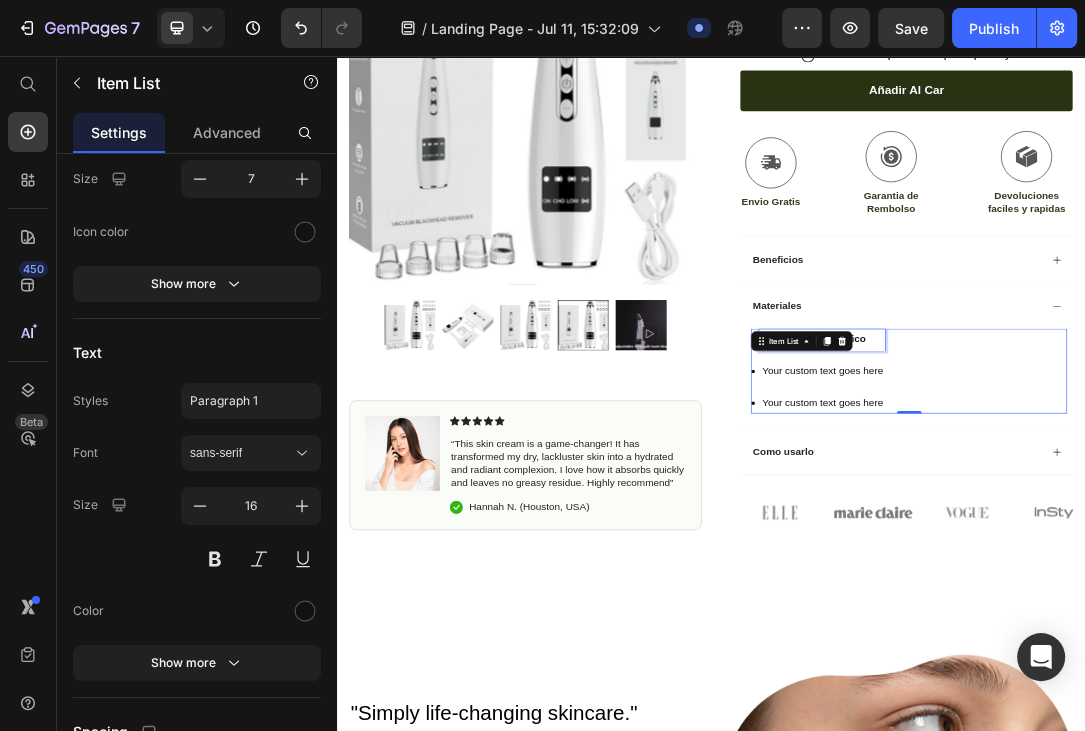 click on "ABS de grado médico" at bounding box center [1116, 510] 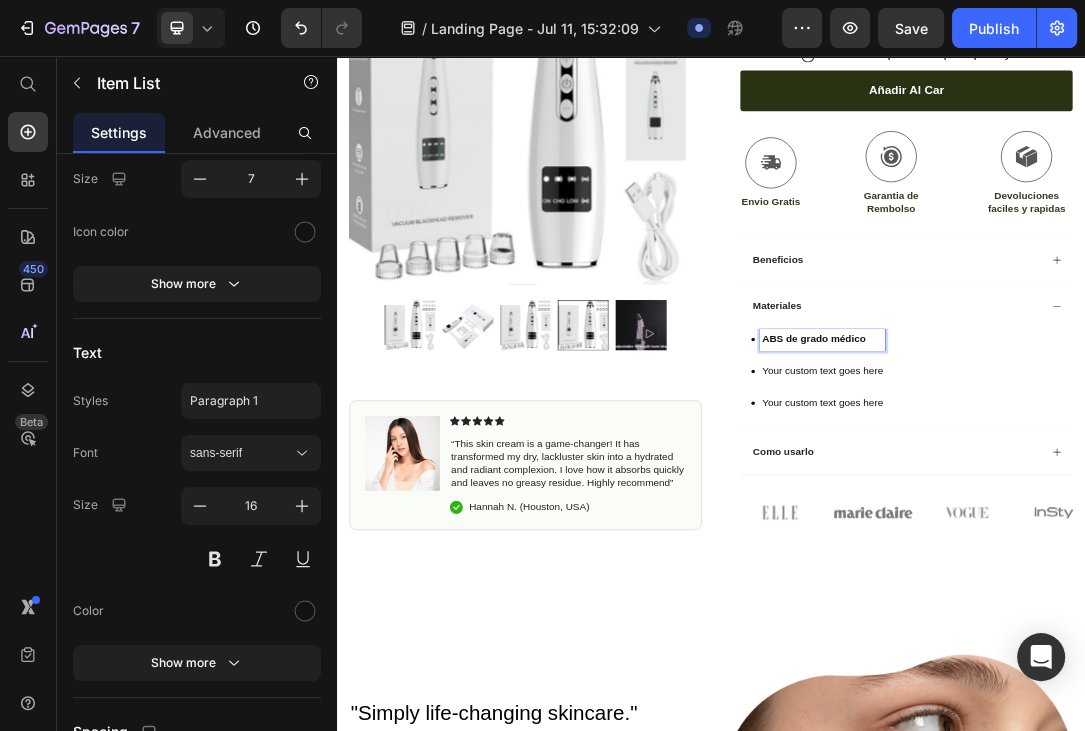 scroll, scrollTop: 432, scrollLeft: 0, axis: vertical 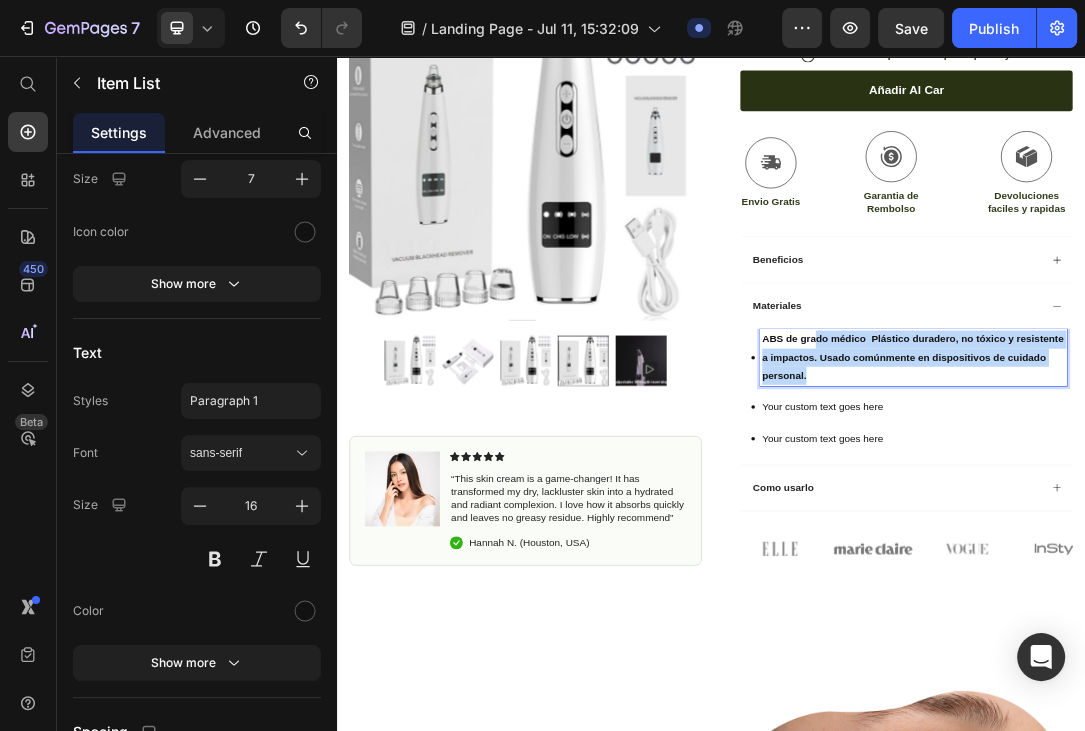 drag, startPoint x: 1161, startPoint y: 576, endPoint x: 1106, endPoint y: 454, distance: 133.82451 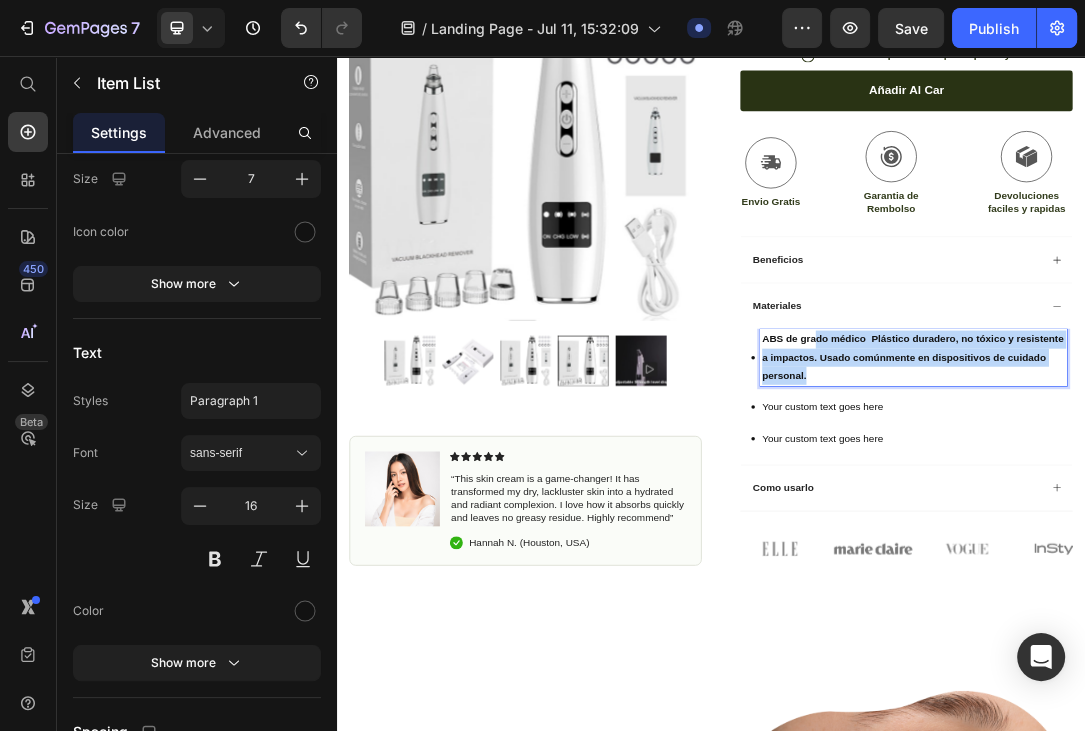 click on "ABS de grado médico  Plástico duradero, no tóxico y resistente a impactos. Usado comúnmente en dispositivos de cuidado personal." at bounding box center [1262, 539] 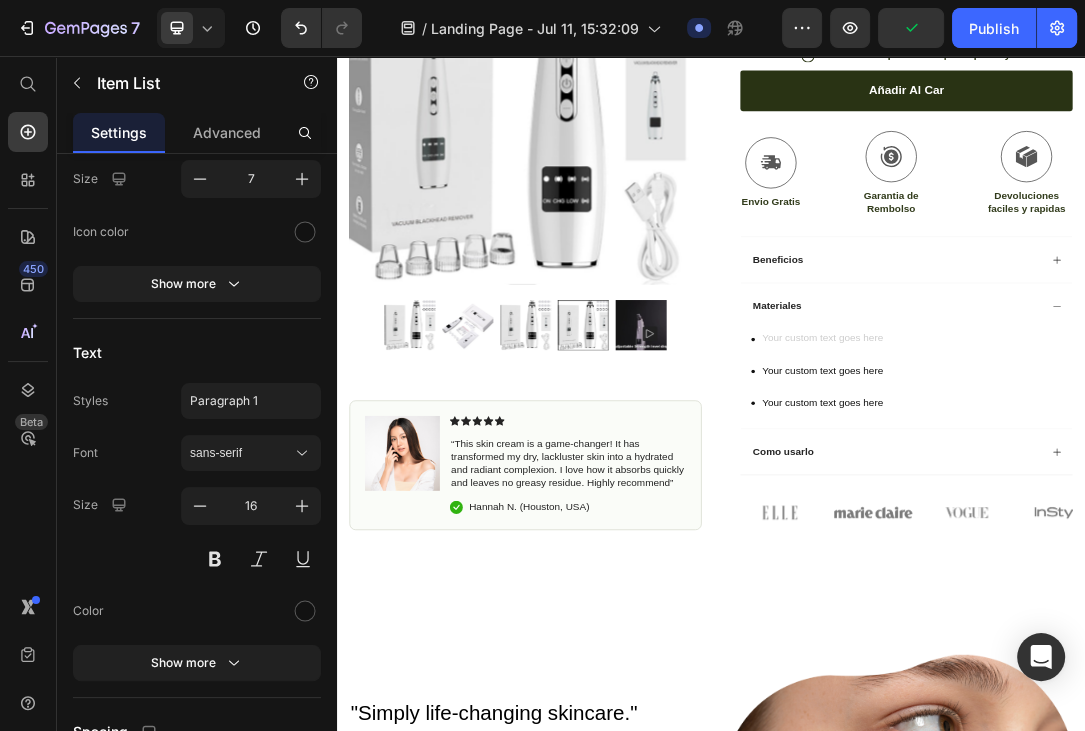 click at bounding box center [1116, 510] 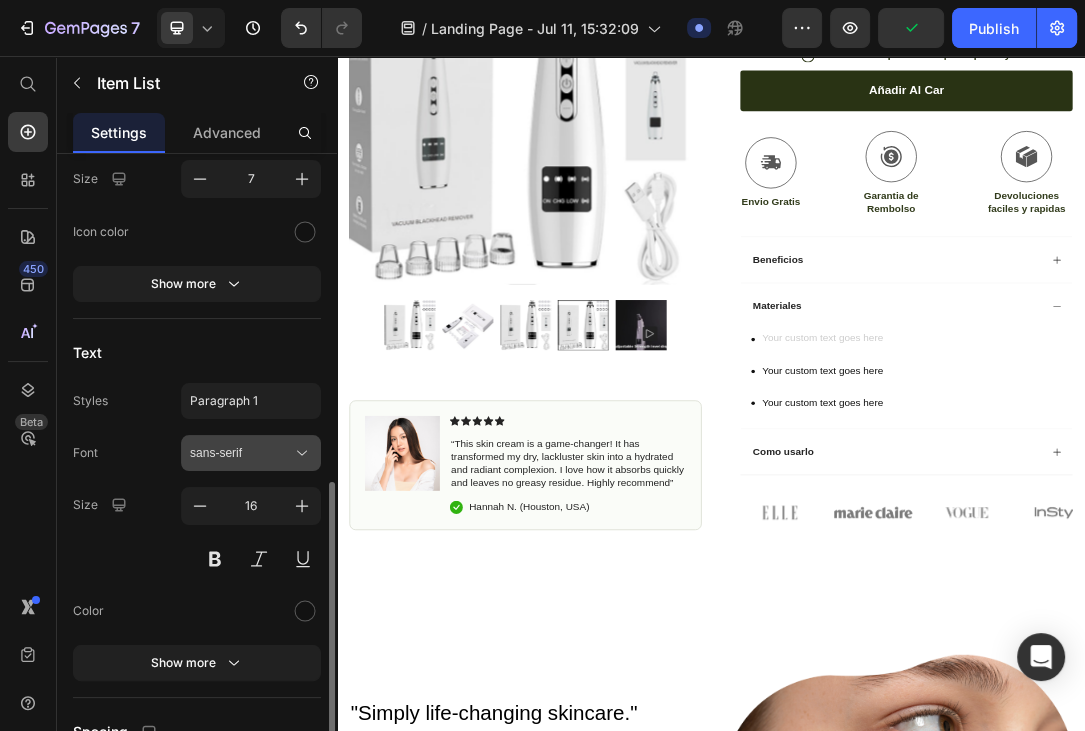 scroll, scrollTop: 540, scrollLeft: 0, axis: vertical 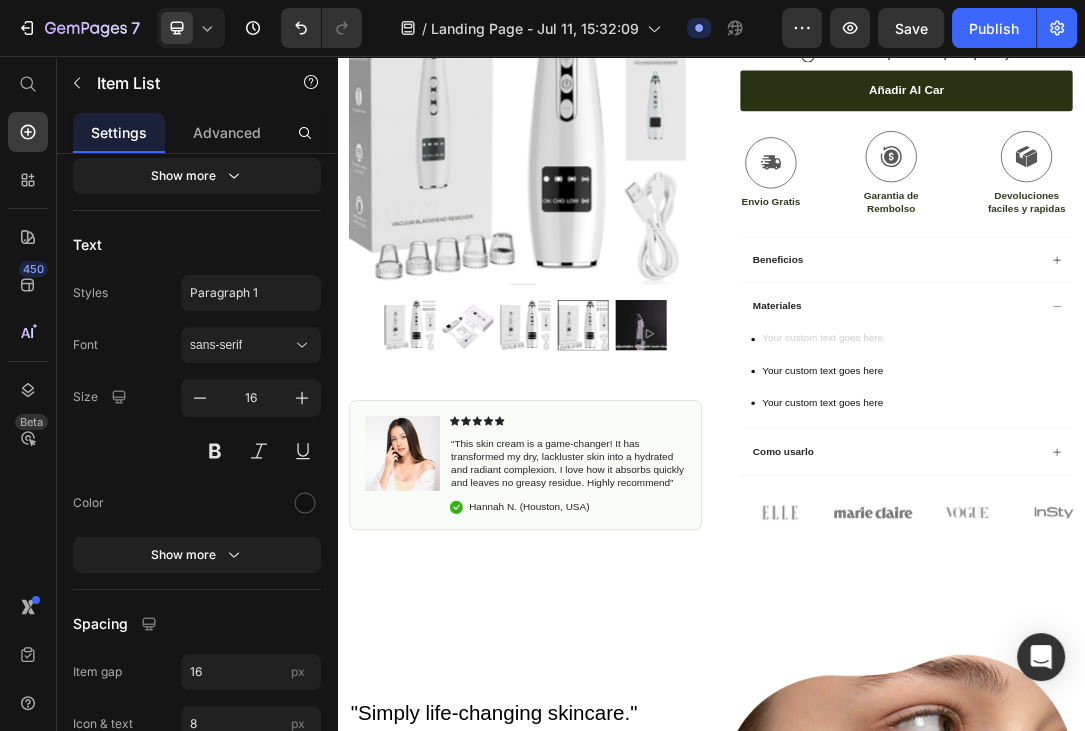 click at bounding box center [1116, 510] 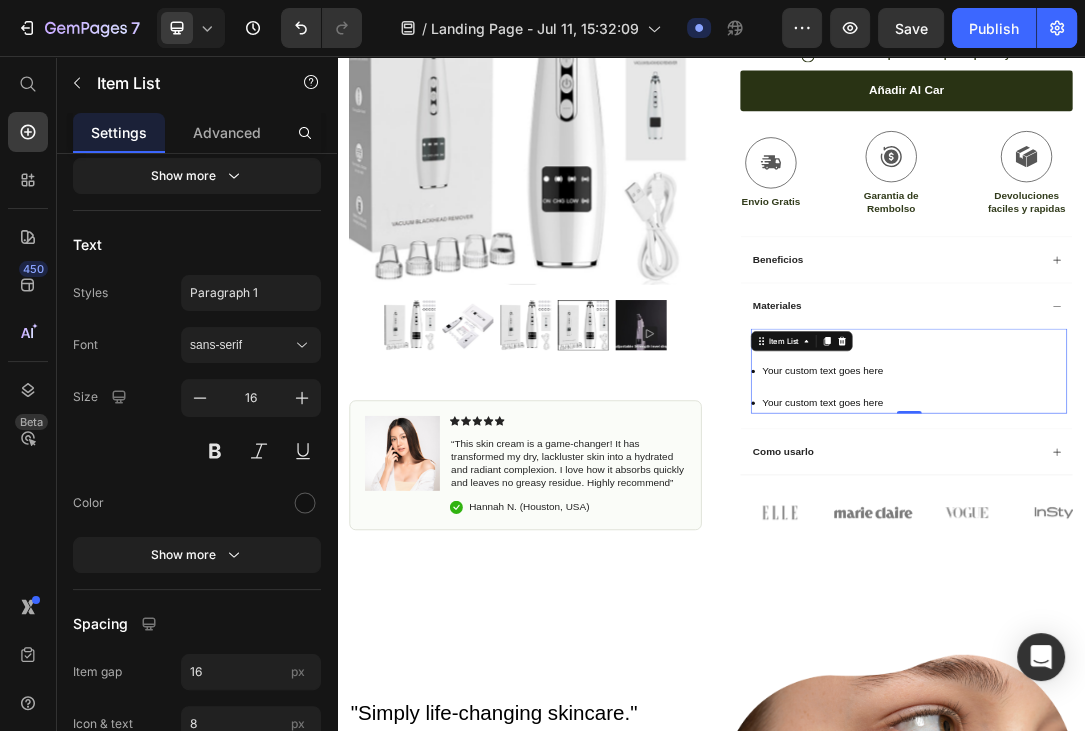 click at bounding box center (1116, 510) 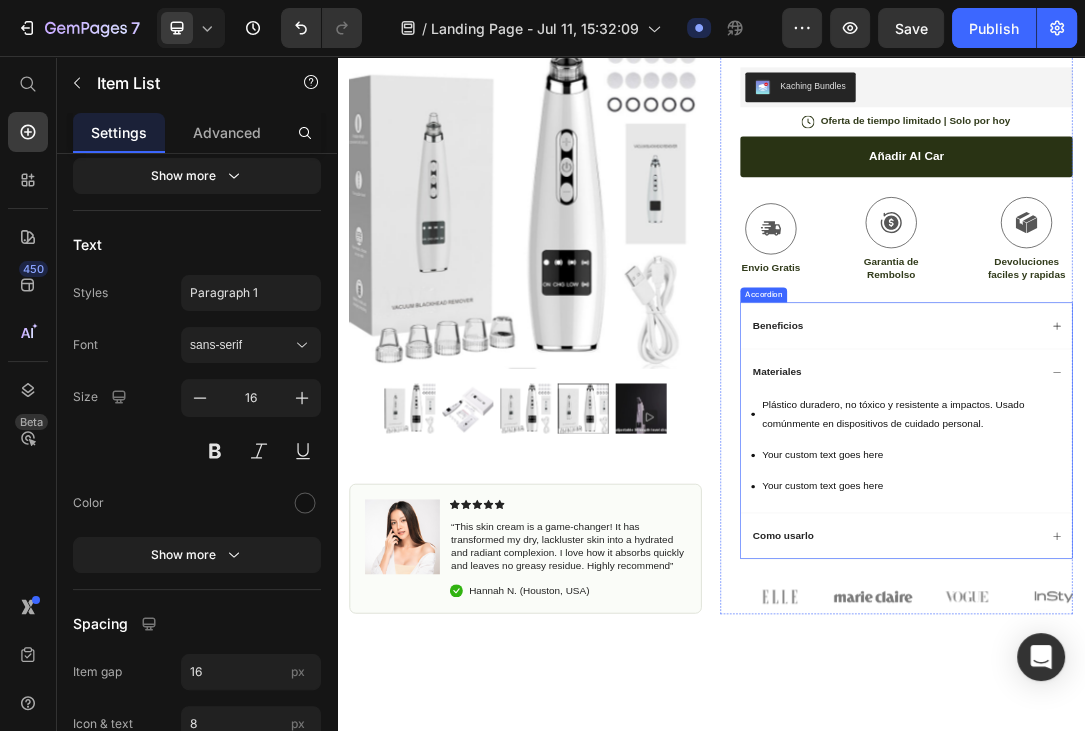 scroll, scrollTop: 634, scrollLeft: 0, axis: vertical 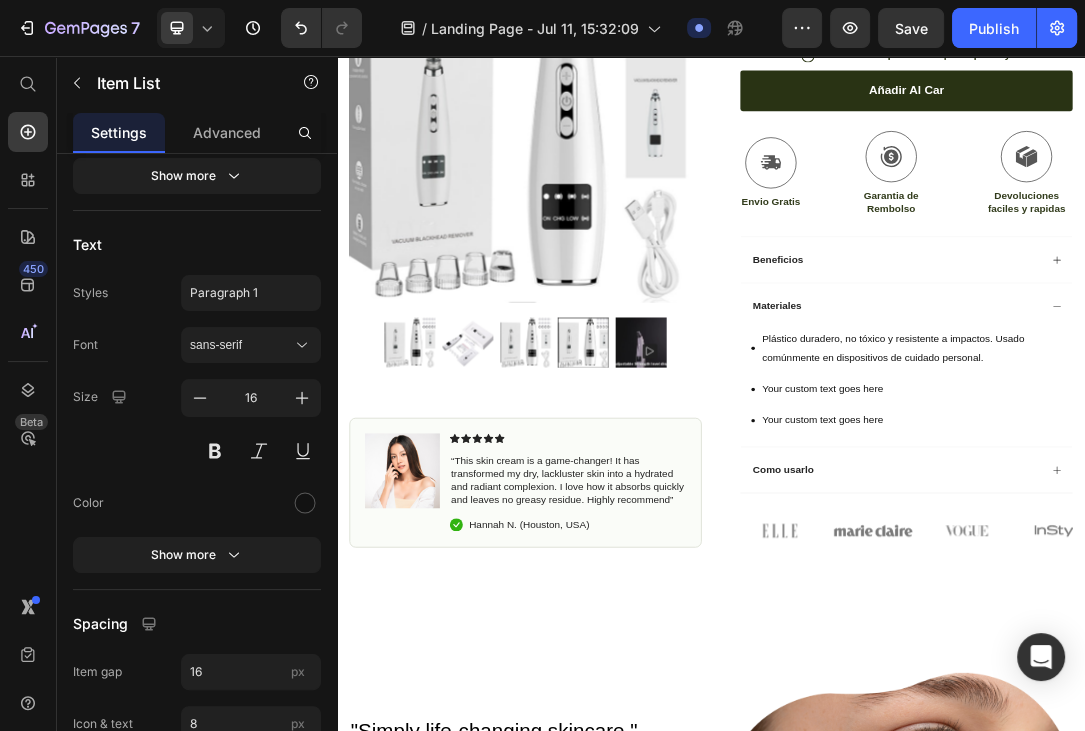 click on "Plástico duradero, no tóxico y resistente a impactos. Usado comúnmente en dispositivos de cuidado personal." at bounding box center [1262, 525] 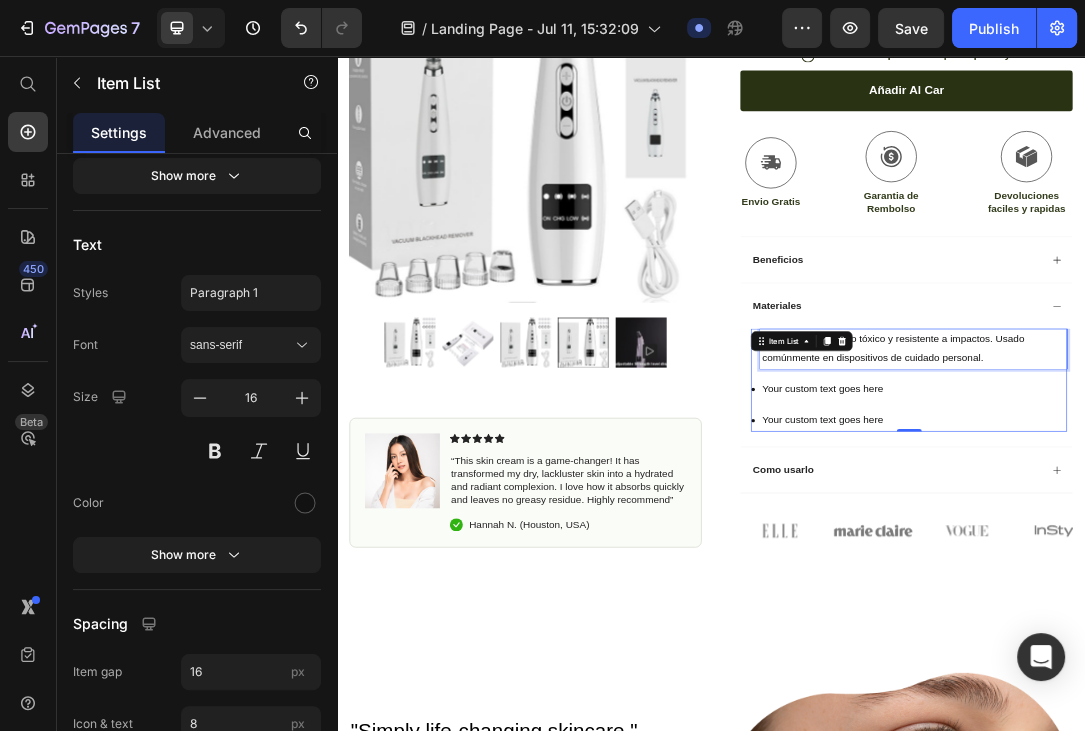 click on "Plástico duradero, no tóxico y resistente a impactos. Usado comúnmente en dispositivos de cuidado personal." at bounding box center [1262, 525] 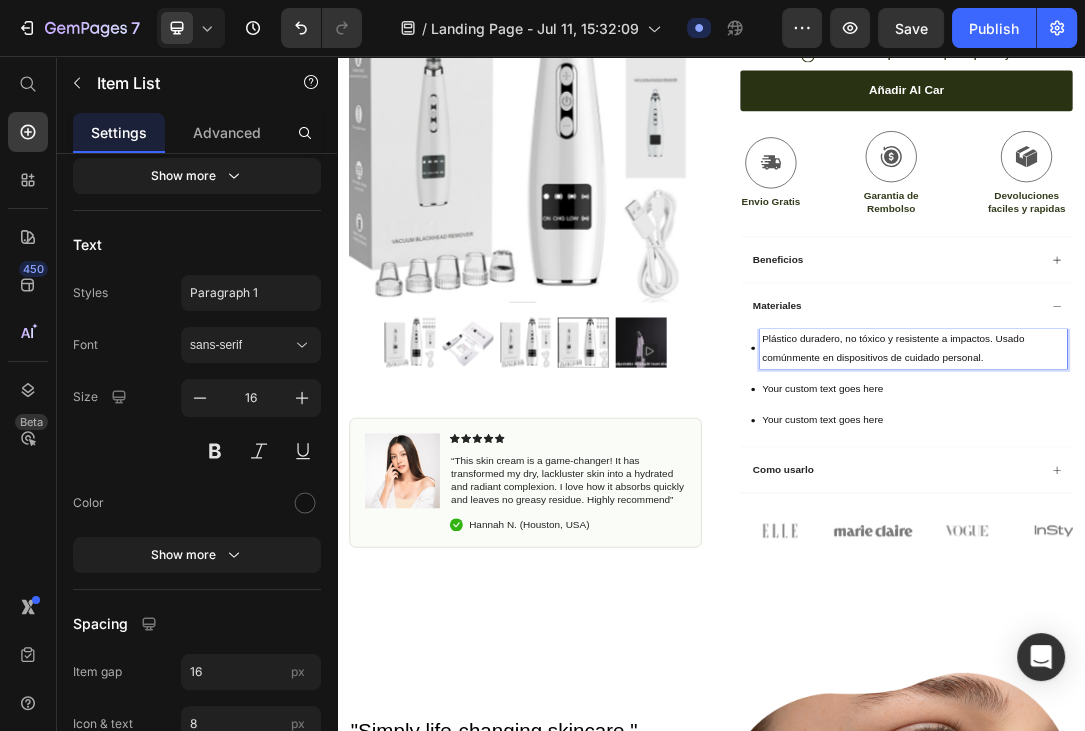 drag, startPoint x: 1022, startPoint y: 507, endPoint x: 1034, endPoint y: 510, distance: 12.369317 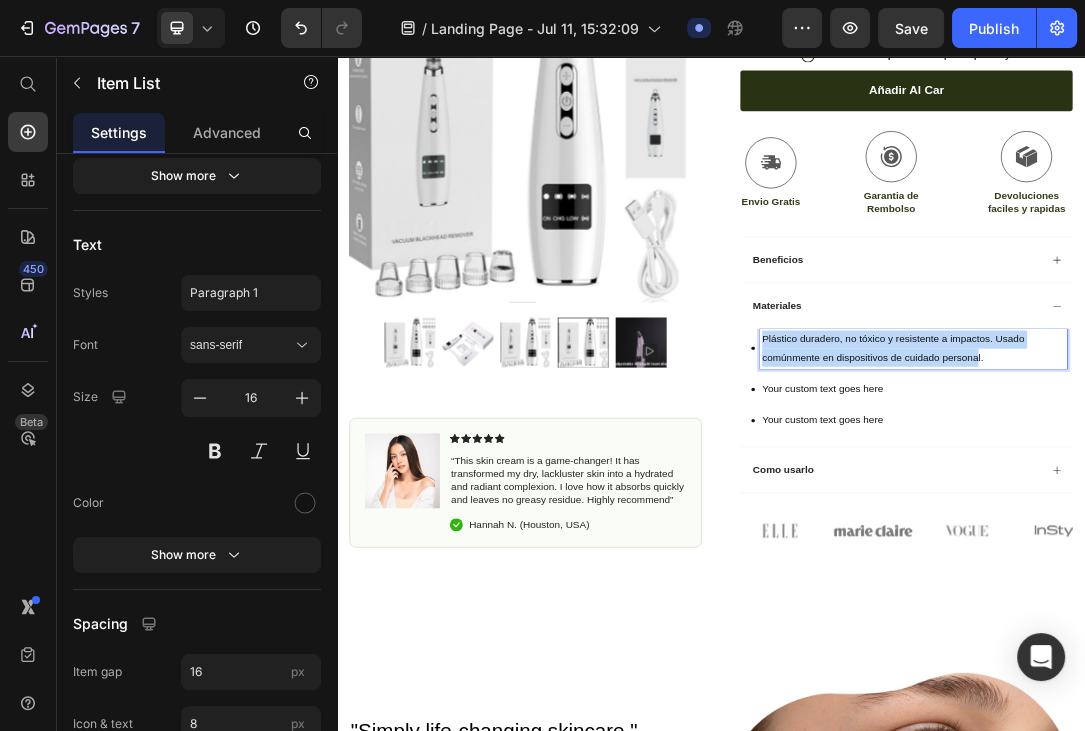 drag, startPoint x: 1352, startPoint y: 535, endPoint x: 993, endPoint y: 505, distance: 360.2513 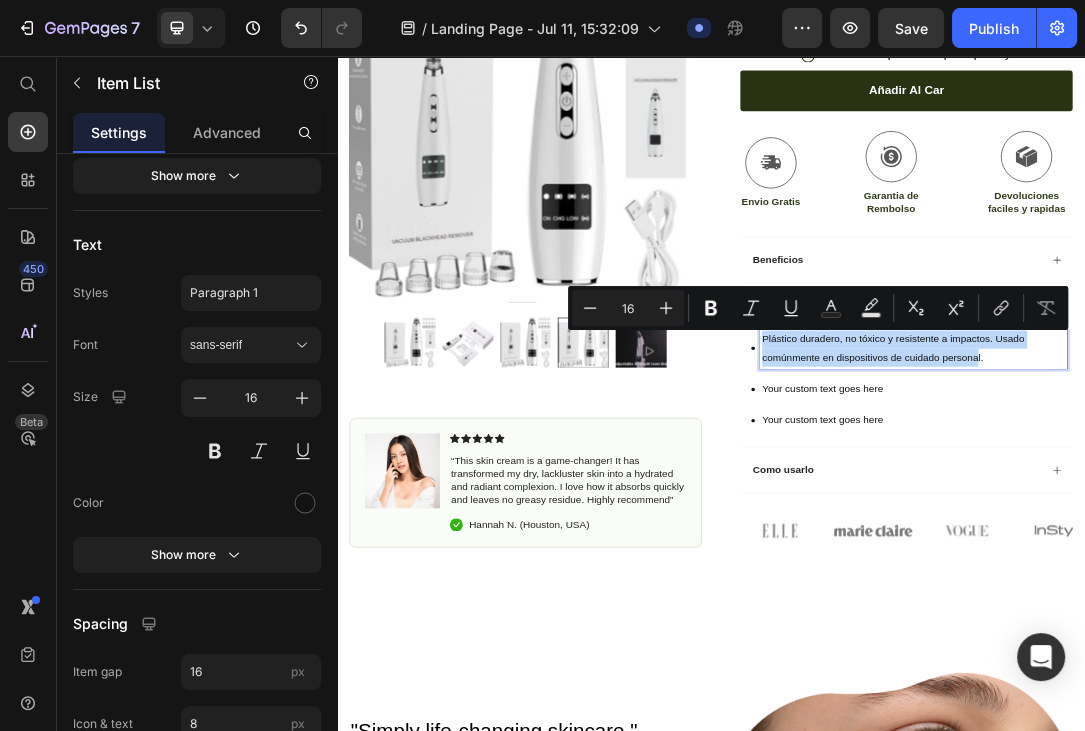 click on "Plástico duradero, no tóxico y resistente a impactos. Usado comúnmente en dispositivos de cuidado personal." at bounding box center [1262, 525] 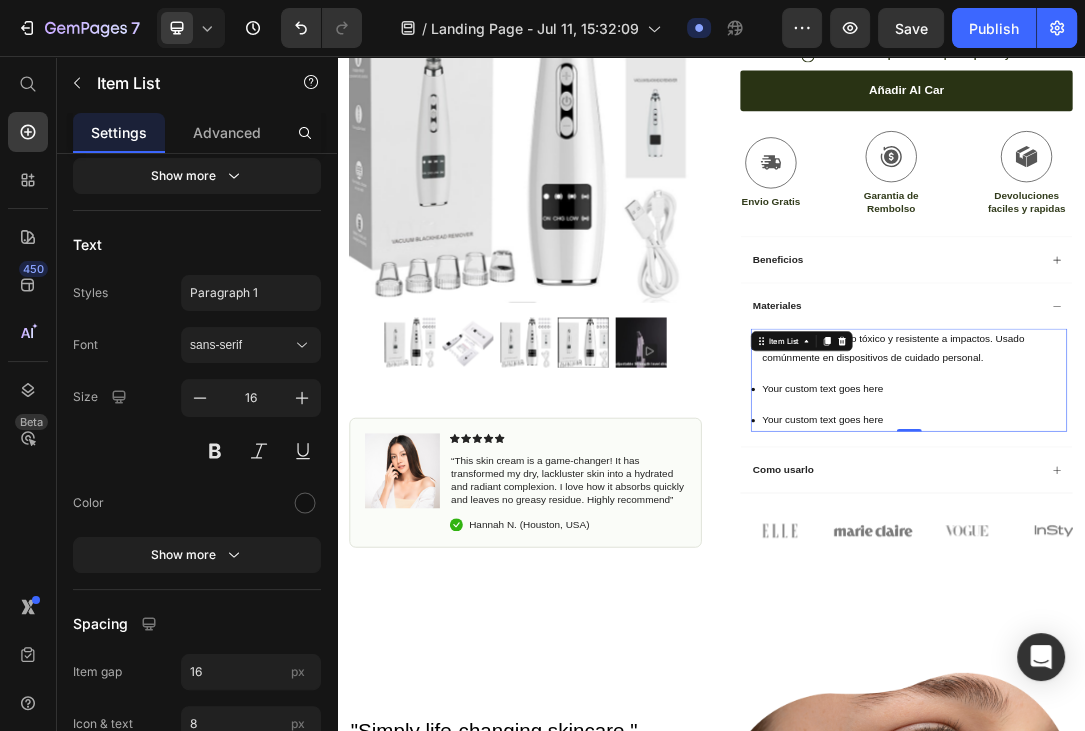 click on "Plástico duradero, no tóxico y resistente a impactos. Usado comúnmente en dispositivos de cuidado personal." at bounding box center (1262, 525) 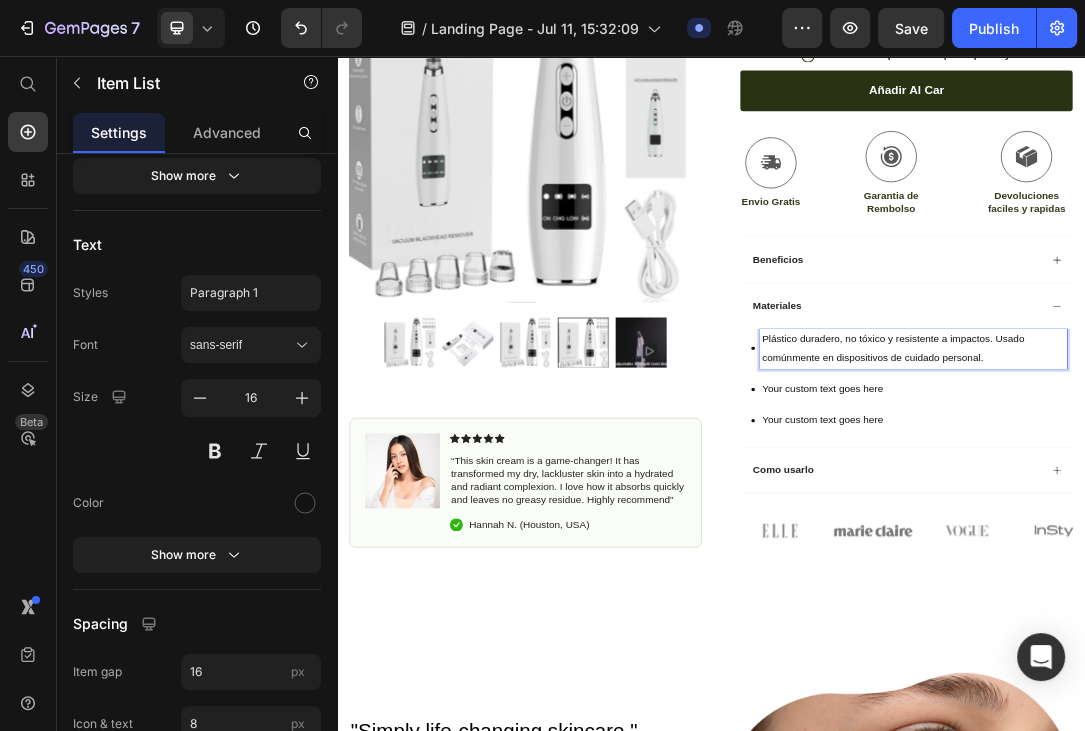 click on "Plástico duradero, no tóxico y resistente a impactos. Usado comúnmente en dispositivos de cuidado personal." at bounding box center (1262, 525) 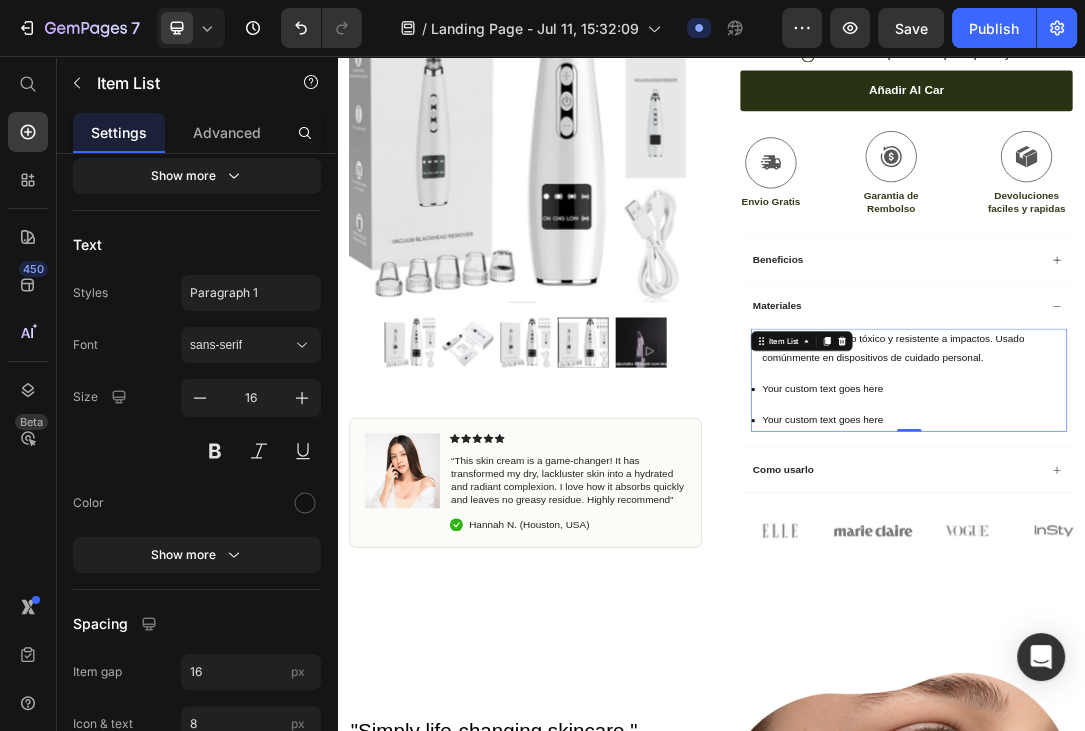 click on "Plástico duradero, no tóxico y resistente a impactos. Usado comúnmente en dispositivos de cuidado personal." at bounding box center [1262, 525] 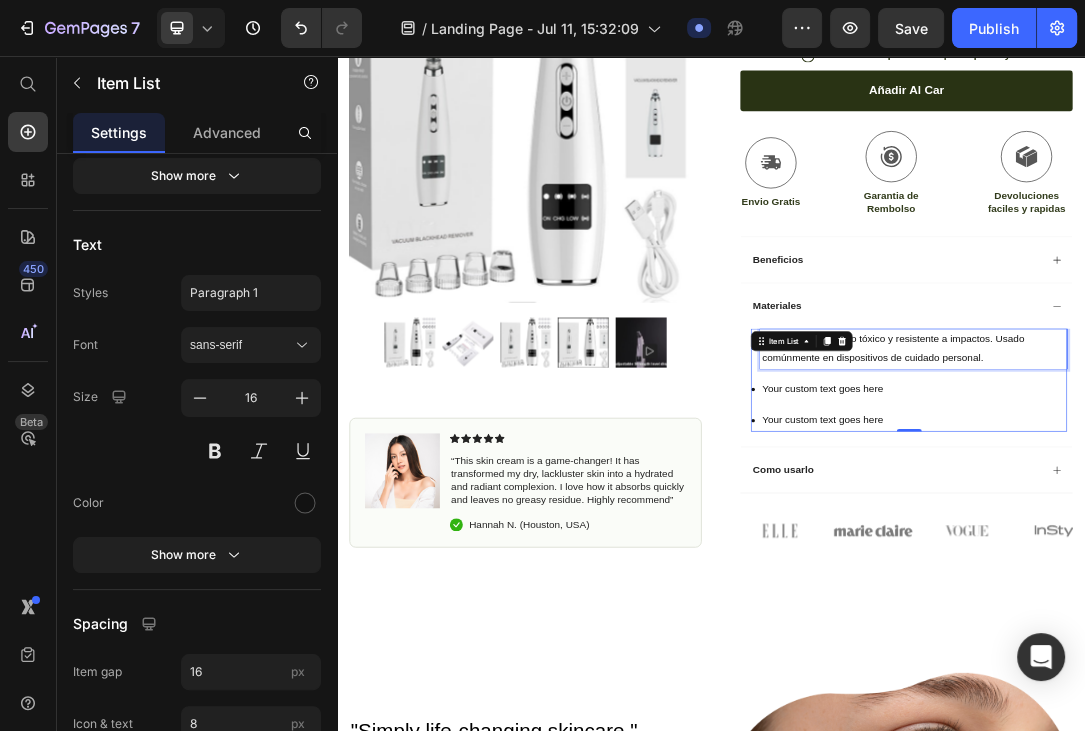 scroll, scrollTop: 540, scrollLeft: 0, axis: vertical 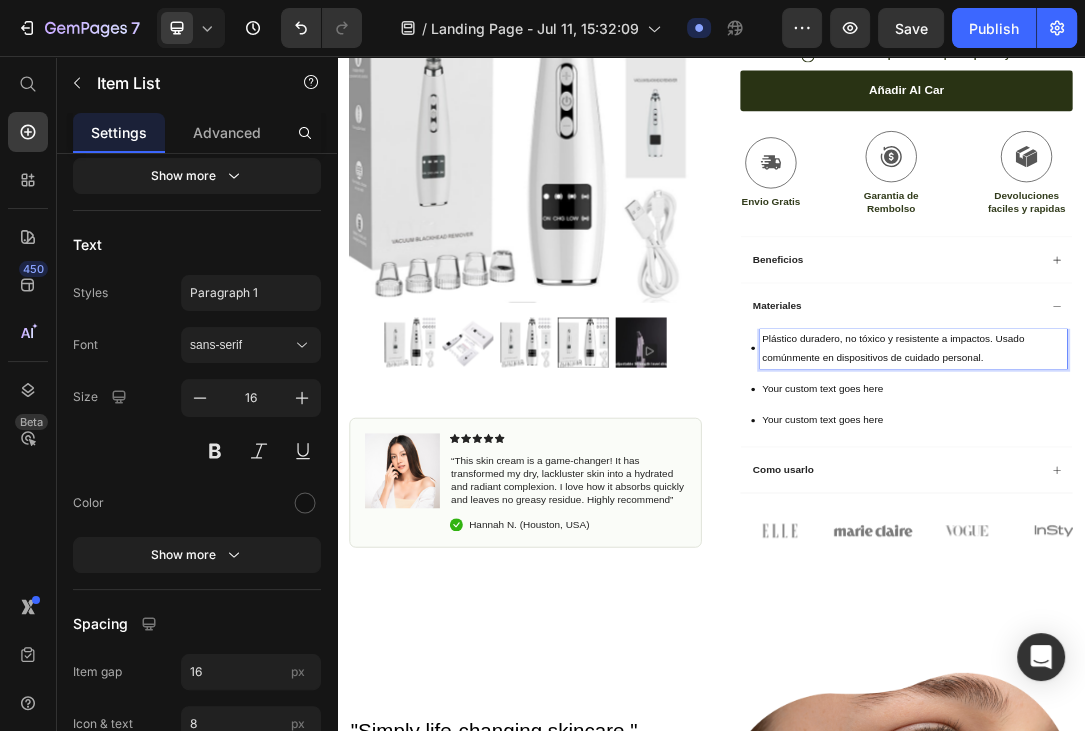 click on "Plástico duradero, no tóxico y resistente a impactos. Usado comúnmente en dispositivos de cuidado personal." at bounding box center [1262, 525] 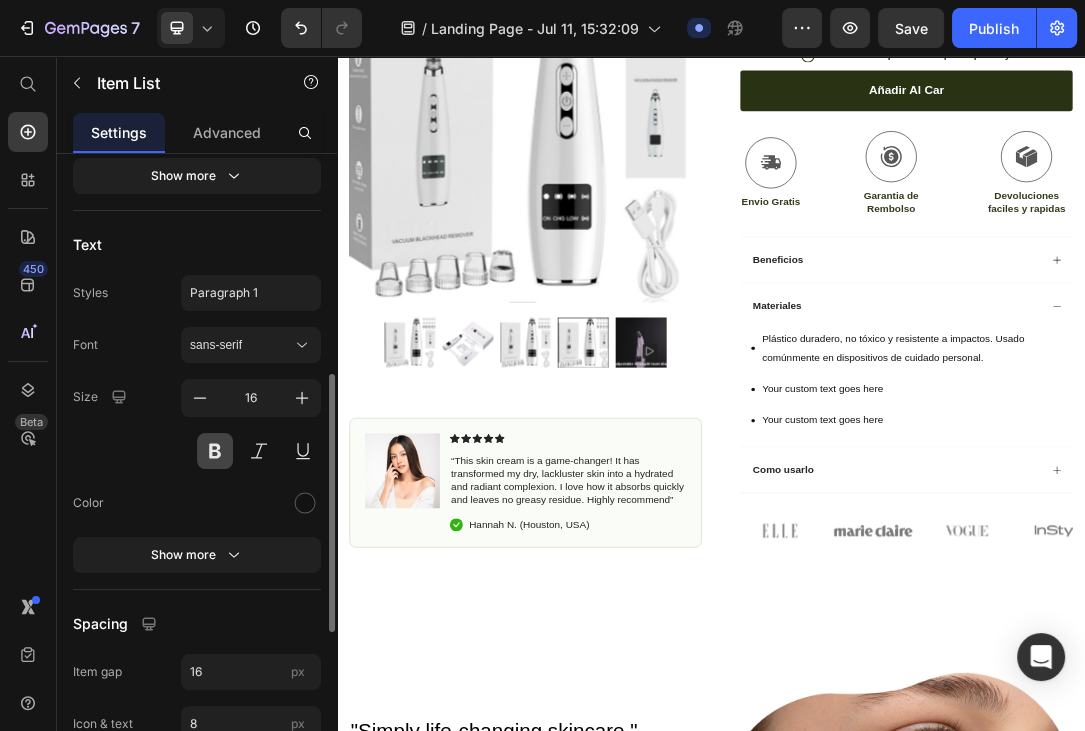 click at bounding box center [215, 451] 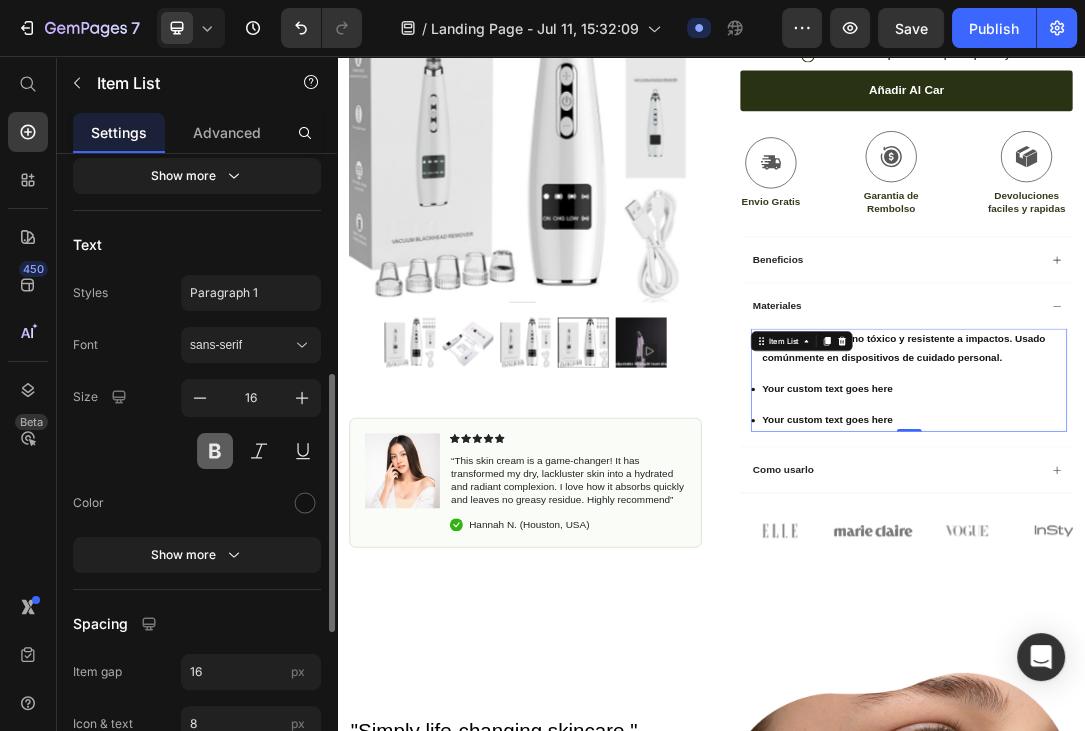 click at bounding box center [215, 451] 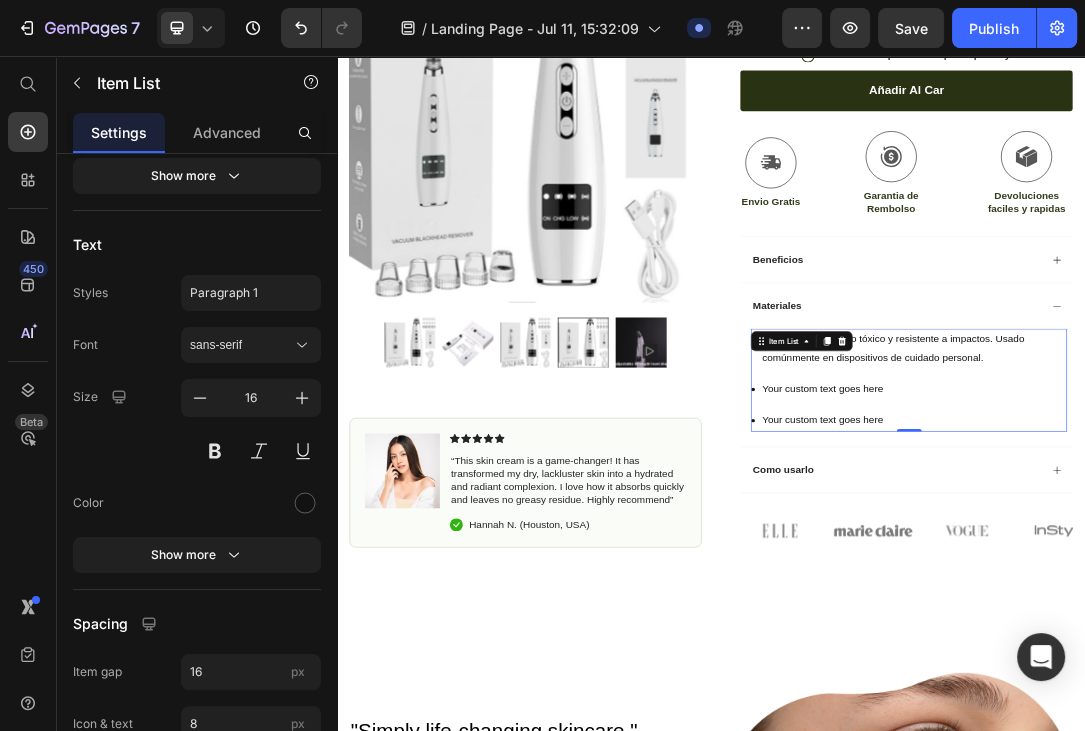 scroll, scrollTop: 540, scrollLeft: 0, axis: vertical 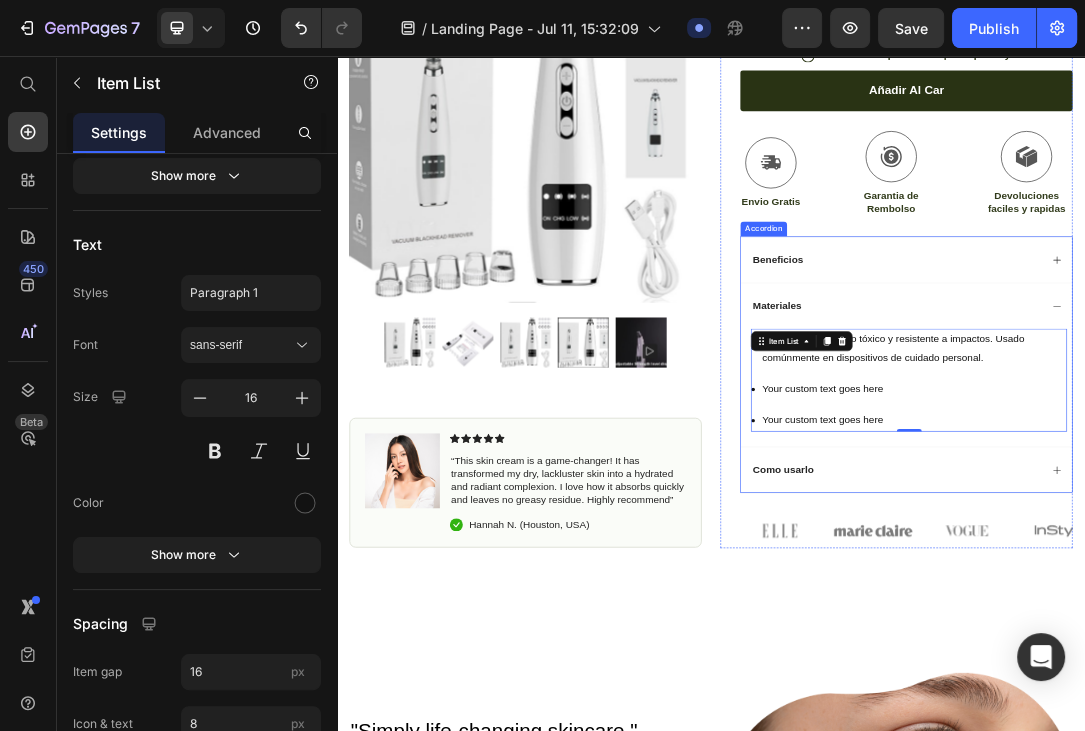 click on "Beneficios" at bounding box center (1250, 382) 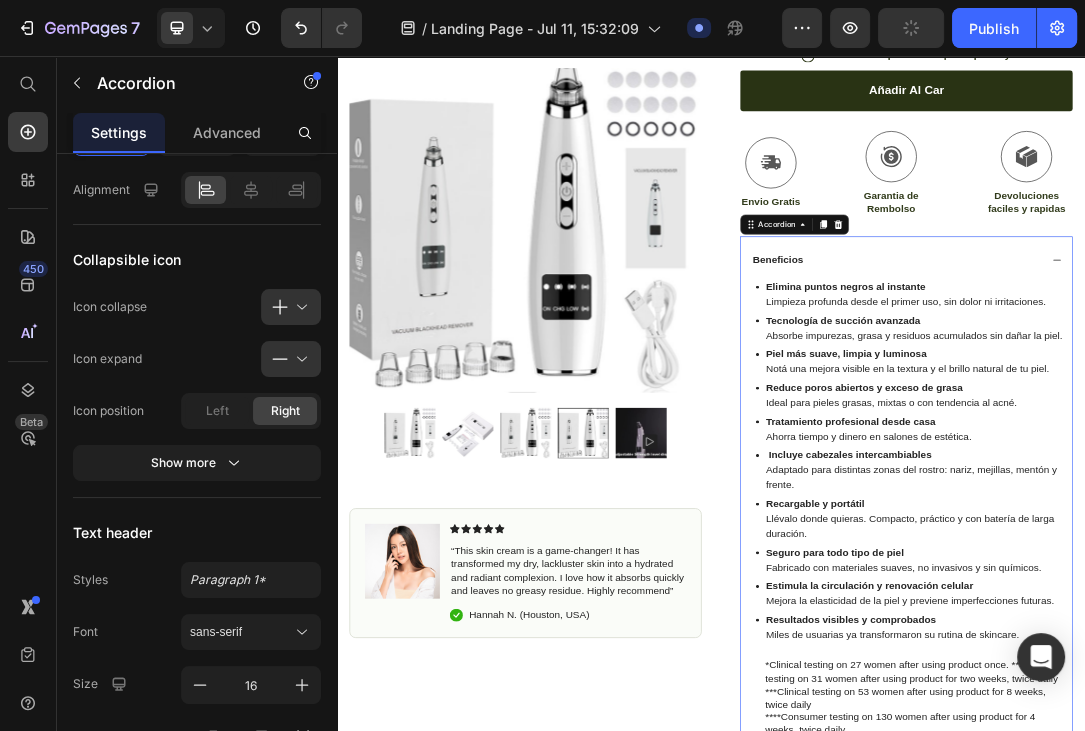 click on "Beneficios" at bounding box center [1234, 382] 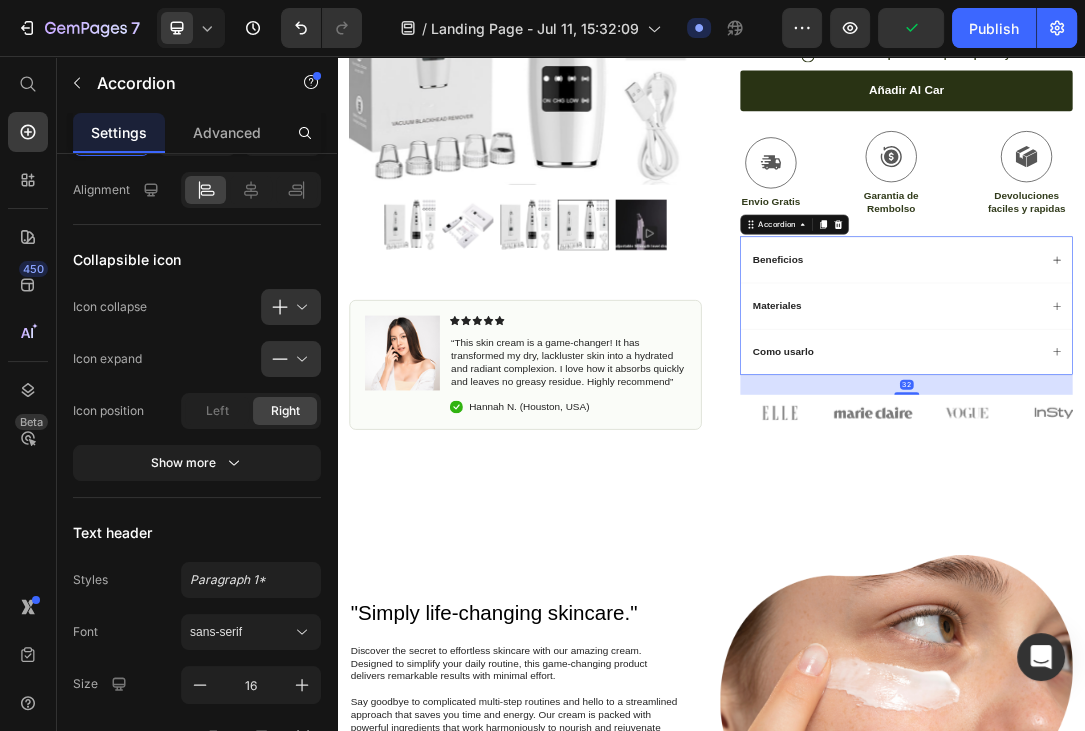 scroll, scrollTop: 0, scrollLeft: 0, axis: both 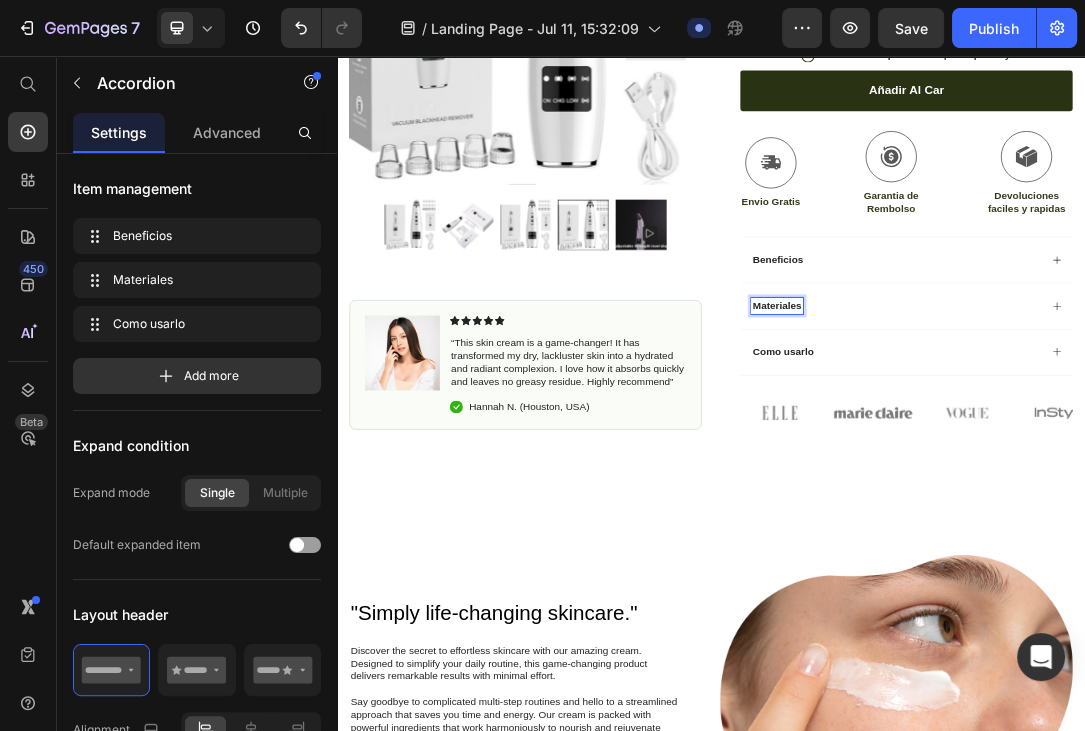 click on "Materiales" at bounding box center (1234, 456) 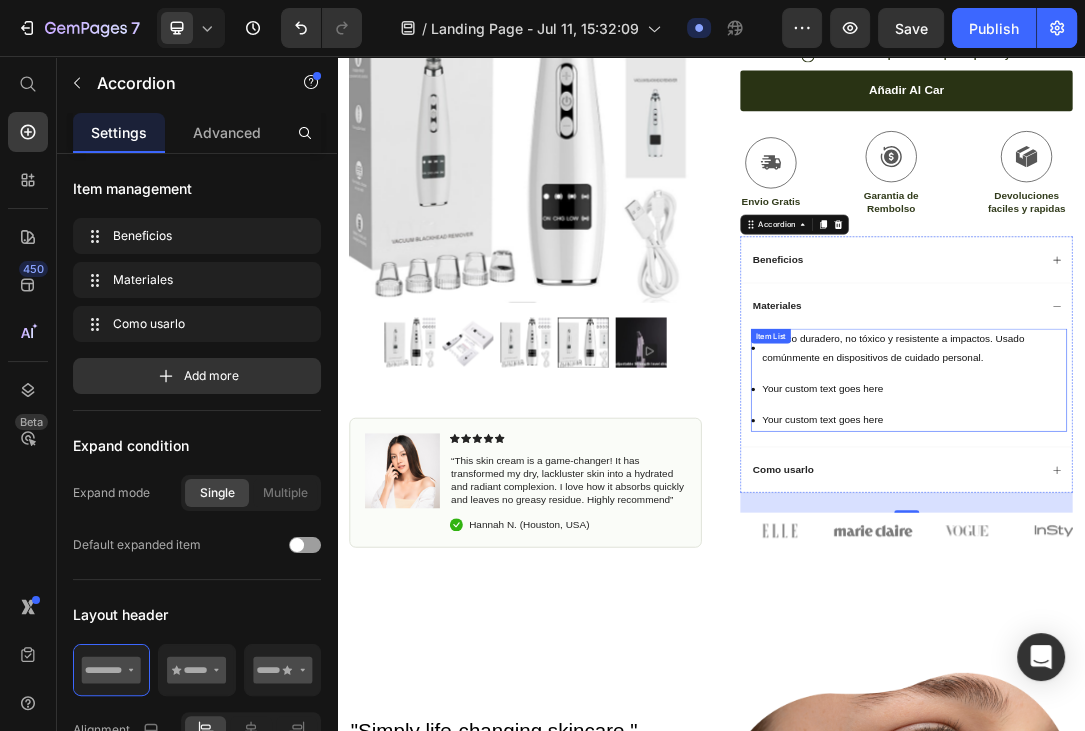 click on "Your custom text goes here" at bounding box center [1262, 590] 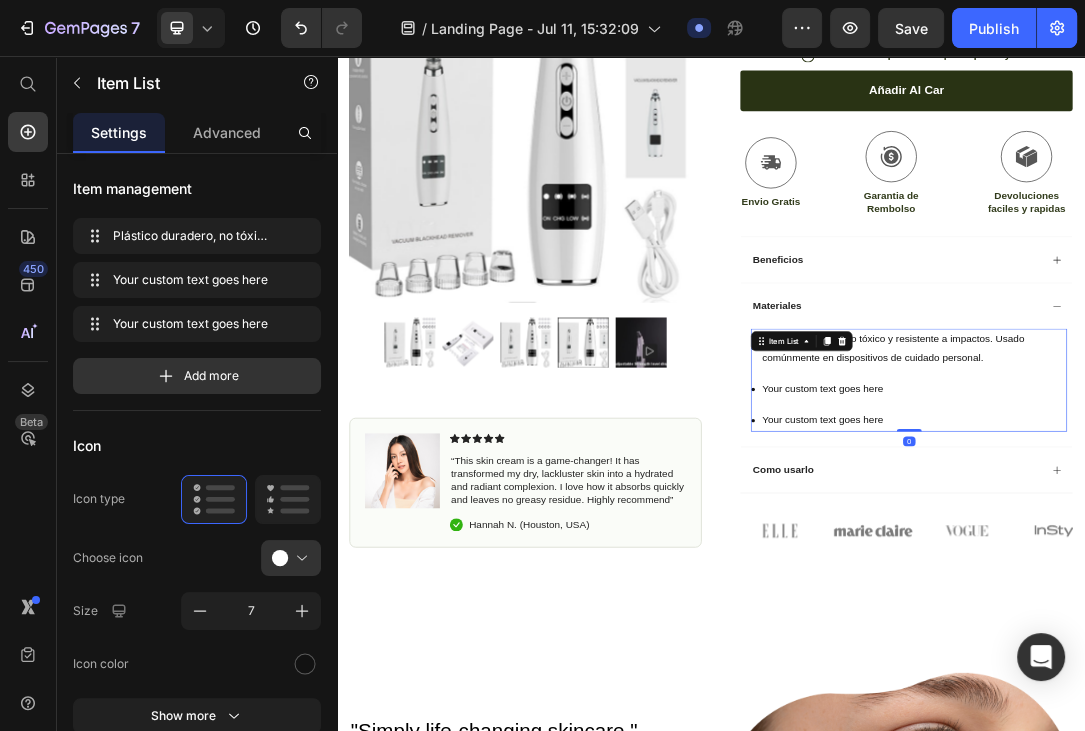 click on "Your custom text goes here" at bounding box center [1262, 590] 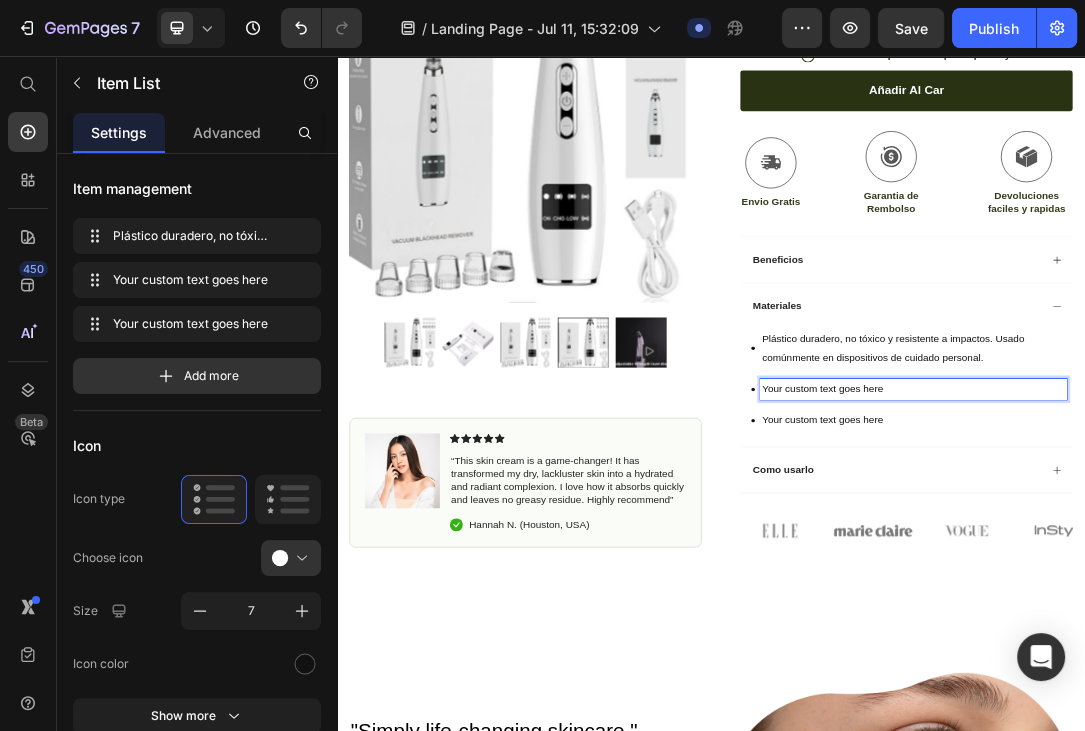 click on "Plástico duradero, no tóxico y resistente a impactos. Usado comúnmente en dispositivos de cuidado personal." at bounding box center [1262, 525] 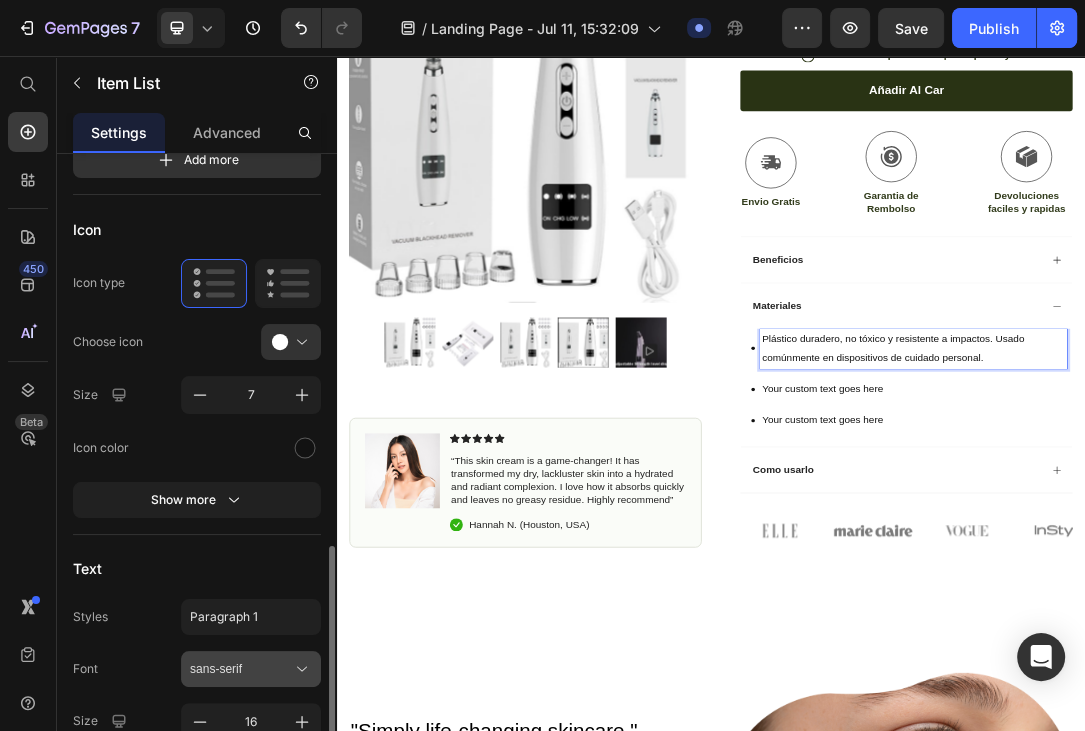 scroll, scrollTop: 432, scrollLeft: 0, axis: vertical 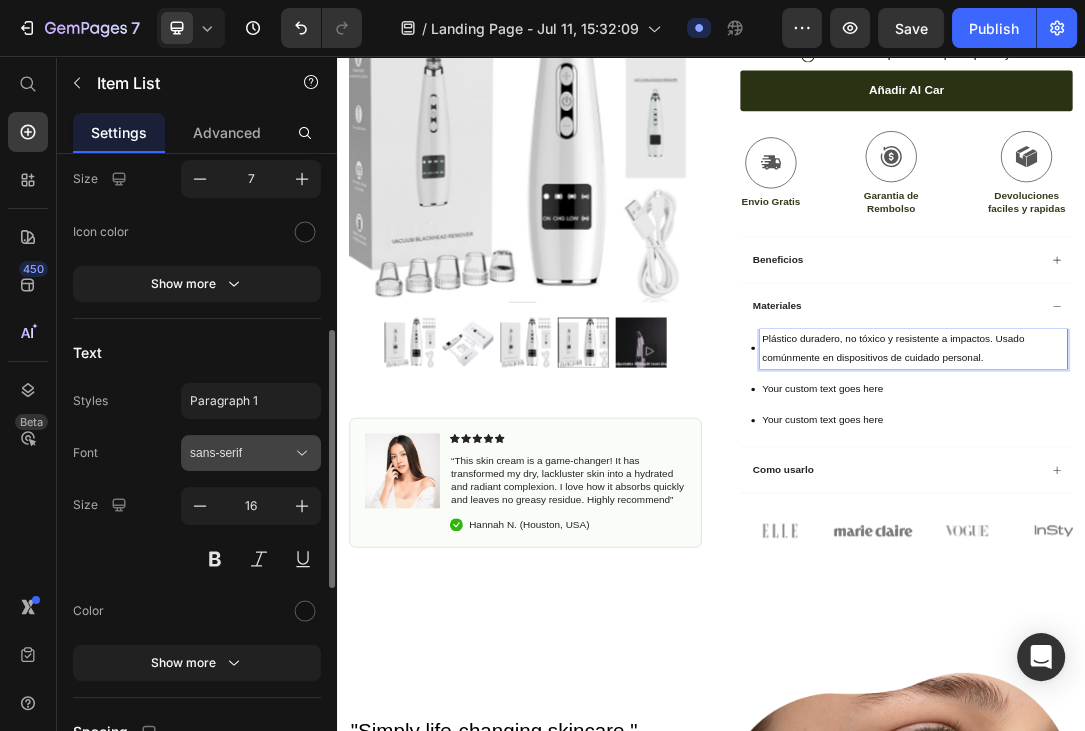 click on "sans-serif" at bounding box center [251, 453] 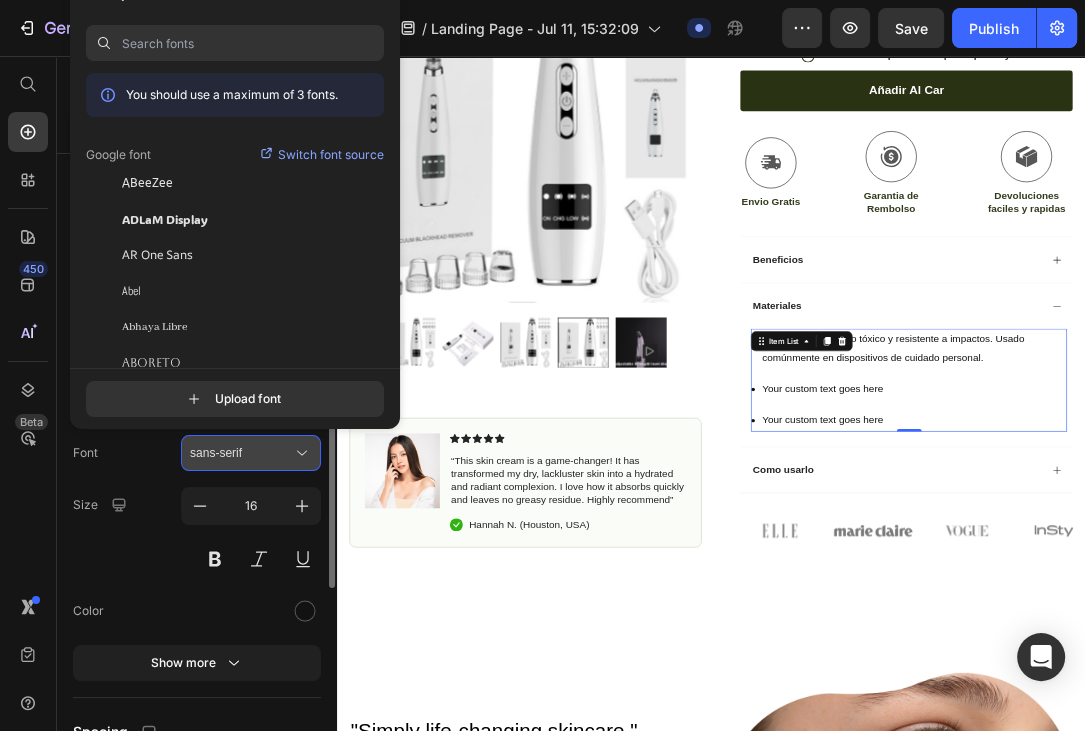 click on "sans-serif" at bounding box center [251, 453] 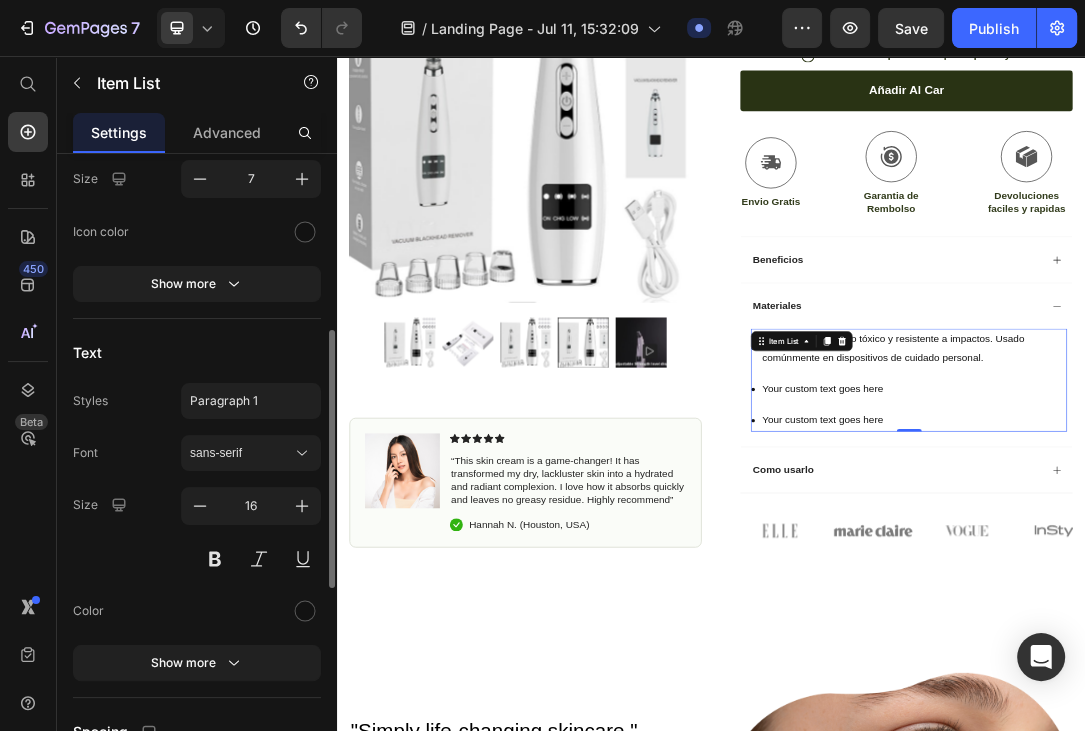 click on "Styles Paragraph 1 Font sans-serif Size 16 Color Show more" 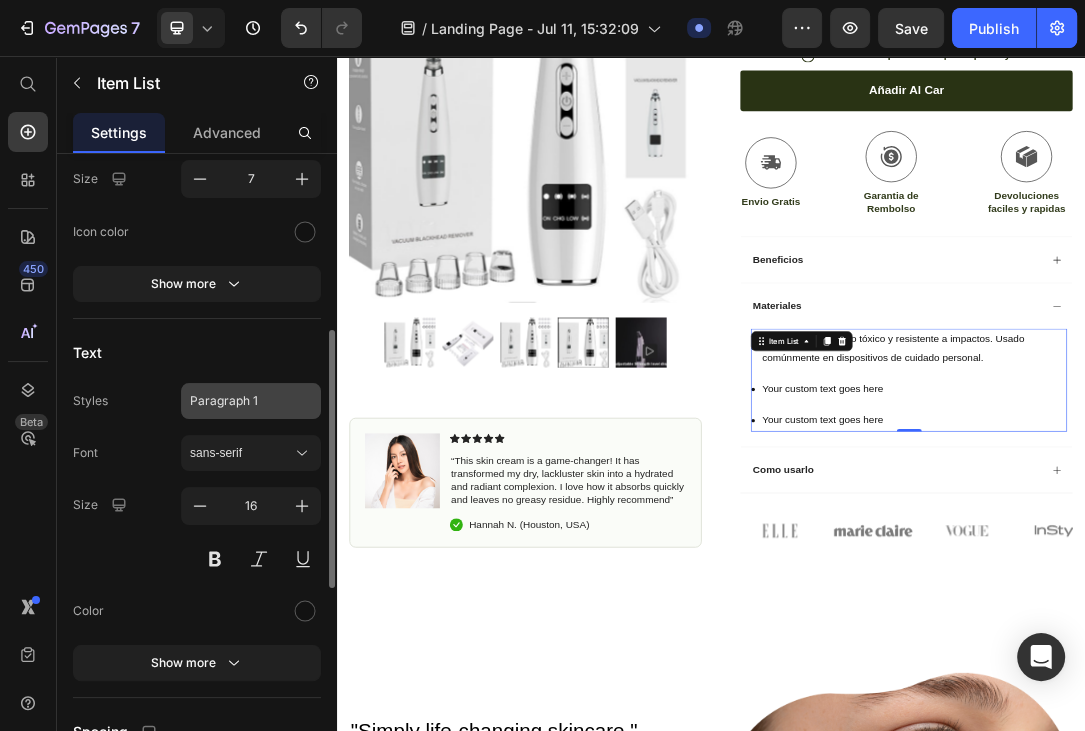 click on "Paragraph 1" 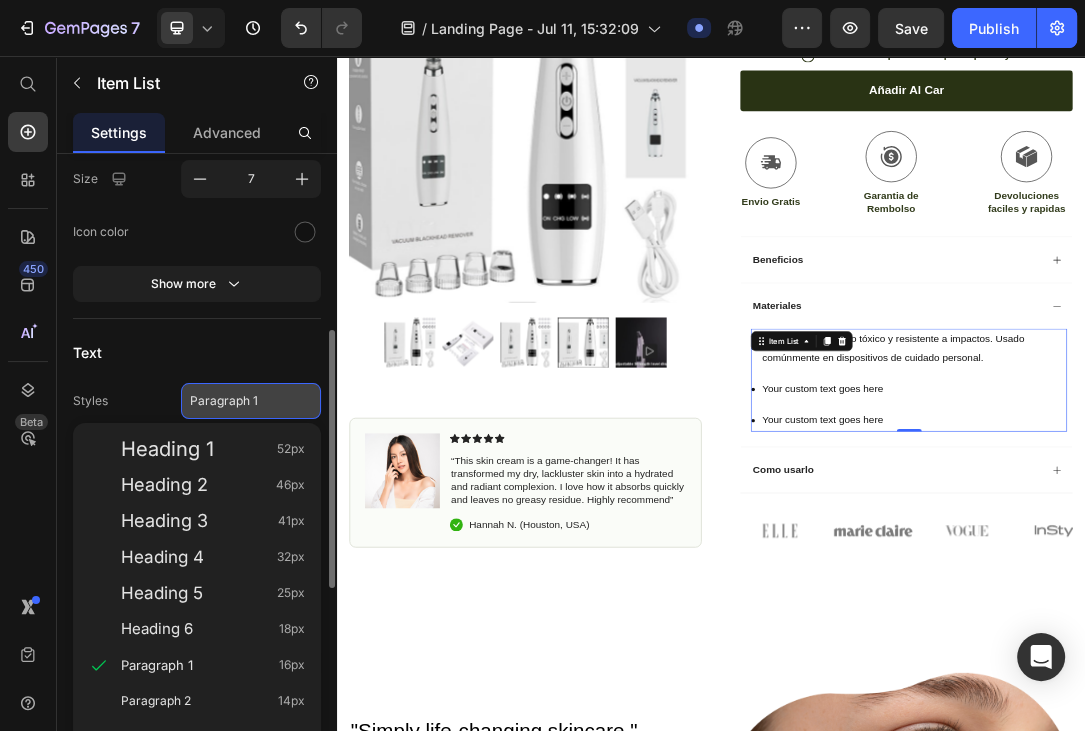click on "Paragraph 1" 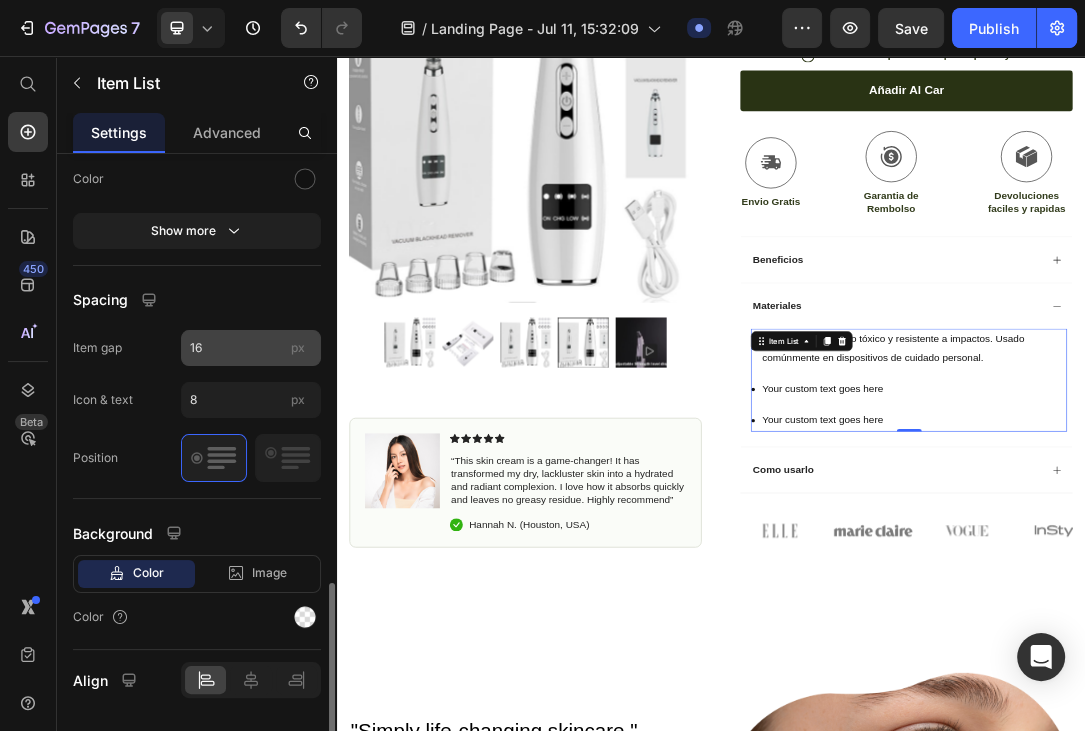 scroll, scrollTop: 918, scrollLeft: 0, axis: vertical 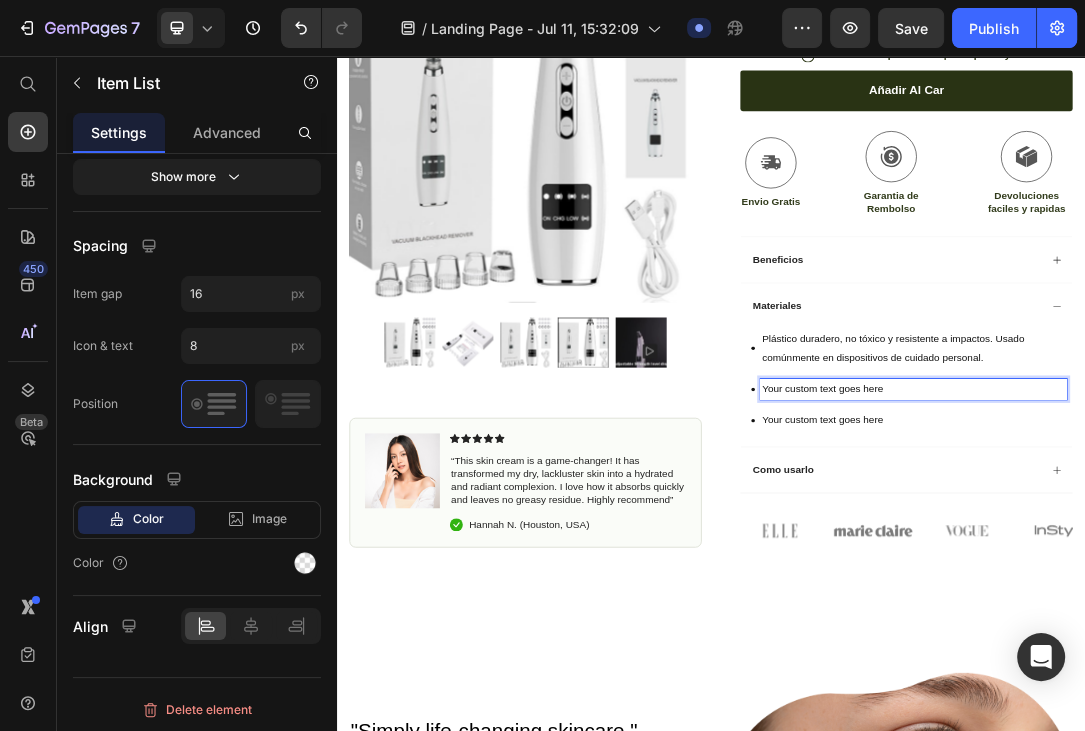 click on "Plástico duradero, no tóxico y resistente a impactos. Usado comúnmente en dispositivos de cuidado personal." at bounding box center [1262, 525] 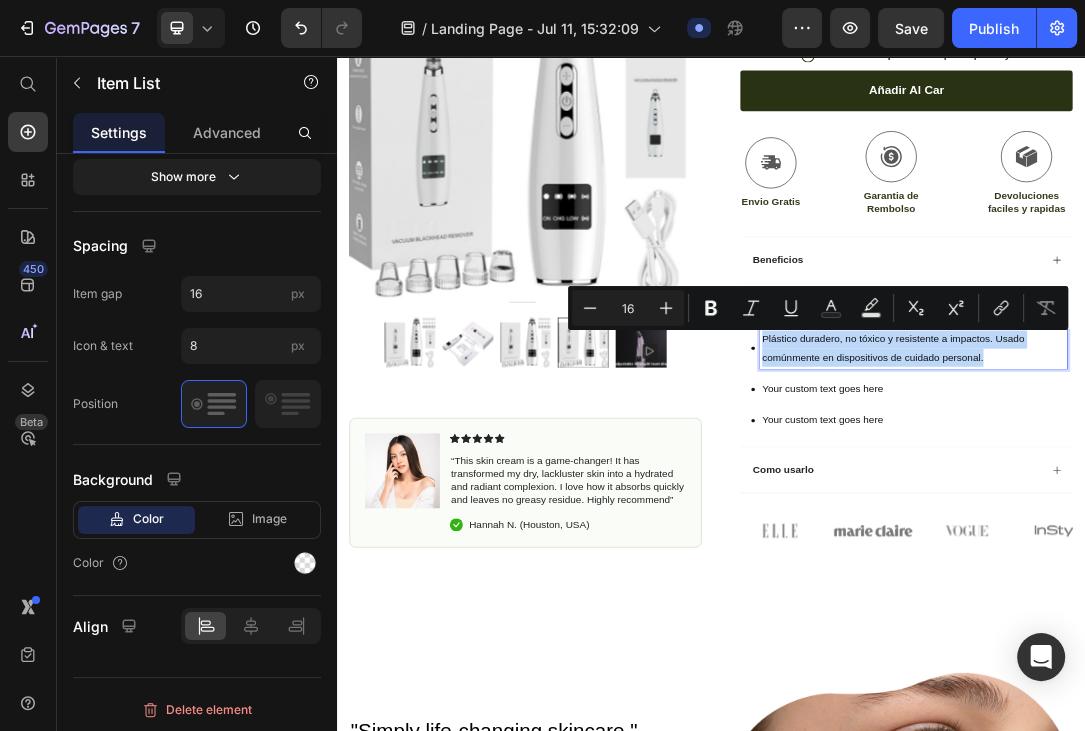 drag, startPoint x: 1360, startPoint y: 539, endPoint x: 916, endPoint y: 386, distance: 469.6222 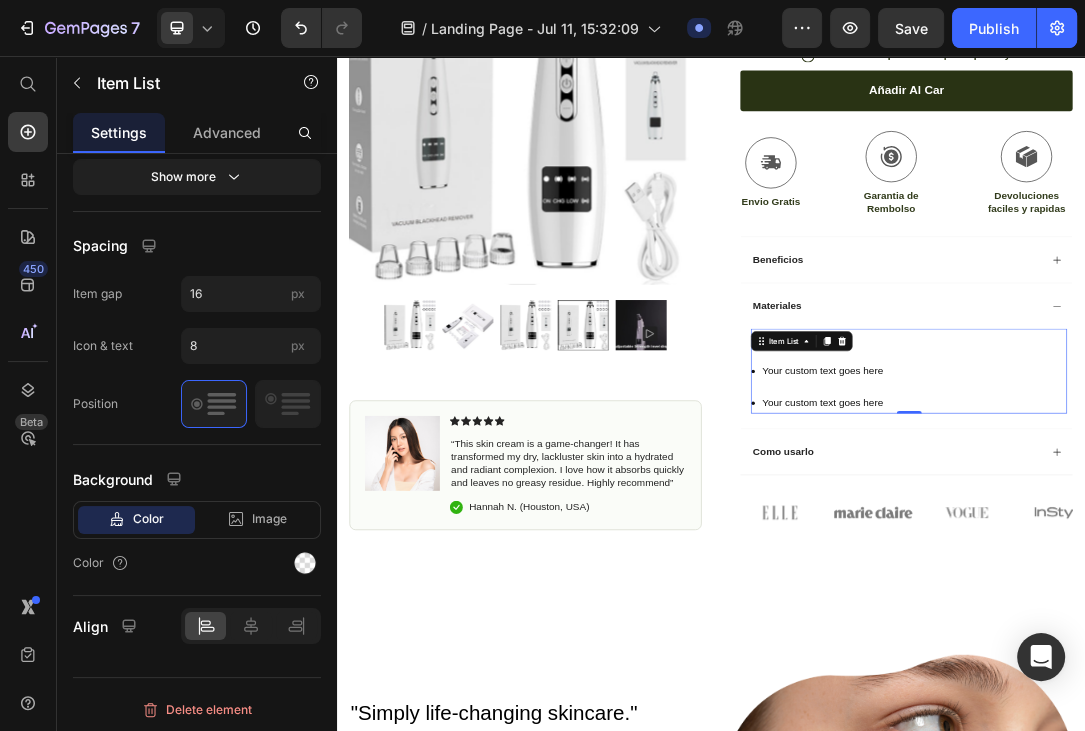 click on "Your custom text goes here
Your custom text goes here" at bounding box center (1254, 561) 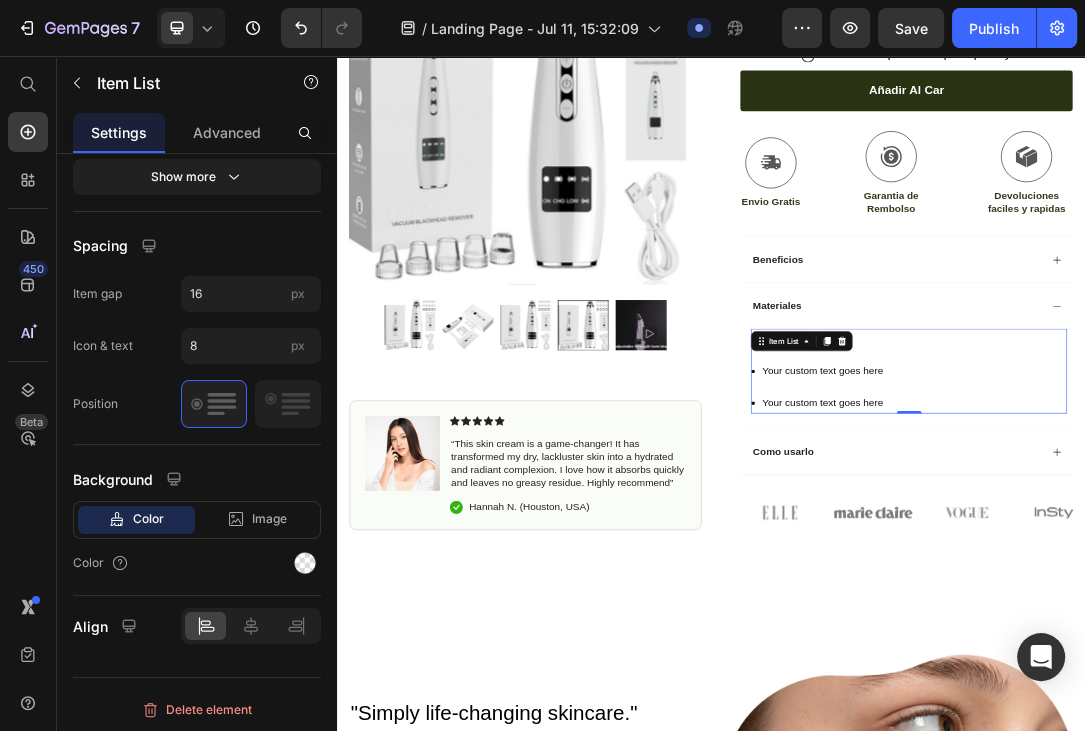 scroll, scrollTop: 918, scrollLeft: 0, axis: vertical 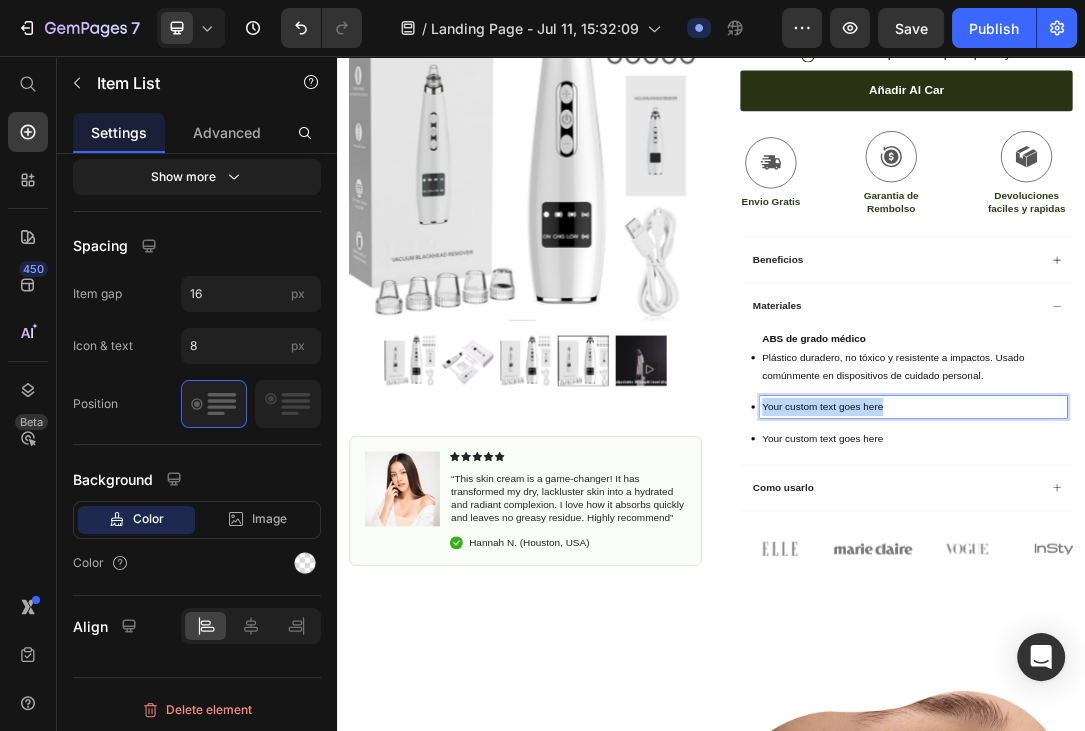 drag, startPoint x: 1261, startPoint y: 613, endPoint x: 848, endPoint y: 614, distance: 413.00122 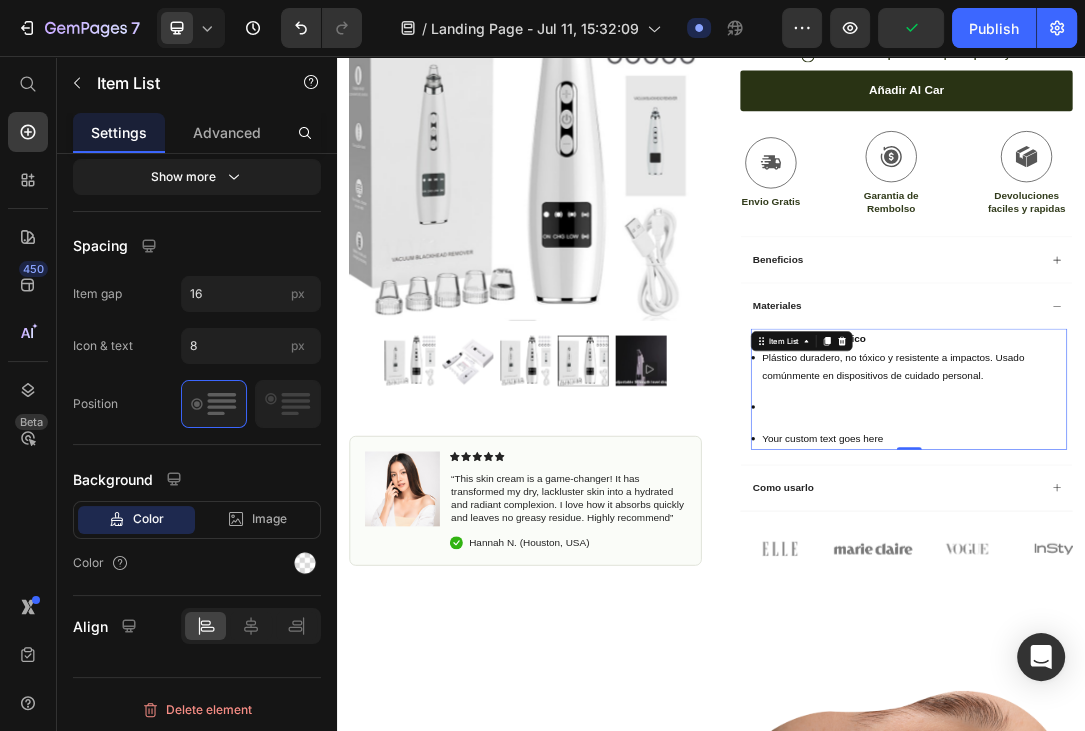 click at bounding box center [1262, 618] 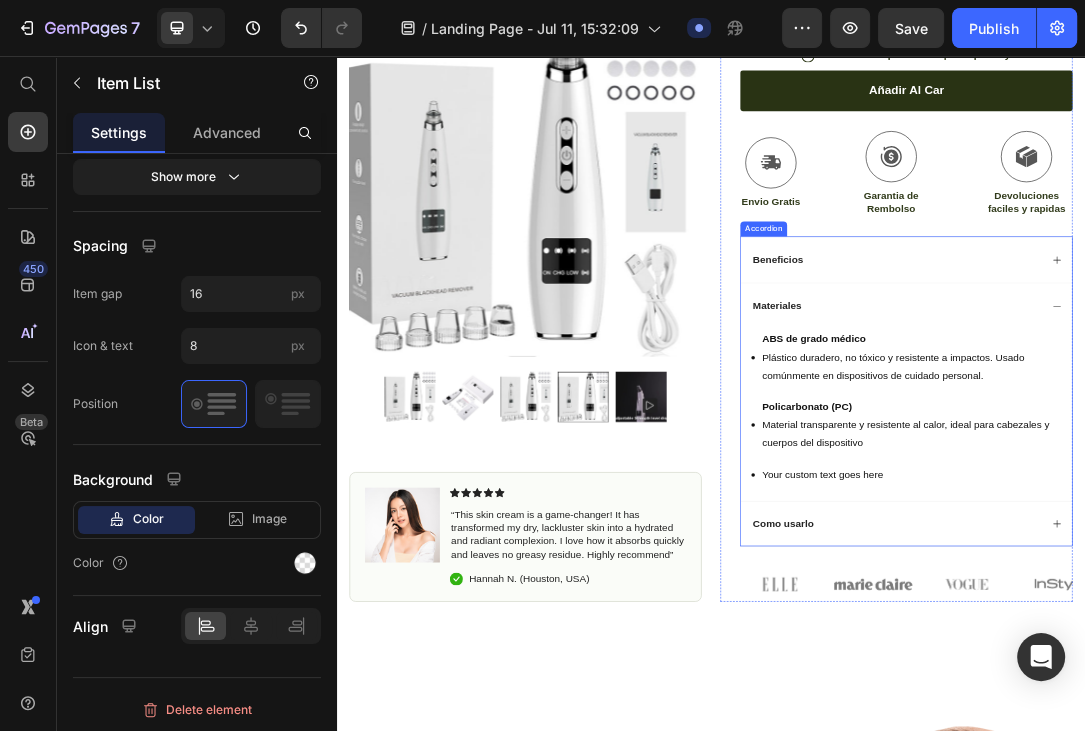 scroll, scrollTop: 739, scrollLeft: 0, axis: vertical 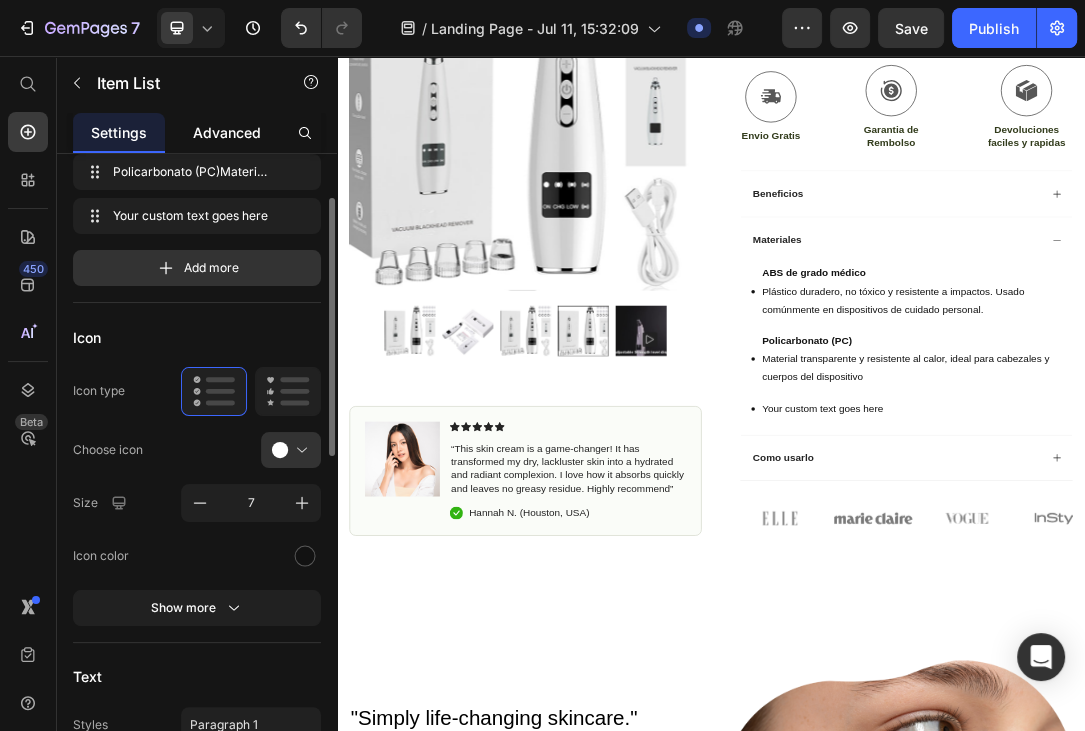 click on "Advanced" at bounding box center [227, 132] 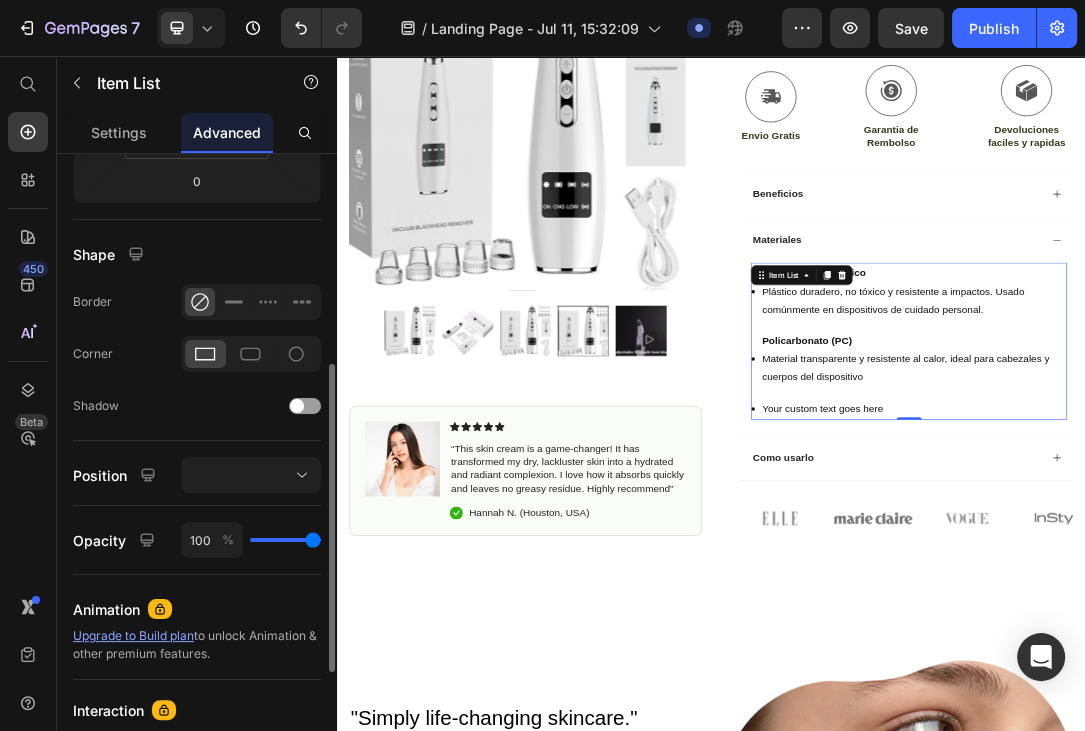 scroll, scrollTop: 540, scrollLeft: 0, axis: vertical 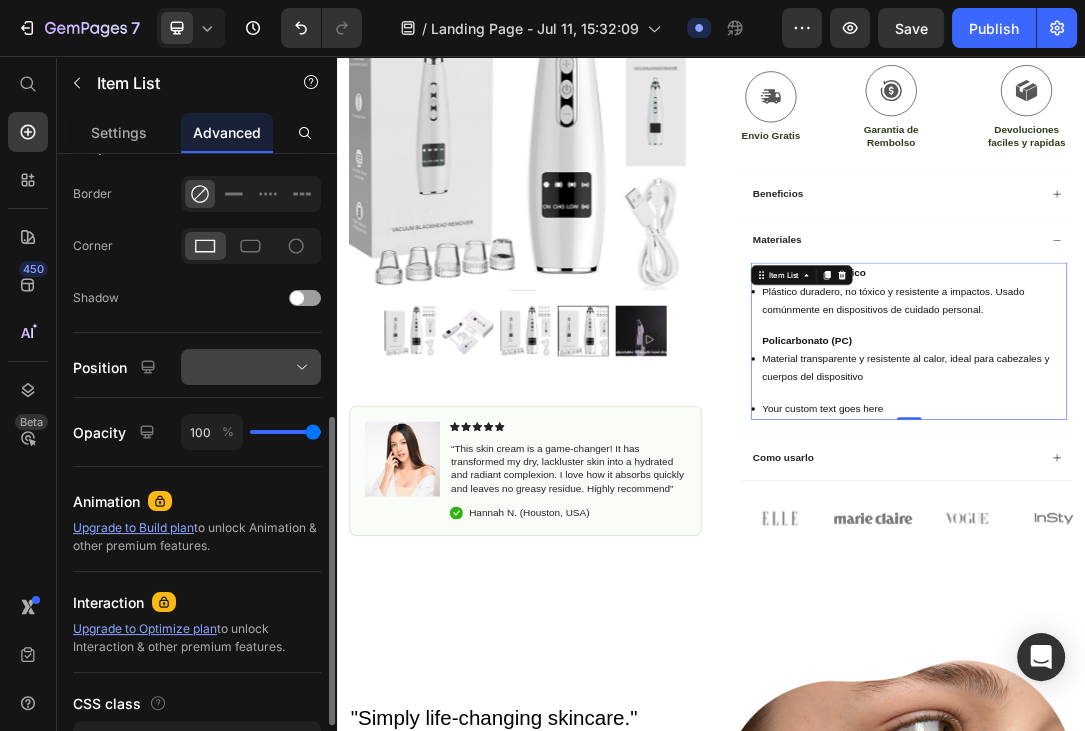 click at bounding box center (251, 367) 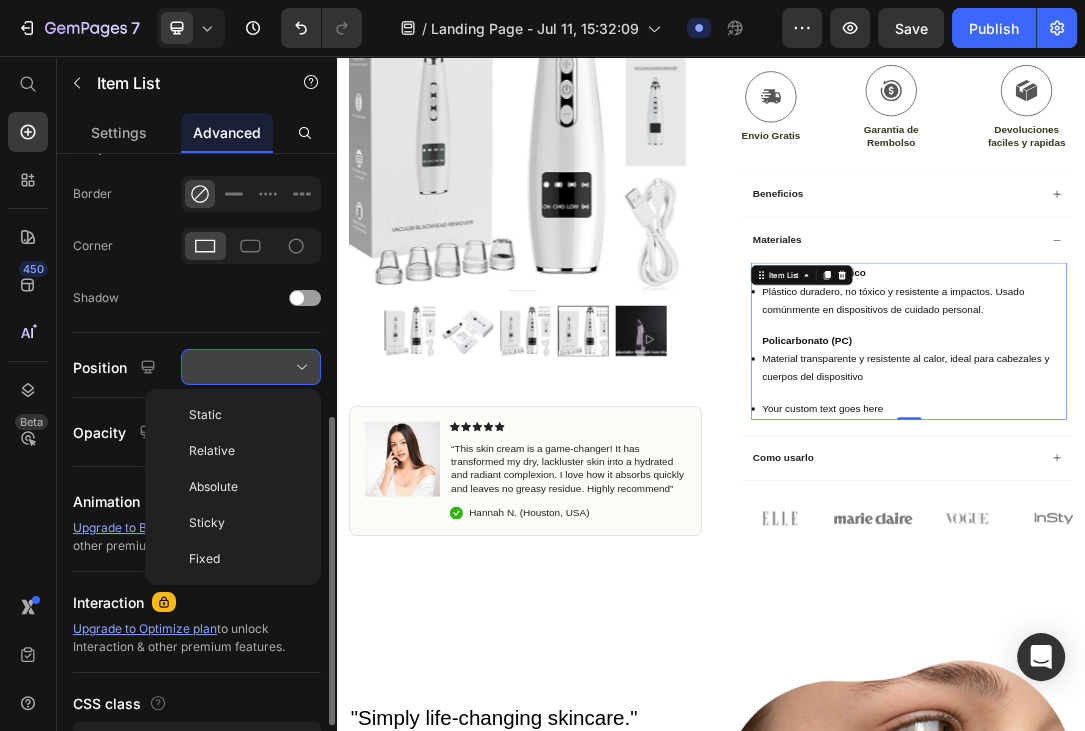 click at bounding box center [251, 367] 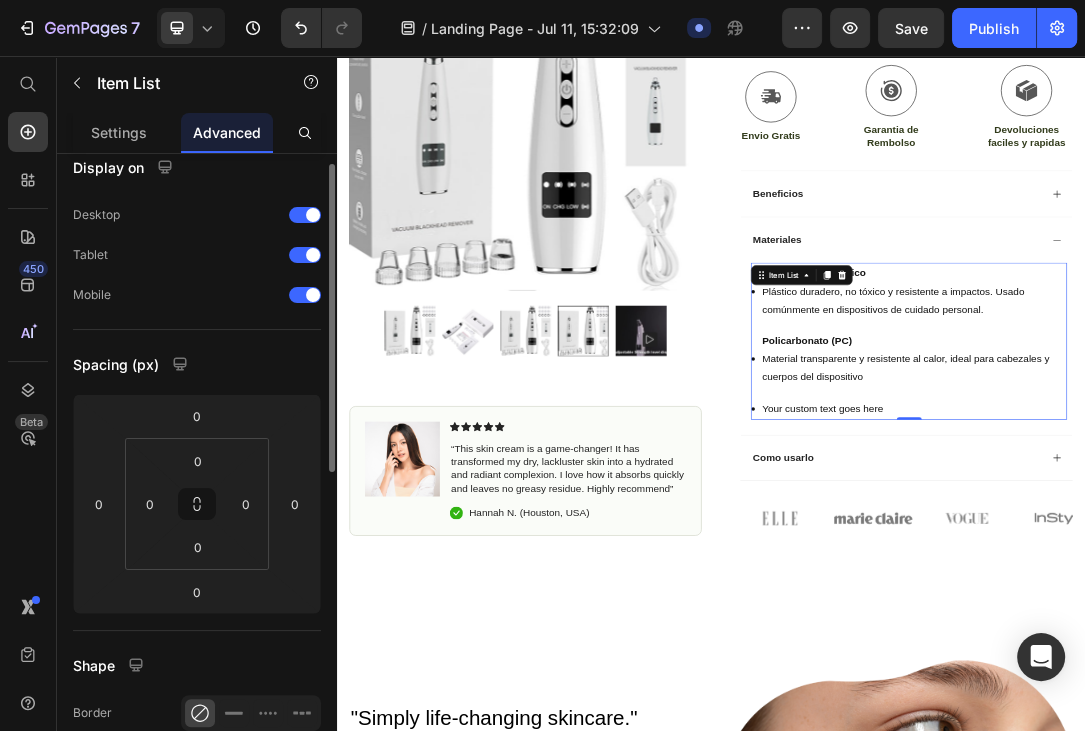 scroll, scrollTop: 0, scrollLeft: 0, axis: both 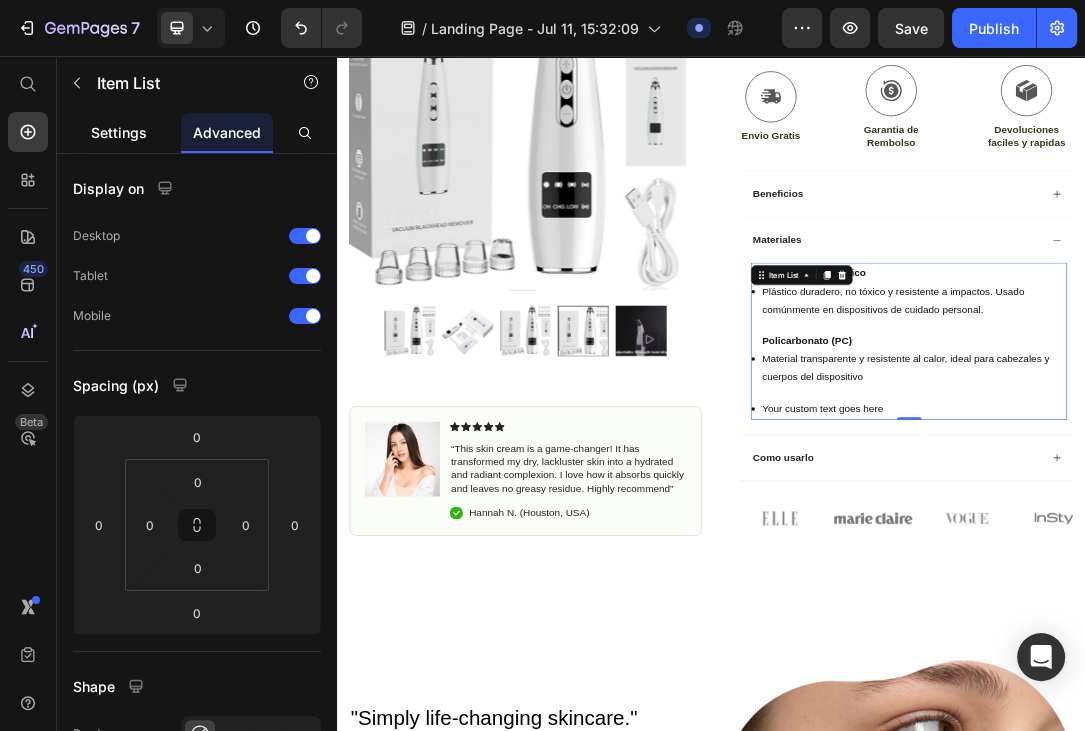 click on "Settings" at bounding box center [119, 132] 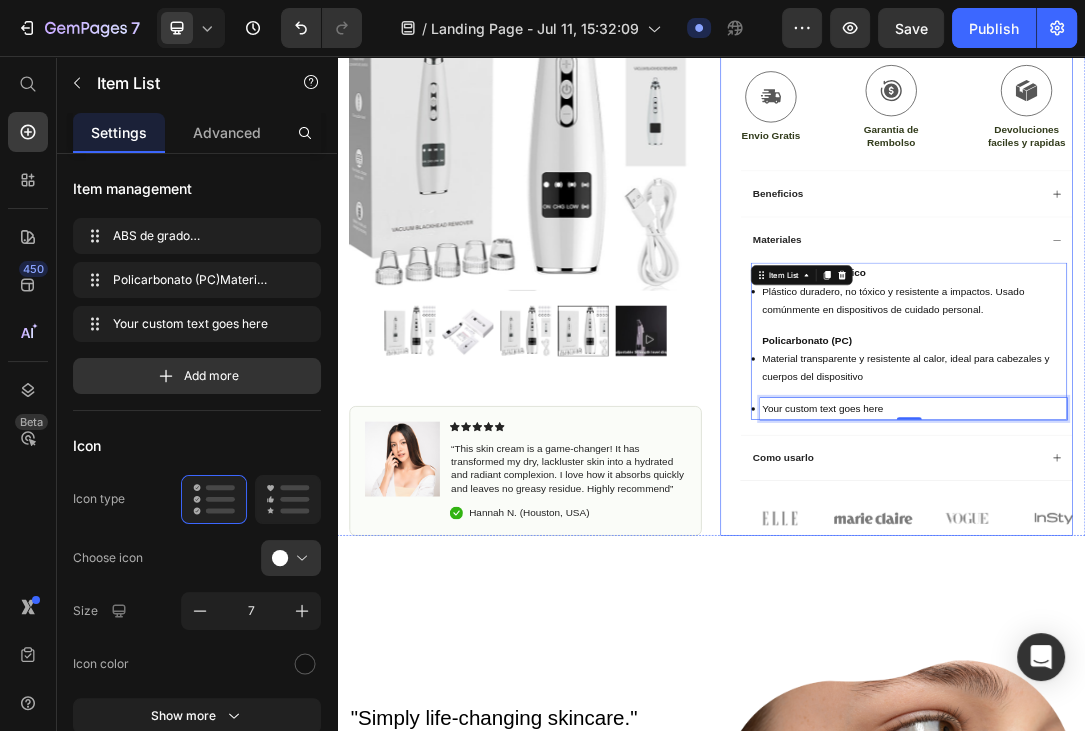 drag, startPoint x: 1231, startPoint y: 617, endPoint x: 552, endPoint y: 598, distance: 679.2658 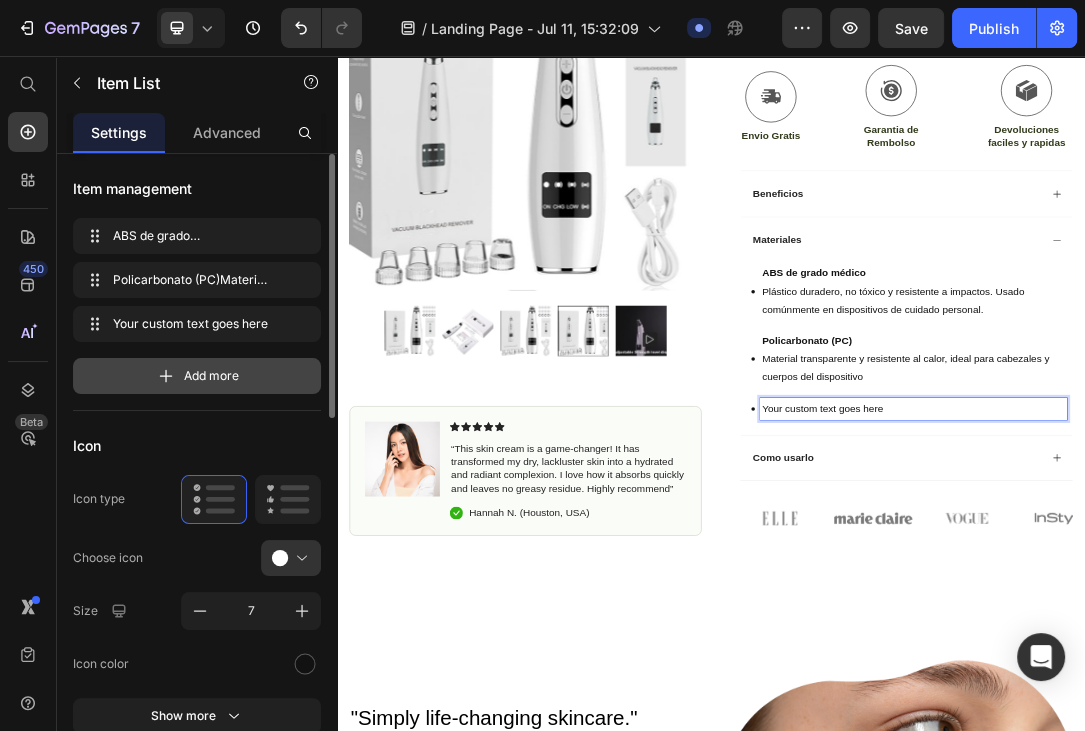 click 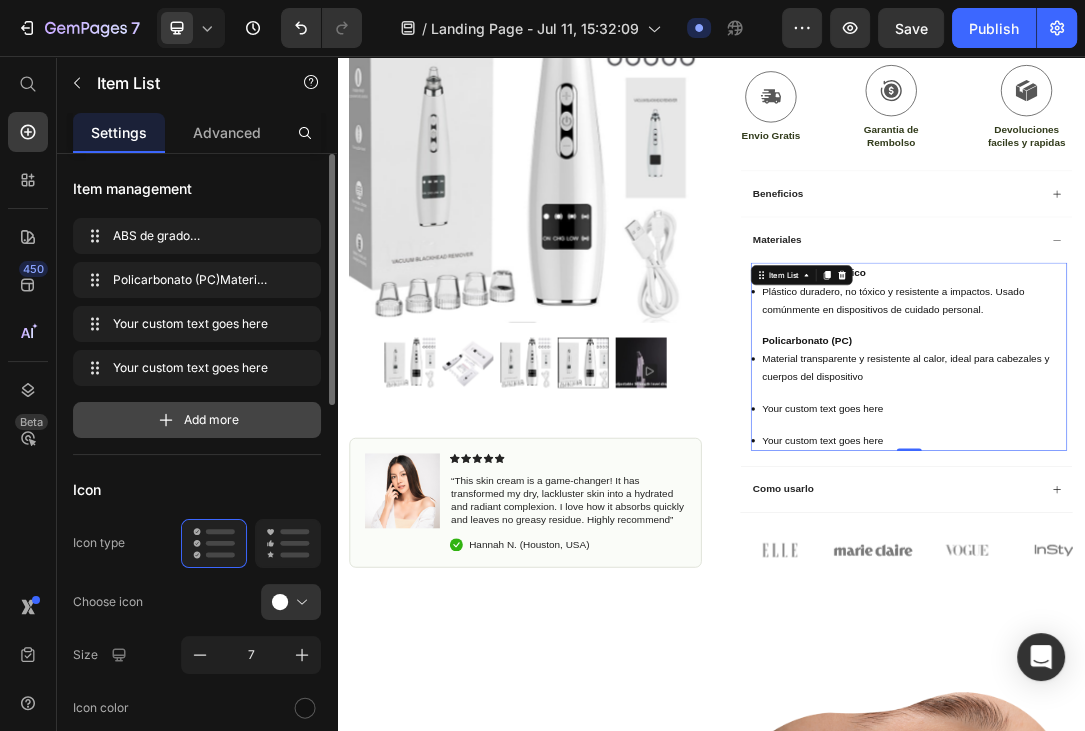 click on "Add more" at bounding box center (197, 420) 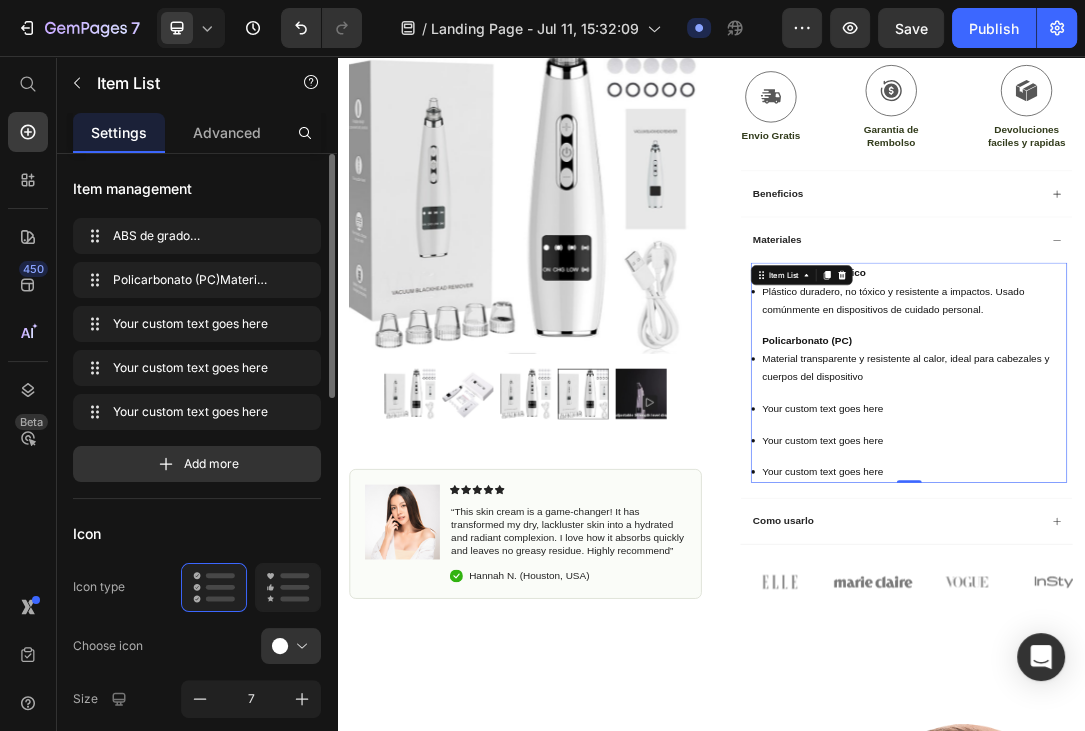 click on "ABS de grado médicoPlástico duradero, no tóxico y resistente a impactos. Usado comúnmente en dispositivos de cuidado personal. ABS de grado médicoPlástico duradero, no tóxico y resistente a impactos. Usado comúnmente en dispositivos de cuidado personal. Policarbonato (PC)Material transparente y resistente al calor, ideal para cabezales y cuerpos del dispositivo Policarbonato (PC)Material transparente y resistente al calor, ideal para cabezales y cuerpos del dispositivo Your custom text goes here Your custom text goes here Your custom text goes here  Your custom text goes here Your custom text goes here  Your custom text goes here Add more" 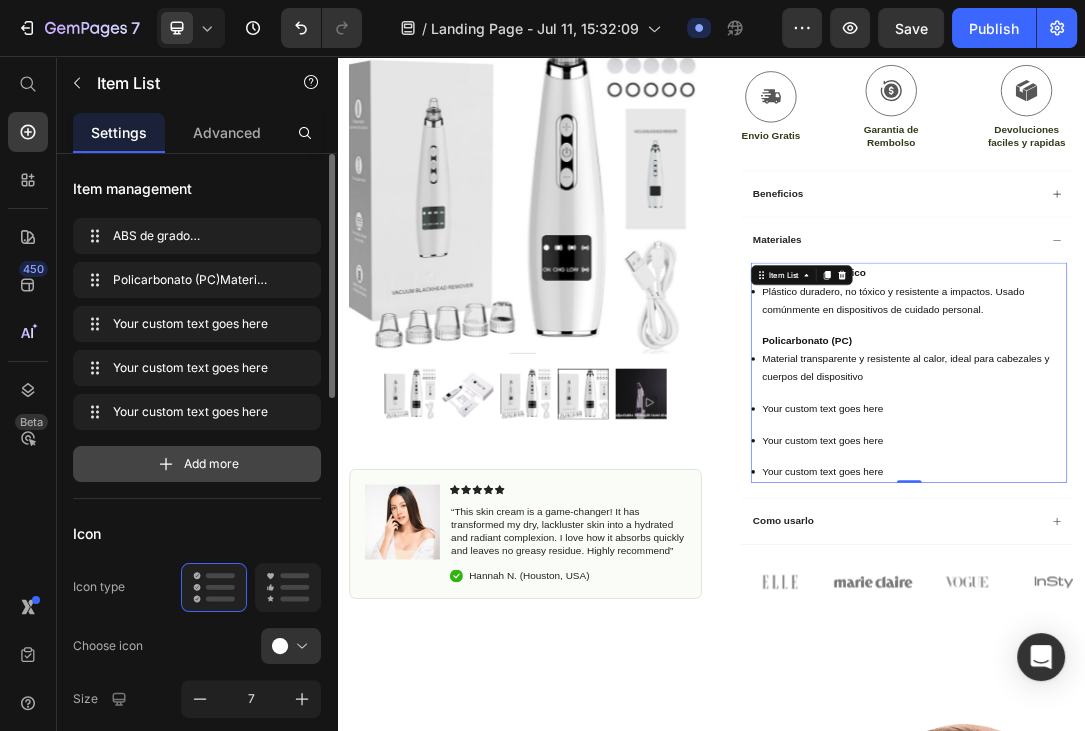 click on "Add more" at bounding box center [197, 464] 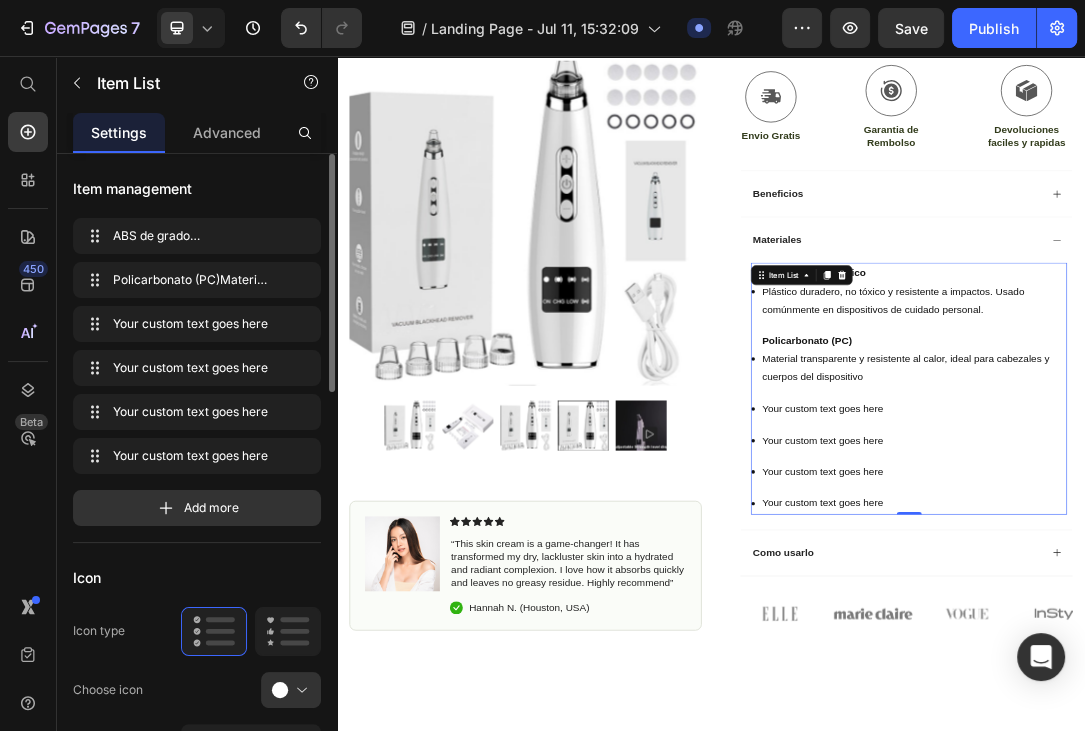 click on "Add more" at bounding box center (197, 508) 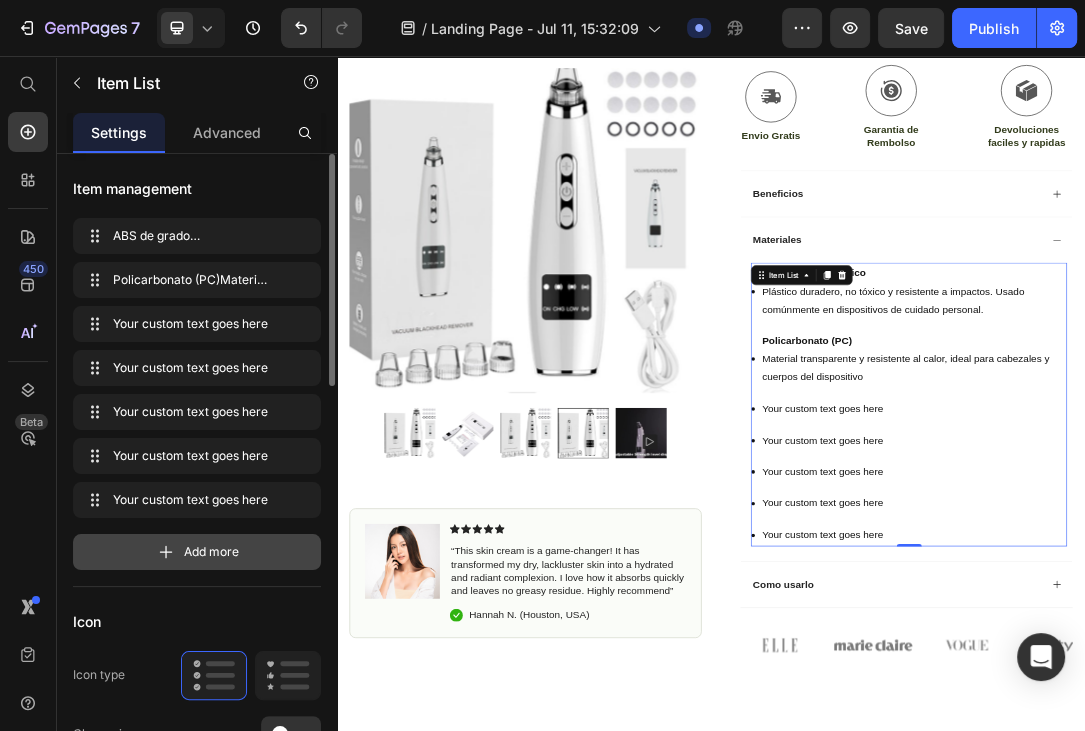click 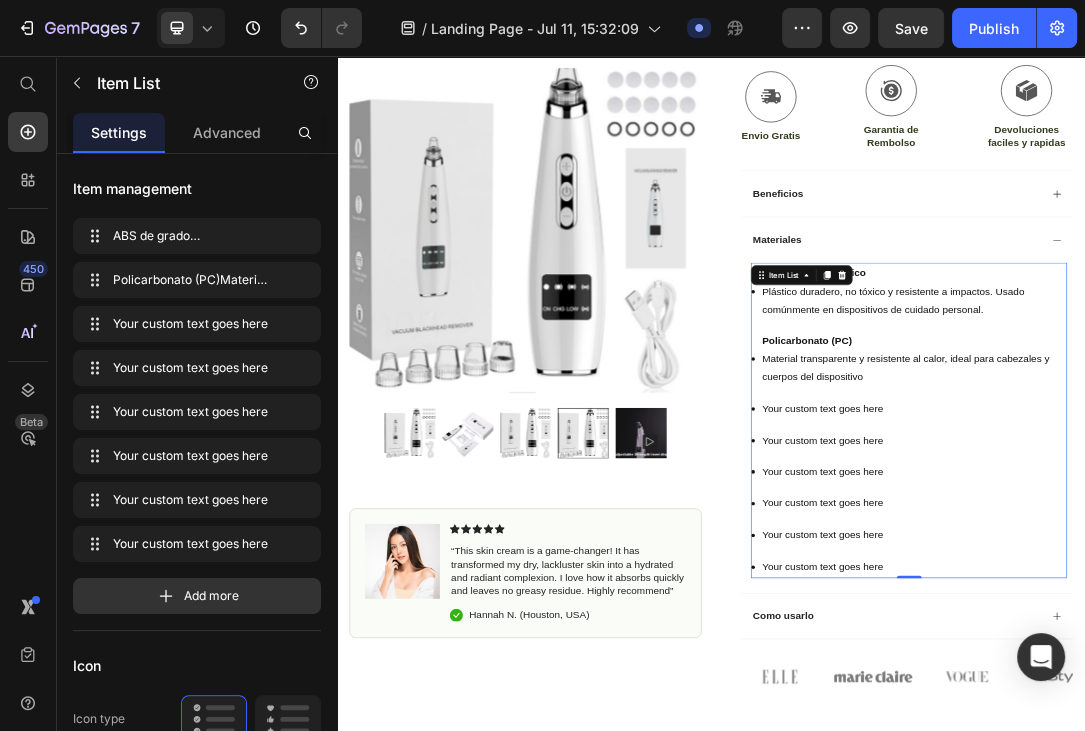 drag, startPoint x: 1247, startPoint y: 616, endPoint x: 970, endPoint y: 623, distance: 277.08844 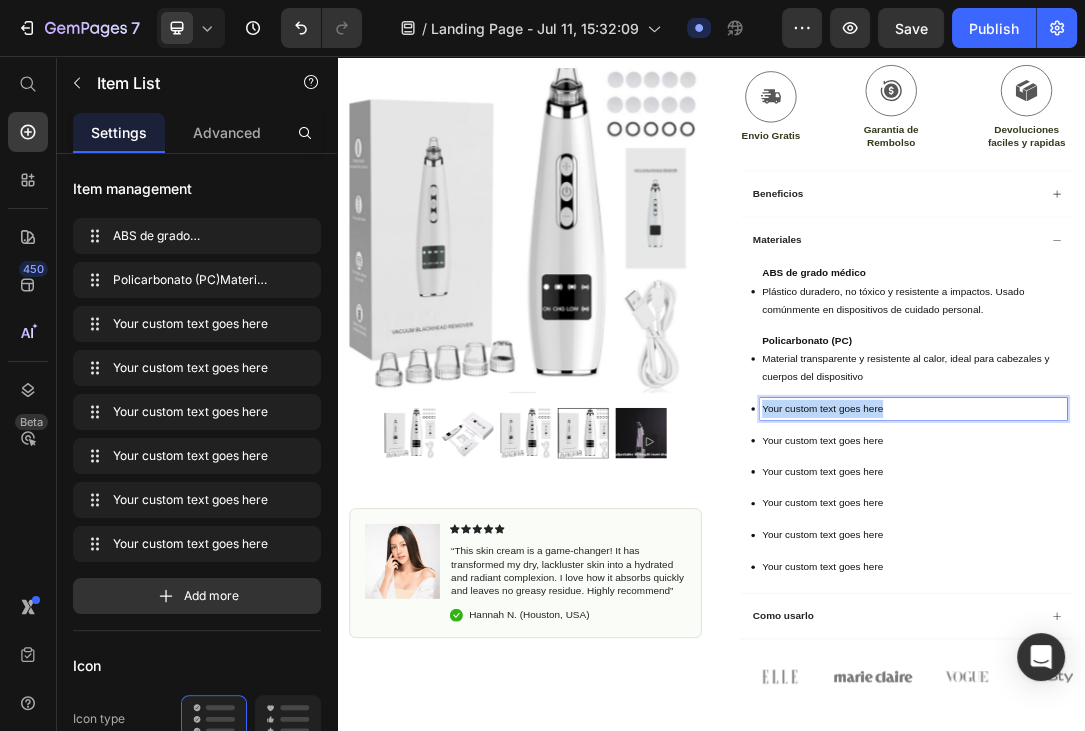 drag, startPoint x: 1210, startPoint y: 618, endPoint x: 903, endPoint y: 613, distance: 307.0407 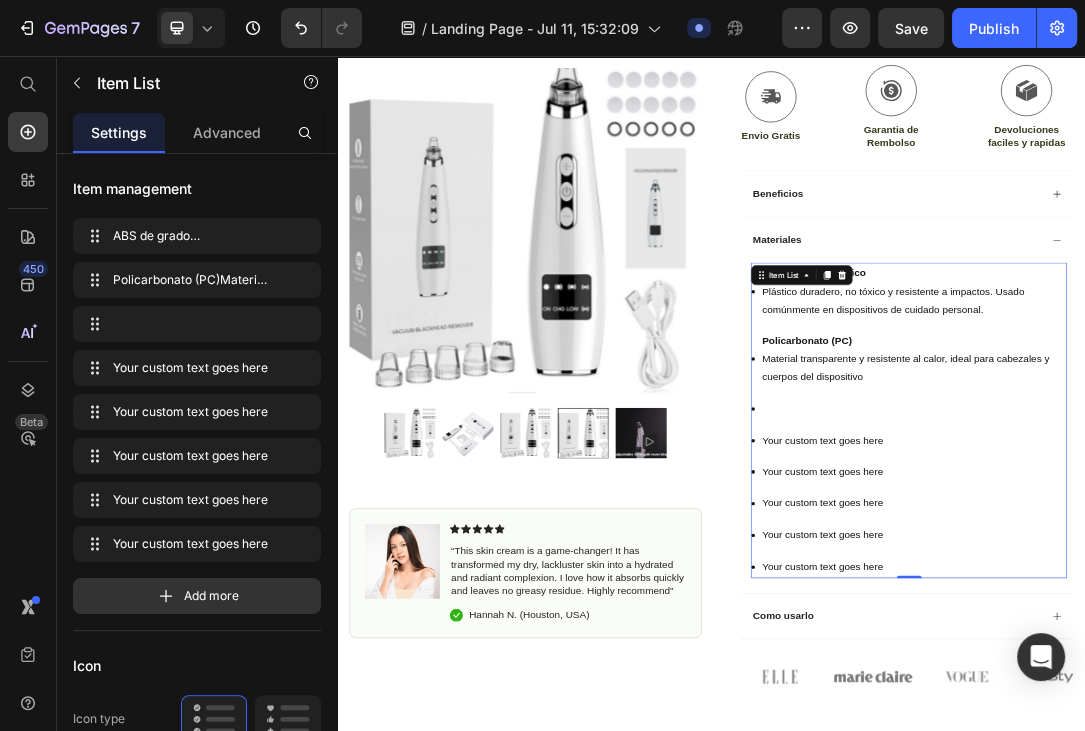 click at bounding box center (1262, 622) 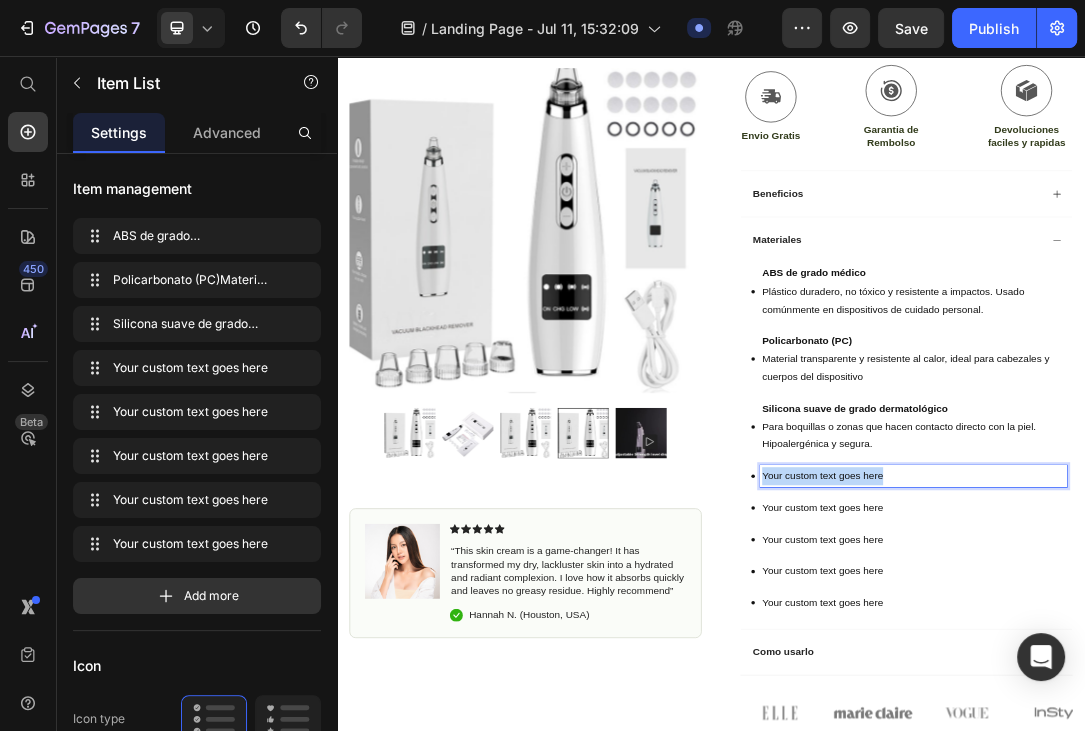 drag, startPoint x: 1252, startPoint y: 731, endPoint x: 789, endPoint y: 717, distance: 463.2116 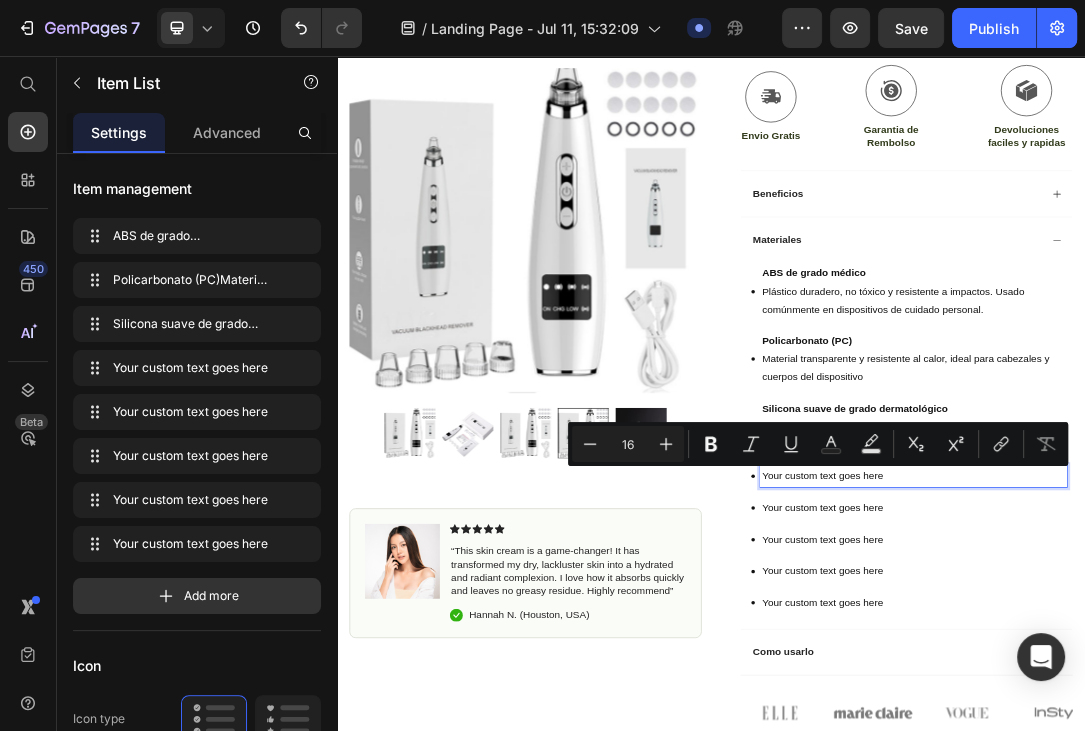 scroll, scrollTop: 28, scrollLeft: 0, axis: vertical 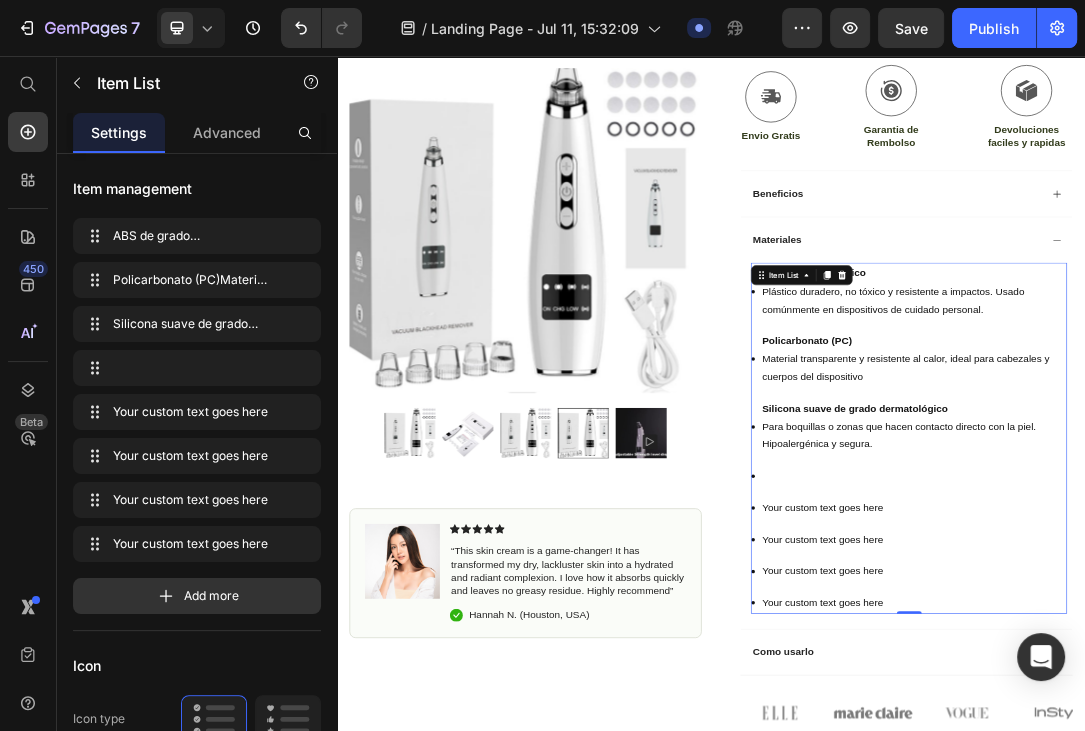click at bounding box center (1262, 730) 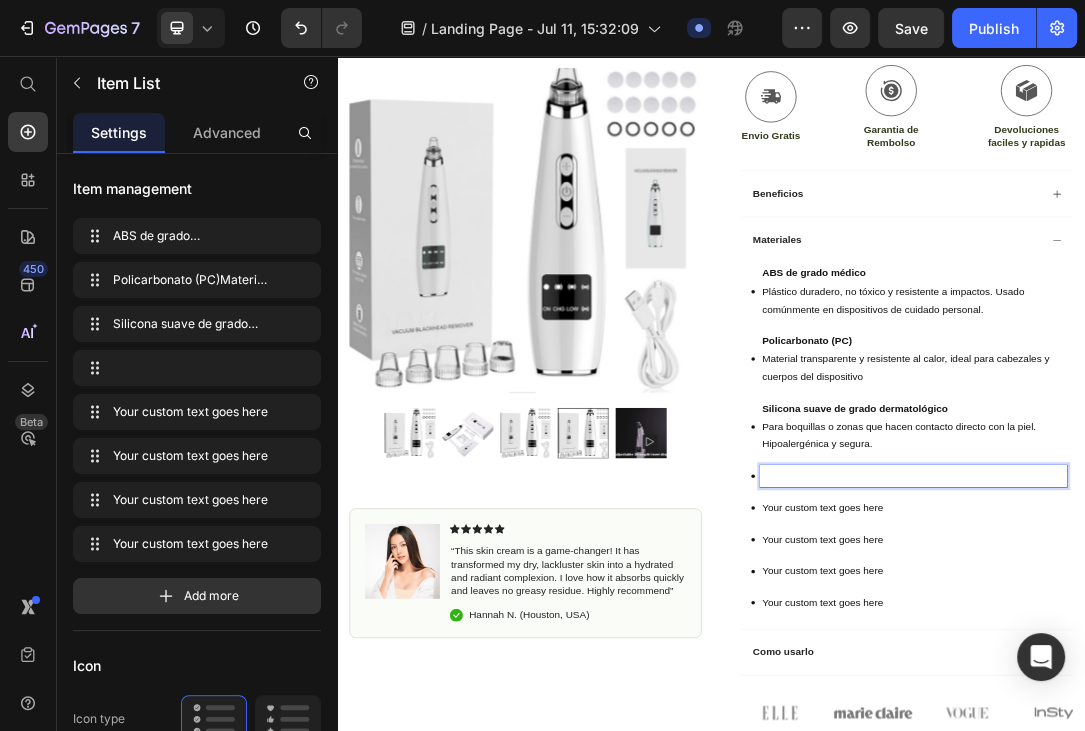 scroll, scrollTop: 110, scrollLeft: 0, axis: vertical 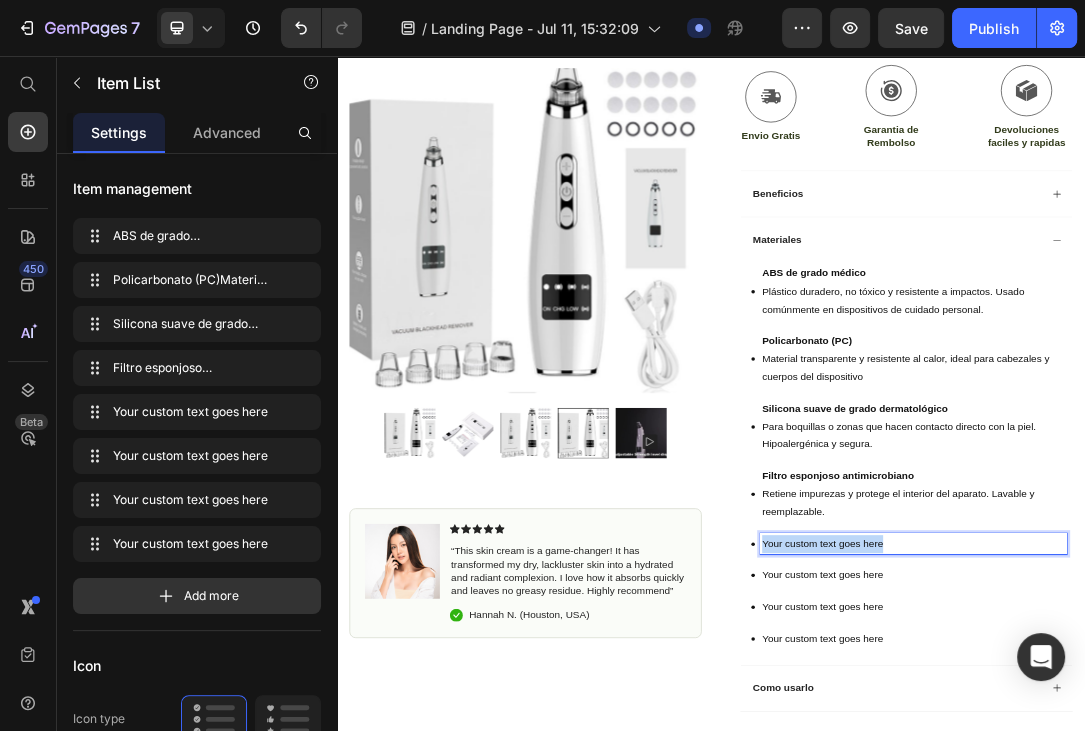 drag, startPoint x: 1065, startPoint y: 832, endPoint x: 899, endPoint y: 832, distance: 166 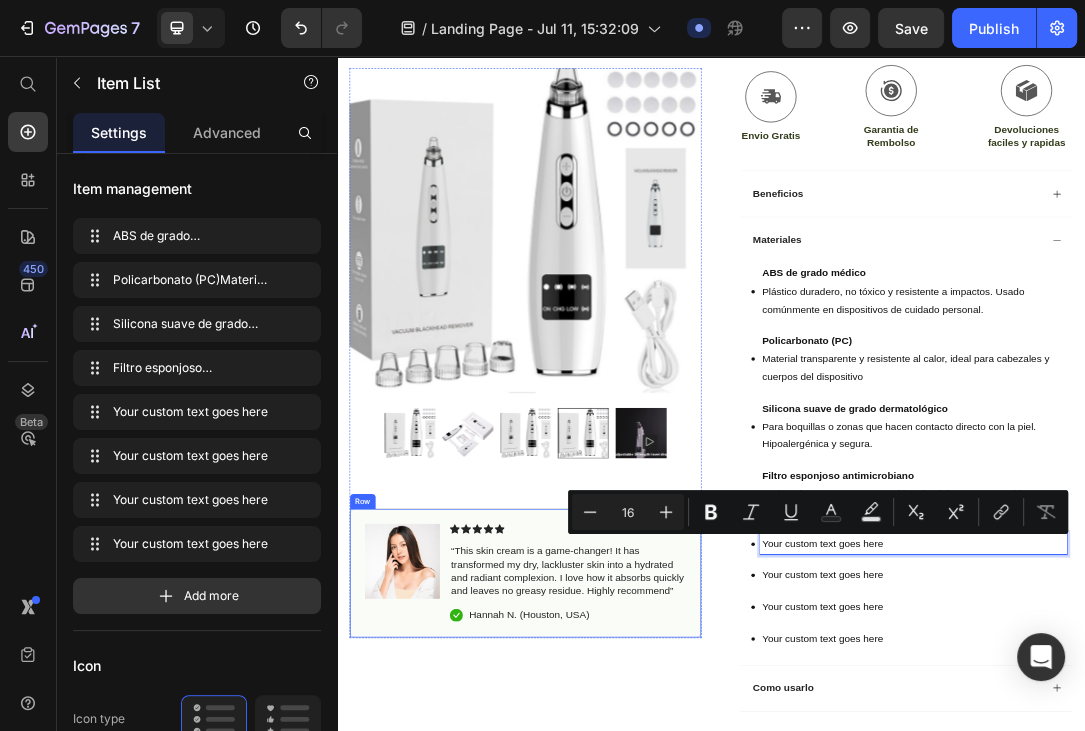 scroll, scrollTop: 247, scrollLeft: 0, axis: vertical 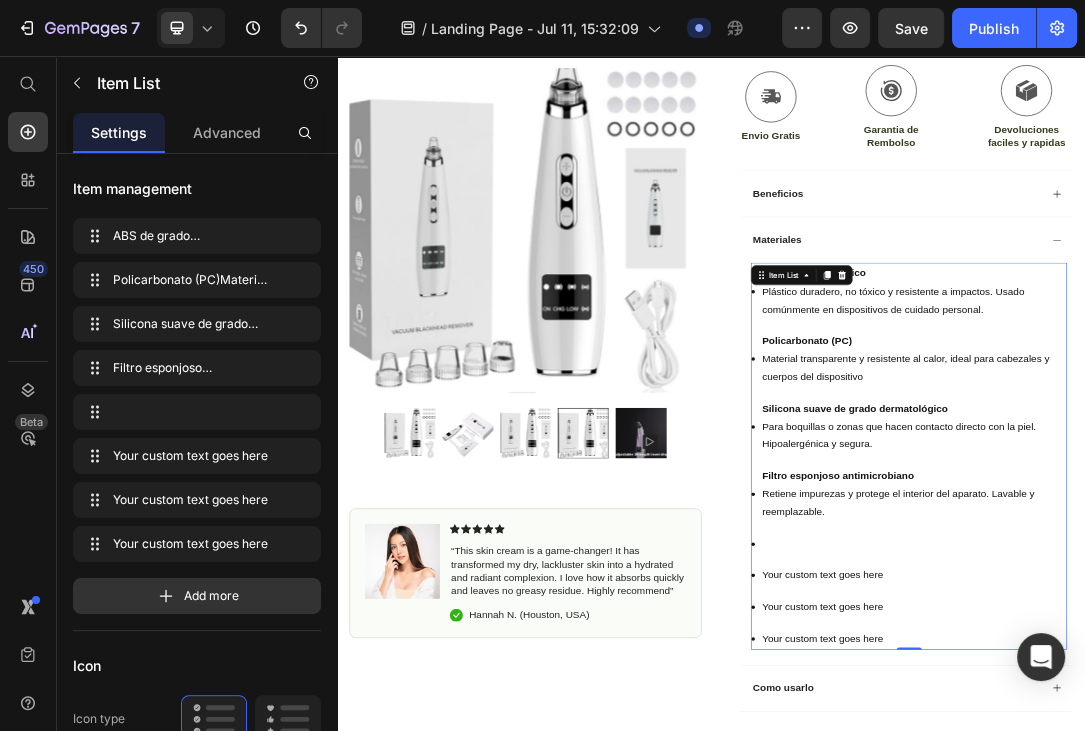 click at bounding box center (1262, 839) 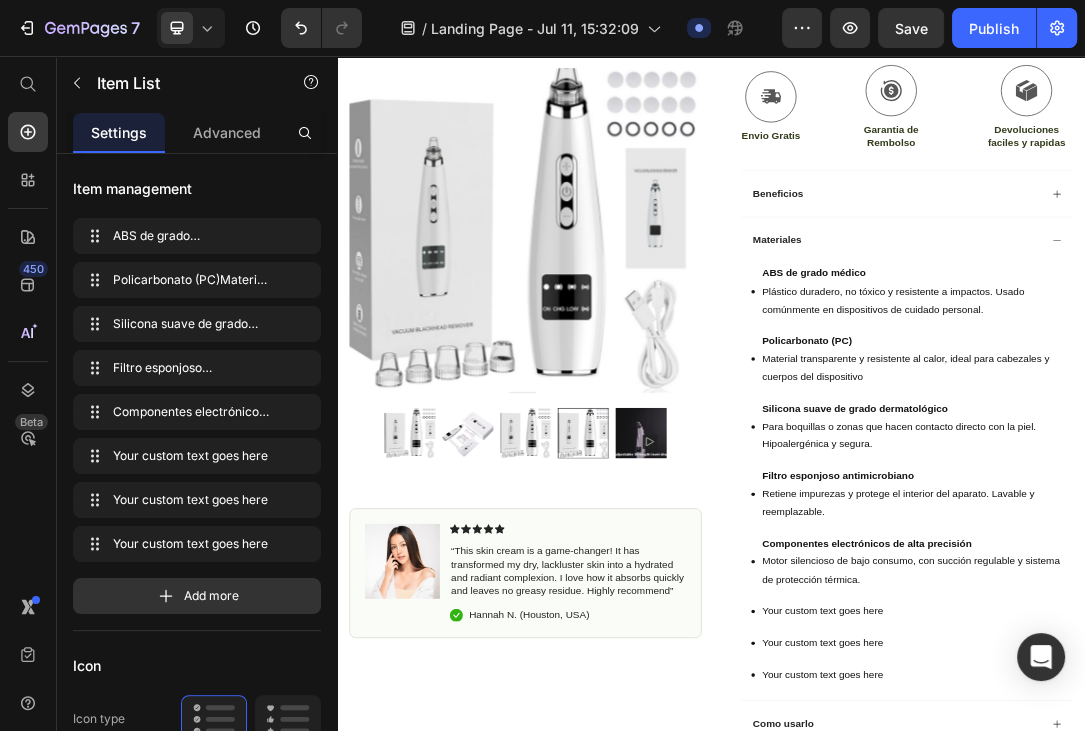 scroll, scrollTop: 844, scrollLeft: 0, axis: vertical 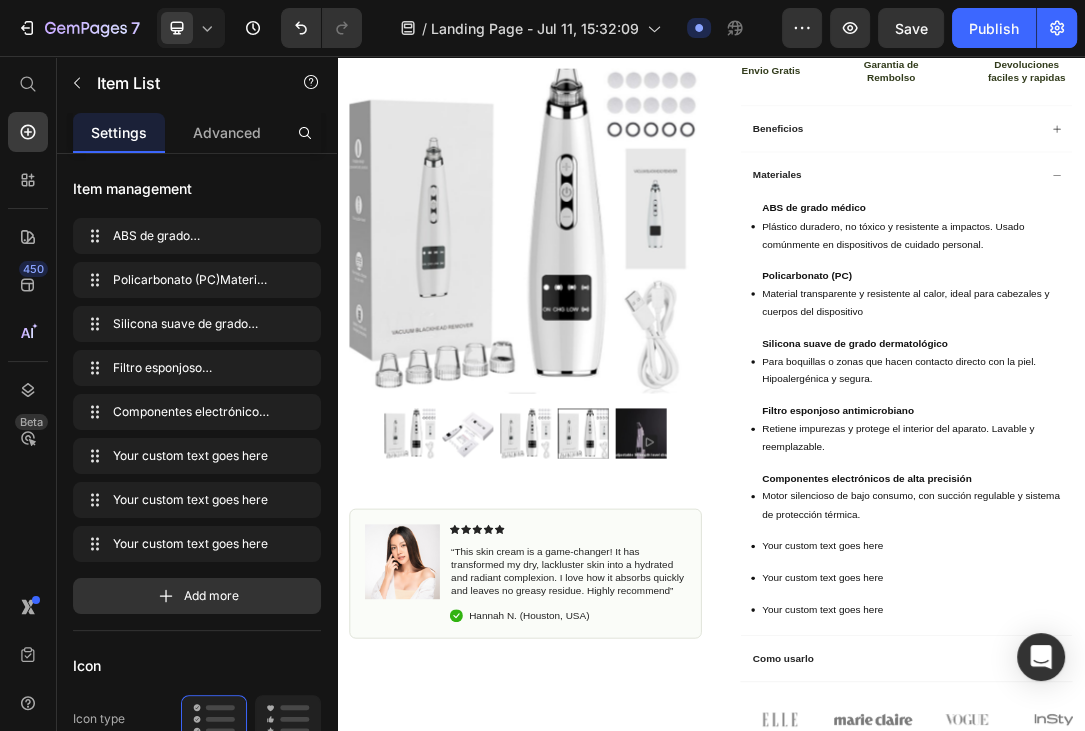click on "Your custom text goes here" at bounding box center (1262, 842) 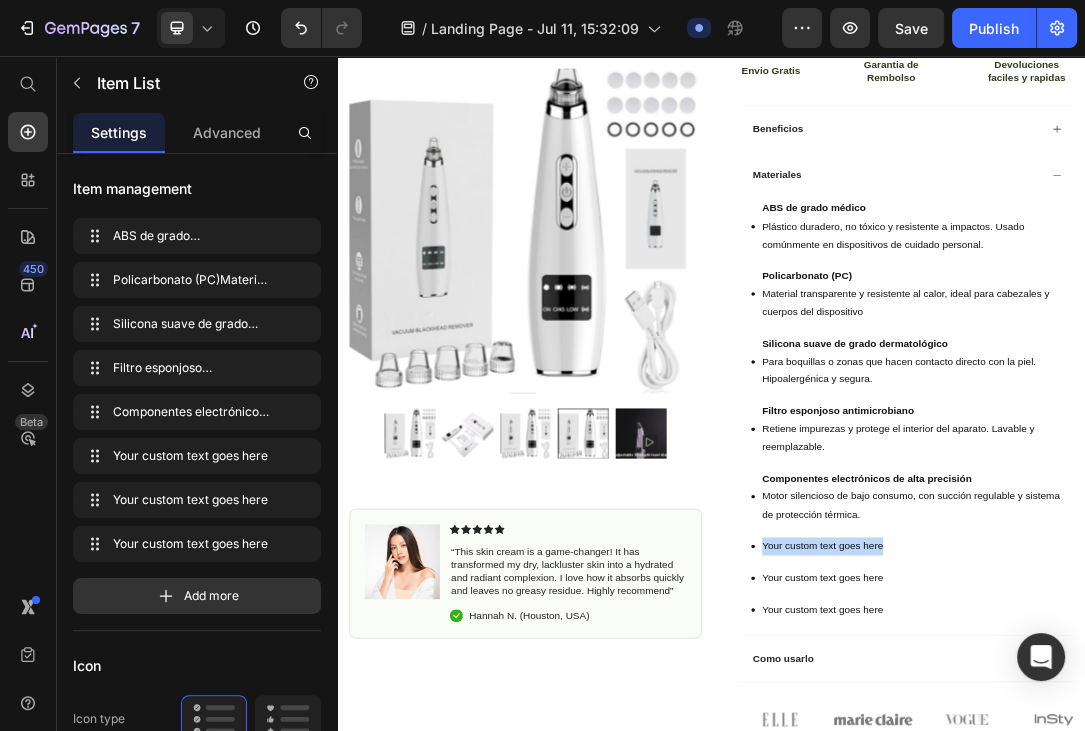 click on "Your custom text goes here" at bounding box center [1262, 842] 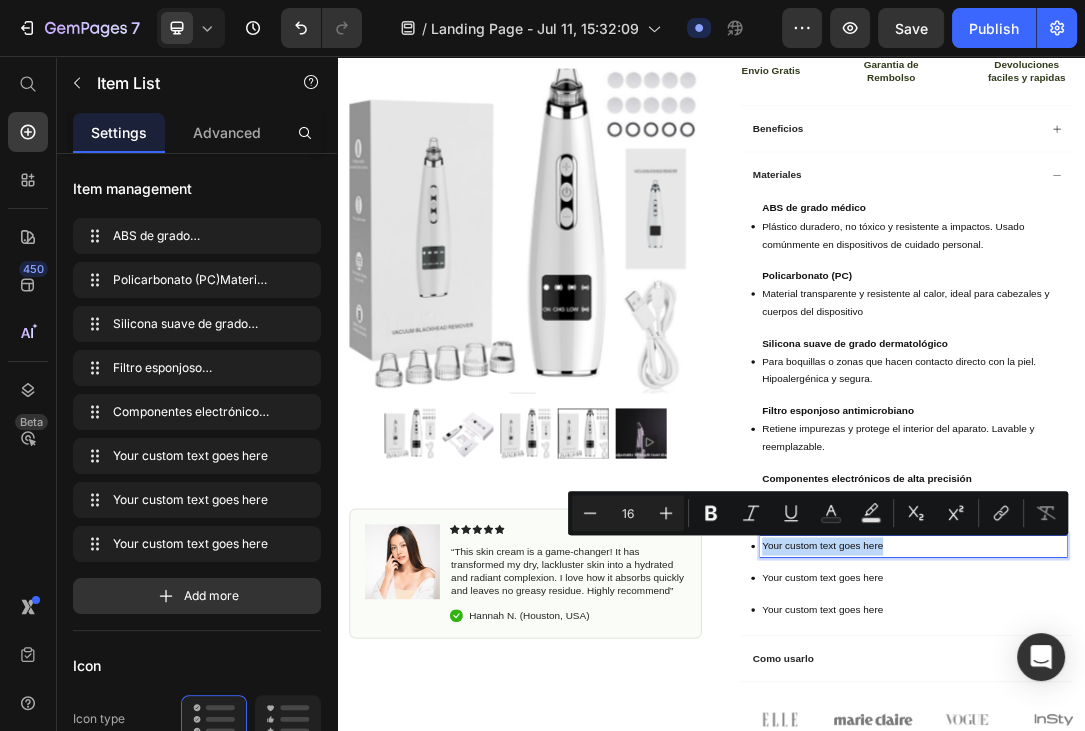 click on "Your custom text goes here" at bounding box center (1262, 842) 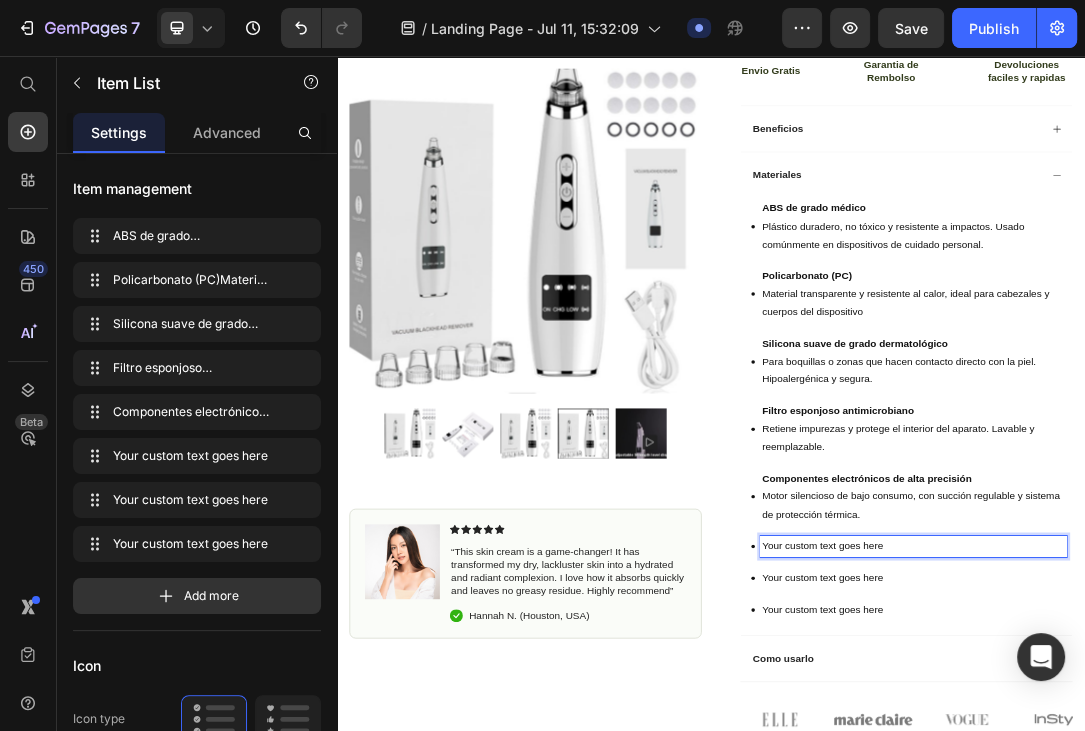 click on "Your custom text goes here" at bounding box center (1262, 842) 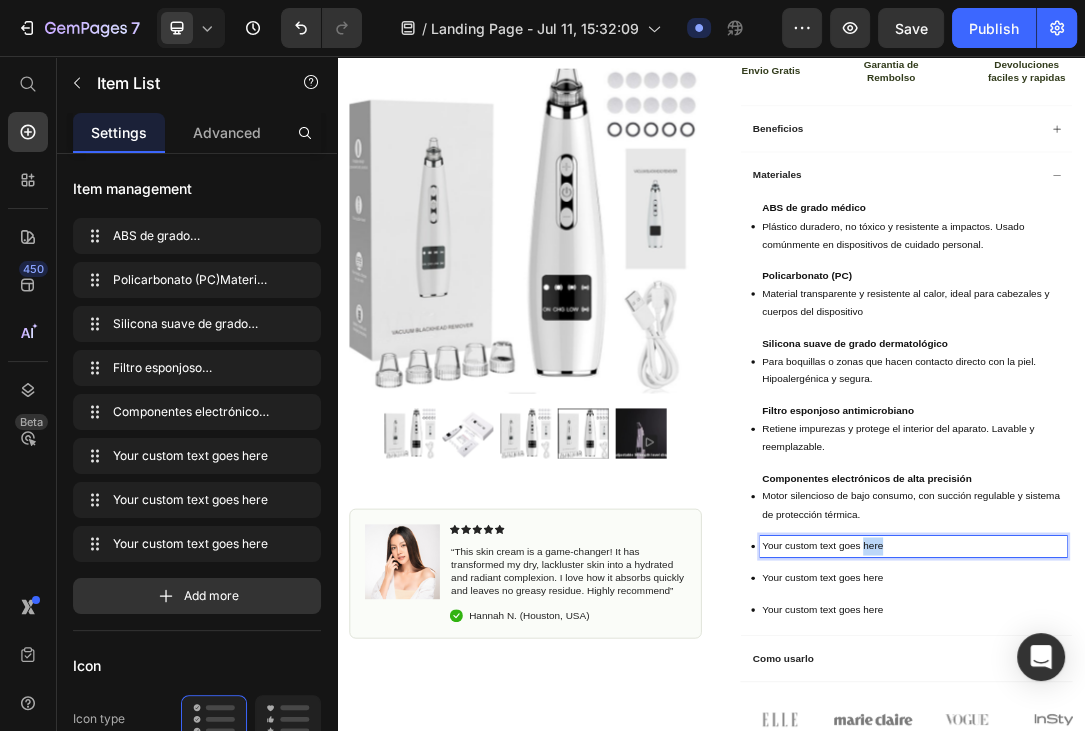 click on "Your custom text goes here" at bounding box center (1262, 842) 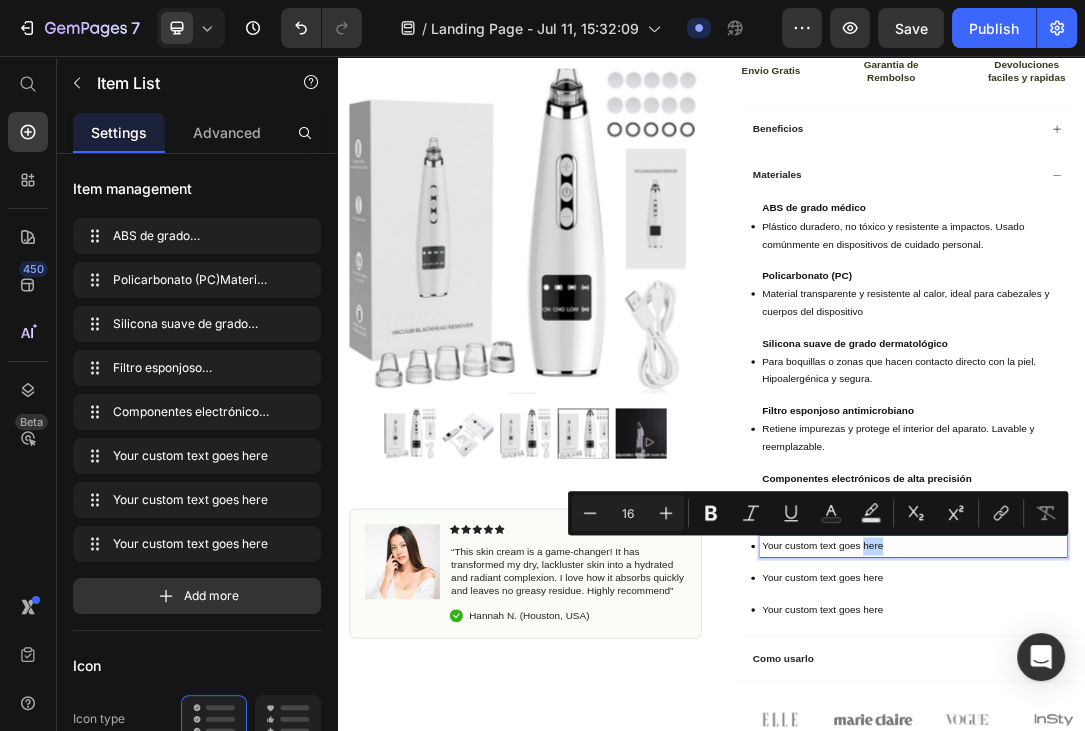 click on "Your custom text goes here" at bounding box center [1262, 842] 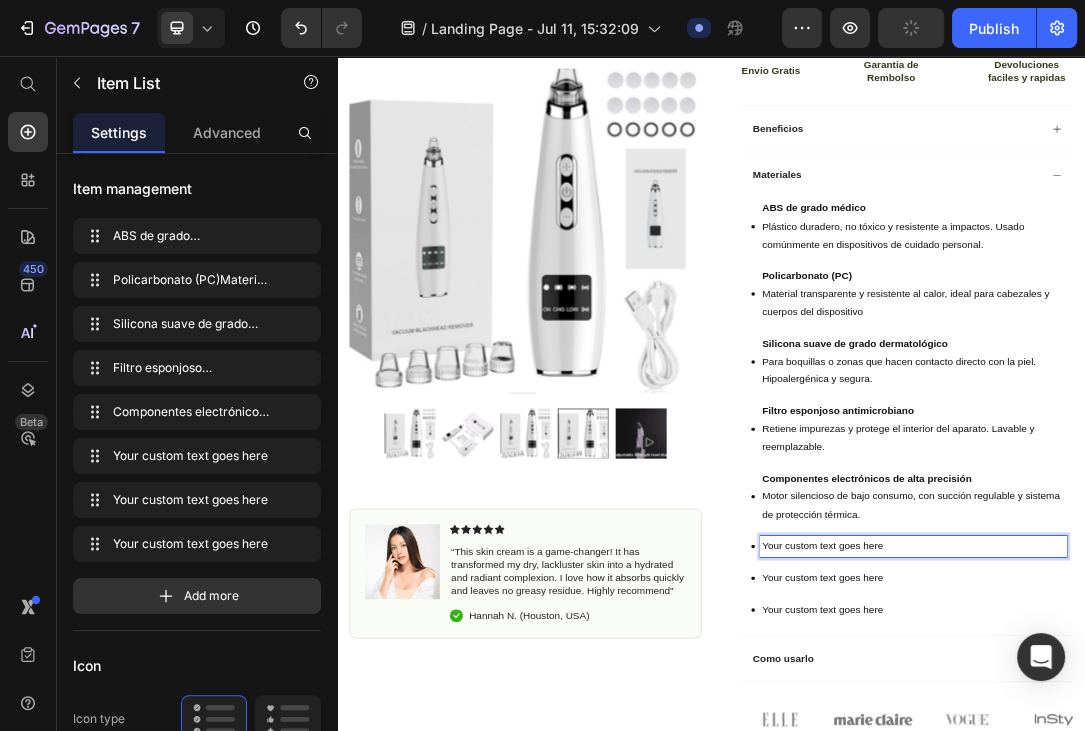 click on "Your custom text goes here" at bounding box center [1262, 842] 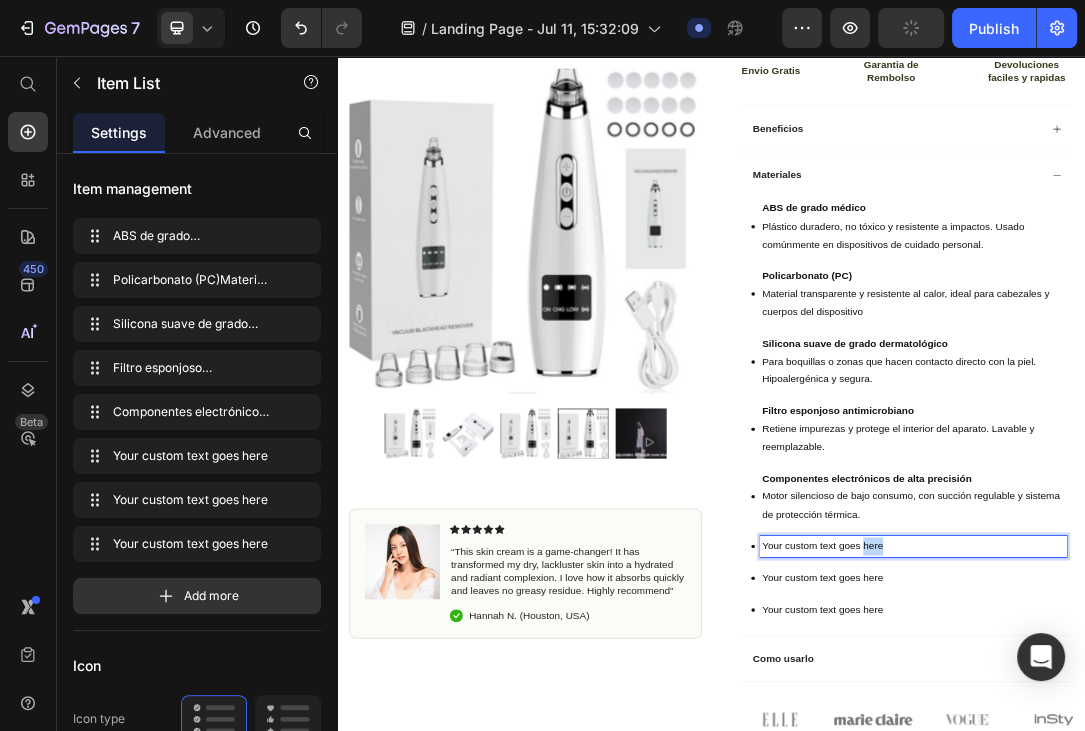click on "Your custom text goes here" at bounding box center [1262, 842] 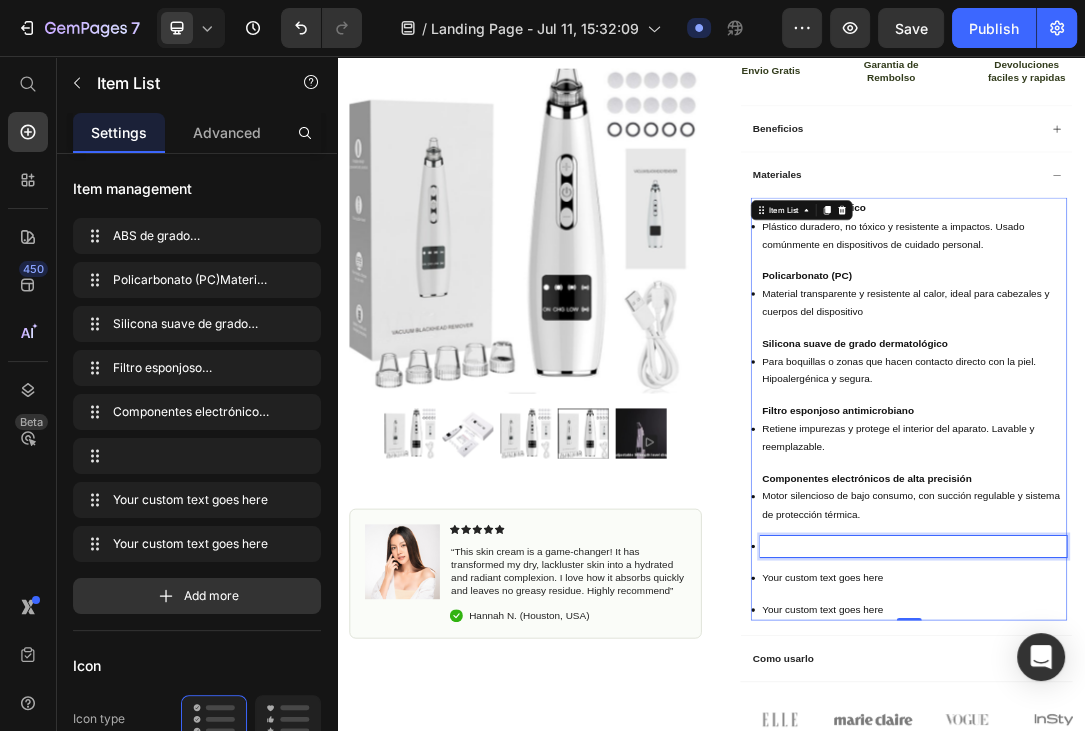click at bounding box center (1262, 842) 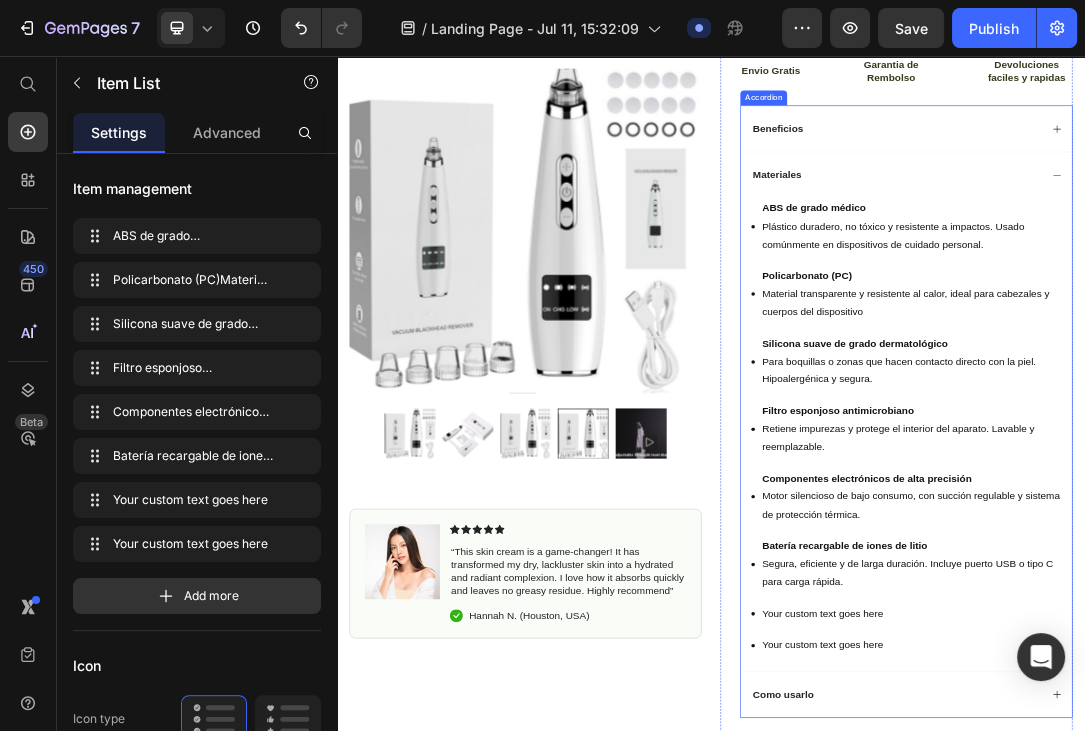 scroll, scrollTop: 949, scrollLeft: 0, axis: vertical 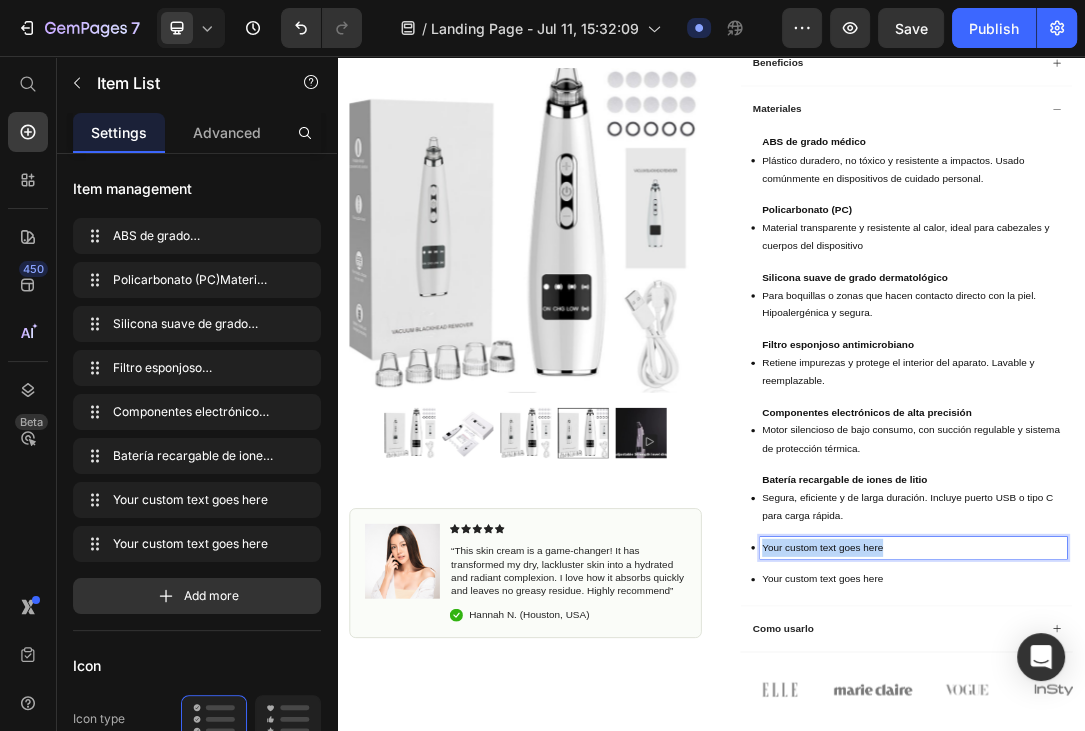 drag, startPoint x: 1229, startPoint y: 839, endPoint x: 542, endPoint y: 836, distance: 687.00653 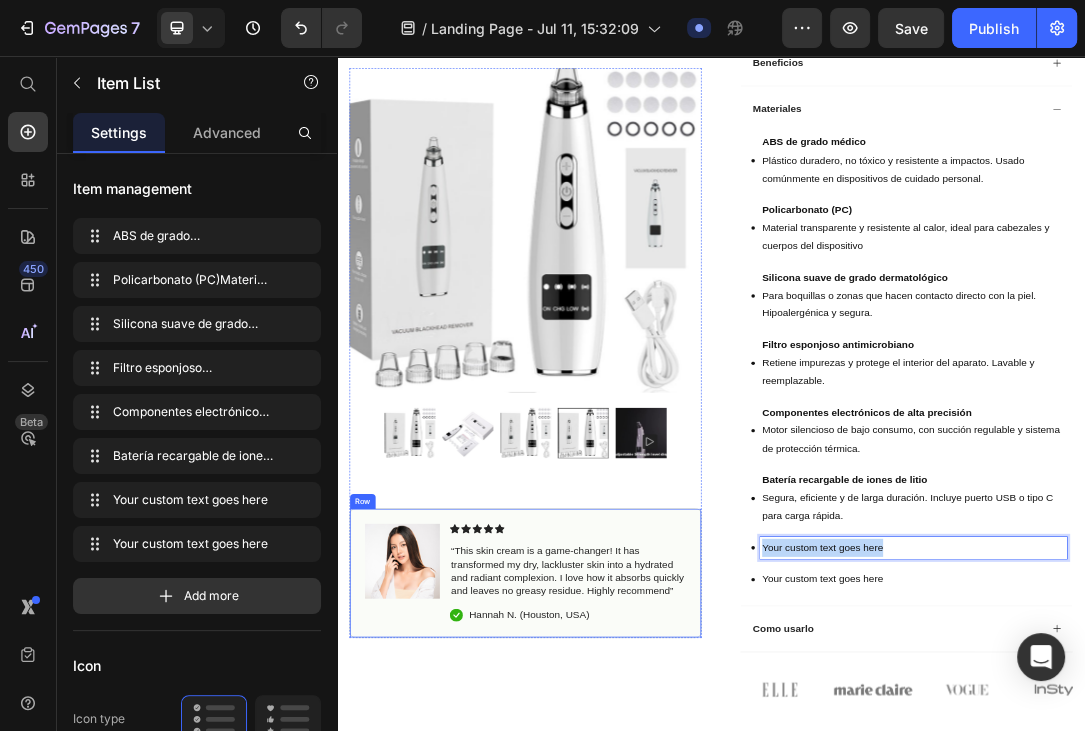 scroll, scrollTop: 770, scrollLeft: 0, axis: vertical 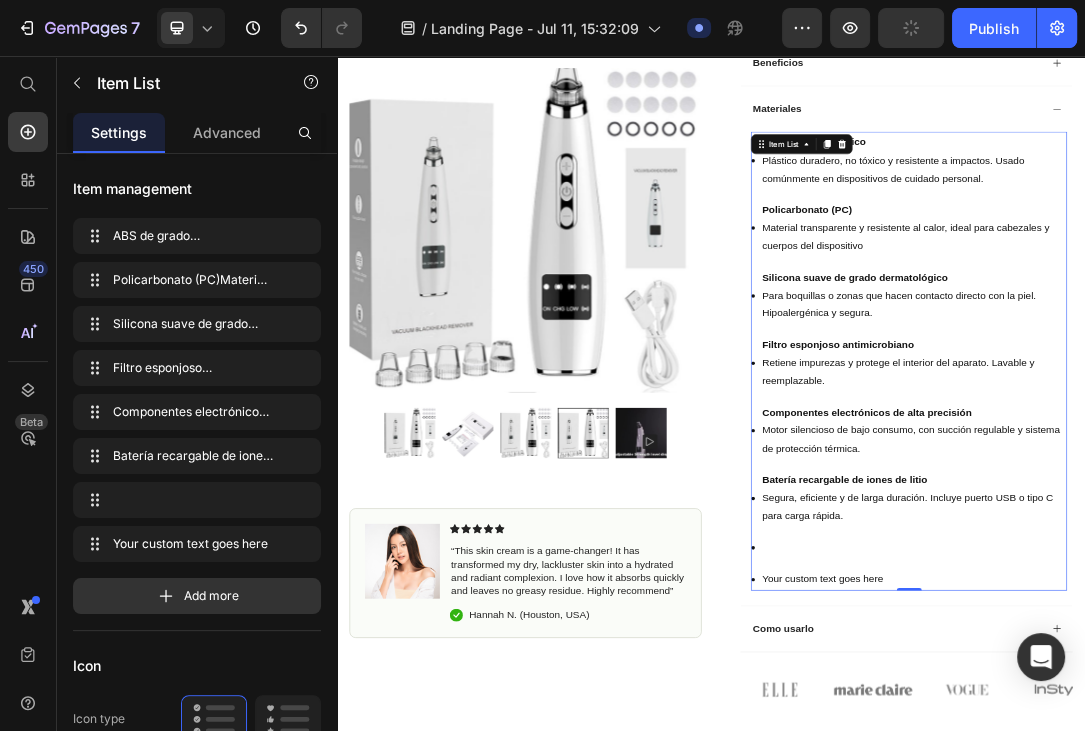 click at bounding box center (1262, 845) 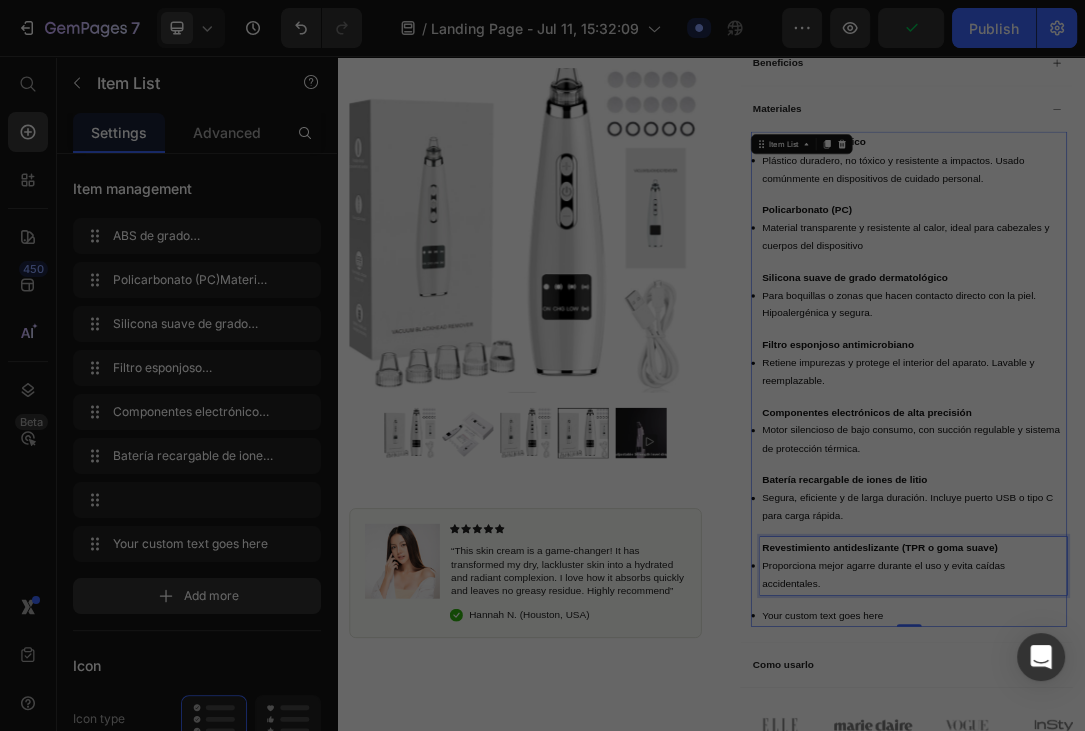 scroll, scrollTop: 964, scrollLeft: 0, axis: vertical 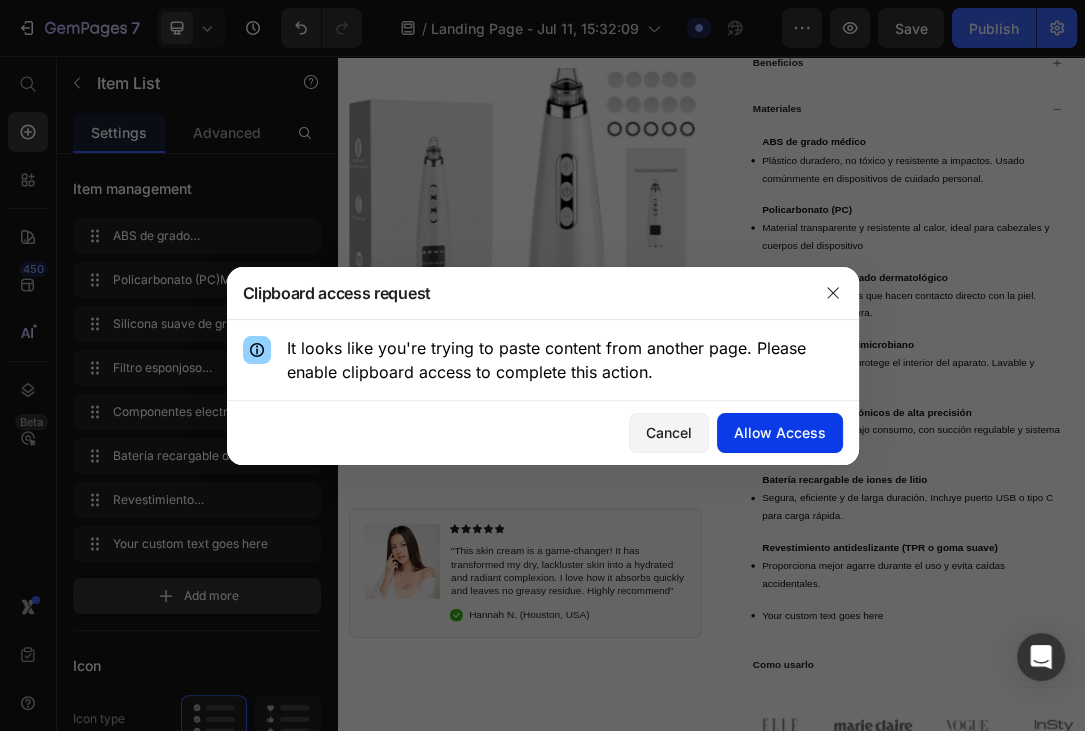 click on "Allow Access" at bounding box center (780, 432) 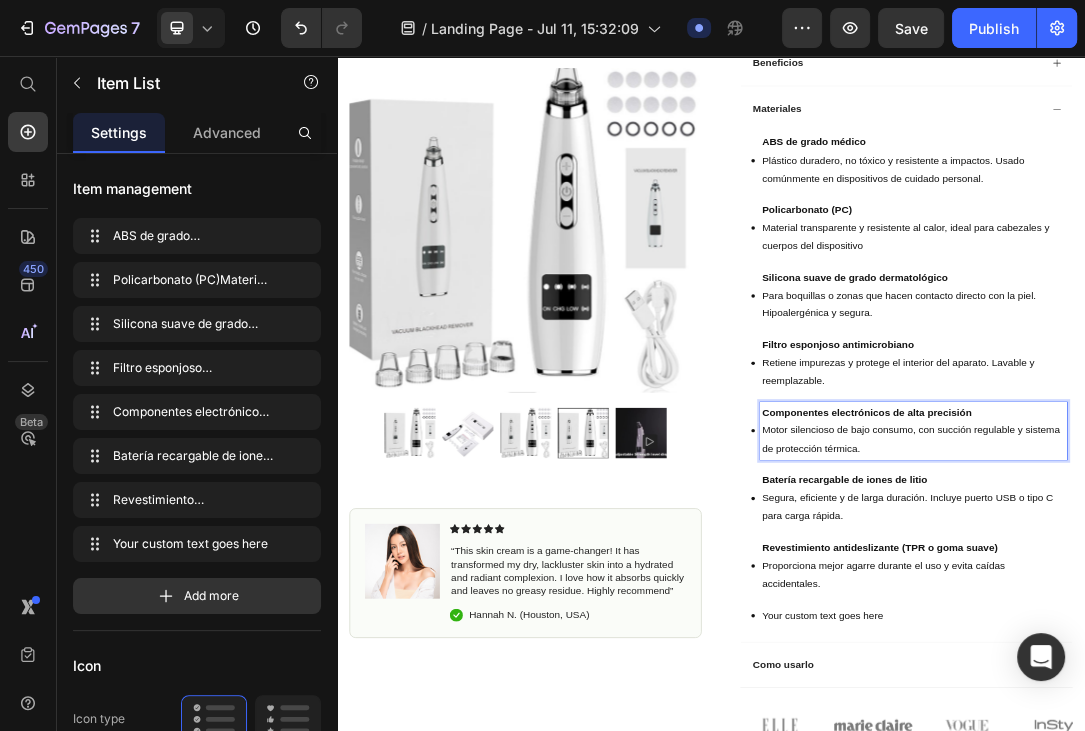 click on "Componentes electrónicos de alta precisión Motor silencioso de bajo consumo, con succión regulable y sistema de protección térmica." at bounding box center (1262, 658) 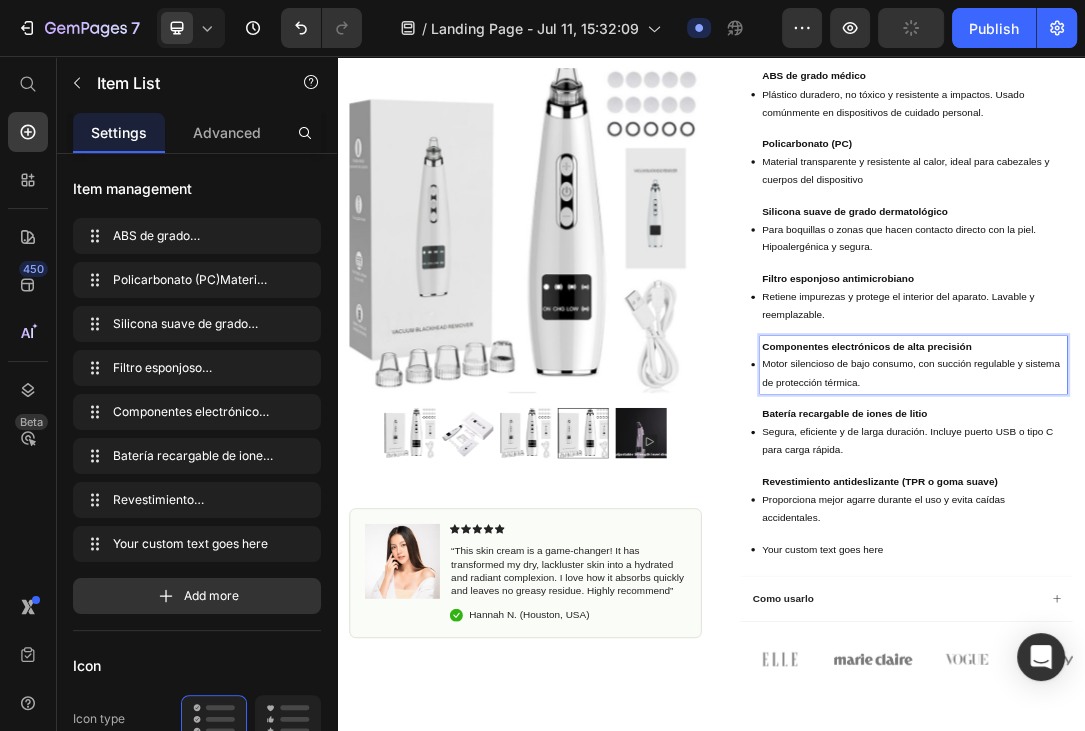 scroll, scrollTop: 1161, scrollLeft: 0, axis: vertical 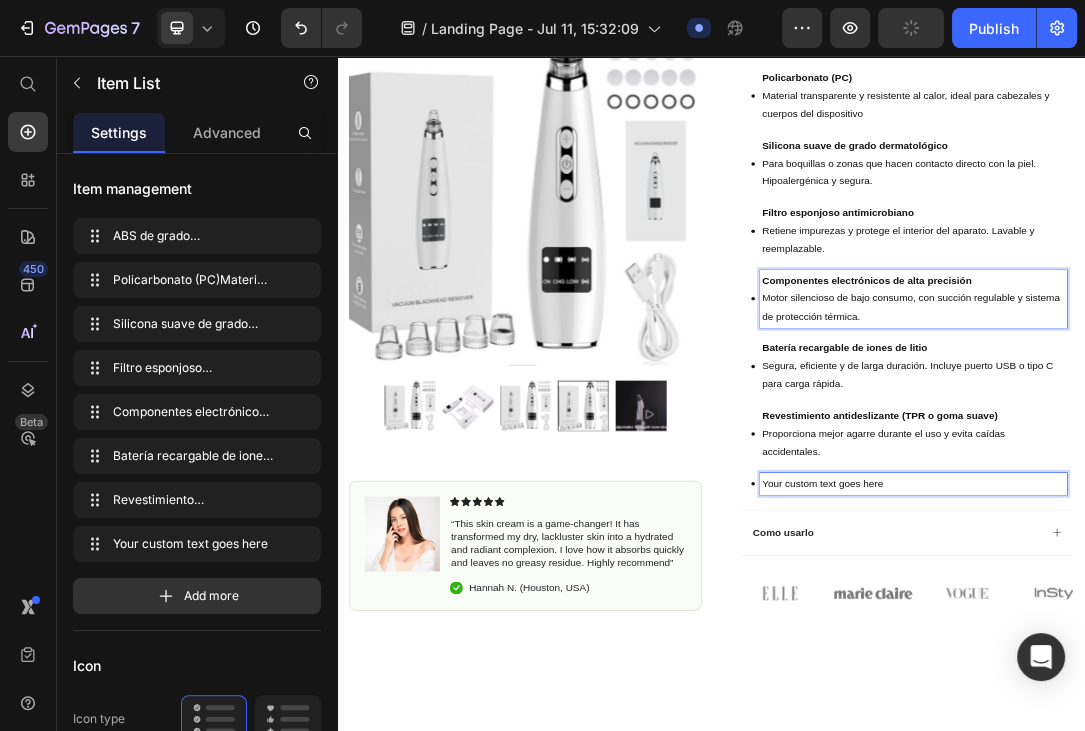 click on "Your custom text goes here" at bounding box center [1262, 742] 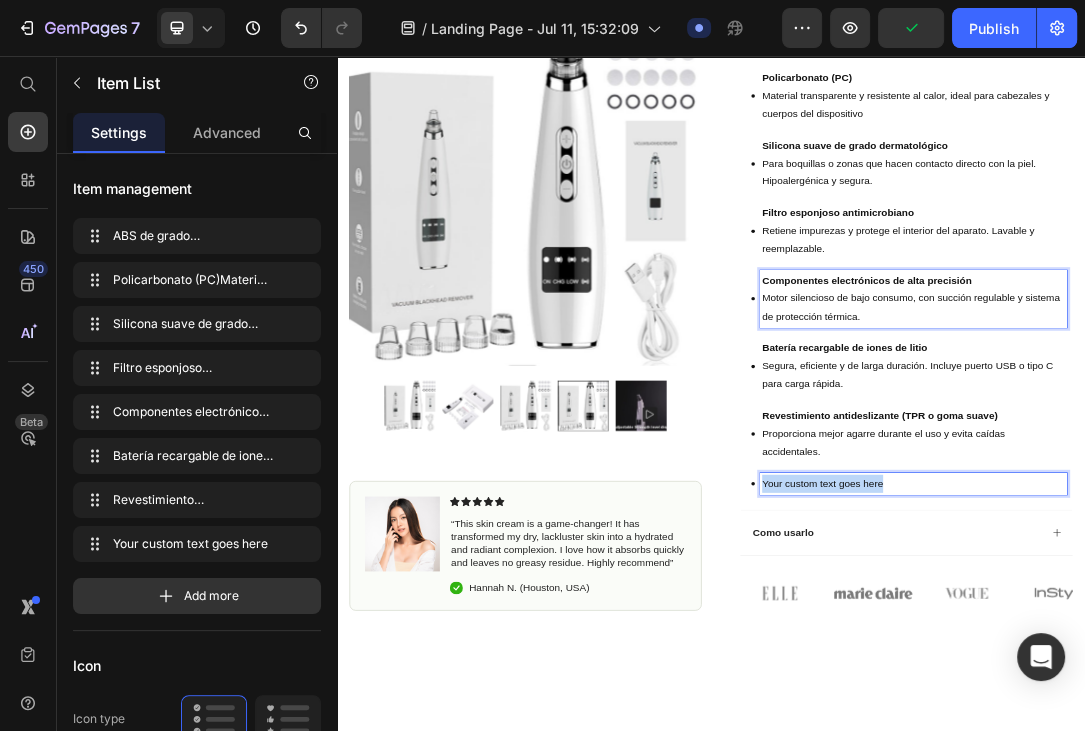 drag, startPoint x: 907, startPoint y: 739, endPoint x: 873, endPoint y: 739, distance: 34 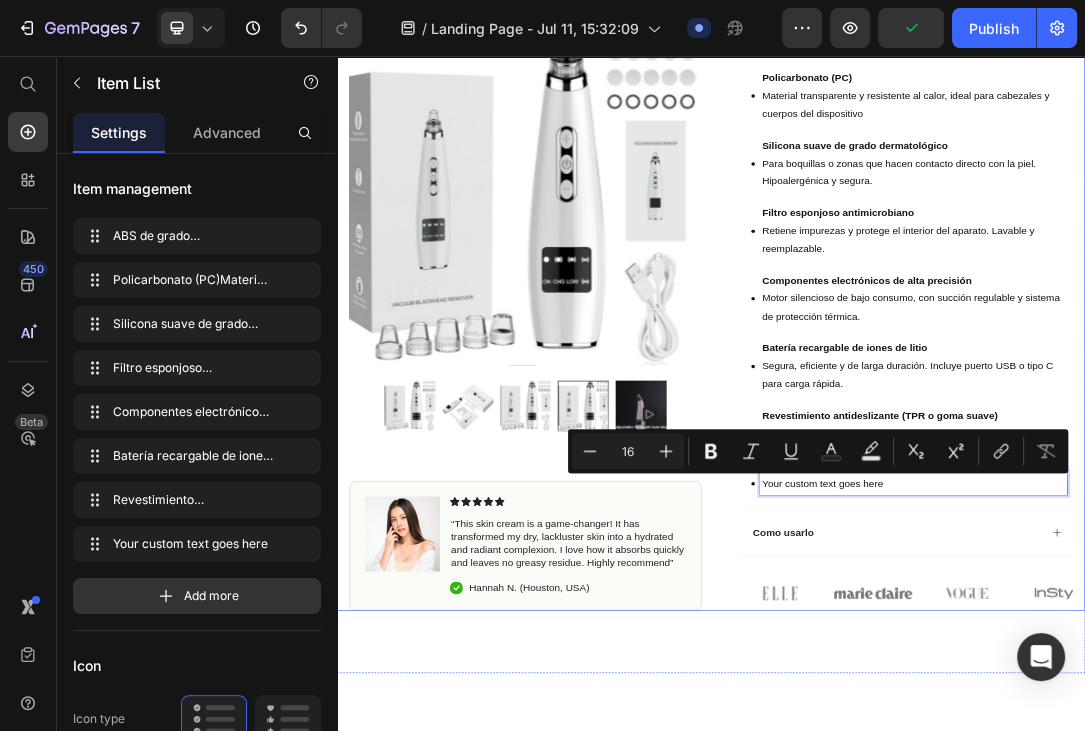 scroll, scrollTop: 1003, scrollLeft: 0, axis: vertical 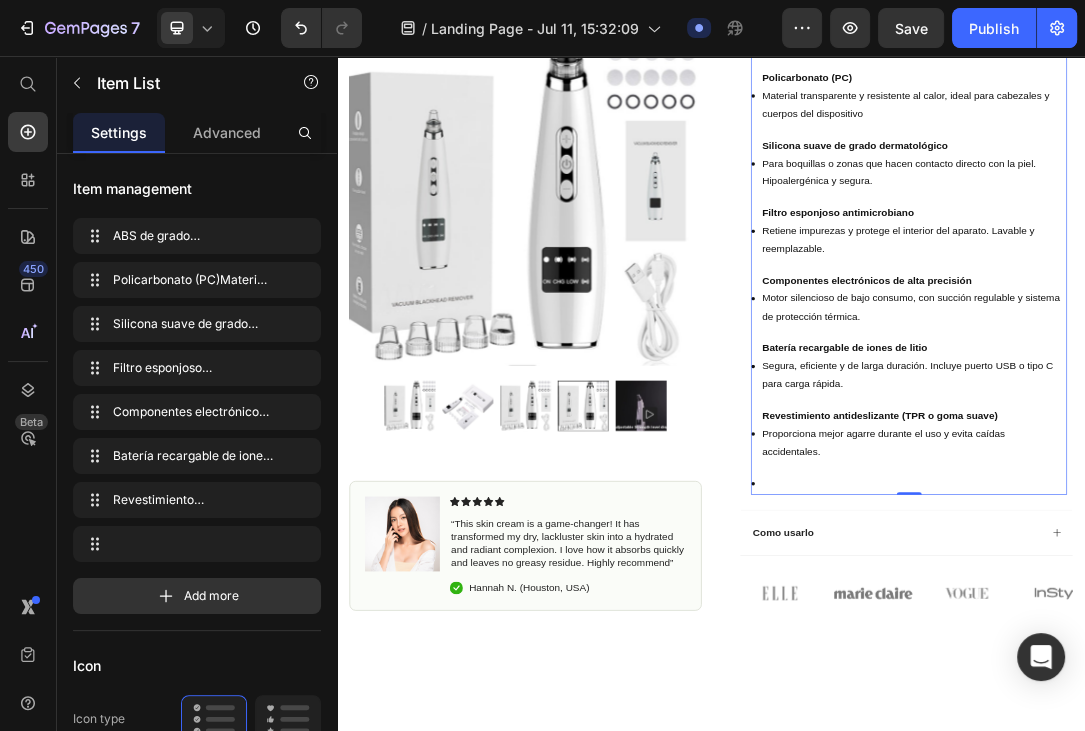 click at bounding box center [1262, 742] 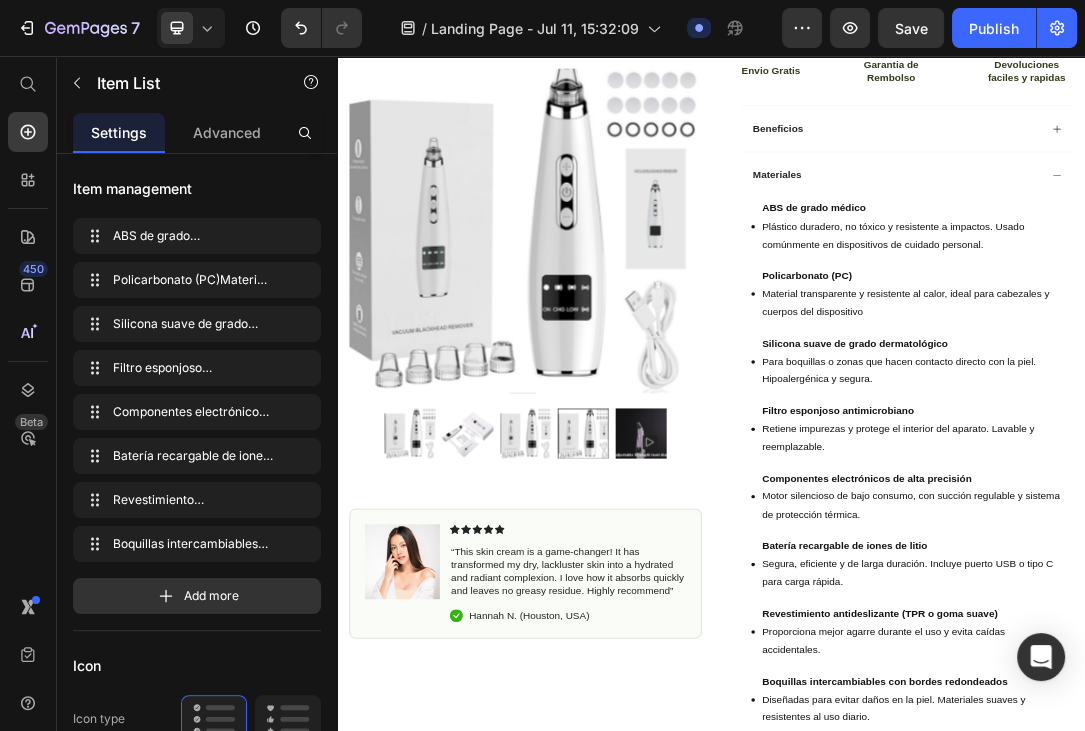 scroll, scrollTop: 739, scrollLeft: 0, axis: vertical 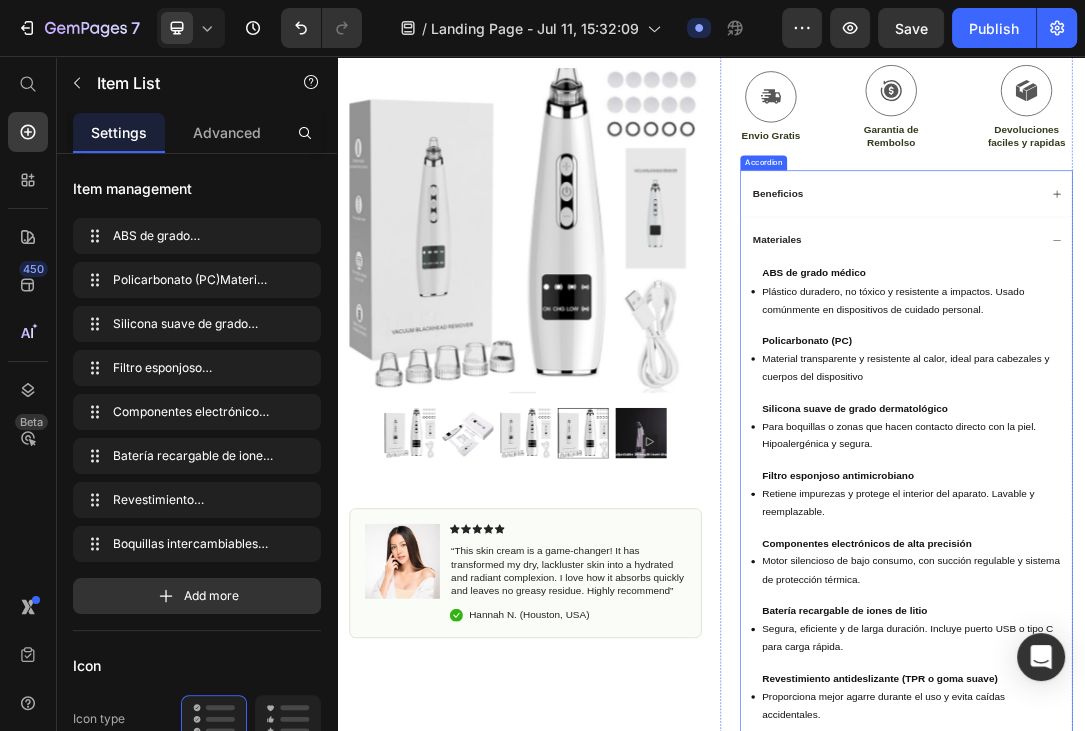 click on "Materiales" at bounding box center (1043, 351) 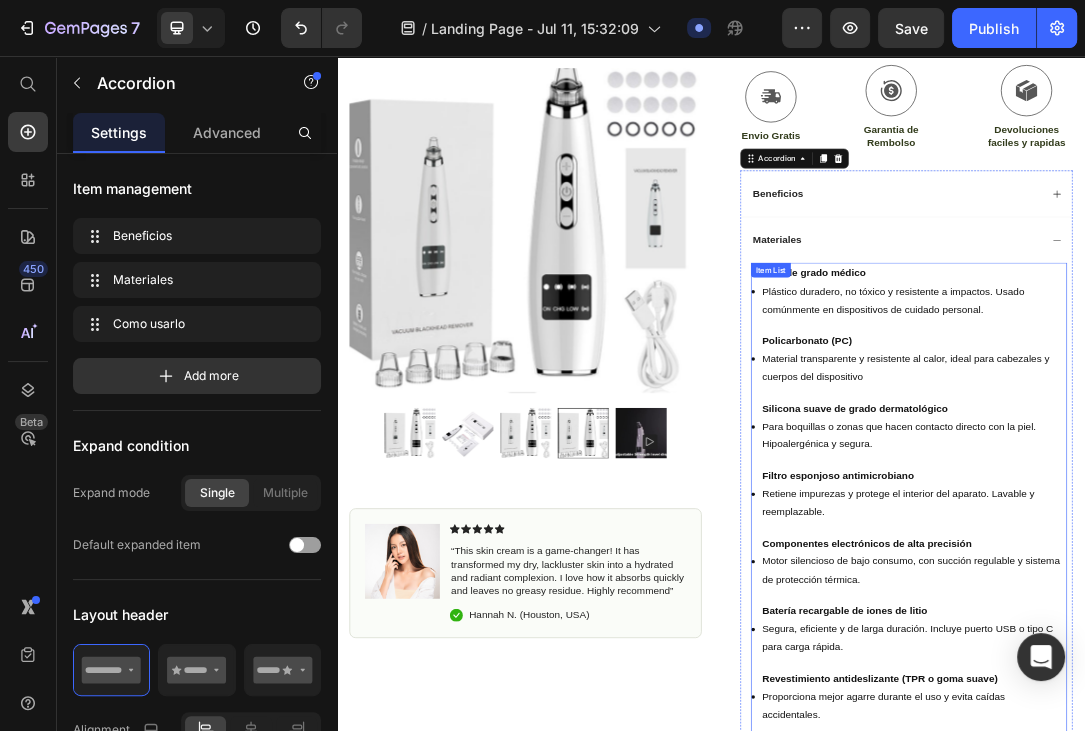 scroll, scrollTop: 844, scrollLeft: 0, axis: vertical 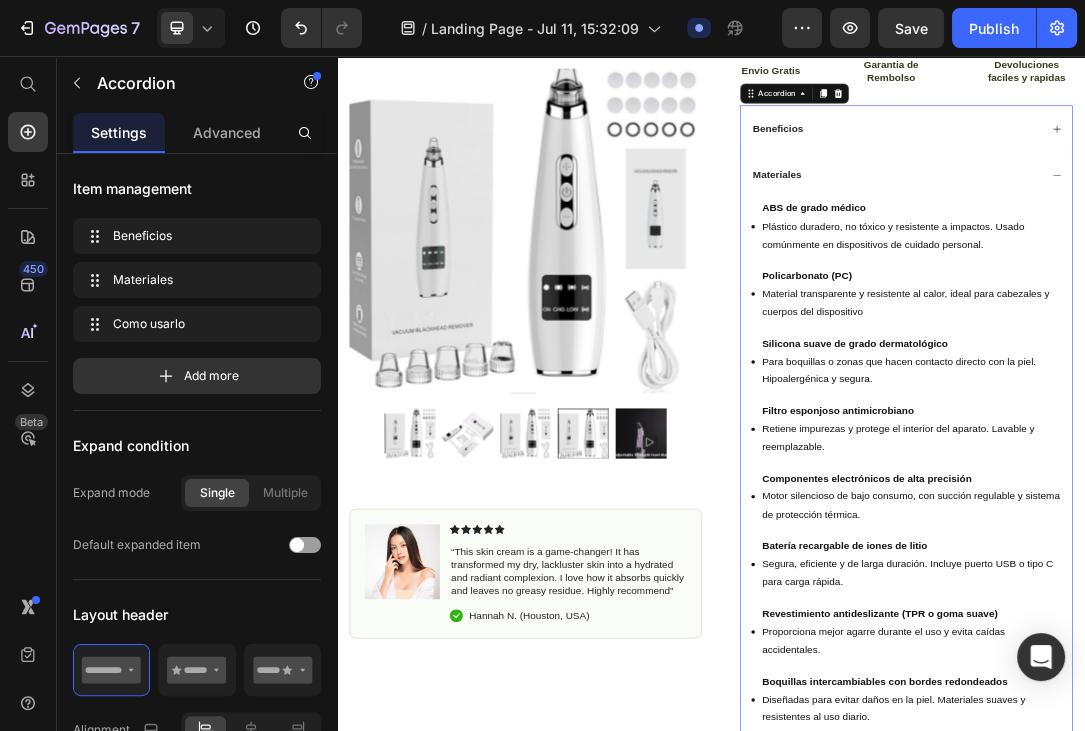 click 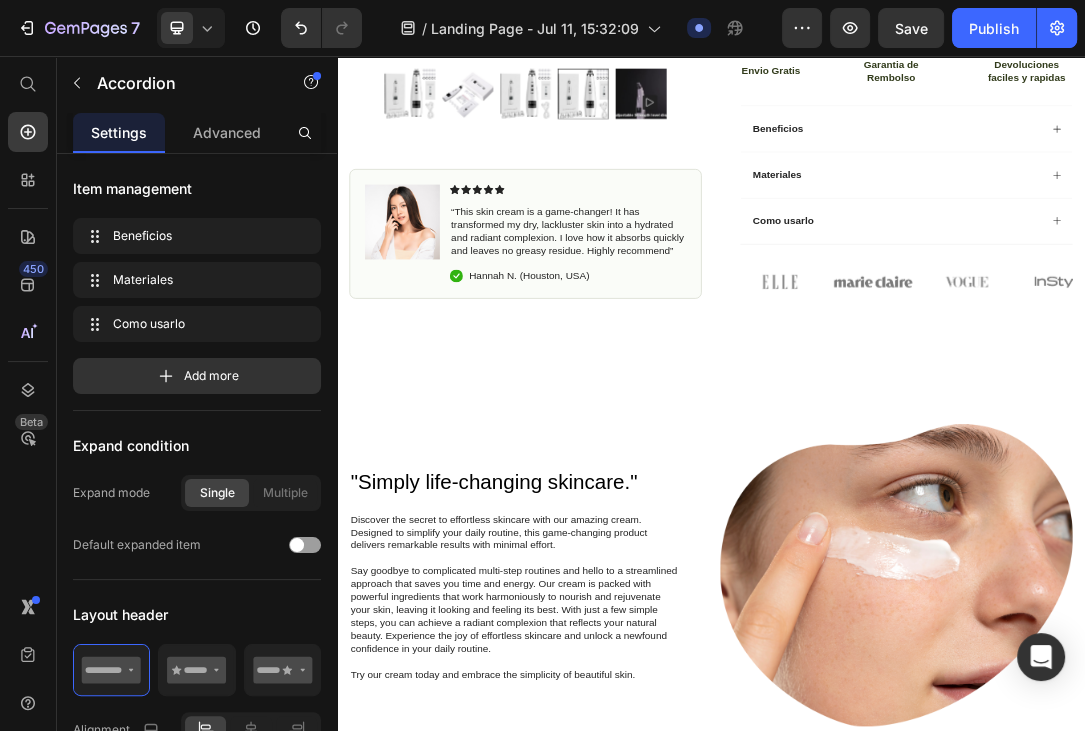 click on "Como usarlo" at bounding box center (1250, 320) 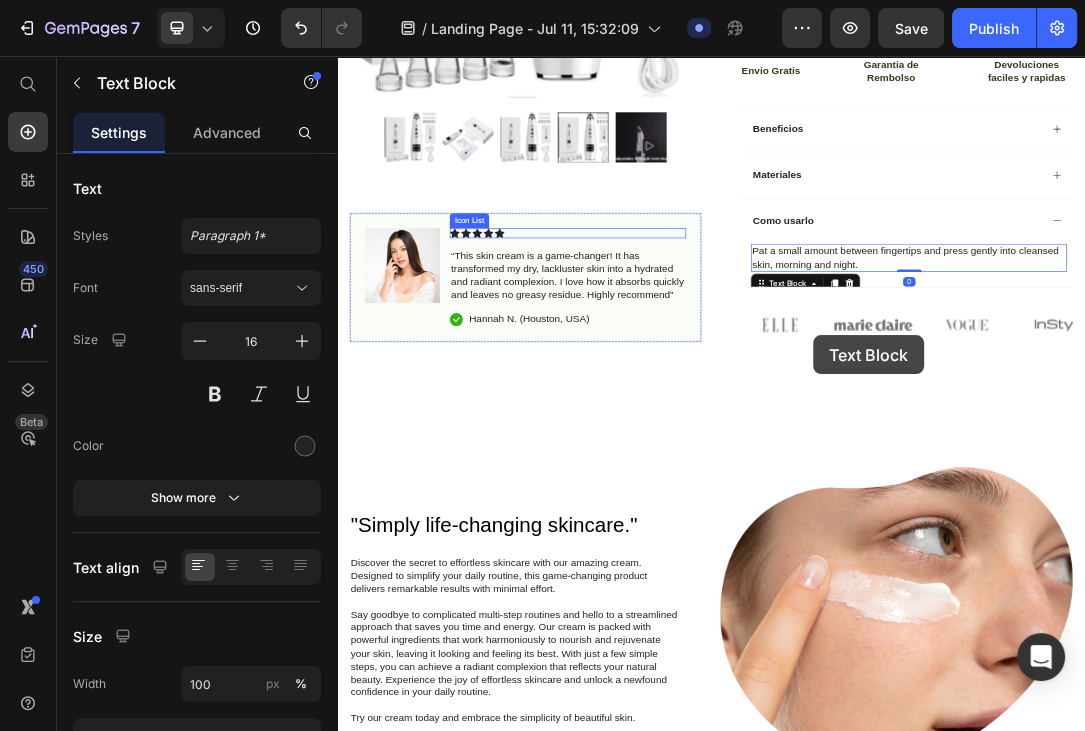 click on "Header
Icon Envio gratis a todo el pais Text Block Row
Icon Miles de personas encantadas con este producto Text Block Row Carousel Row
Product Images Image Icon Icon Icon Icon Icon Icon List “This skin cream is a game-changer! It has transformed my dry, lackluster skin into a hydrated and radiant complexion. I love how it absorbs quickly and leaves no greasy residue. Highly recommend” Text Block
Icon Hannah N. (Houston, USA) Text Block Row Row Row Icon Icon Icon Icon Icon Icon List (1349 Reviews) Text Block Row Removedor de Puntos Negros por Succion - Limpieza Facial Product Title ULTIMA TECNOLOGIA COSMETICA 2025 Text Block Un dispositivo de limpieza profunda que desobstruye poros, elimina impurezas y deja tu piel visiblemente mas suave desde el primer uso Text Block
Apto para todo tipo de piel
Succion ajustable con 5 niveles
Resultados visibles desde el primer uso Item List Kaching Bundles Kaching Bundles" at bounding box center (937, 2213) 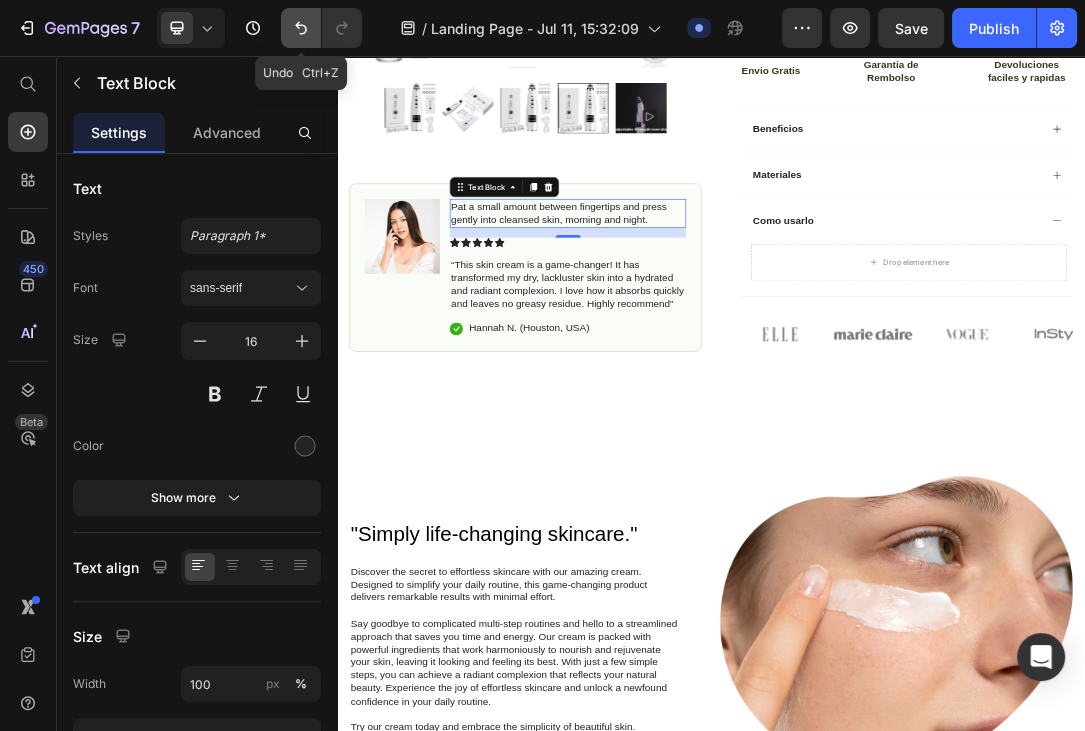 click 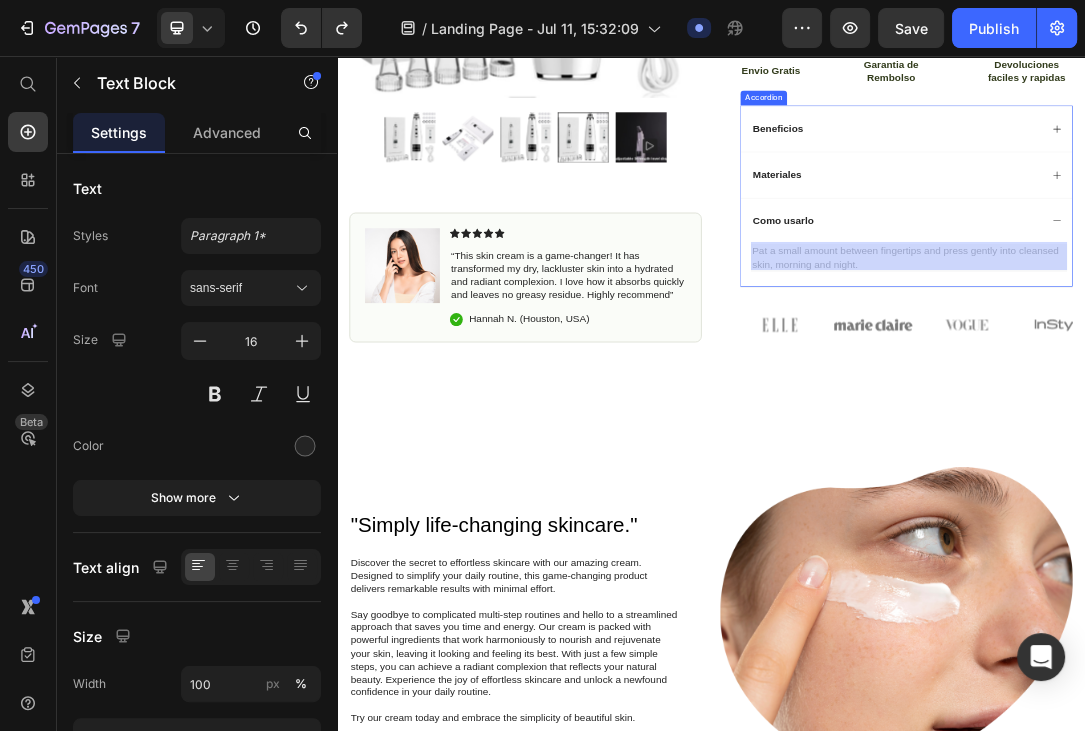 drag, startPoint x: 1009, startPoint y: 361, endPoint x: 1186, endPoint y: 391, distance: 179.52437 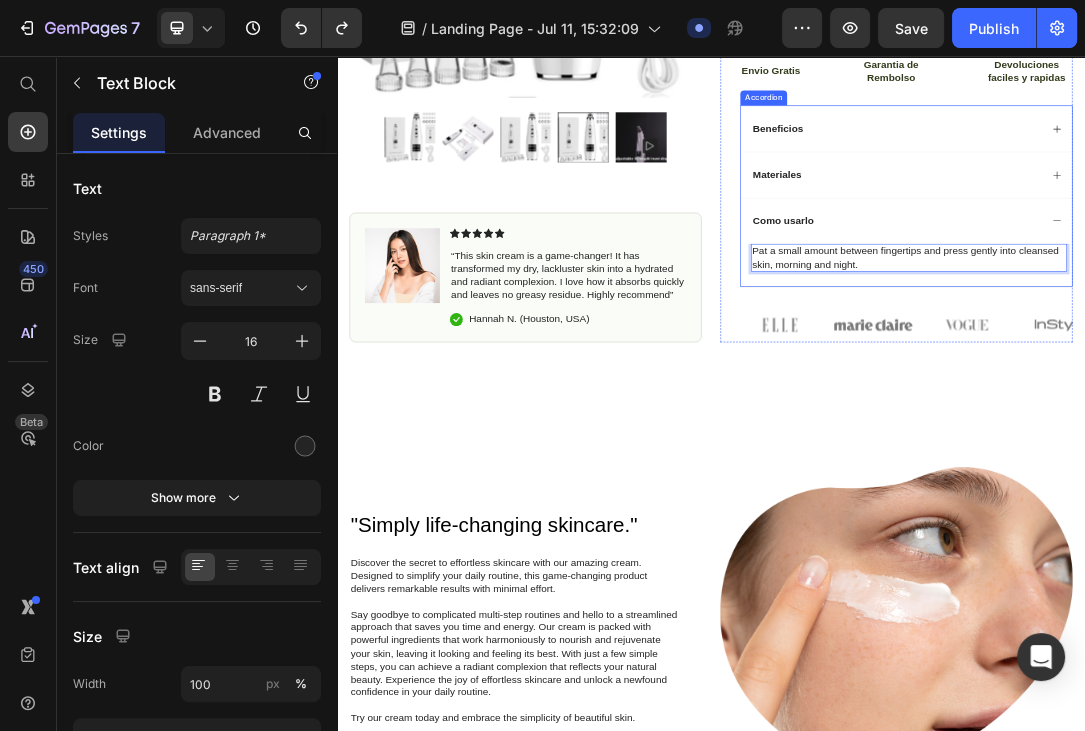 drag, startPoint x: 1166, startPoint y: 388, endPoint x: 990, endPoint y: 338, distance: 182.96448 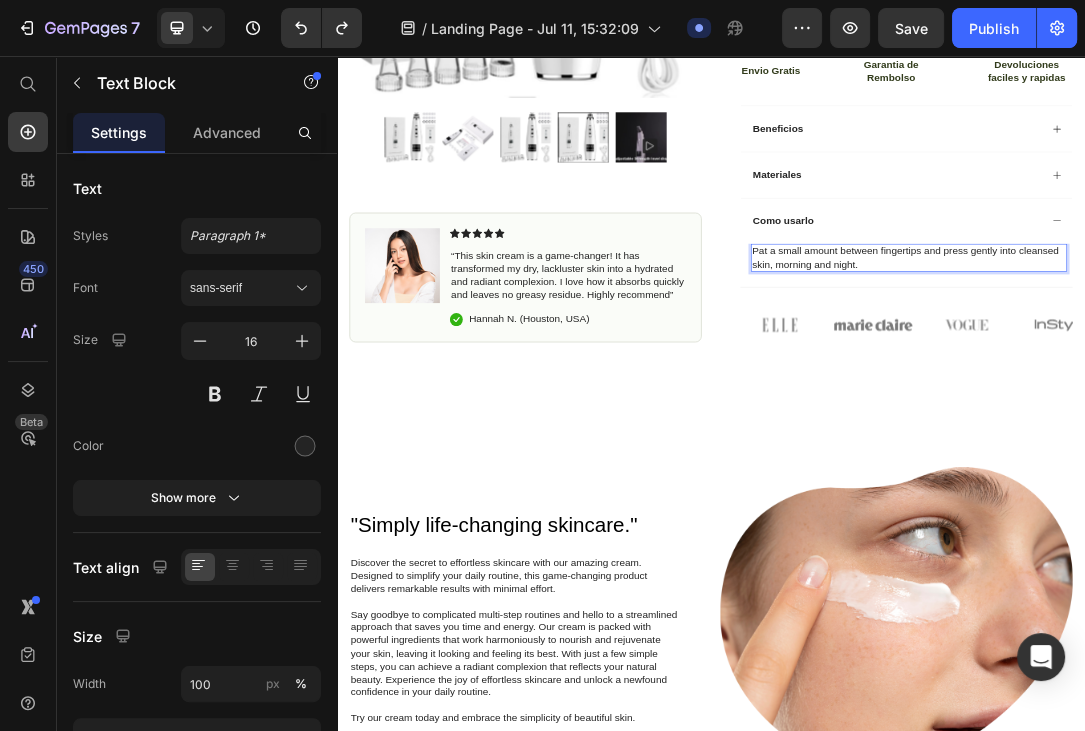 click on "Pat a small amount between fingertips and press gently into cleansed skin, morning and night." at bounding box center (1254, 380) 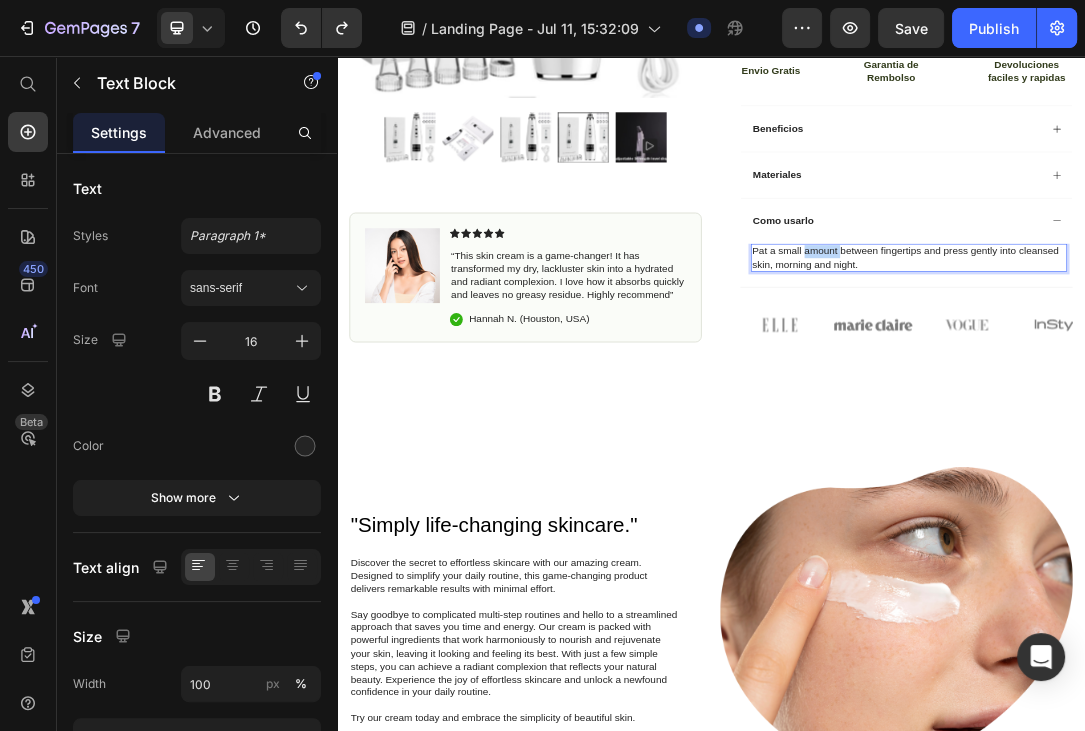 click on "Pat a small amount between fingertips and press gently into cleansed skin, morning and night." at bounding box center (1254, 380) 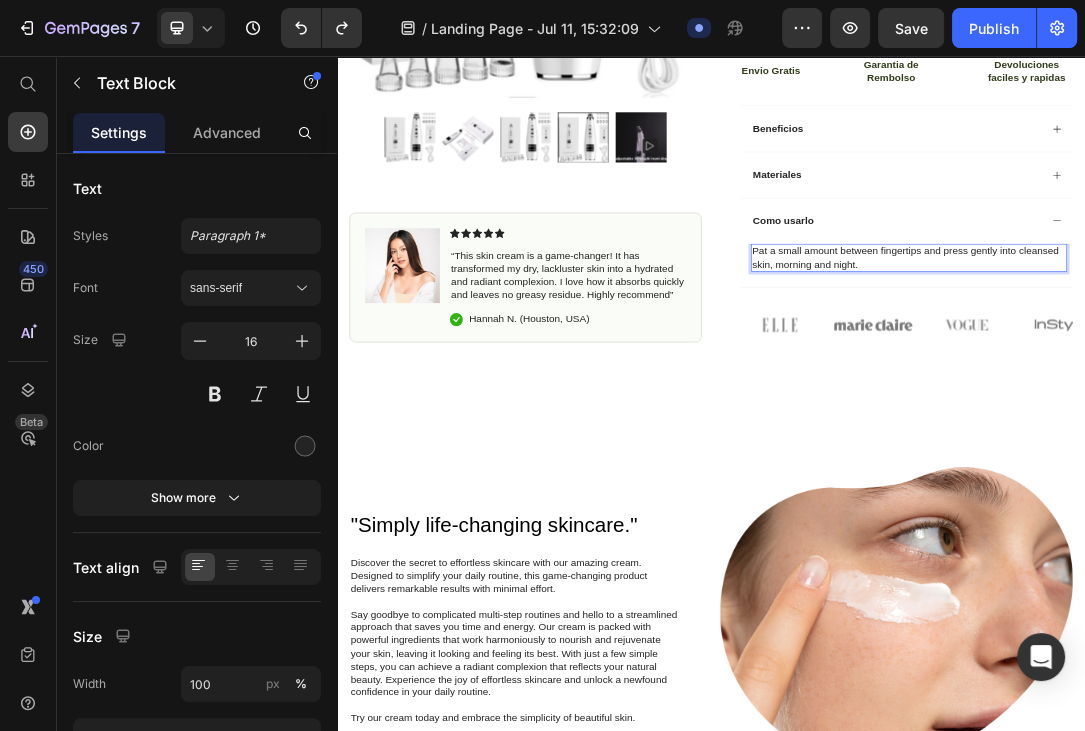 click on "Pat a small amount between fingertips and press gently into cleansed skin, morning and night." at bounding box center [1254, 380] 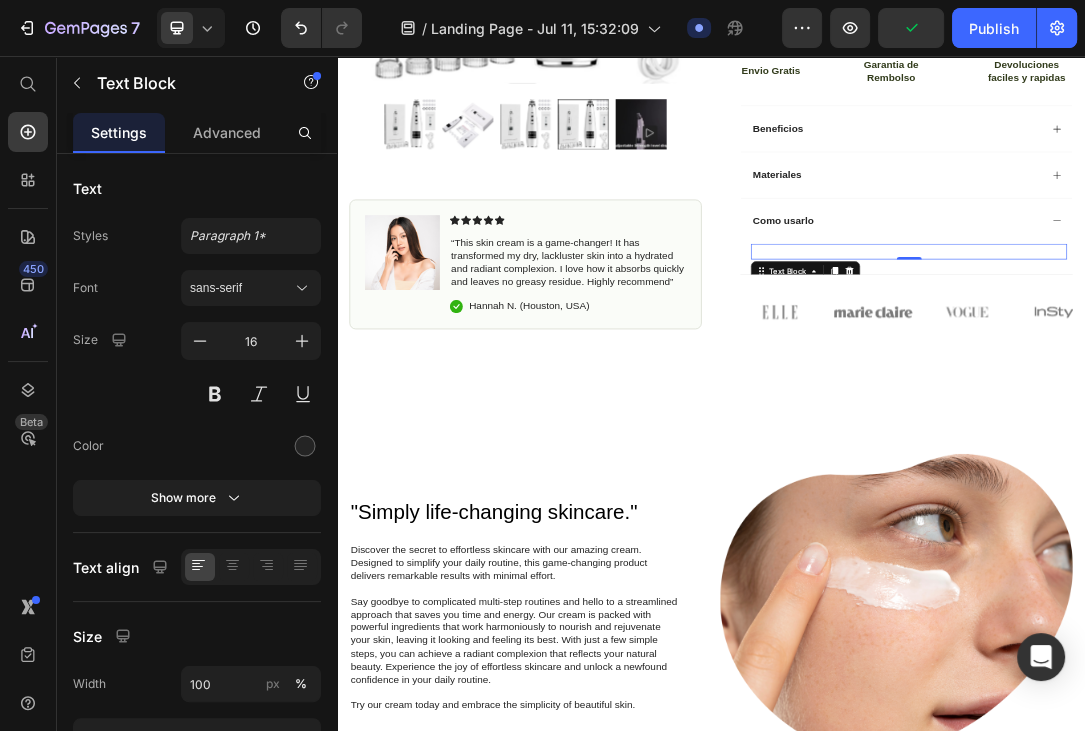 click at bounding box center [1254, 369] 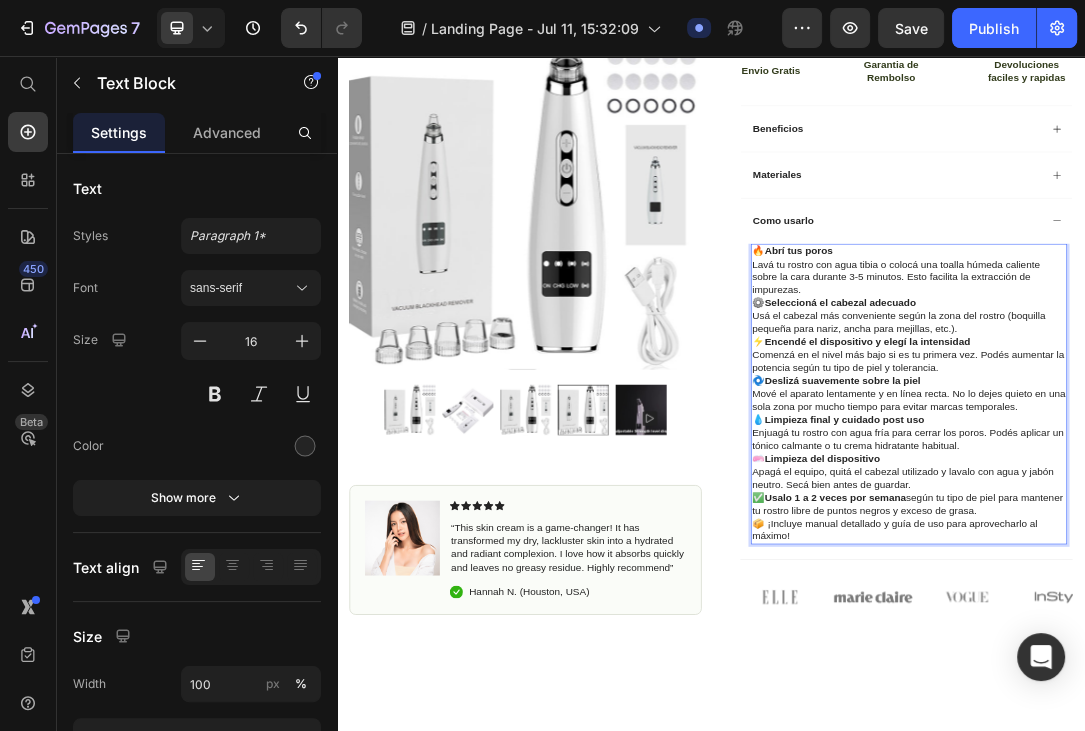 scroll, scrollTop: 46, scrollLeft: 0, axis: vertical 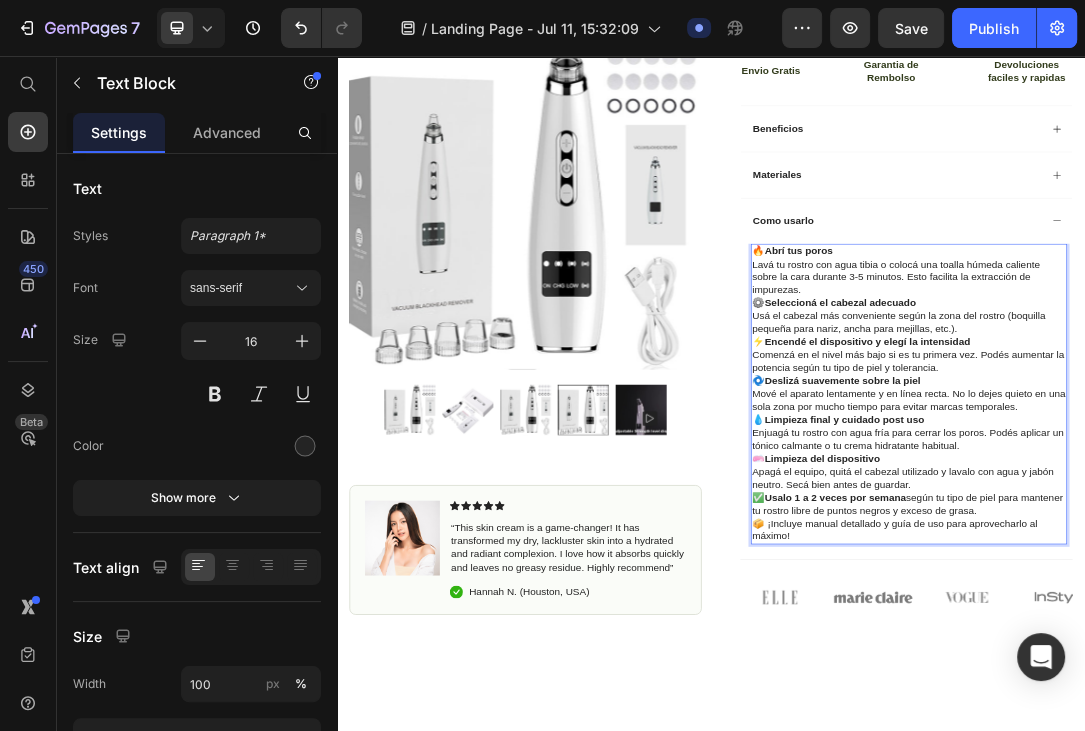 click on "Abrí tus poros" at bounding box center (1077, 368) 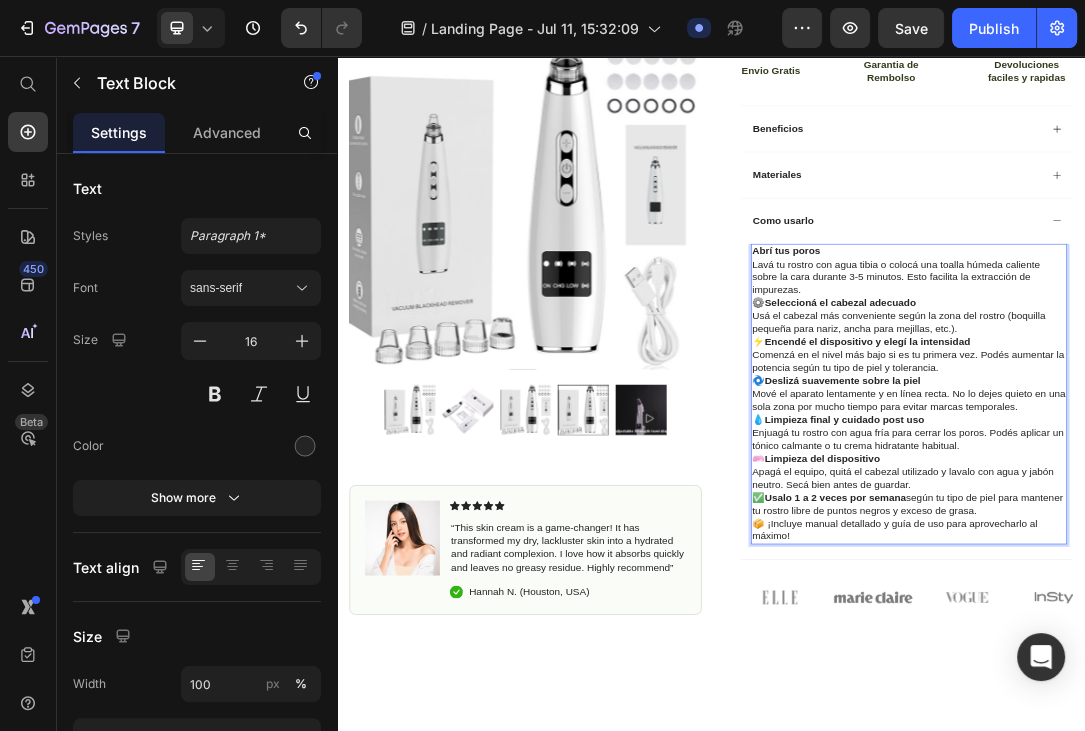 click on "Seleccioná el cabezal adecuado" at bounding box center [1144, 451] 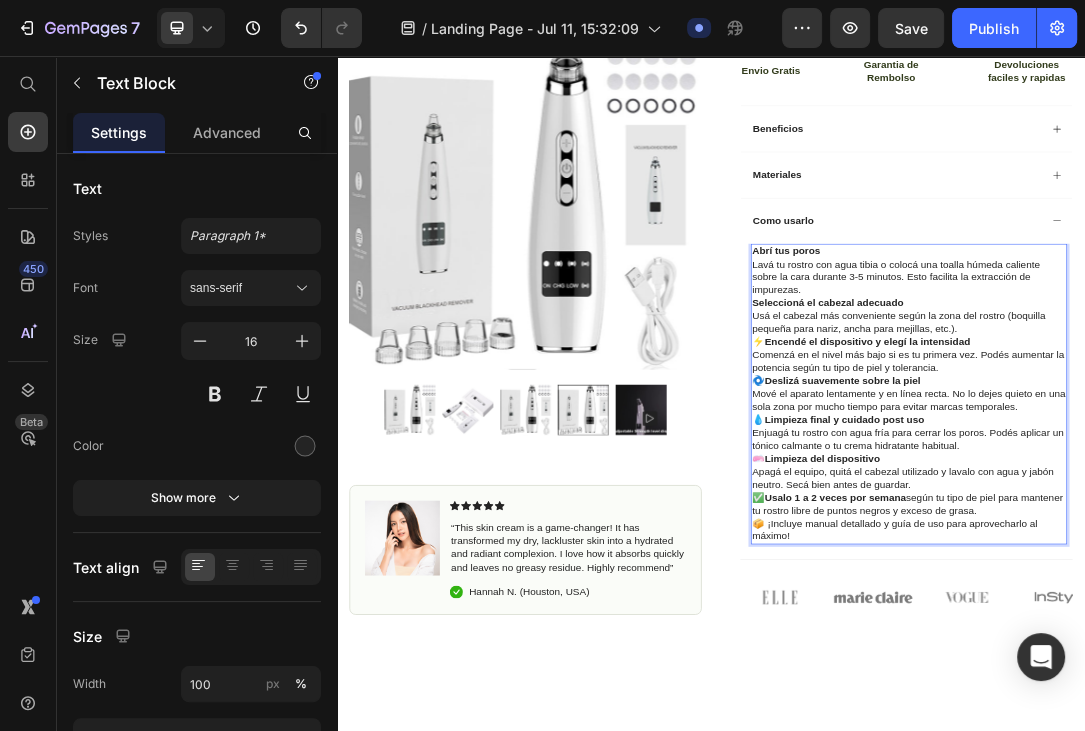 click on "Encendé el dispositivo y elegí la intensidad" at bounding box center (1188, 513) 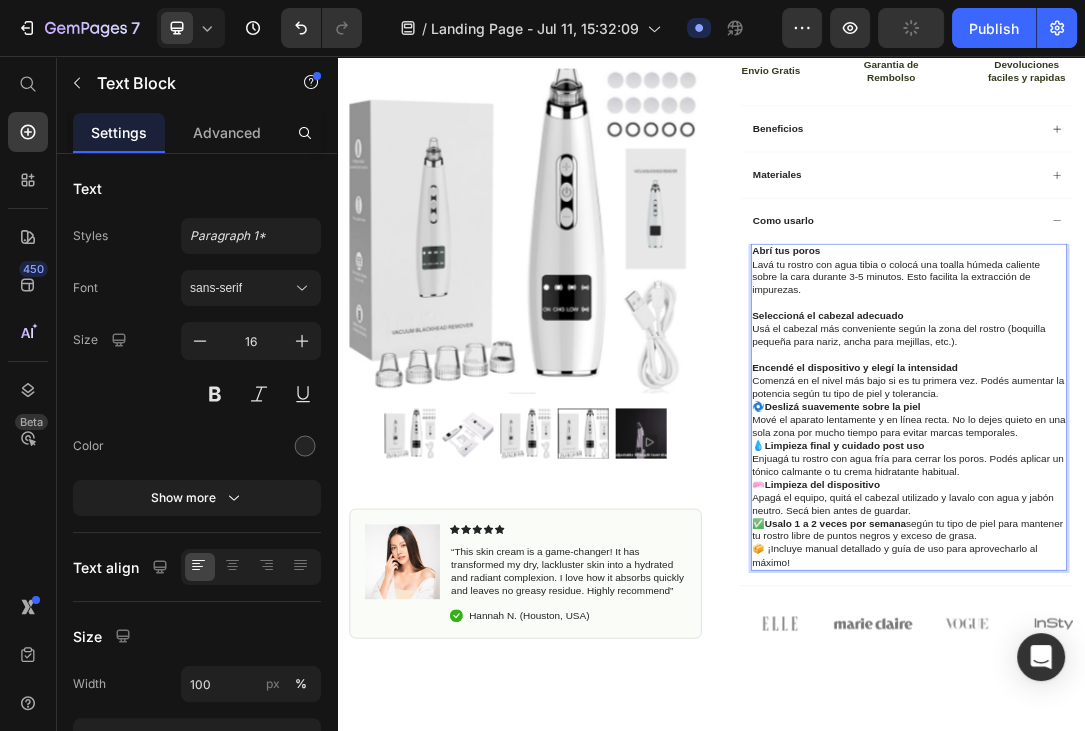 click on "🌀  Deslizá suavemente sobre la piel Mové el aparato lentamente y en línea recta. No lo dejes quieto en una sola zona por mucho tiempo para evitar marcas temporales." at bounding box center [1254, 639] 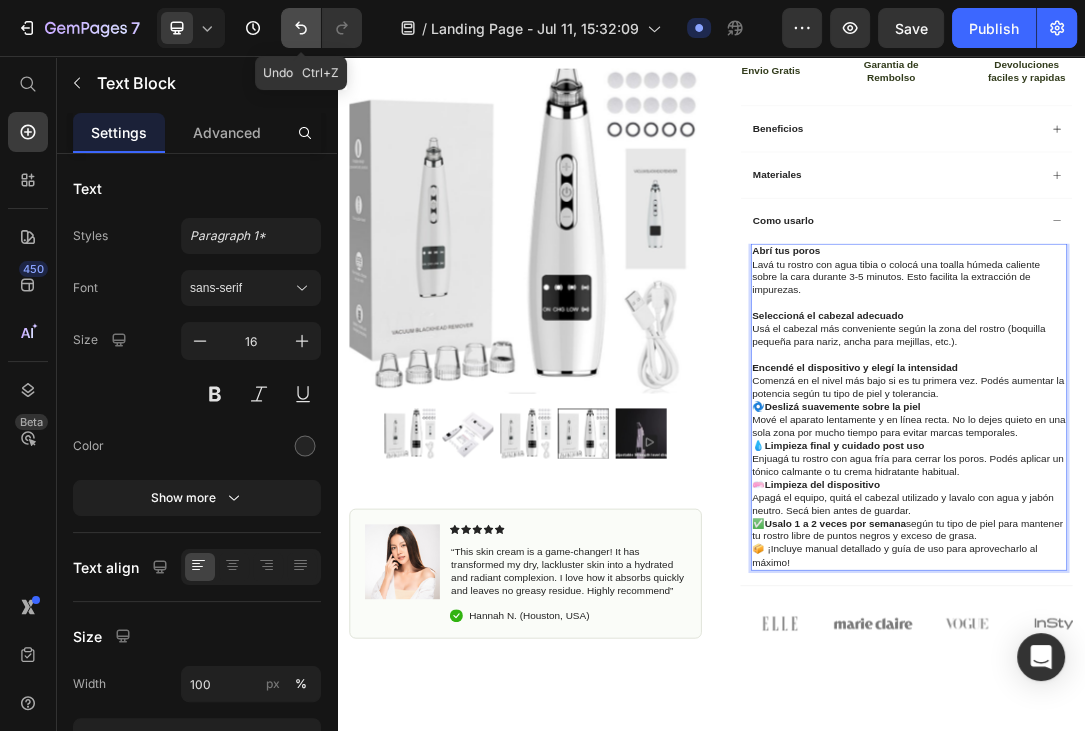 click 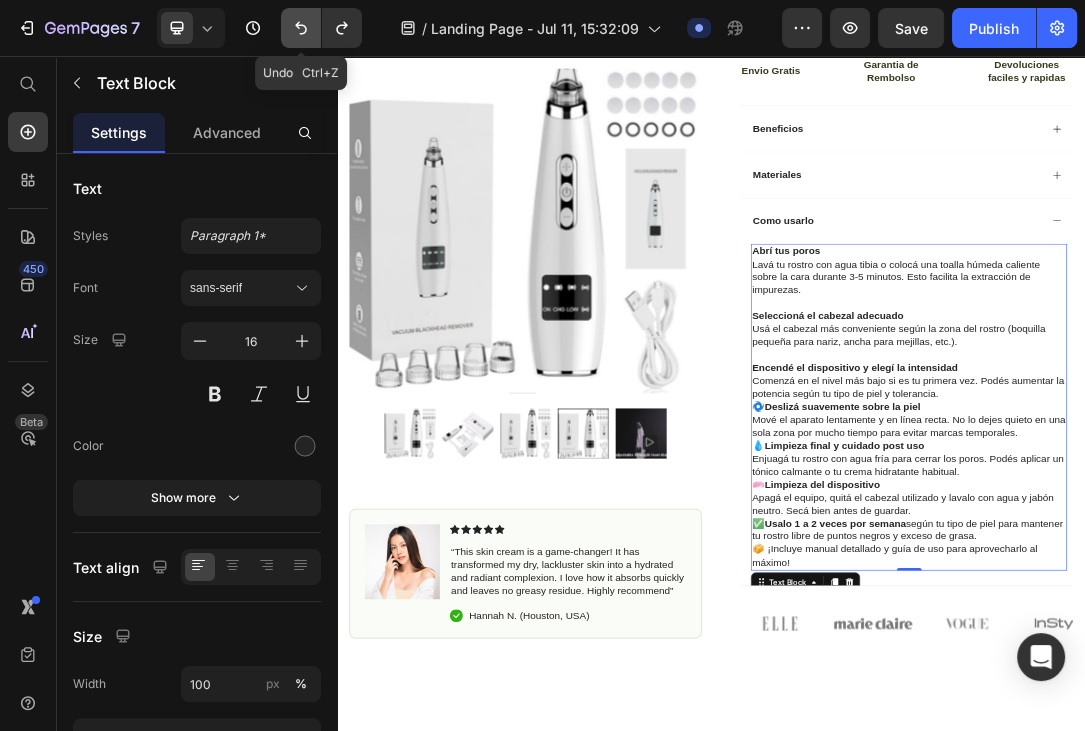 click 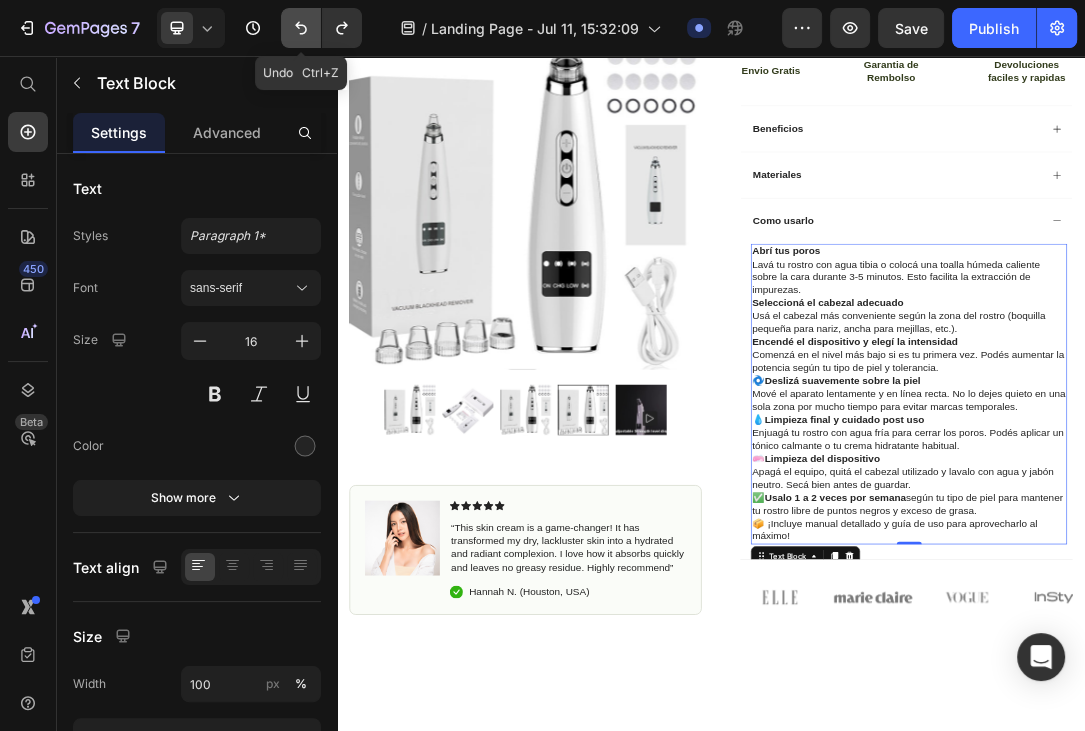 click 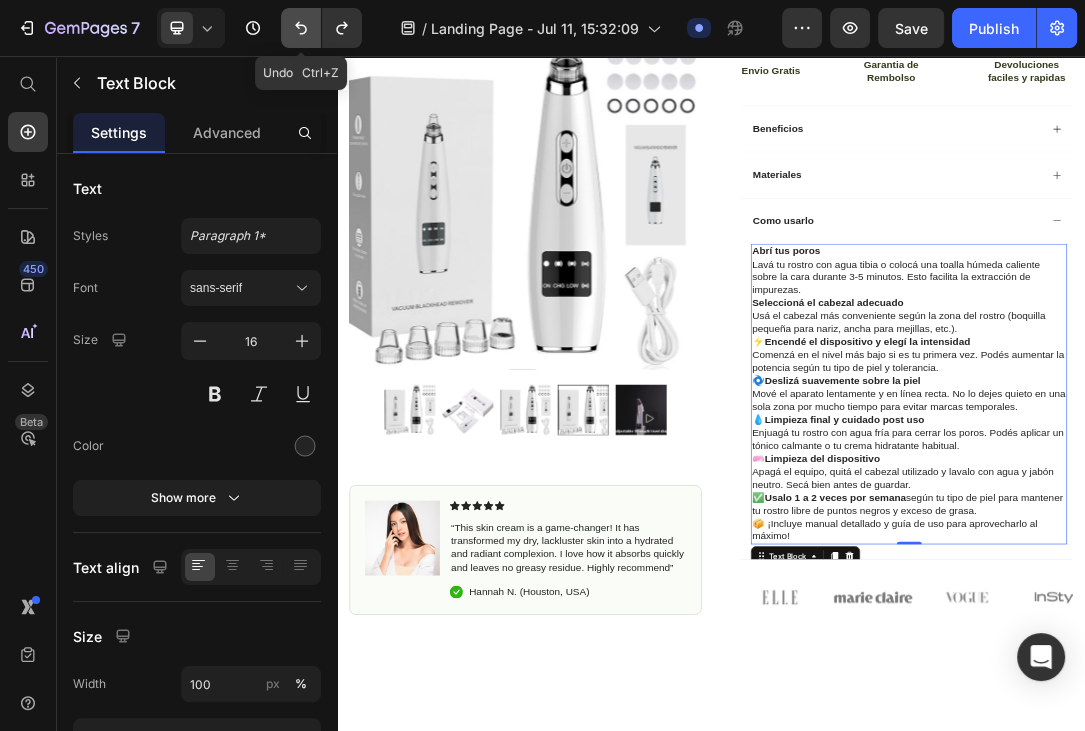 click 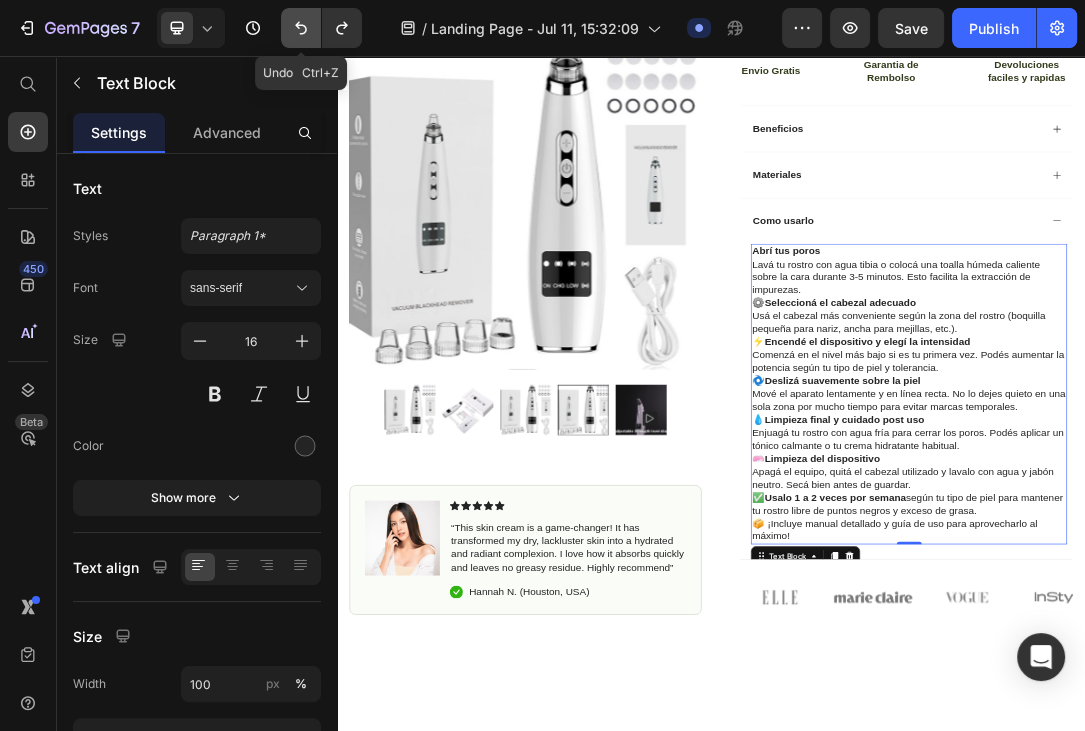 click 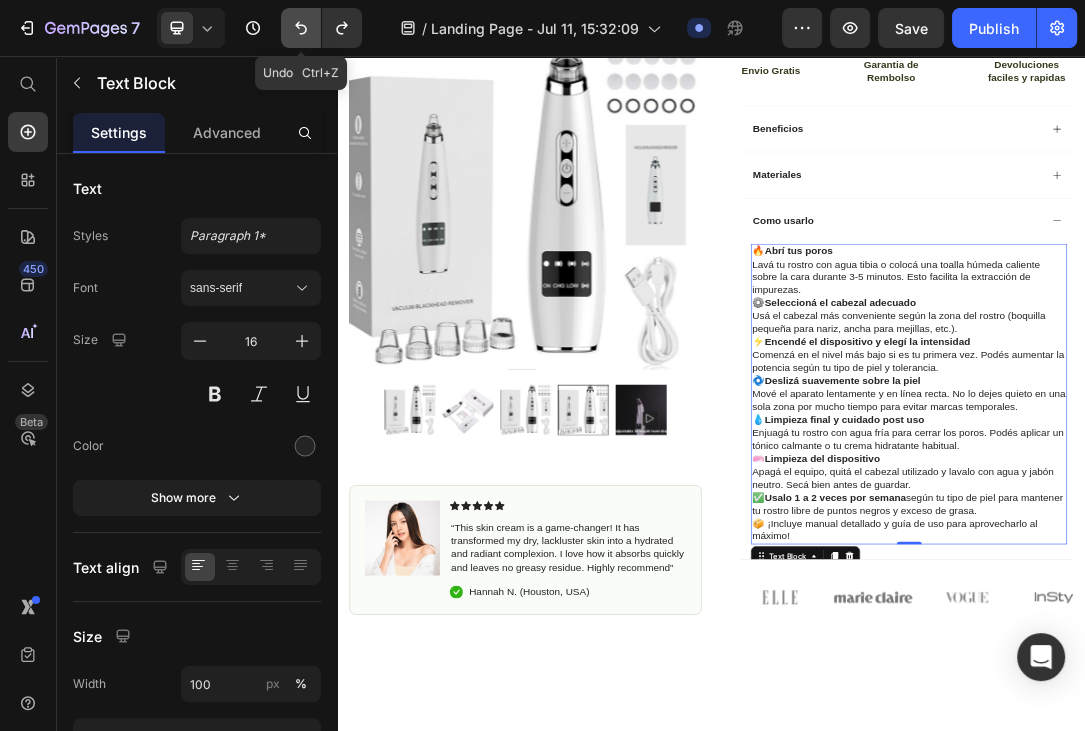 click 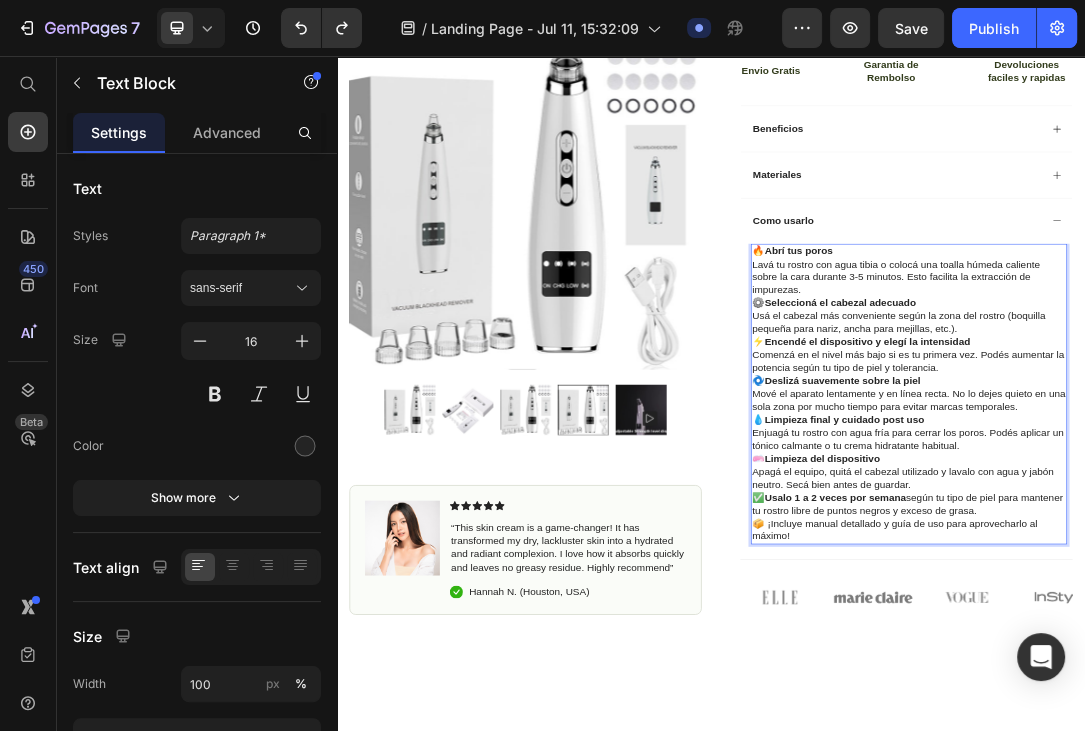 click on "🔥  Abrí tus poros Lavá tu rostro con agua tibia o colocá una toalla húmeda caliente sobre la cara durante 3-5 minutos. Esto facilita la extracción de impurezas." at bounding box center (1254, 400) 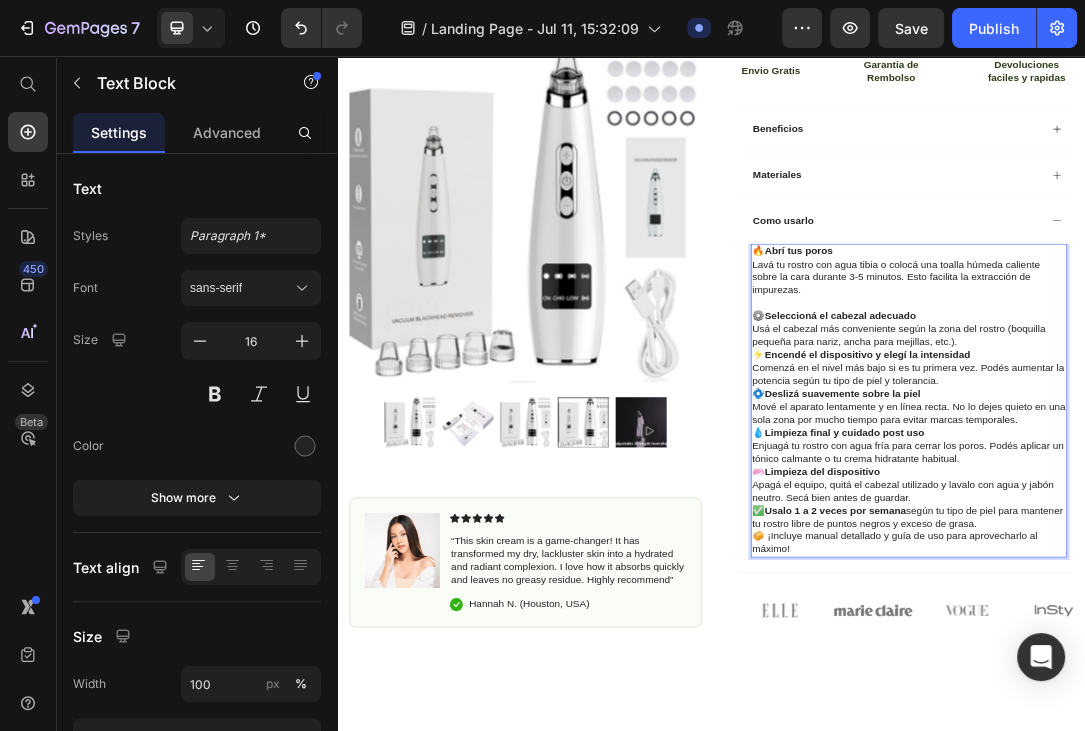 click on "Abrí tus poros" at bounding box center [1077, 368] 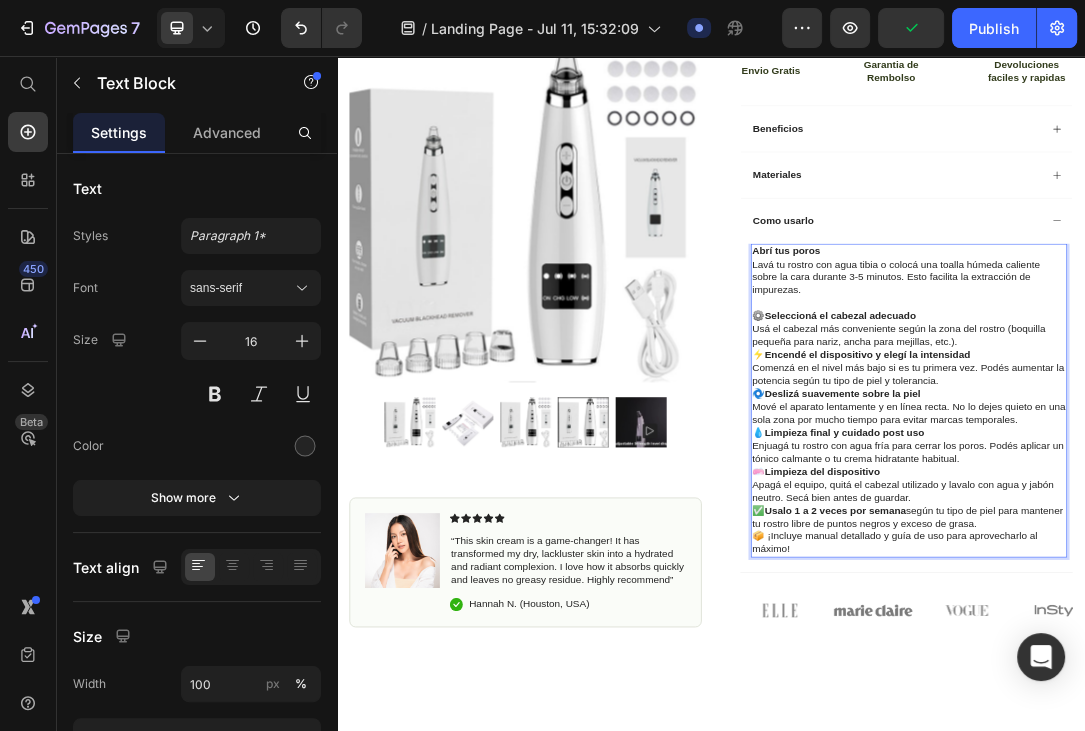click on "Seleccioná el cabezal adecuado" at bounding box center (1144, 472) 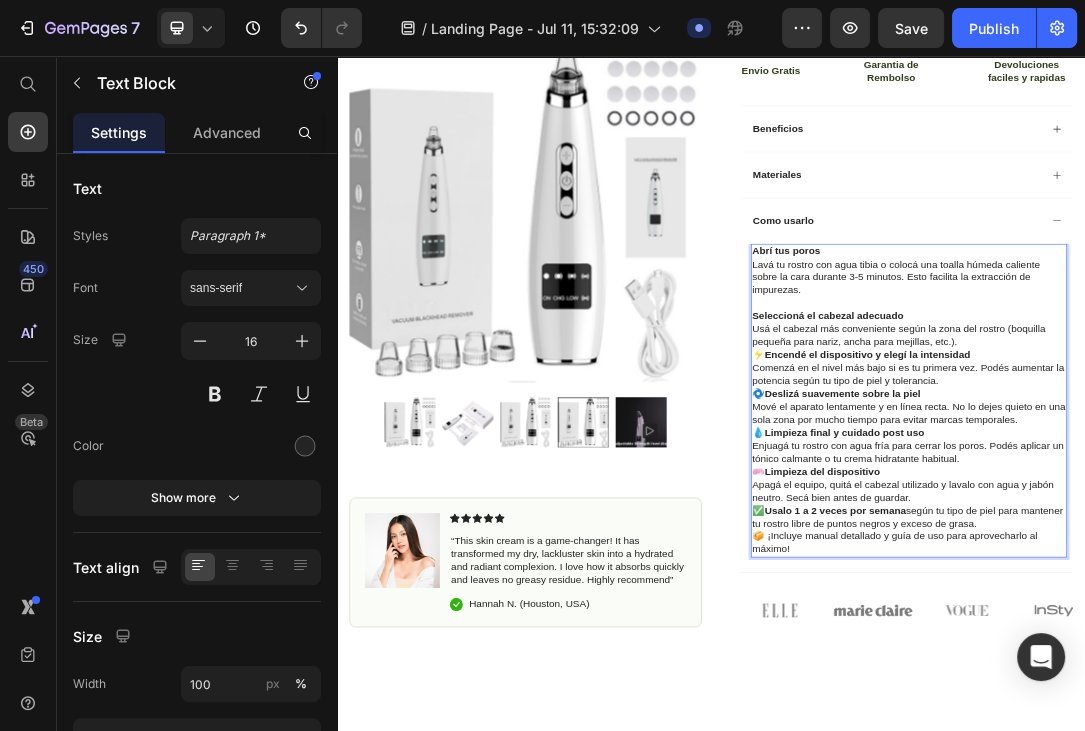click on "Seleccioná el cabezal adecuado Usá el cabezal más conveniente según la zona del rostro (boquilla pequeña para nariz, ancha para mejillas, etc.)." at bounding box center [1254, 494] 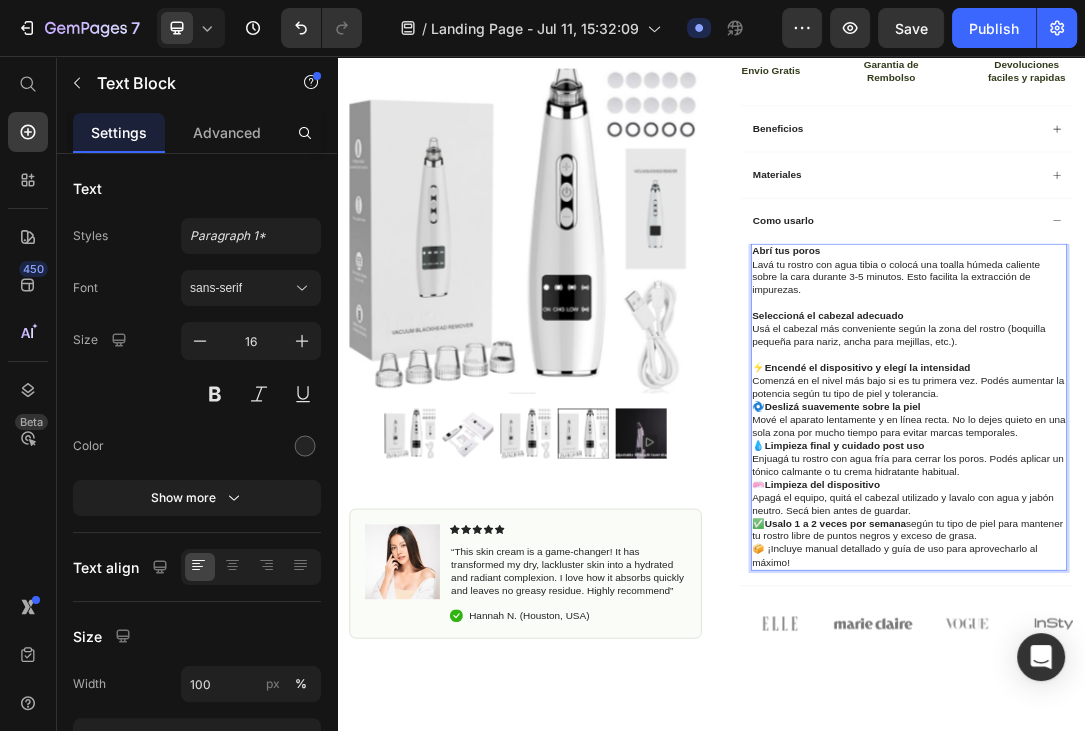 click on "Encendé el dispositivo y elegí la intensidad" at bounding box center (1188, 555) 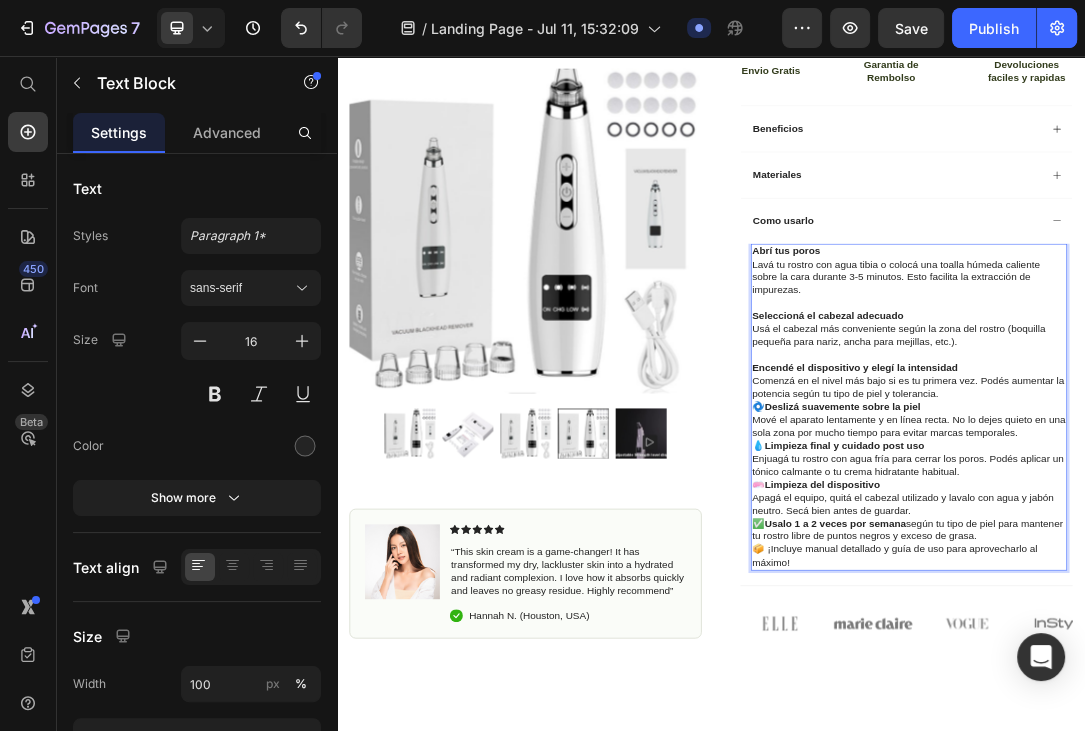 click on "Encendé el dispositivo y elegí la intensidad Comenzá en el nivel más bajo si es tu primera vez. Podés aumentar la potencia según tu tipo de piel y tolerancia." at bounding box center (1254, 577) 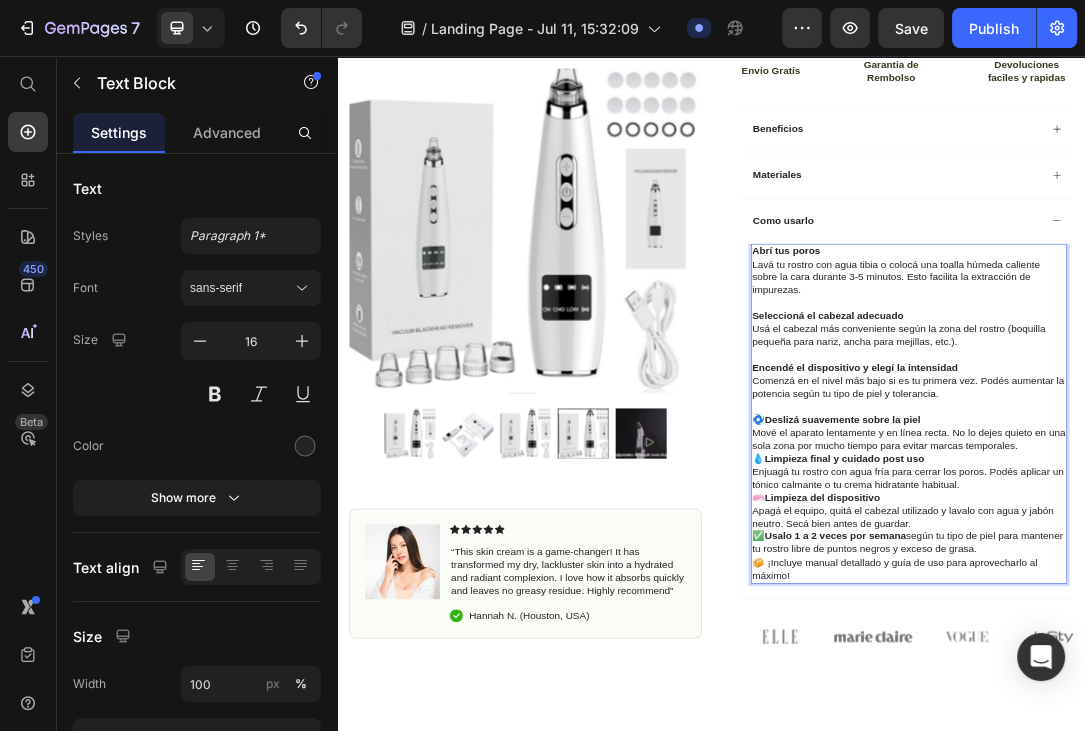 click on "Deslizá suavemente sobre la piel" at bounding box center [1148, 638] 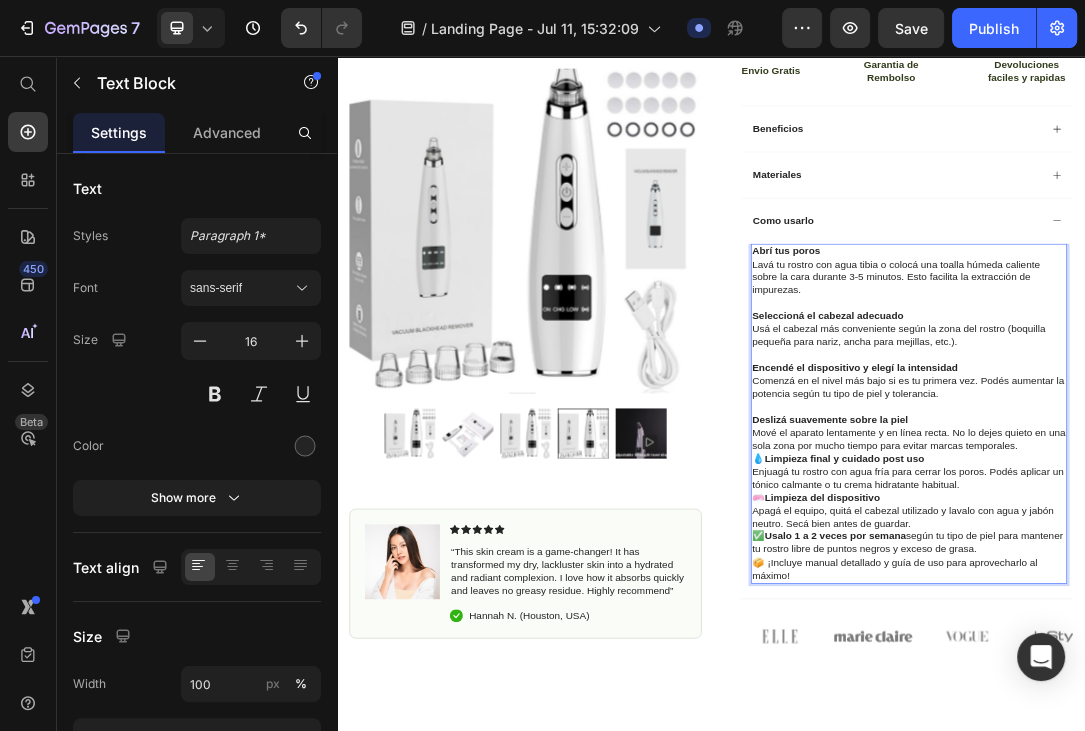 scroll, scrollTop: 949, scrollLeft: 0, axis: vertical 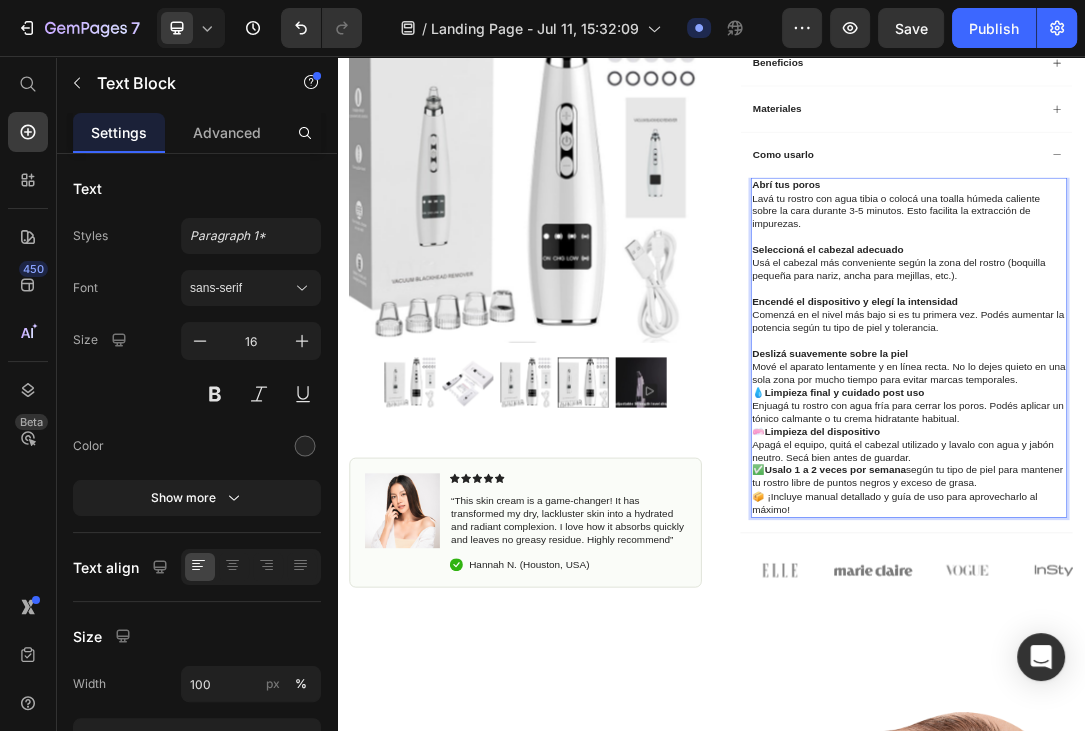 click on "💧  Limpieza final y cuidado post uso Enjuagá tu rostro con agua fría para cerrar los poros. Podés aplicar un tónico calmante o tu crema hidratante habitual." at bounding box center [1254, 618] 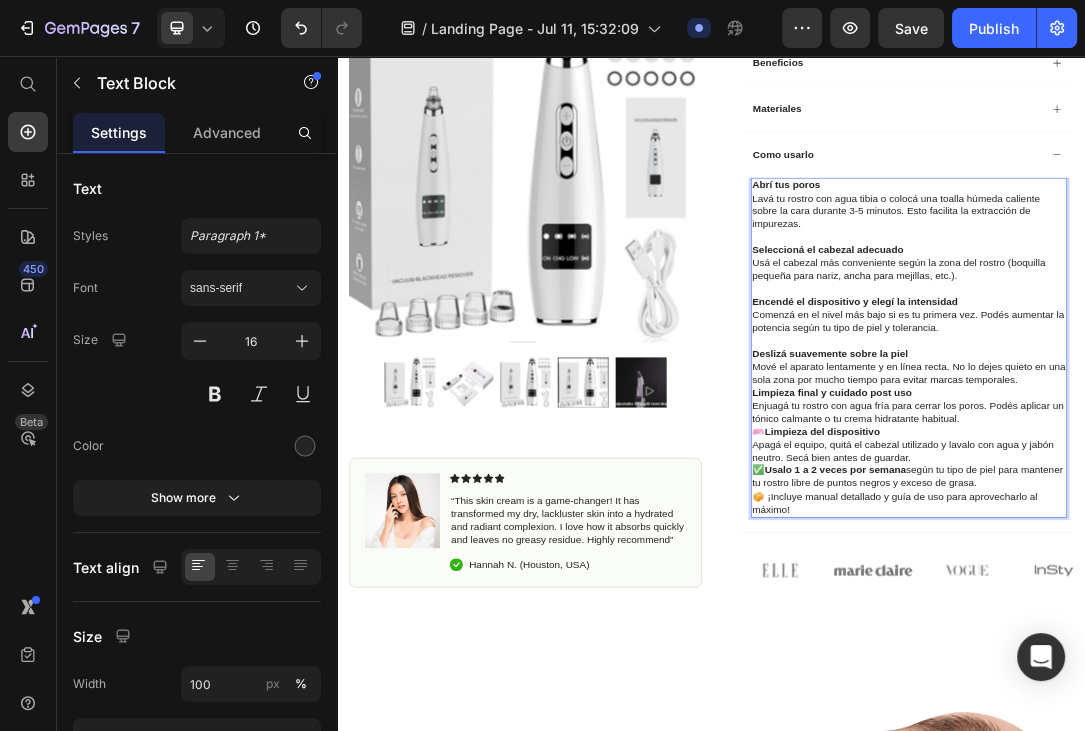 click on "Limpieza del dispositivo" at bounding box center [1115, 658] 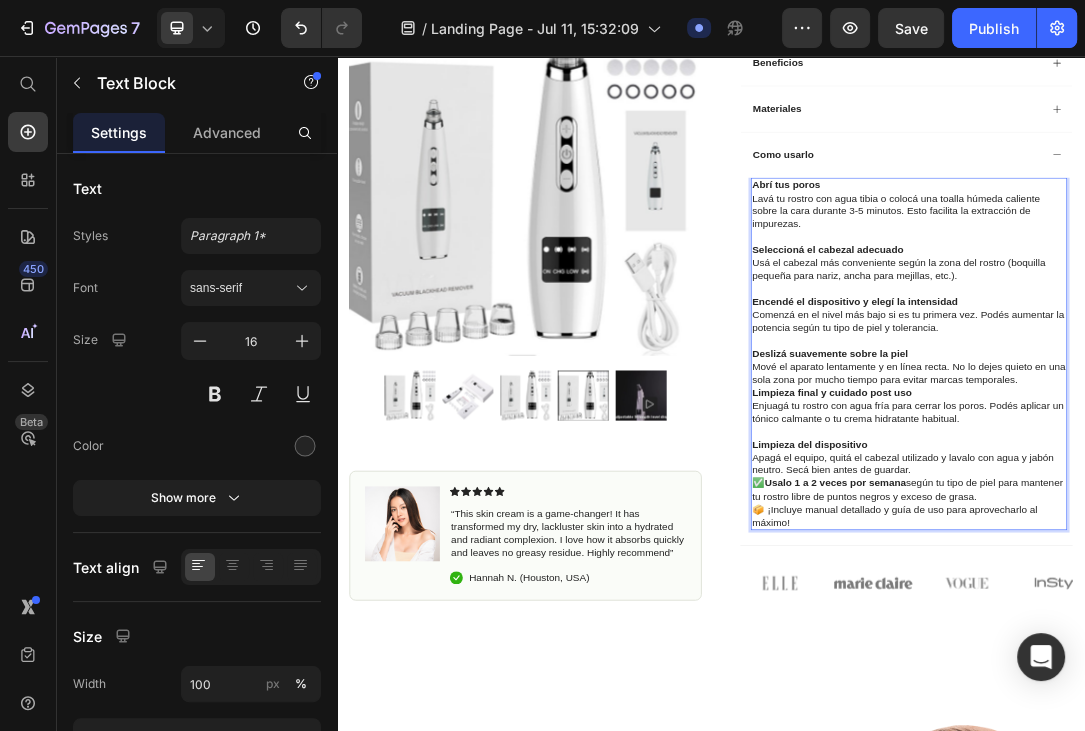 click on "Abrí tus poros Lavá tu rostro con agua tibia o colocá una toalla húmeda caliente sobre la cara durante 3-5 minutos. Esto facilita la extracción de impurezas. Seleccioná el cabezal adecuado Usá el cabezal más conveniente según la zona del rostro (boquilla pequeña para nariz, ancha para mejillas, etc.). Encendé el dispositivo y elegí la intensidad Comenzá en el nivel más bajo si es tu primera vez. Podés aumentar la potencia según tu tipo de piel y tolerancia. Deslizá suavemente sobre la piel Mové el aparato lentamente y en línea recta. No lo dejes quieto en una sola zona por mucho tiempo para evitar marcas temporales. Limpieza final y cuidado post uso Enjuagá tu rostro con agua fría para cerrar los poros. Podés aplicar un tónico calmante o tu crema hidratante habitual. Limpieza del dispositivo Apagá el equipo, quitá el cabezal utilizado y lavalo con agua y jabón neutro. Secá bien antes de guardar. ✅  Usalo 1 a 2 veces por semana" at bounding box center [1254, 535] 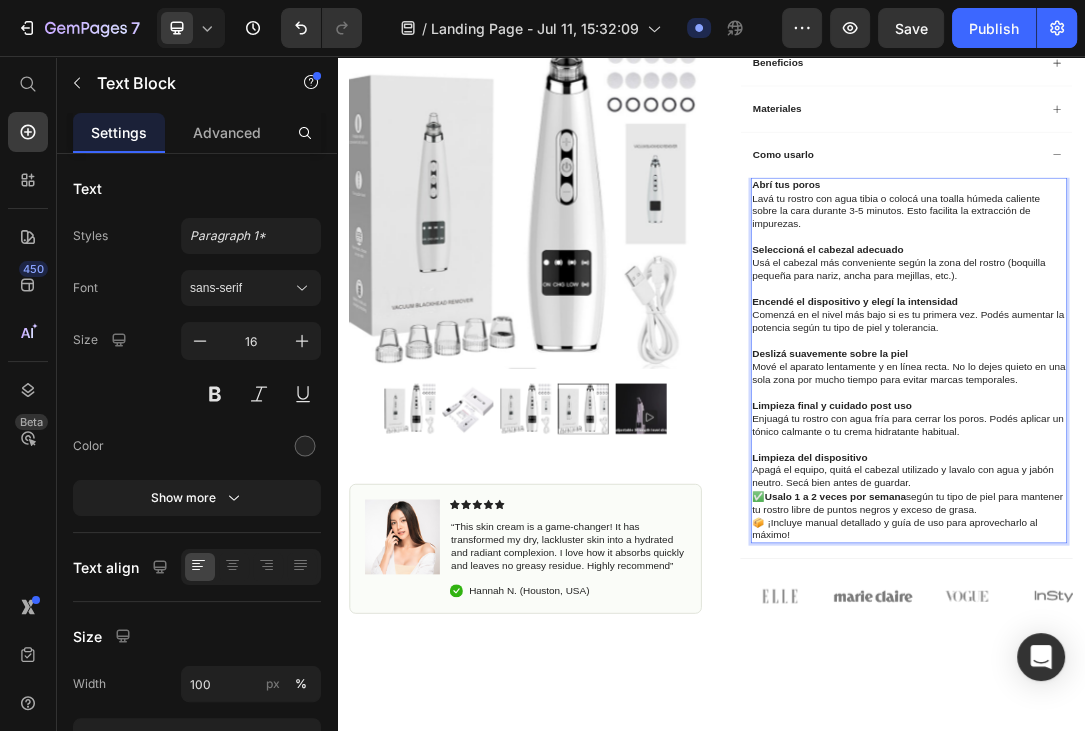 click on "Usalo 1 a 2 veces por semana" at bounding box center (1136, 762) 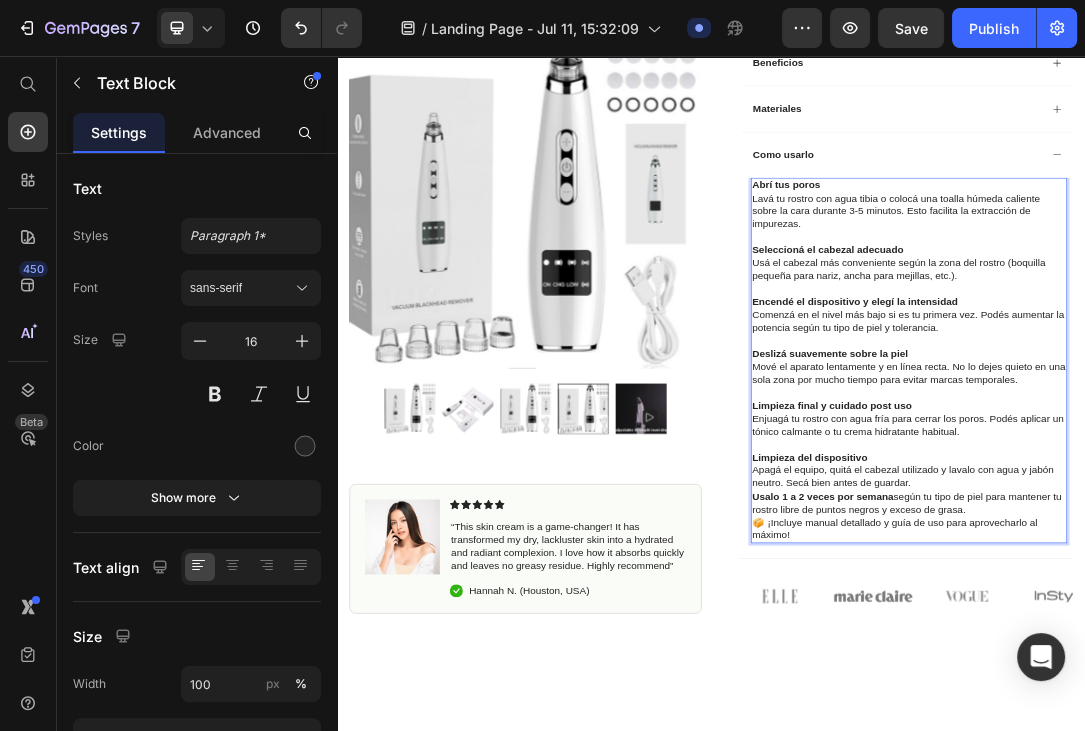 scroll, scrollTop: 185, scrollLeft: 0, axis: vertical 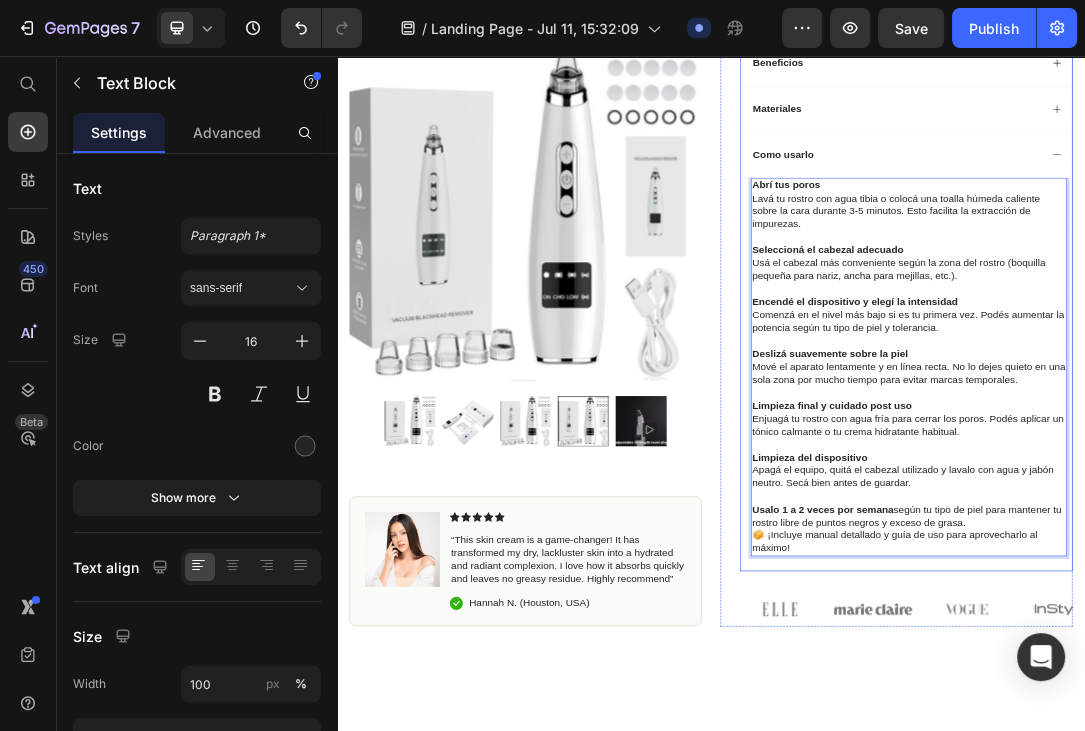 click on "Como usarlo" at bounding box center [1053, 215] 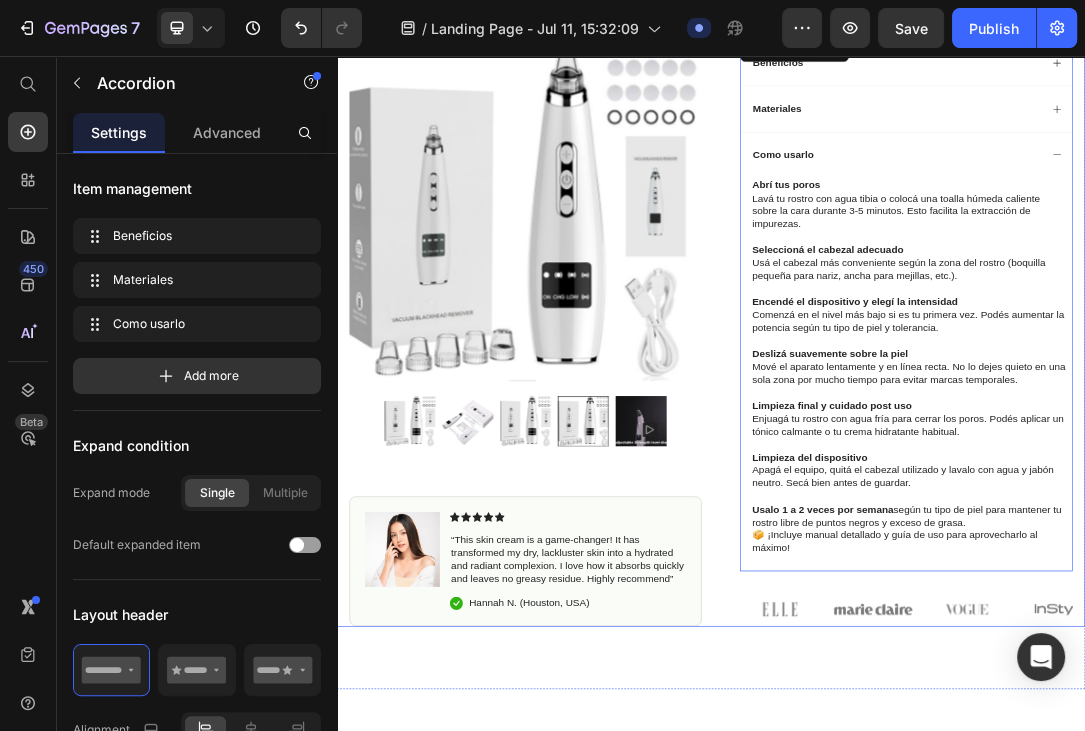 scroll, scrollTop: 0, scrollLeft: 0, axis: both 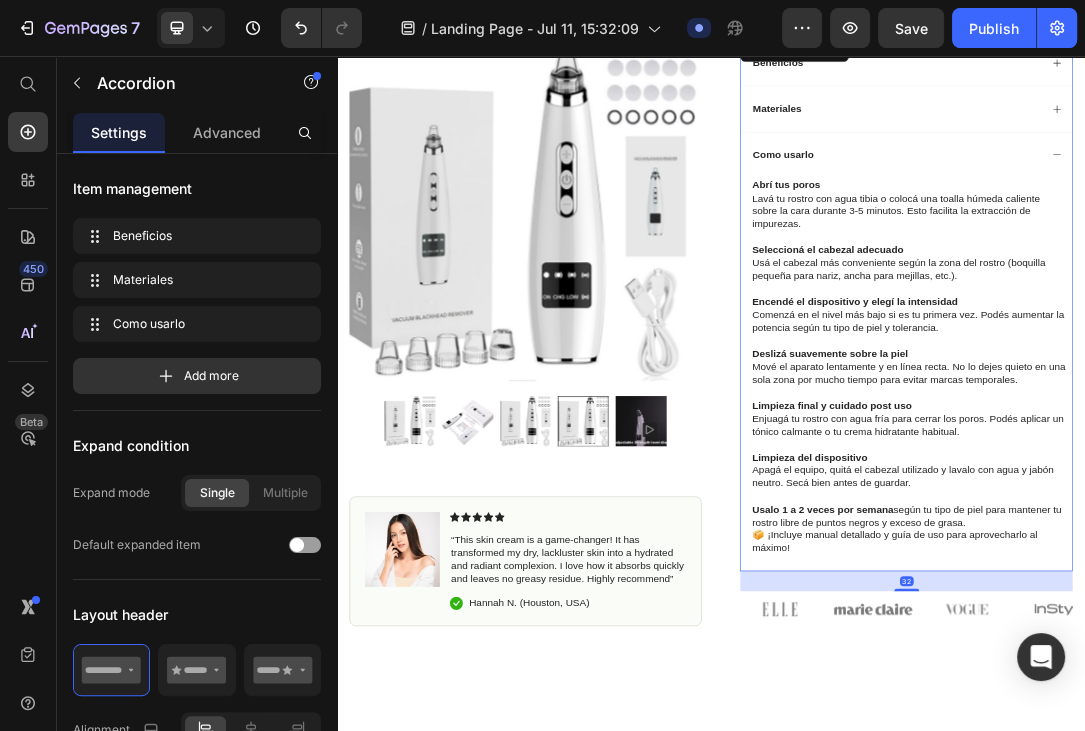 click 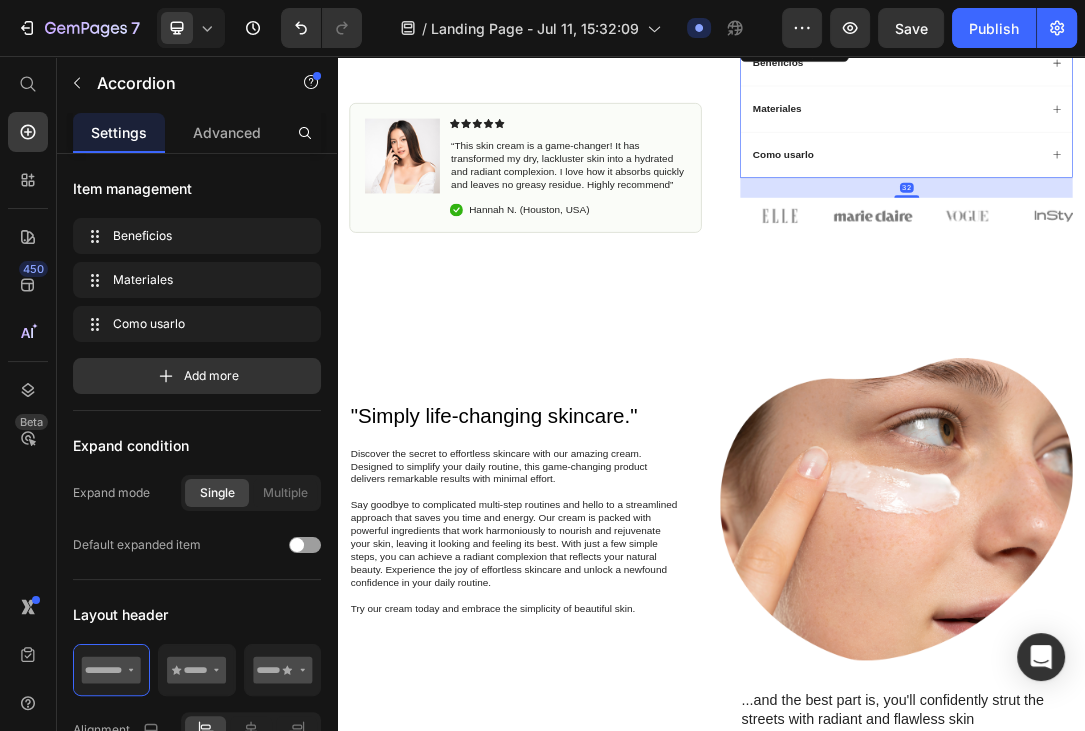 click 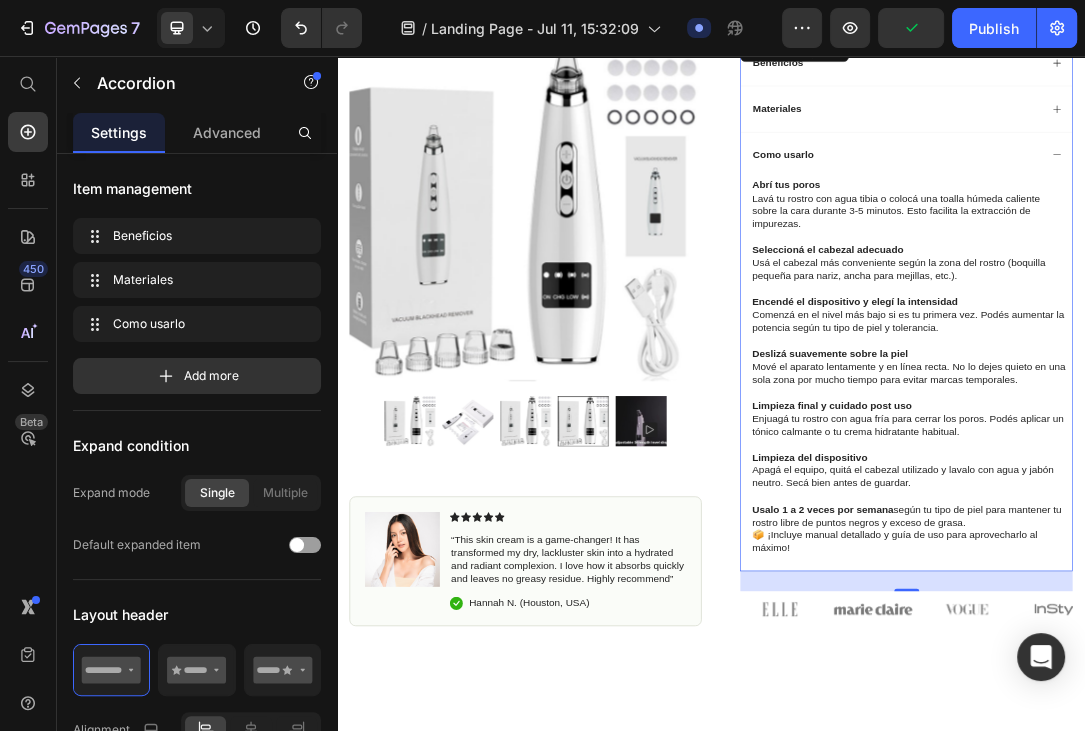 click 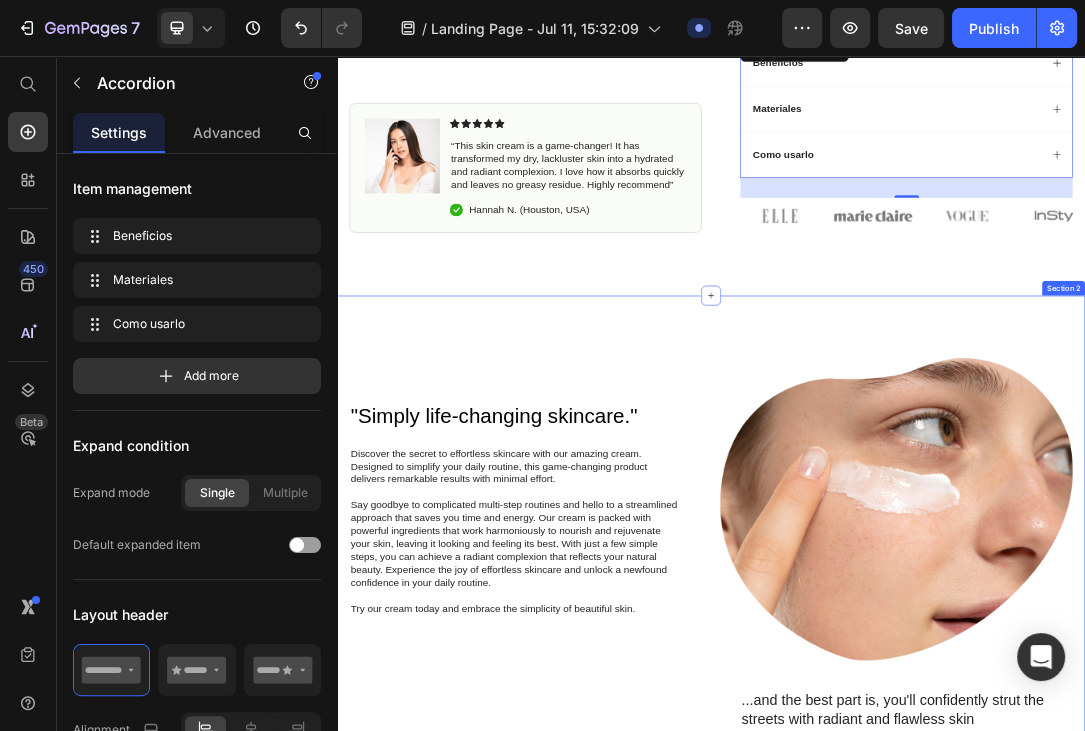 scroll, scrollTop: 739, scrollLeft: 0, axis: vertical 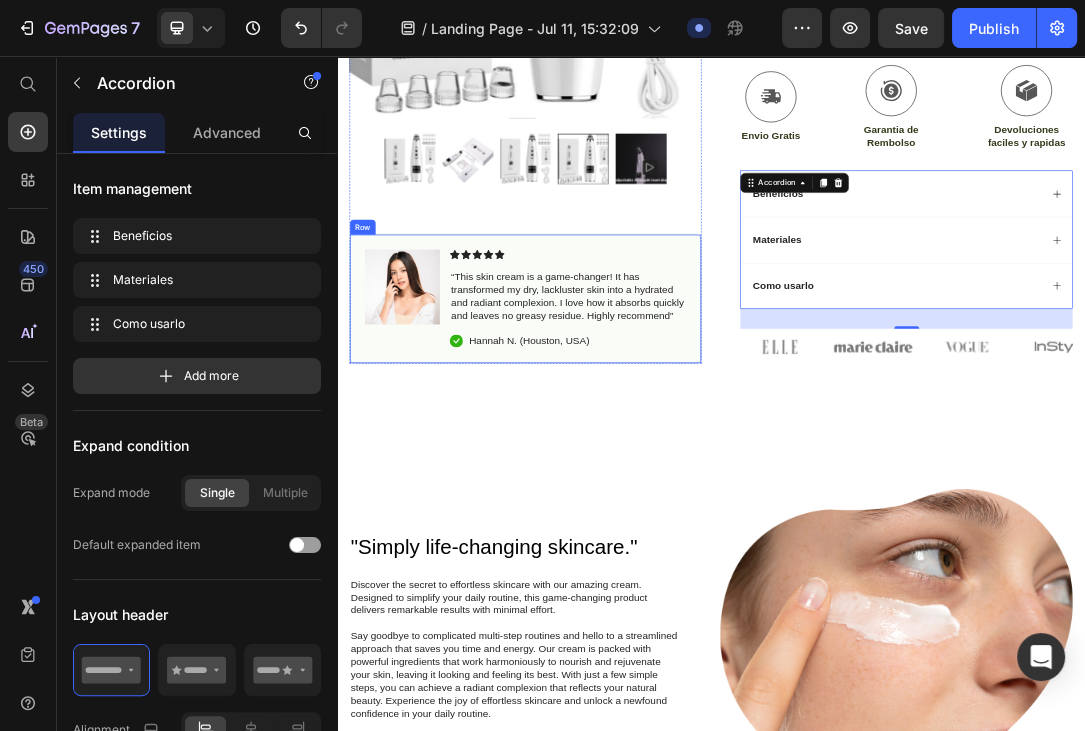 click on "Image Icon Icon Icon Icon Icon Icon List “This skin cream is a game-changer! It has transformed my dry, lackluster skin into a hydrated and radiant complexion. I love how it absorbs quickly and leaves no greasy residue. Highly recommend” Text Block
Icon Hannah N. (Houston, USA) Text Block Row Row" at bounding box center [639, 447] 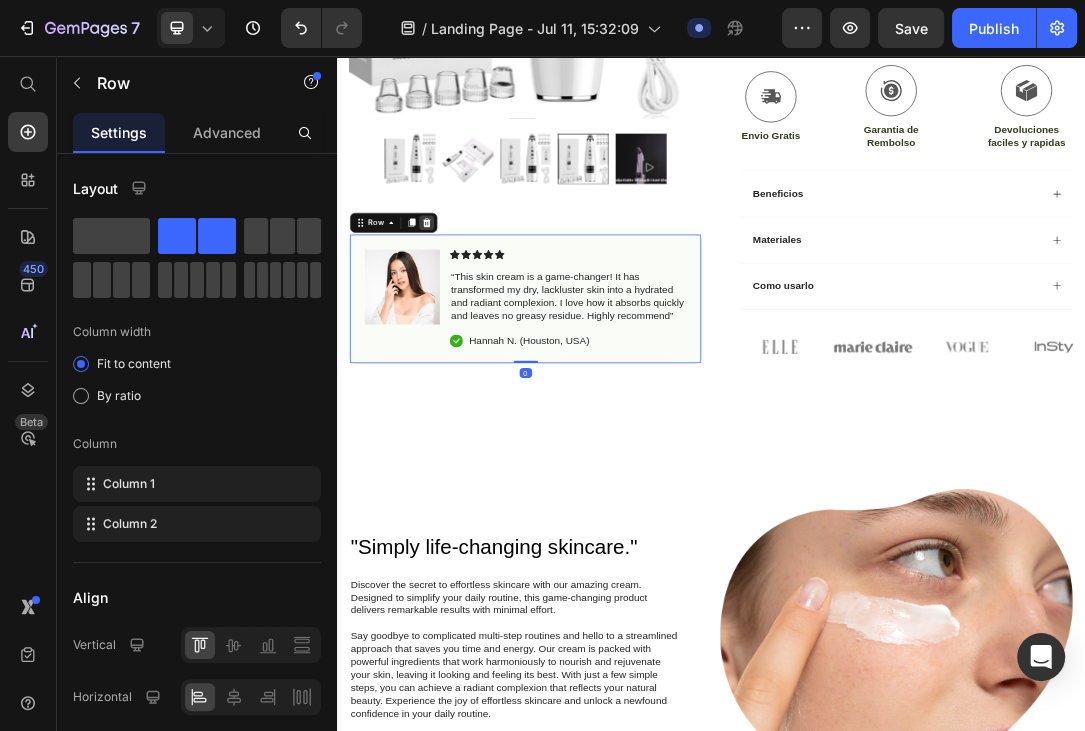 click 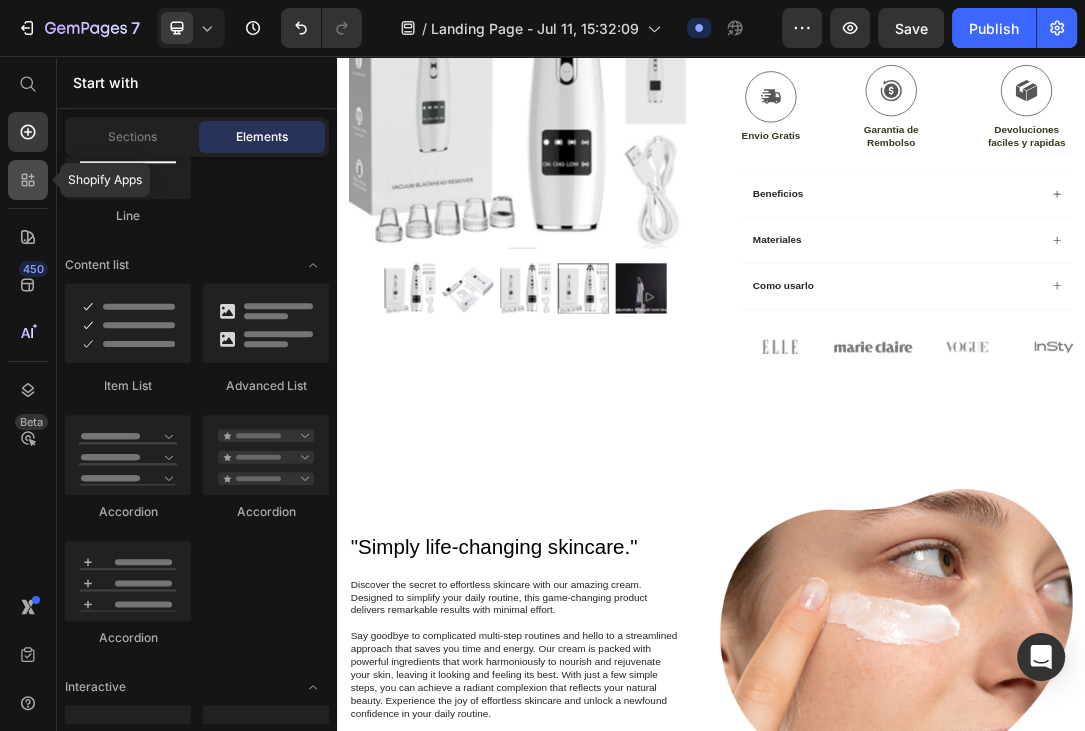 click 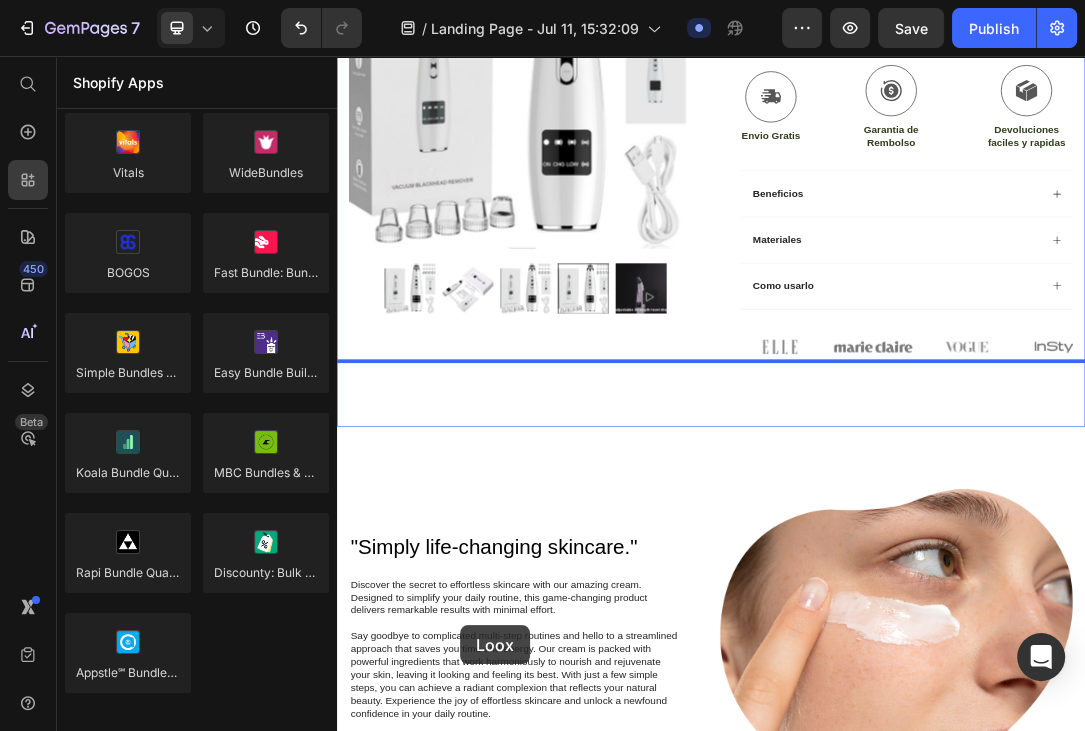 drag, startPoint x: 468, startPoint y: 262, endPoint x: 460, endPoint y: 625, distance: 363.08813 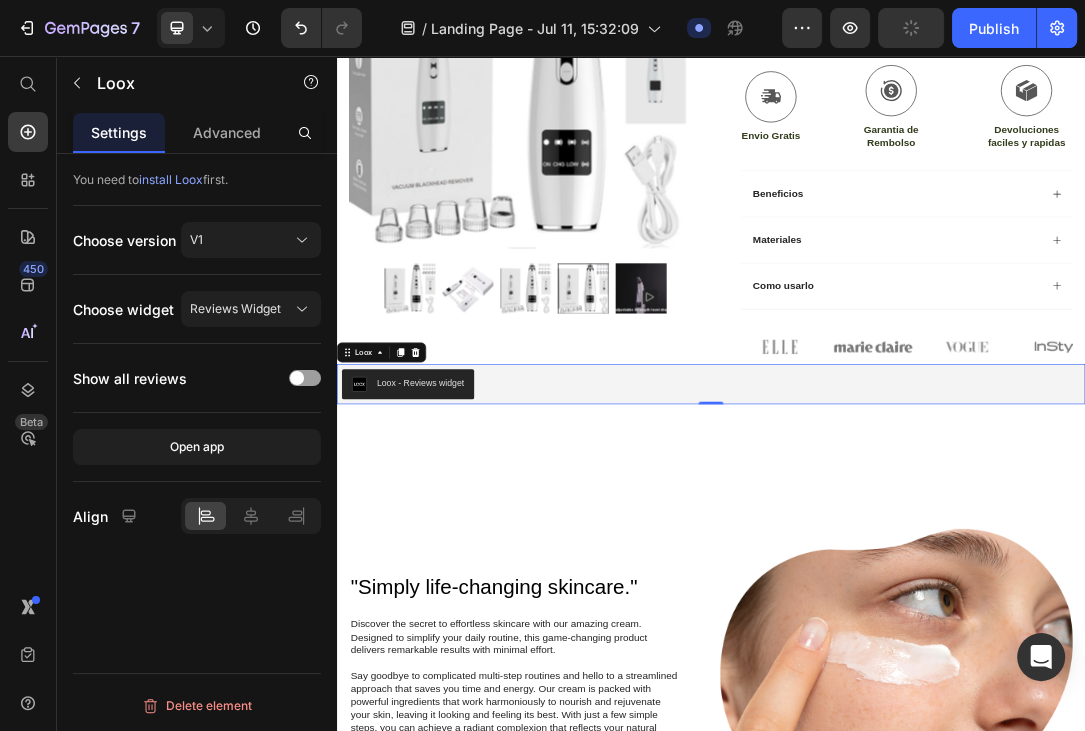 click on "Loox - Reviews widget" at bounding box center [471, 581] 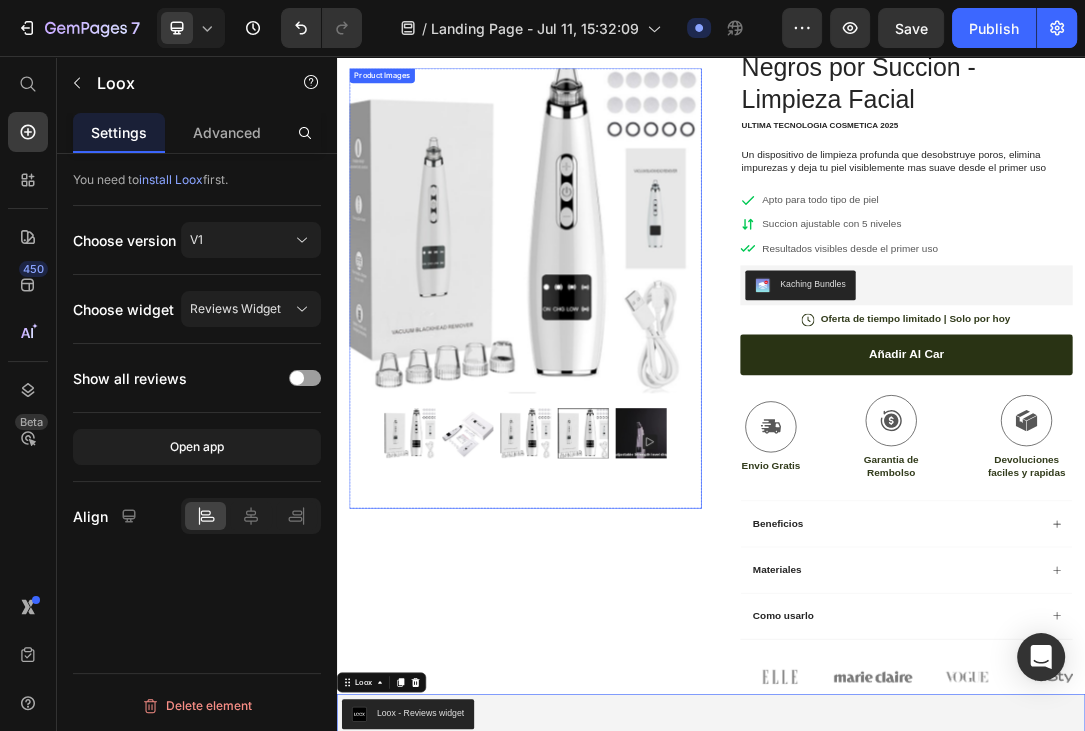 scroll, scrollTop: 739, scrollLeft: 0, axis: vertical 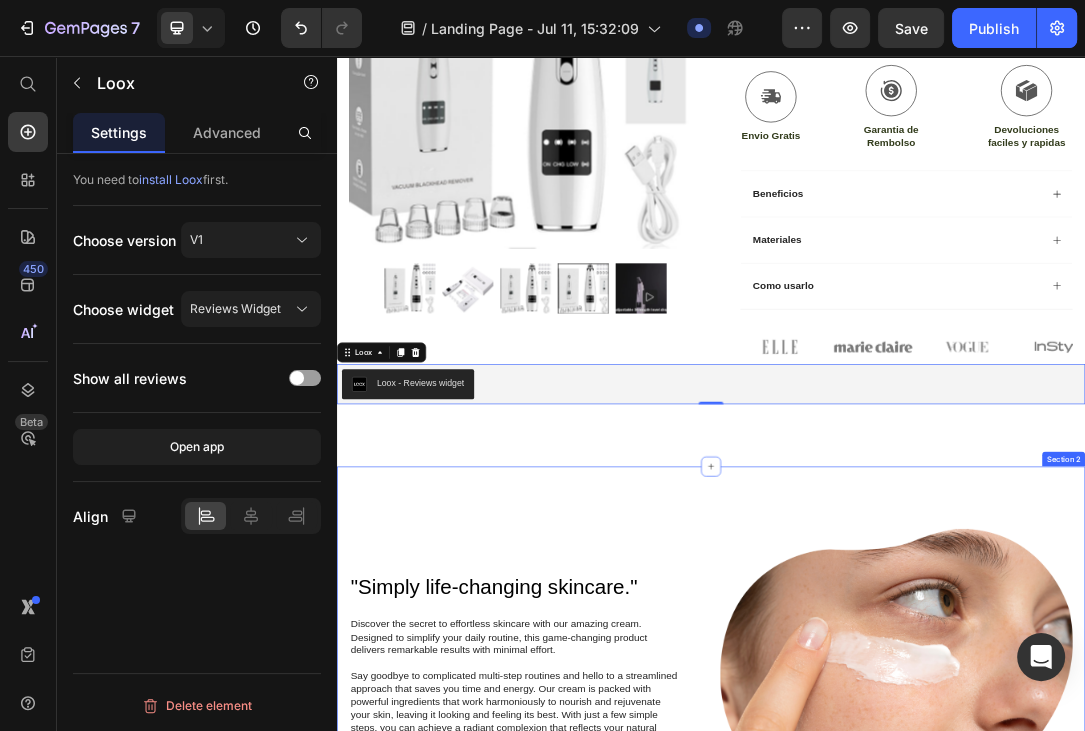 click on ""Simply life-changing skincare." Heading Discover the secret to effortless skincare with our amazing cream. Designed to simplify your daily routine, this game-changing product delivers remarkable results with minimal effort.   Say goodbye to complicated multi-step routines and hello to a streamlined approach that saves you time and energy. Our cream is packed with powerful ingredients that work harmoniously to nourish and rejuvenate your skin, leaving it looking and feeling its best. With just a few simple steps, you can achieve a radiant complexion that reflects your natural beauty. Experience the joy of effortless skincare and unlock a newfound confidence in your daily routine.   Try our cream today and embrace the simplicity of beautiful skin. Text Block Row Image Row ...and the best part is, you'll confidently strut the streets with radiant and flawless skin Heading     Text Block Row Image Row Section 2" at bounding box center [937, 1263] 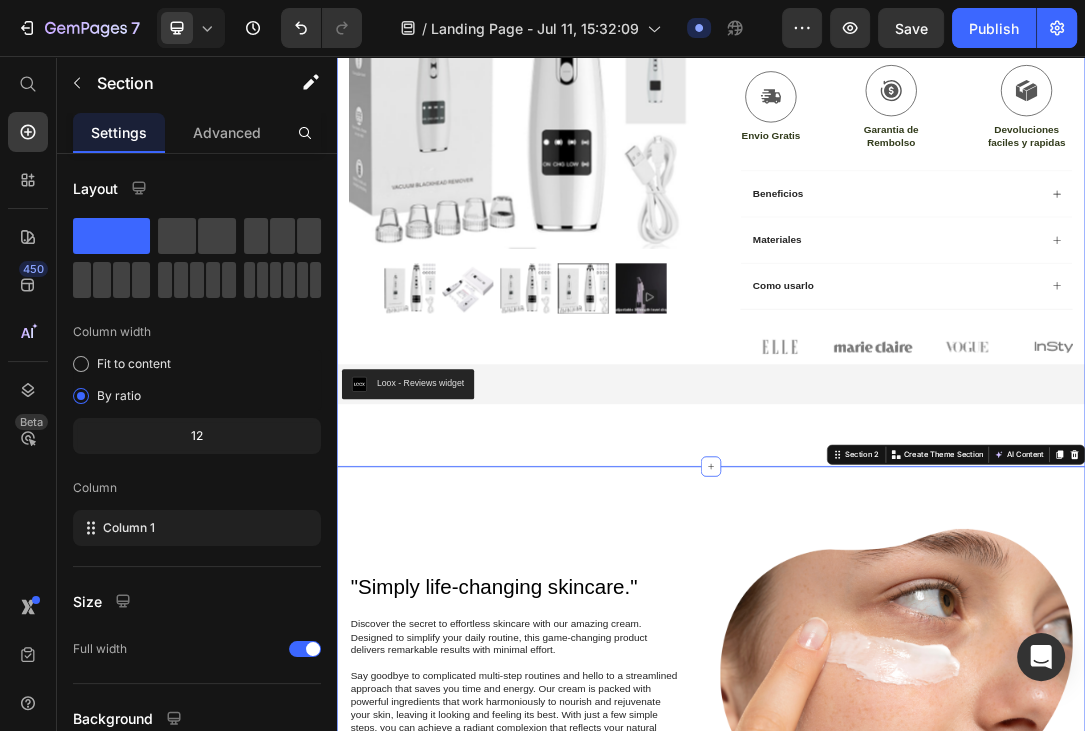 click on "Icon Envio gratis a todo el pais Text Block Row
Icon Miles de personas encantadas con este producto Text Block Row Carousel Row
Product Images Row Icon Icon Icon Icon Icon Icon List (1349 Reviews) Text Block Row Removedor de Puntos Negros por Succion - Limpieza Facial Product Title ULTIMA TECNOLOGIA COSMETICA 2025 Text Block Un dispositivo de limpieza profunda que desobstruye poros, elimina impurezas y deja tu piel visiblemente mas suave desde el primer uso Text Block
Apto para todo tipo de piel
Succion ajustable con 5 niveles
Resultados visibles desde el primer uso Item List Kaching Bundles Kaching Bundles
Icon Oferta de tiempo limitado | Solo por hoy Text Block Row añadir al car Add to Cart
Icon Envio Gratis Text Block
Icon Garantia de Rembolso Text Block
Icon Devoluciones faciles y rapidas Text Block Row Image Icon Icon Icon Icon Icon Icon List Icon" at bounding box center [937, 36] 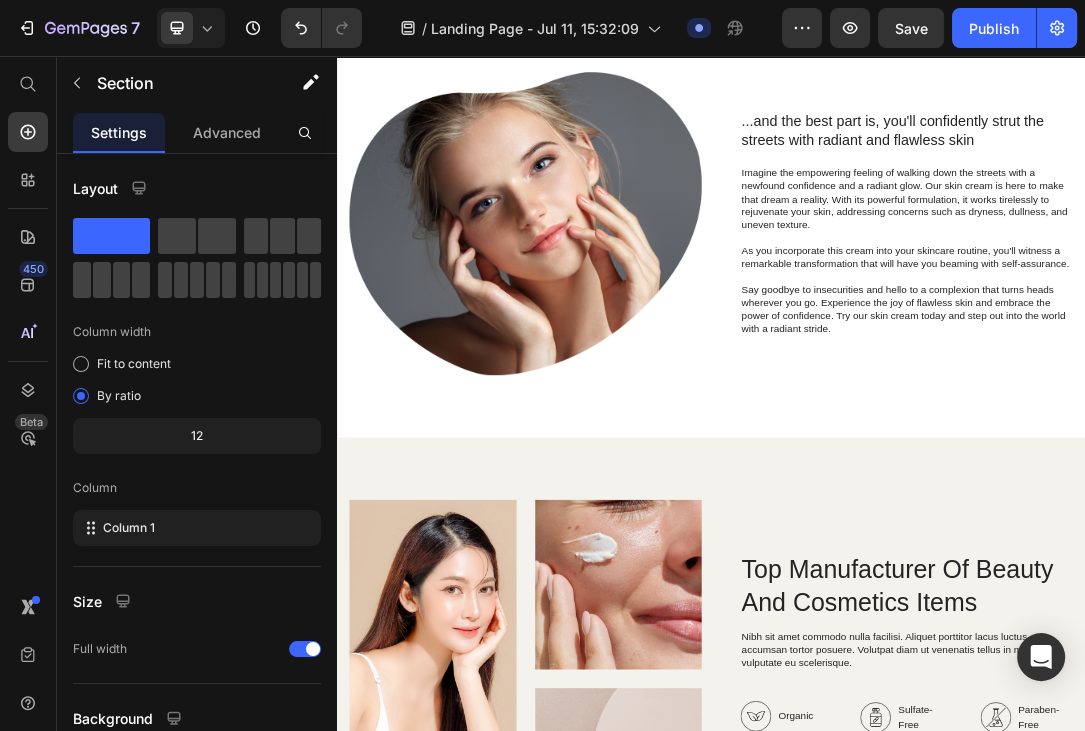 scroll, scrollTop: 1161, scrollLeft: 0, axis: vertical 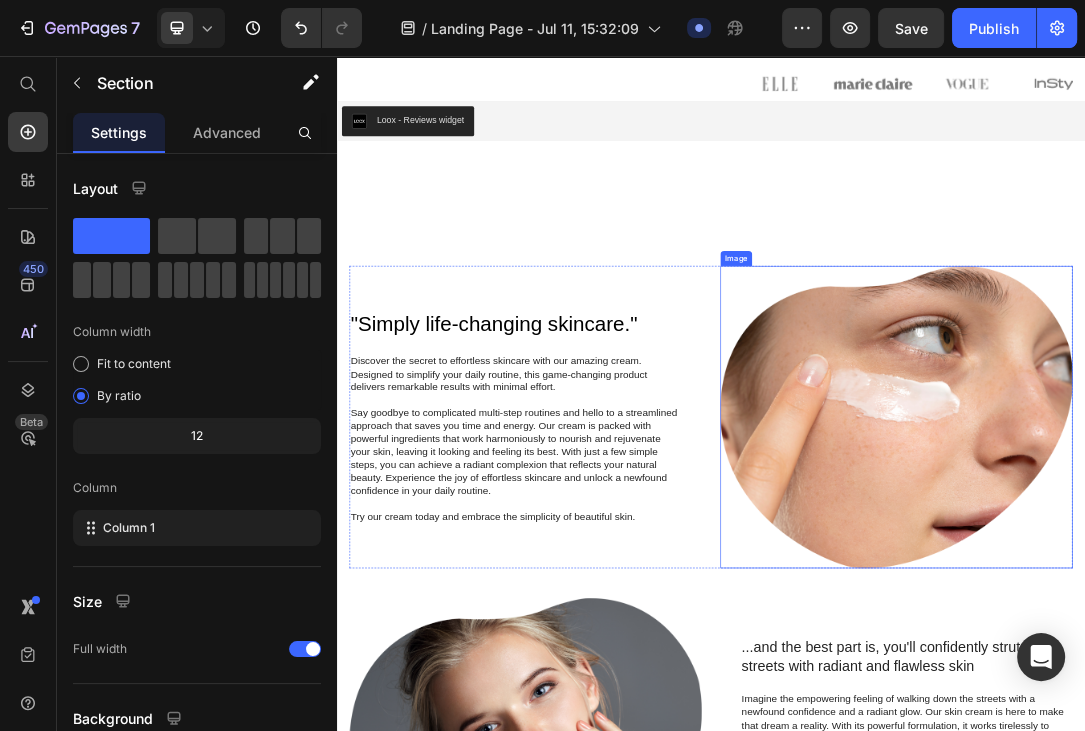 click at bounding box center [1234, 636] 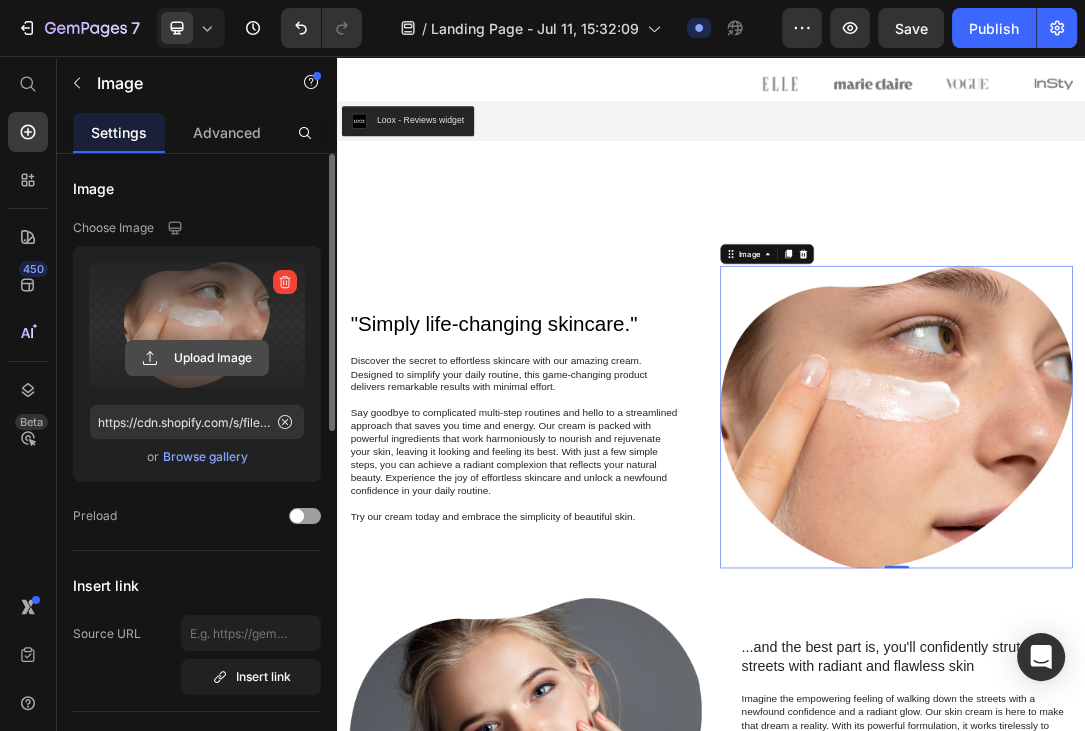 click 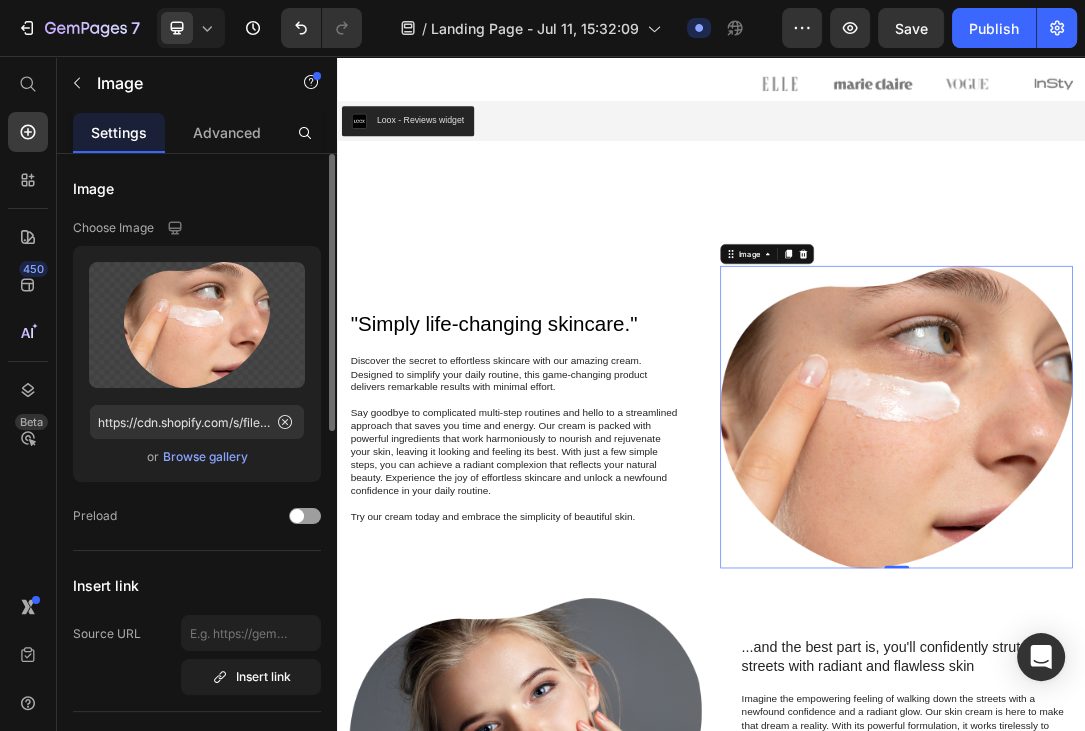click on "Browse gallery" at bounding box center [205, 457] 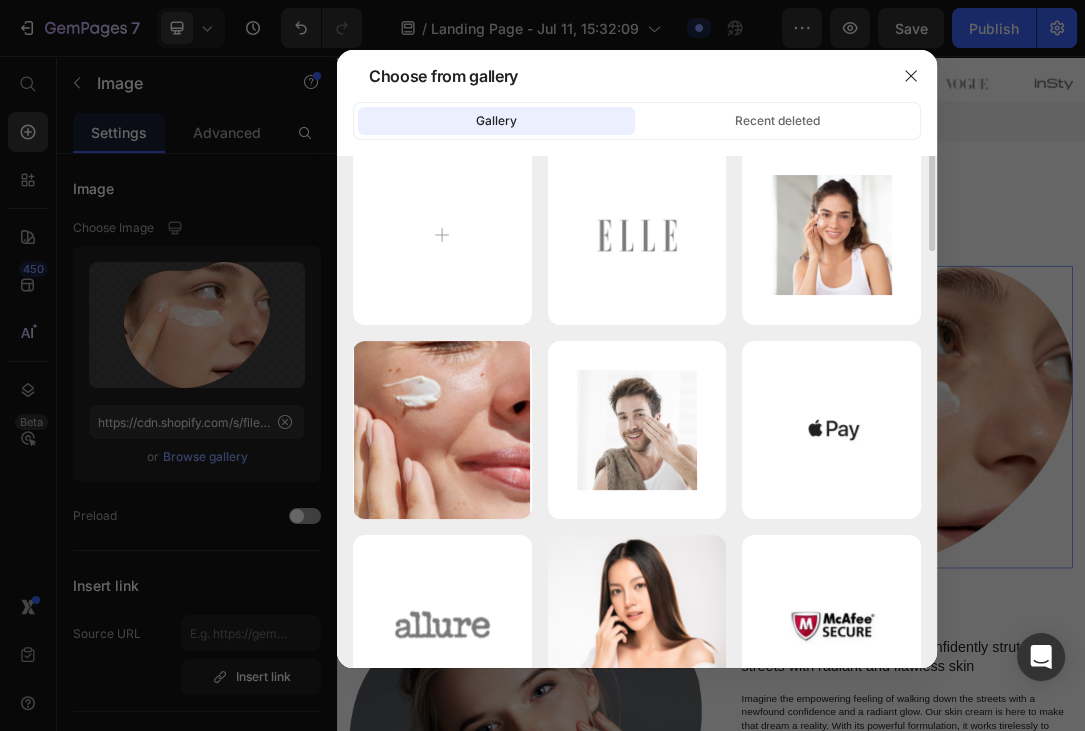 scroll, scrollTop: 0, scrollLeft: 0, axis: both 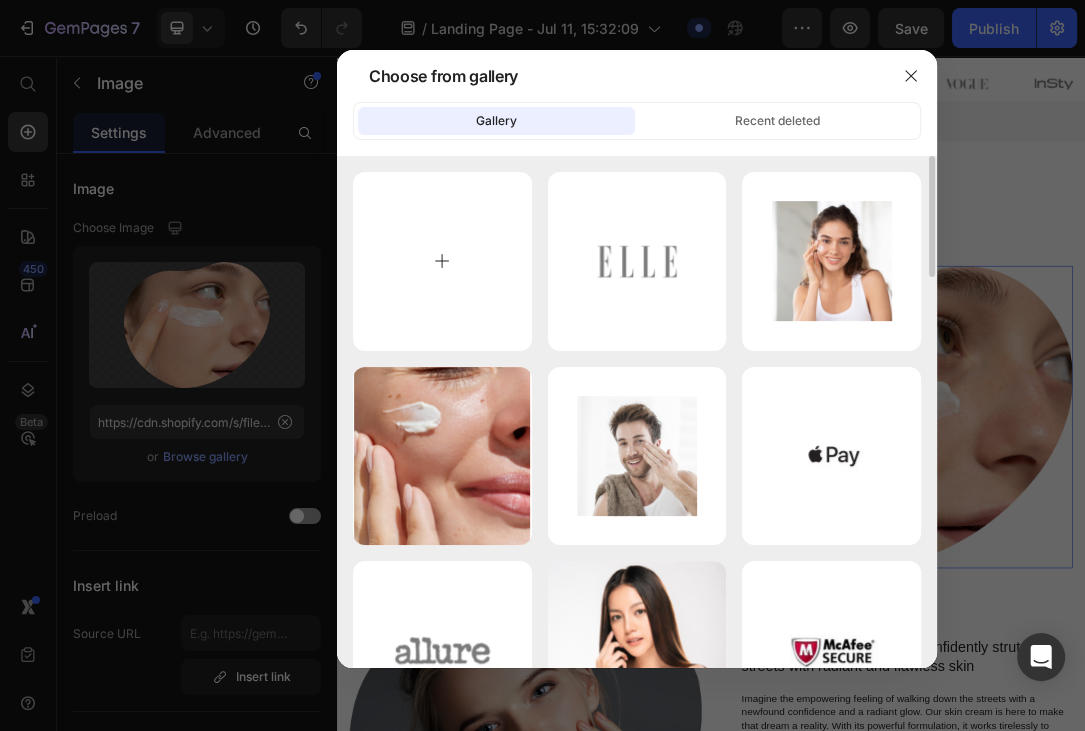 click at bounding box center [442, 261] 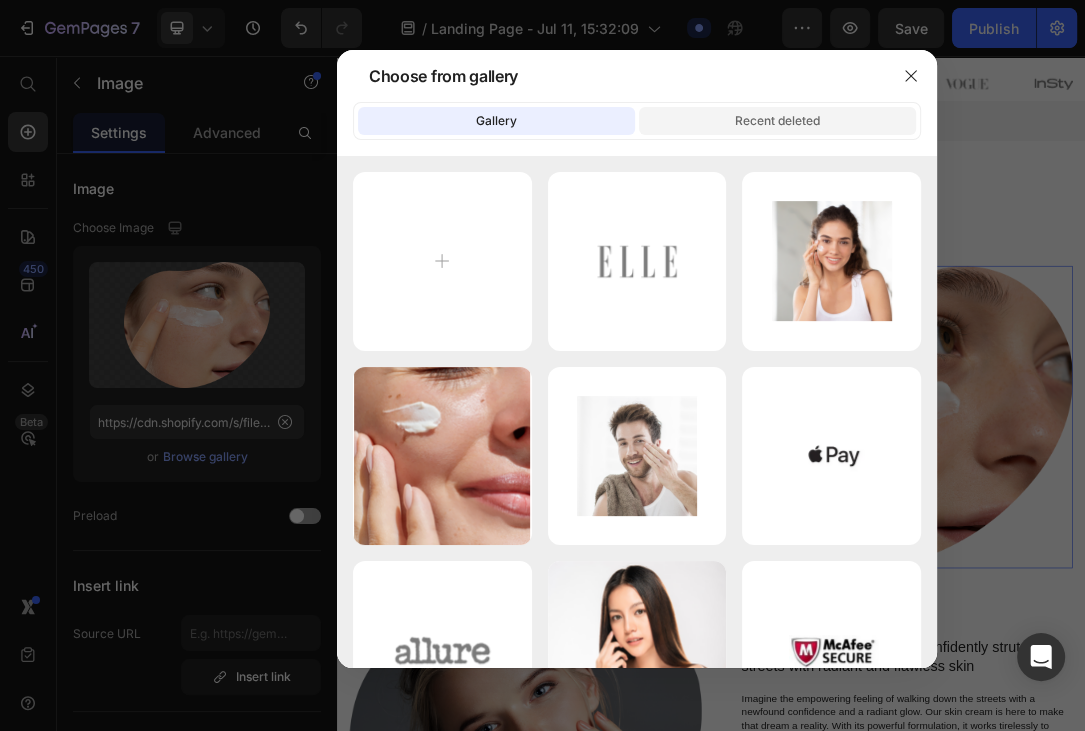 click on "Recent deleted" 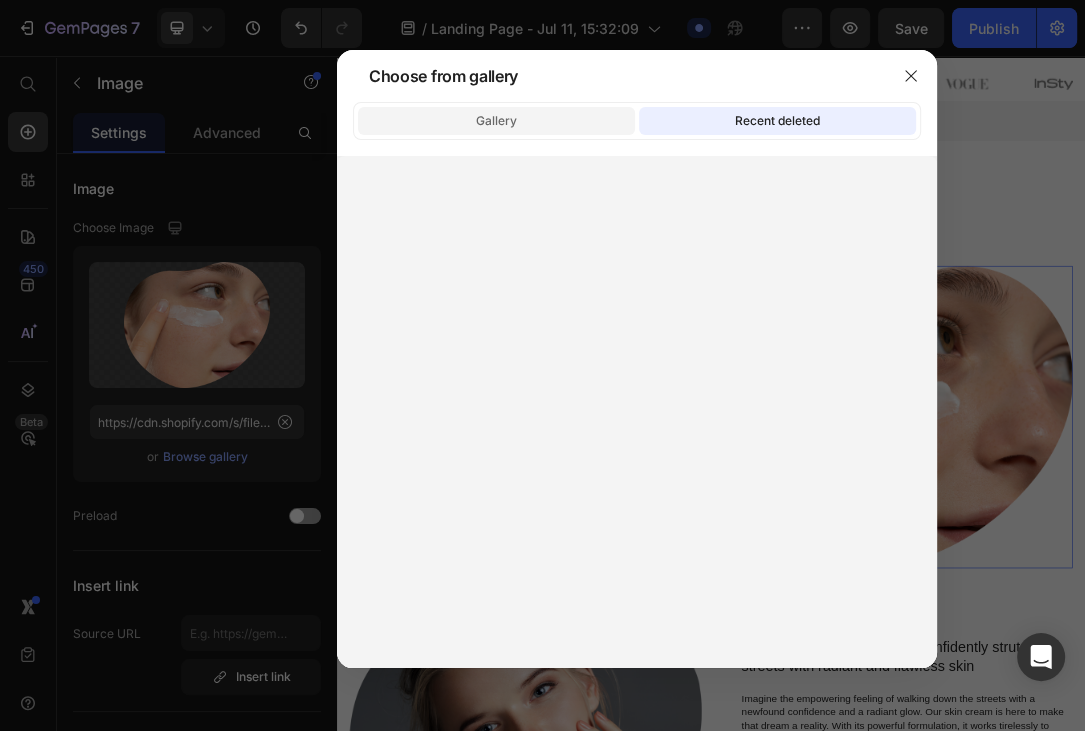 click on "Gallery" 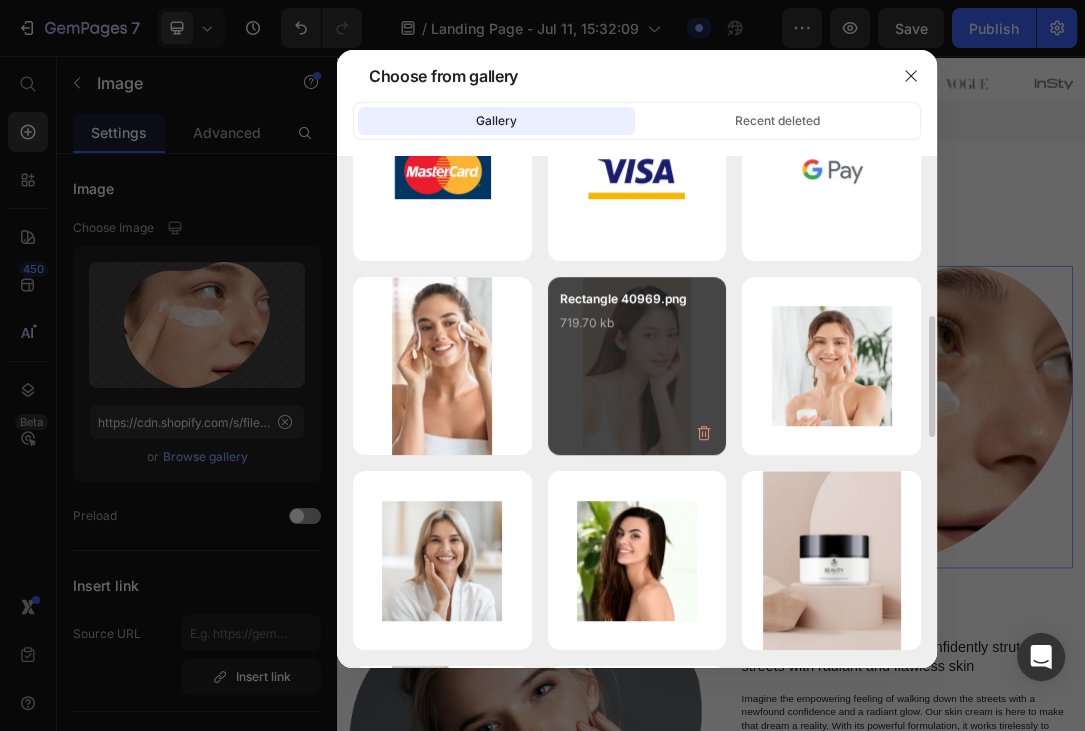 scroll, scrollTop: 566, scrollLeft: 0, axis: vertical 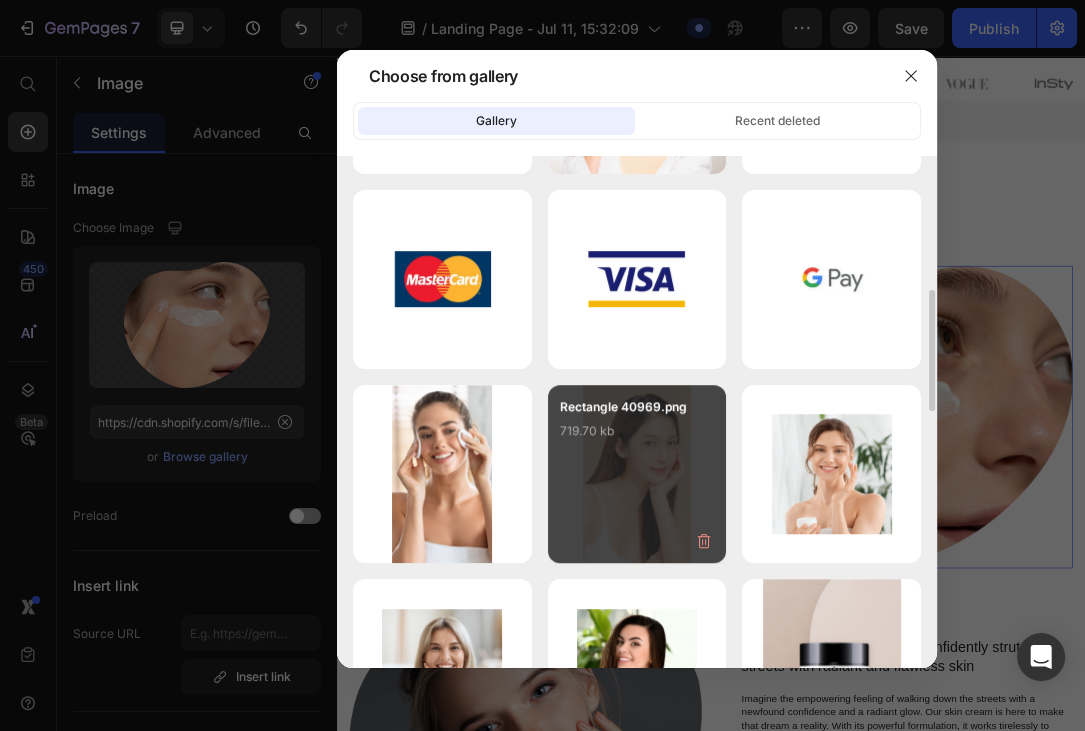 click on "Rectangle 40969.png 719.70 kb" at bounding box center [637, 437] 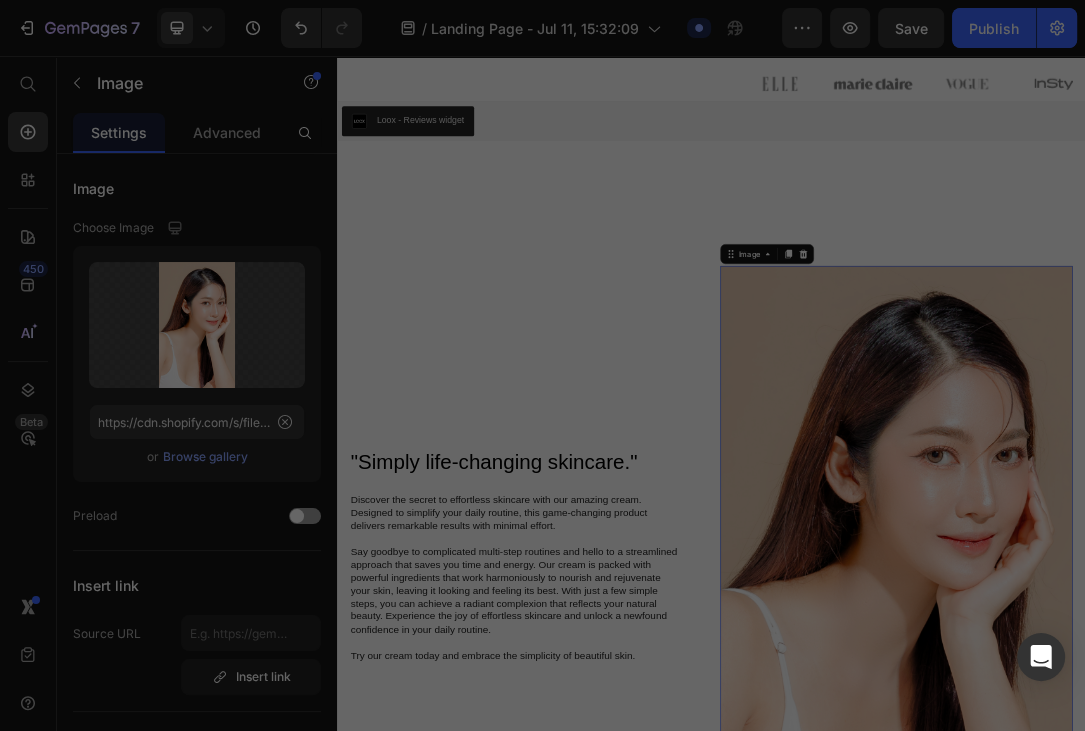 type on "https://cdn.shopify.com/s/files/1/0758/4022/5509/files/gempages_574612224048366436-ac755ff3-6ca9-448e-8c67-3686bfe279e4.png" 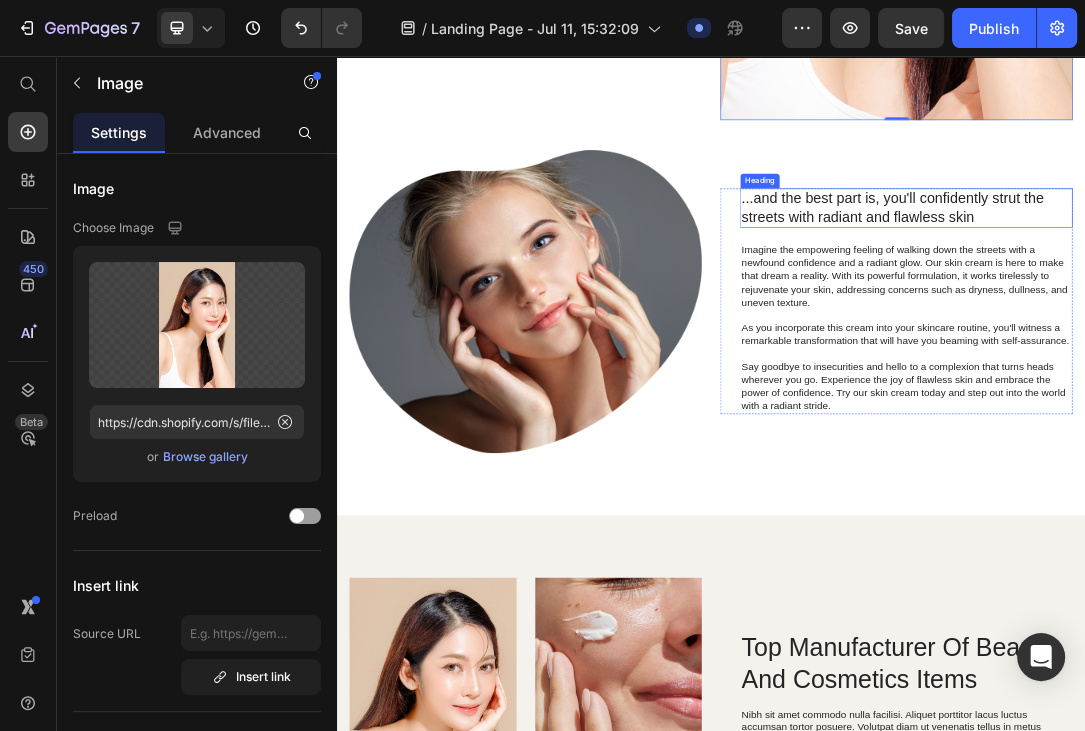 scroll, scrollTop: 2534, scrollLeft: 0, axis: vertical 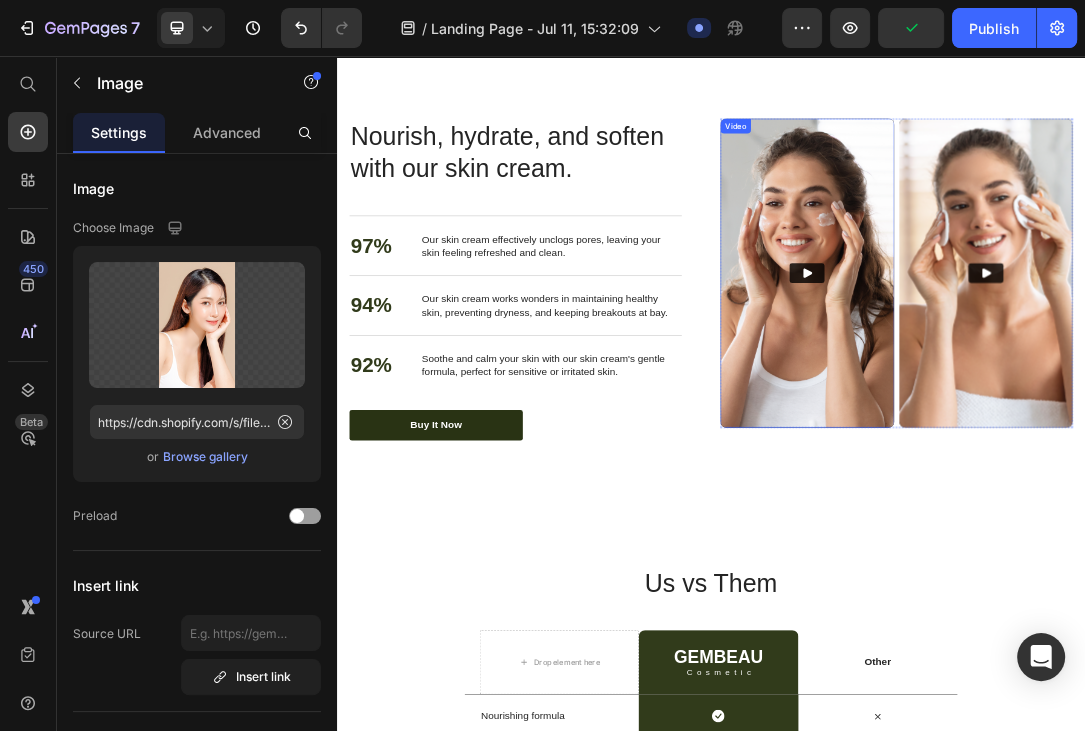 click 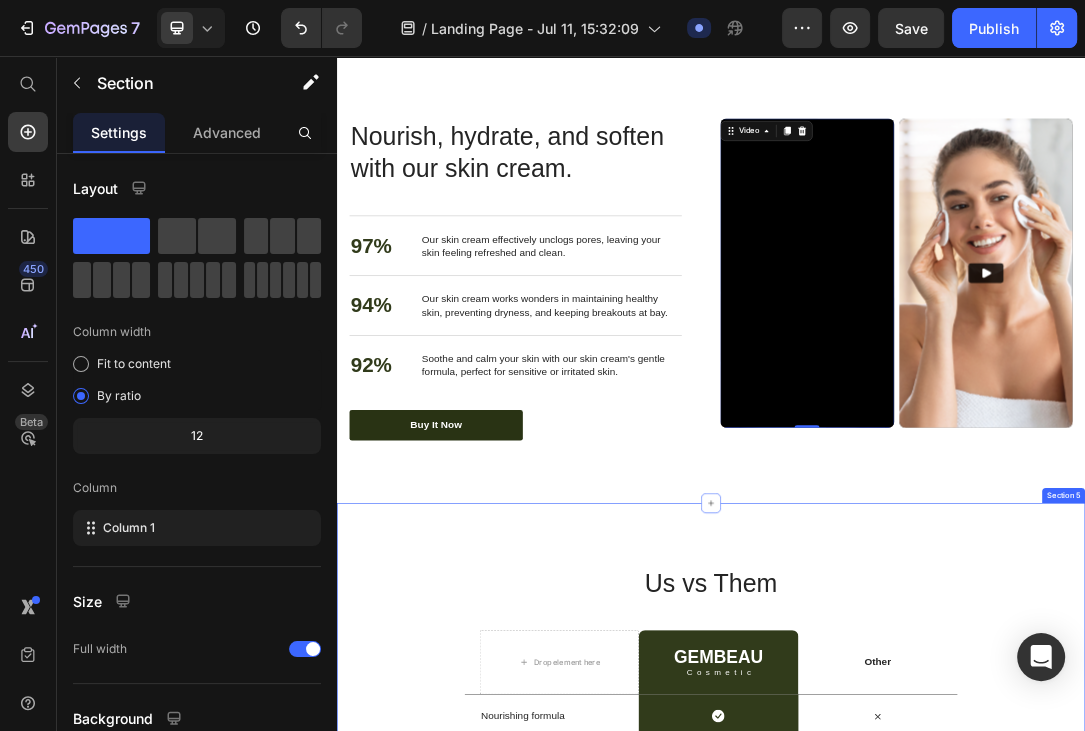 click on "Us vs Them Heading Row
Drop element here GEMBEAU Heading Cosmetic Text Block Row Other Text Block Row Nourishing formula Text Block
Icon Row
Icon Row Anti-aging properties Text Block
Icon Row
Icon Row Brightening effect Text Block
Icon Row
Icon Row Non-greasy formula Text Block
Icon Row
Icon Row Pore refinement Text Block
Icon Row
Icon Row Section 5" at bounding box center (937, 1149) 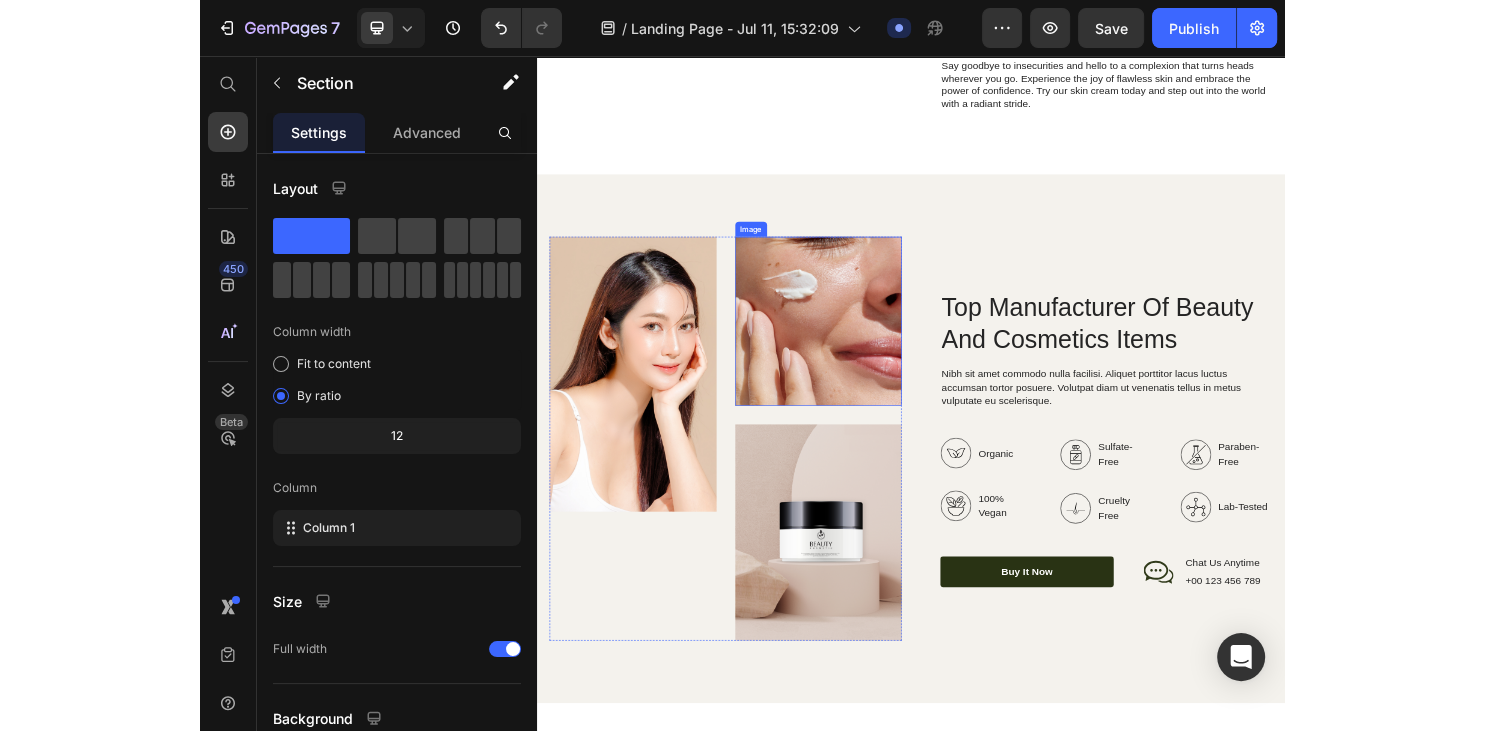 scroll, scrollTop: 2322, scrollLeft: 0, axis: vertical 